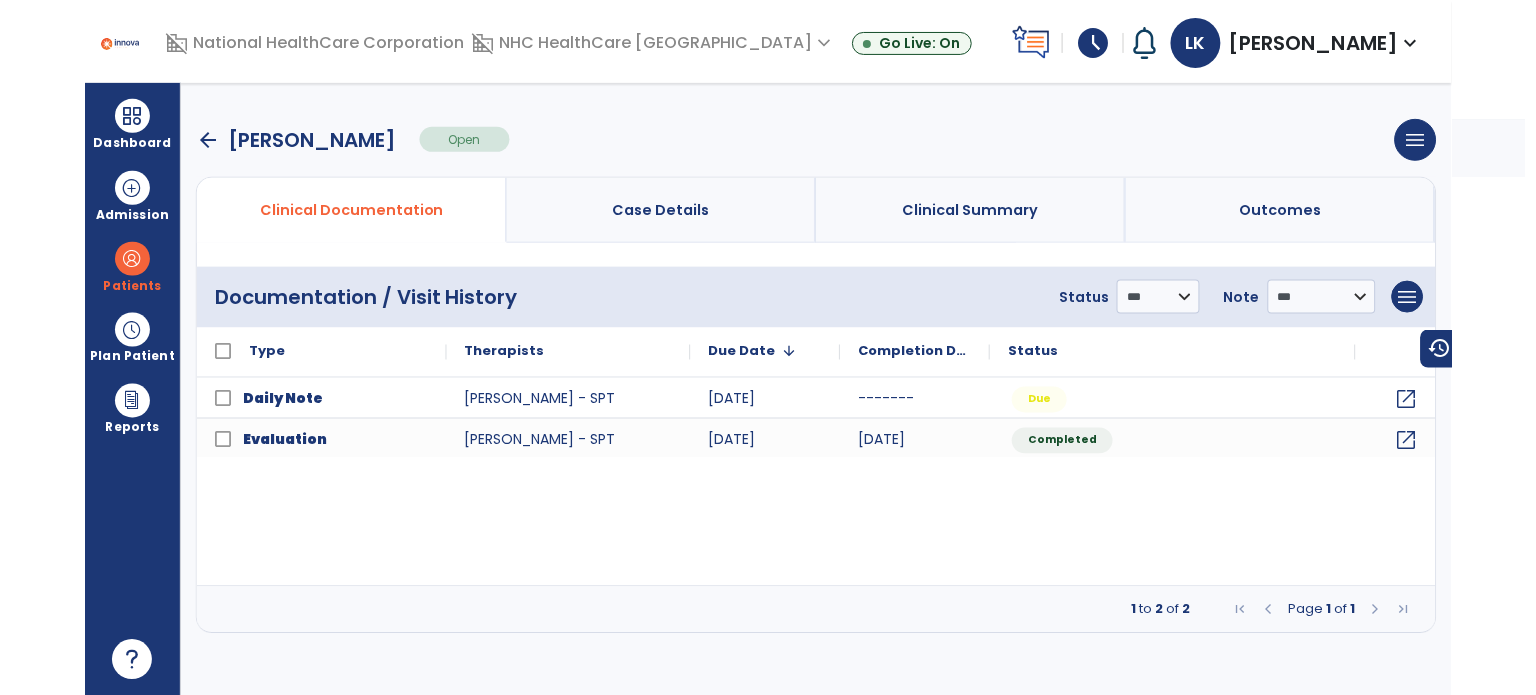 scroll, scrollTop: 0, scrollLeft: 0, axis: both 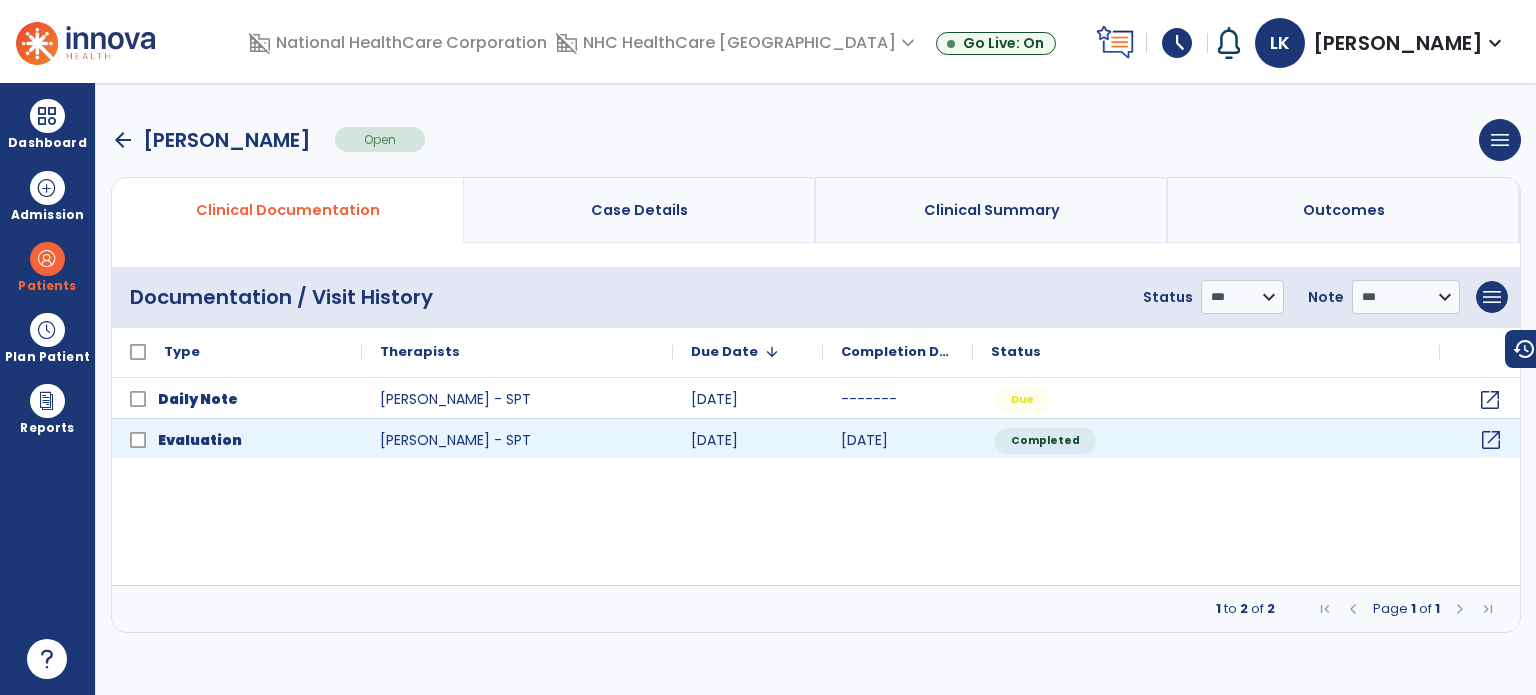 click on "open_in_new" 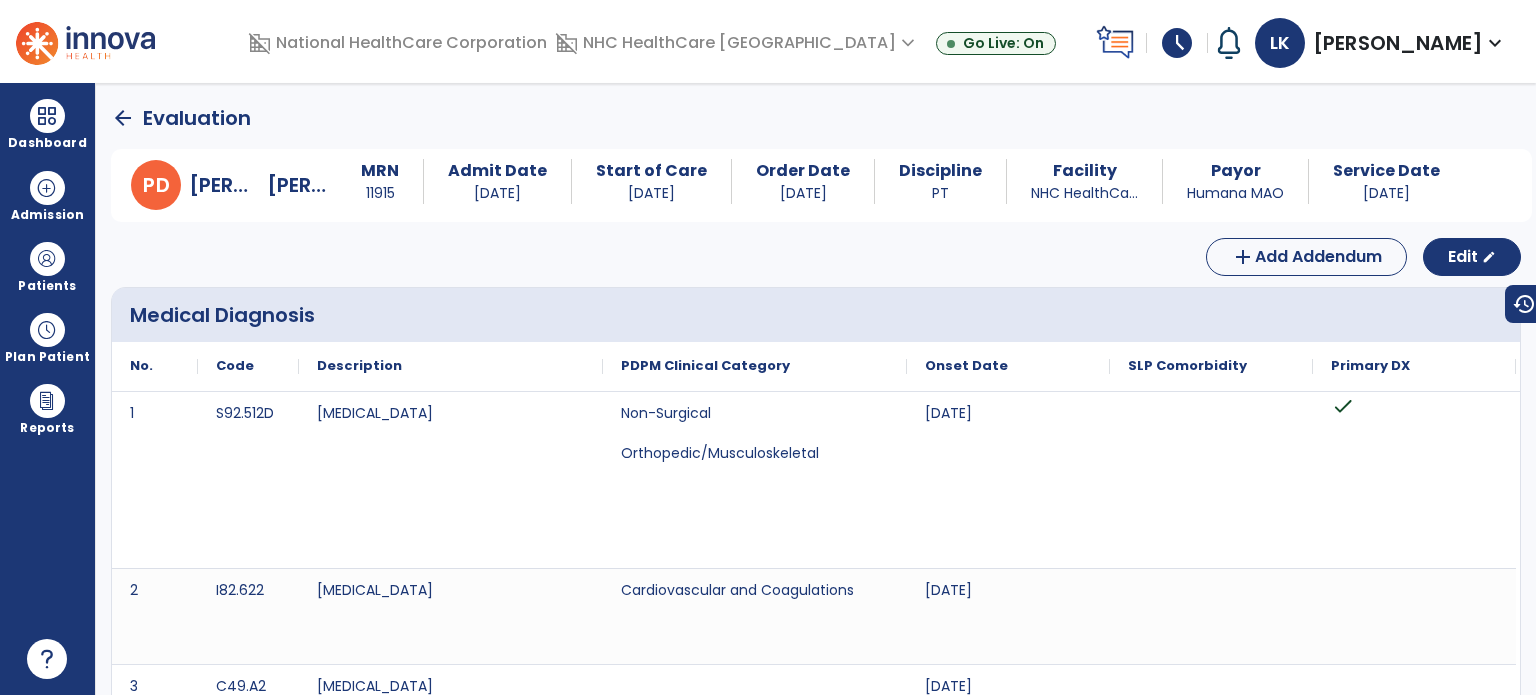 click on "arrow_back" 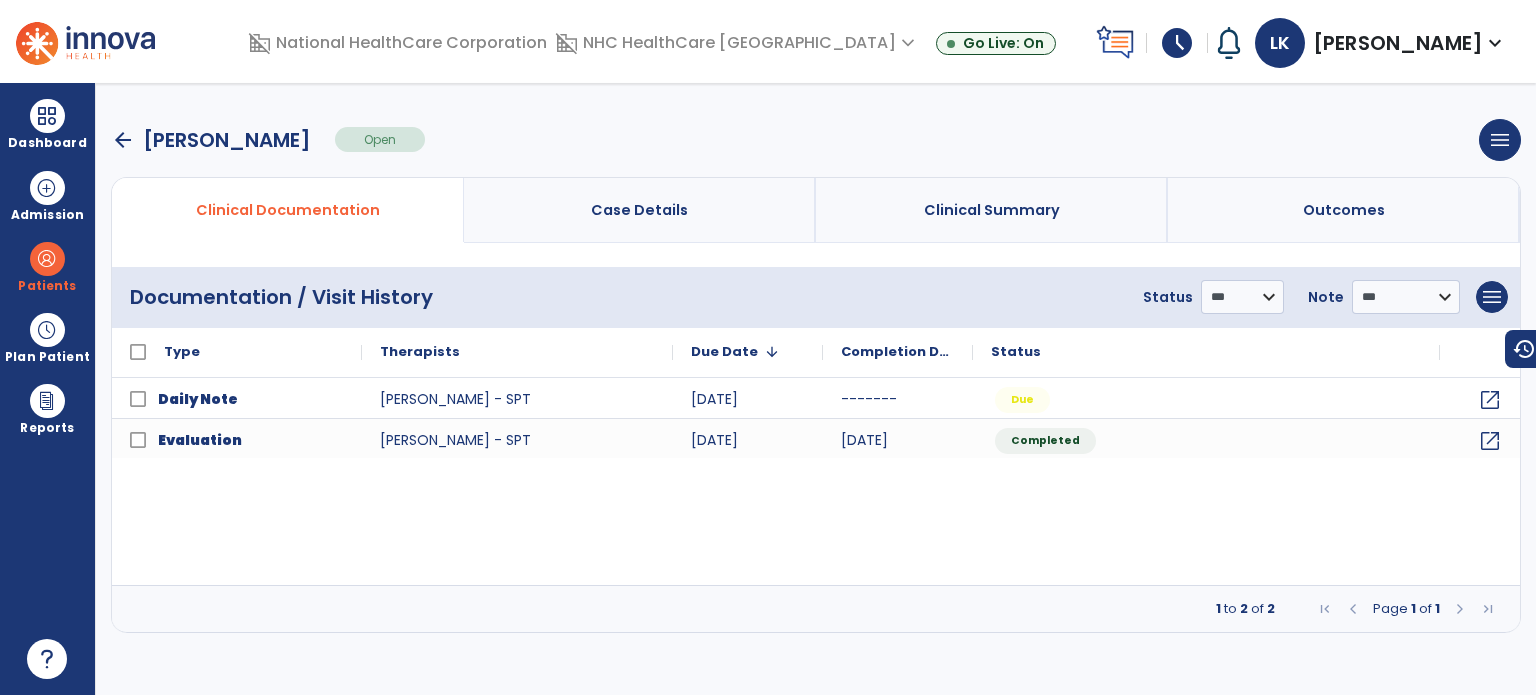 click on "arrow_back   [PERSON_NAME]  Open  menu   Edit Therapy Case   Delete Therapy Case   Close Therapy Case" at bounding box center (816, 140) 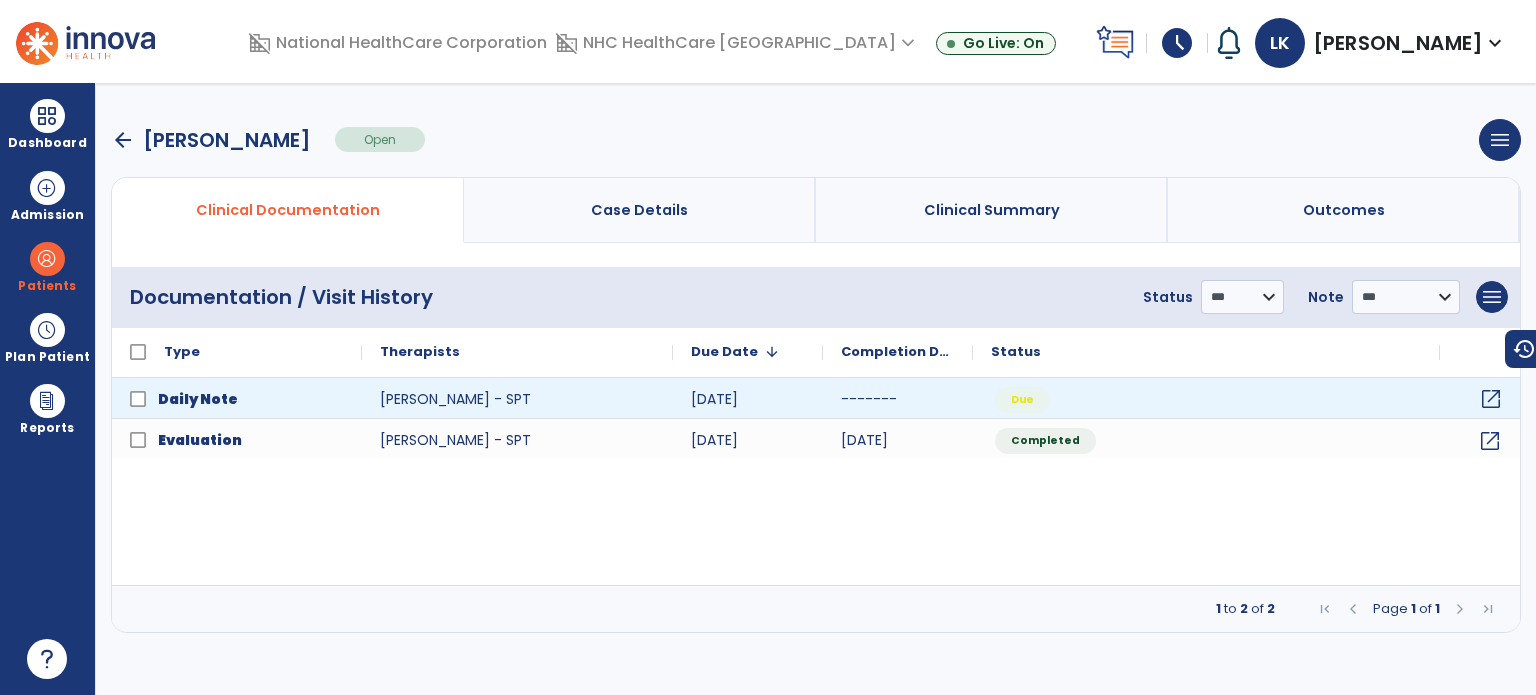 click on "open_in_new" 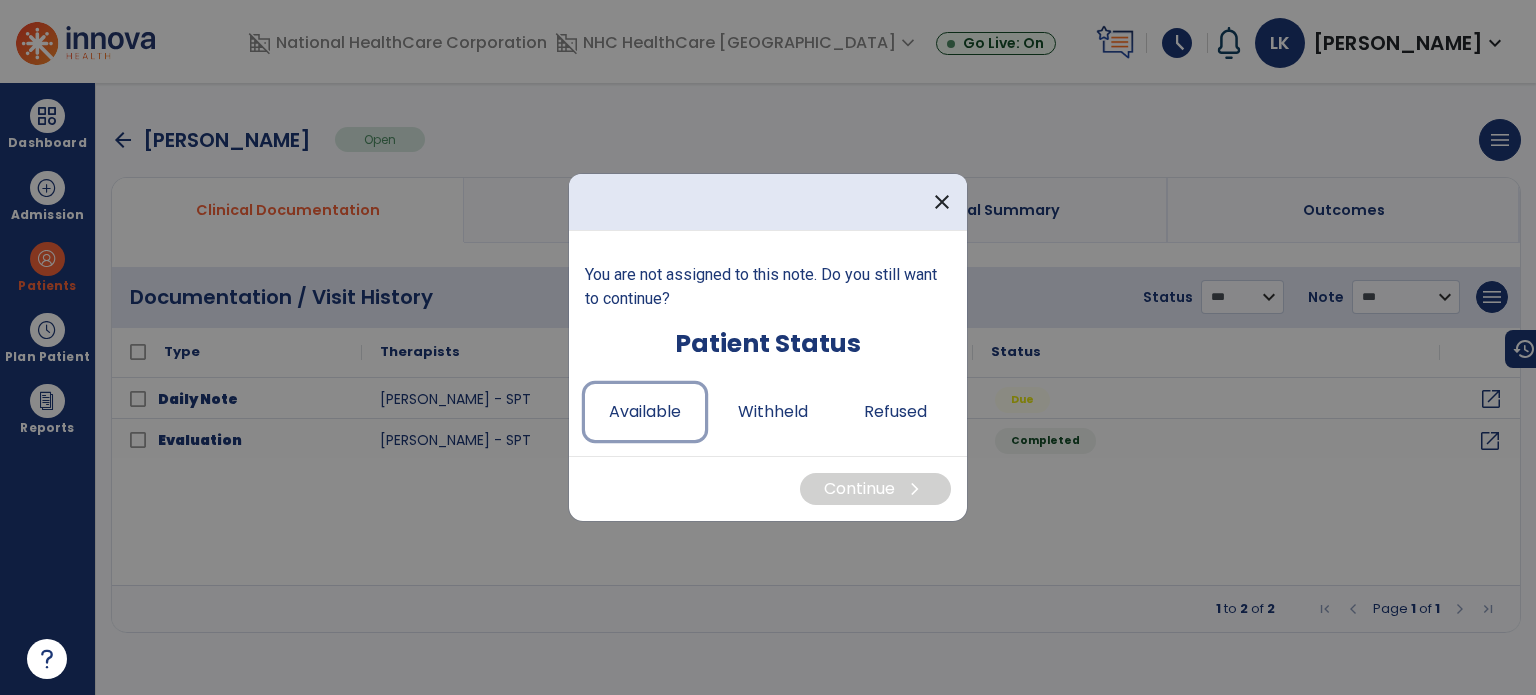 click on "Available" at bounding box center (645, 412) 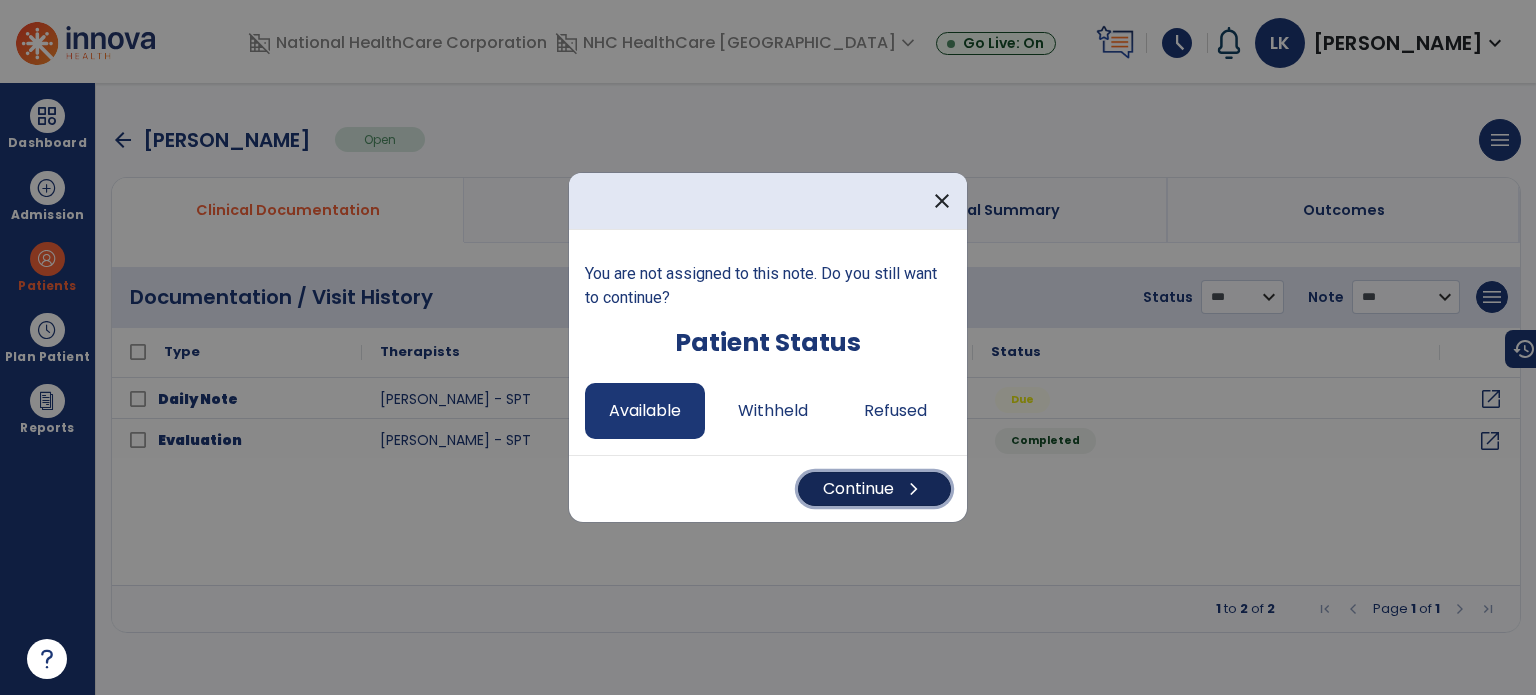 click on "Continue   chevron_right" at bounding box center [874, 489] 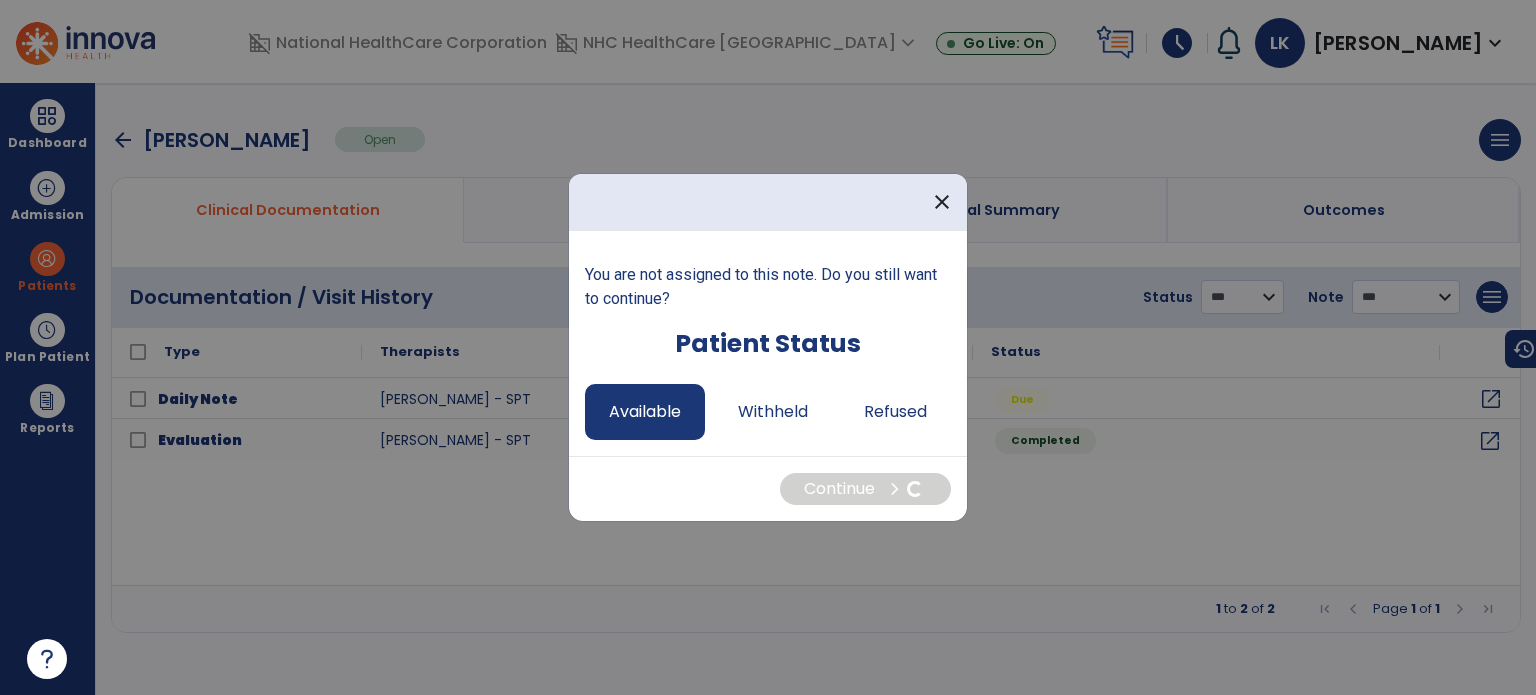 select on "*" 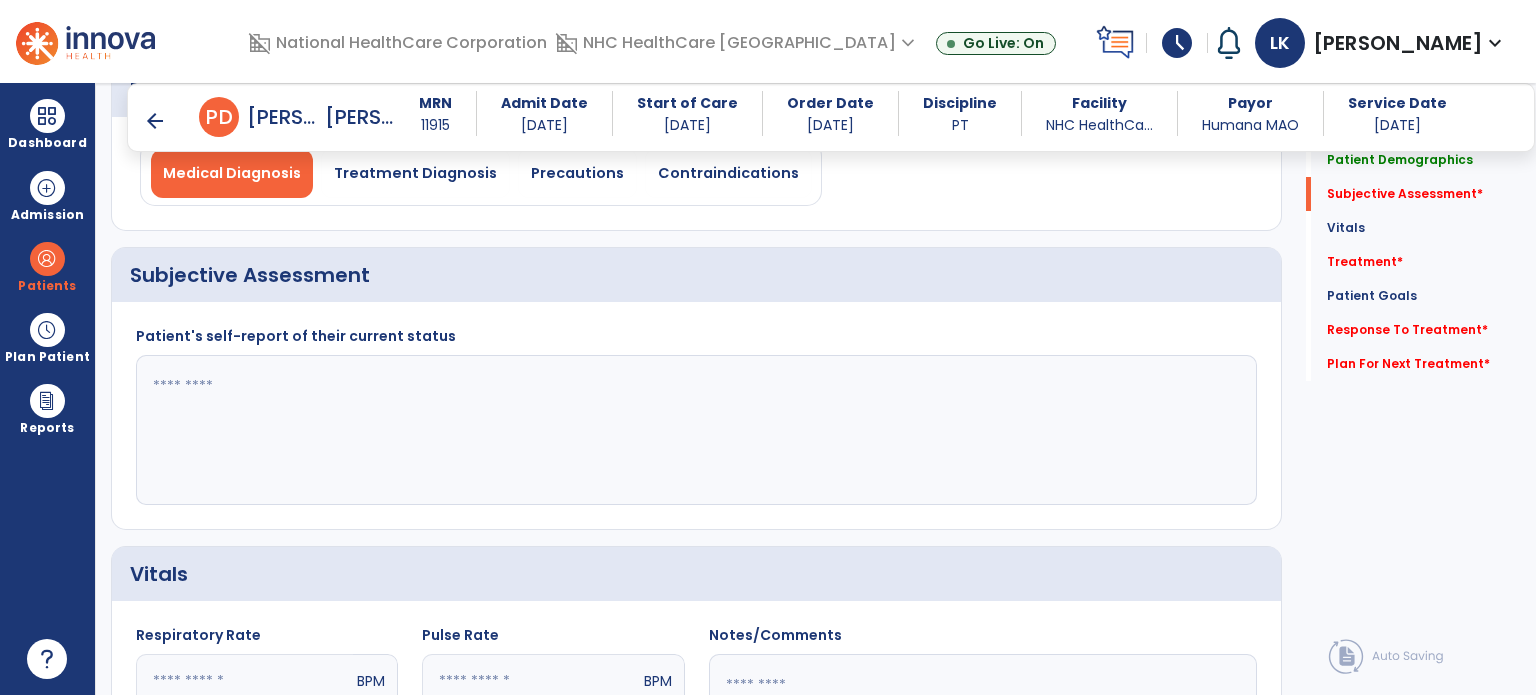 scroll, scrollTop: 200, scrollLeft: 0, axis: vertical 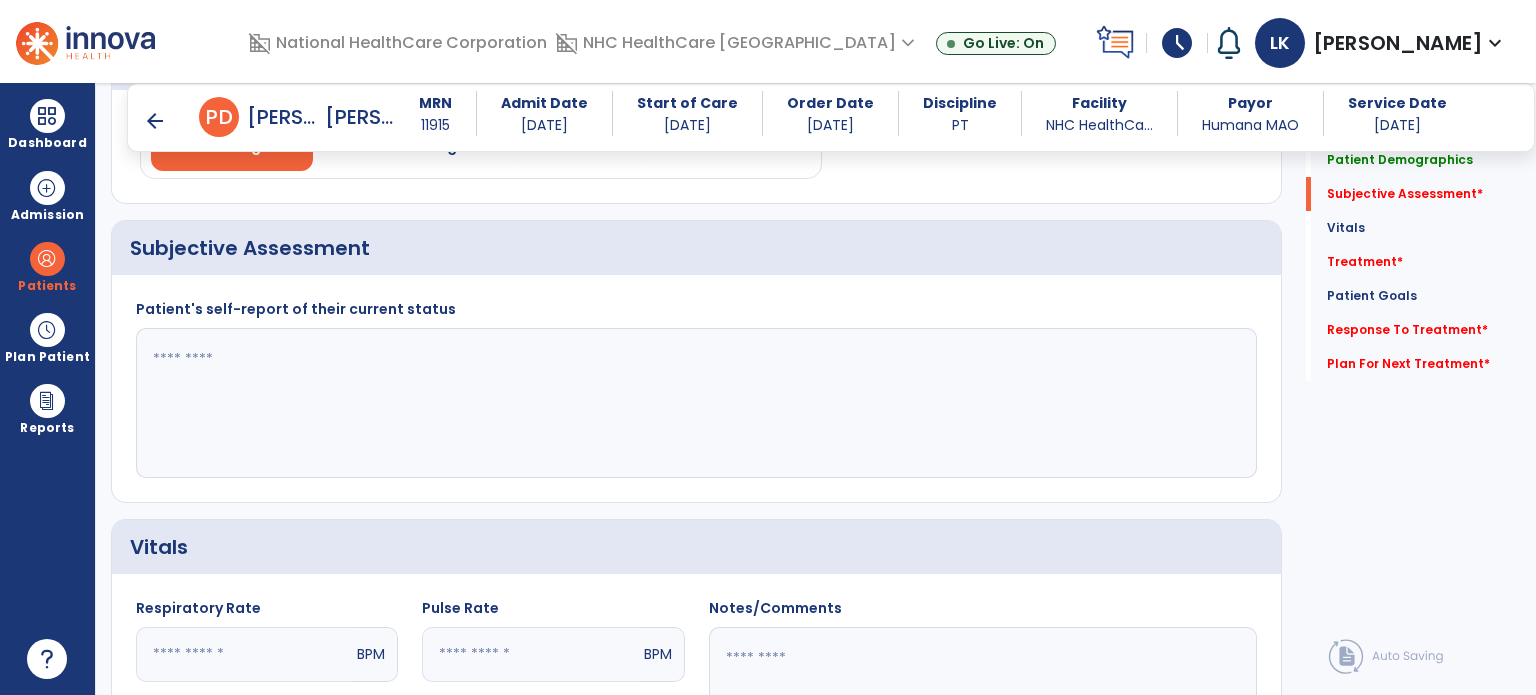 click 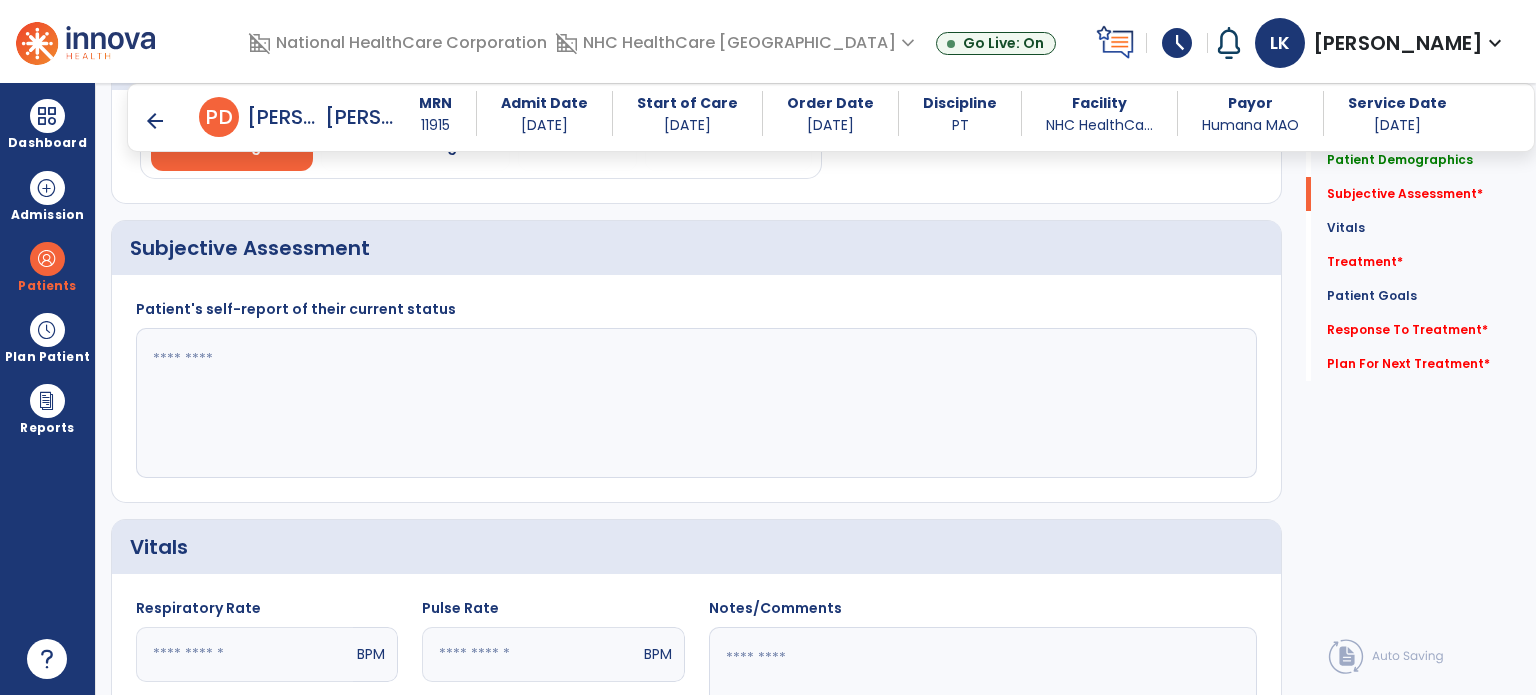 paste on "**********" 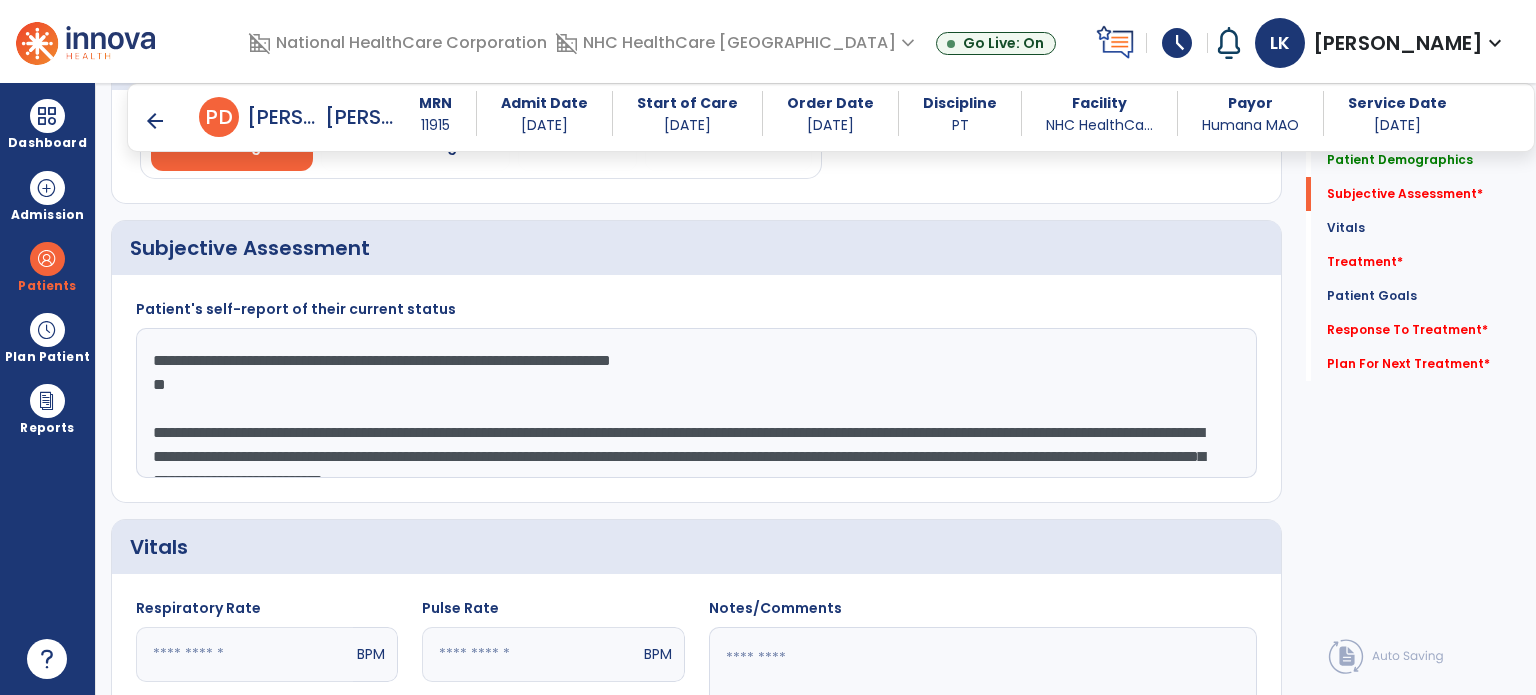 scroll, scrollTop: 183, scrollLeft: 0, axis: vertical 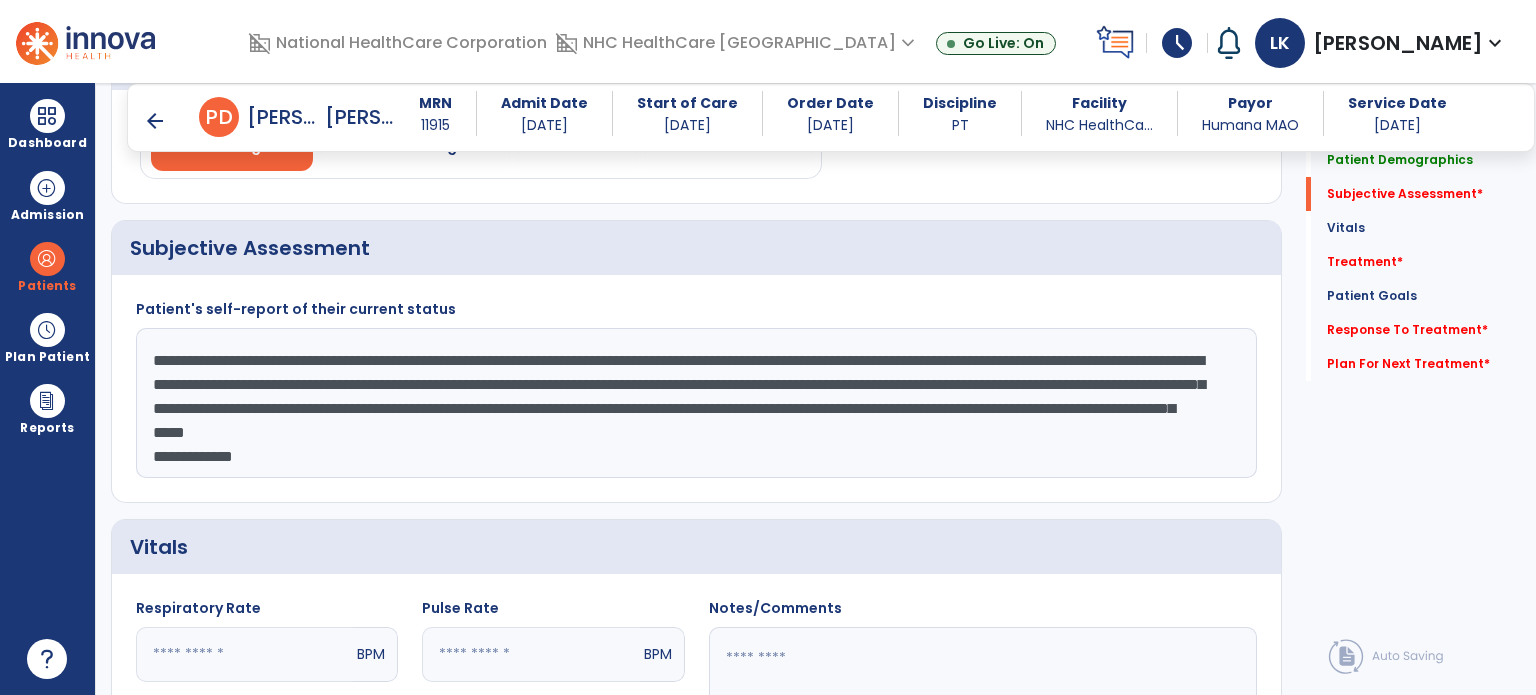 drag, startPoint x: 762, startPoint y: 355, endPoint x: 936, endPoint y: 397, distance: 178.99721 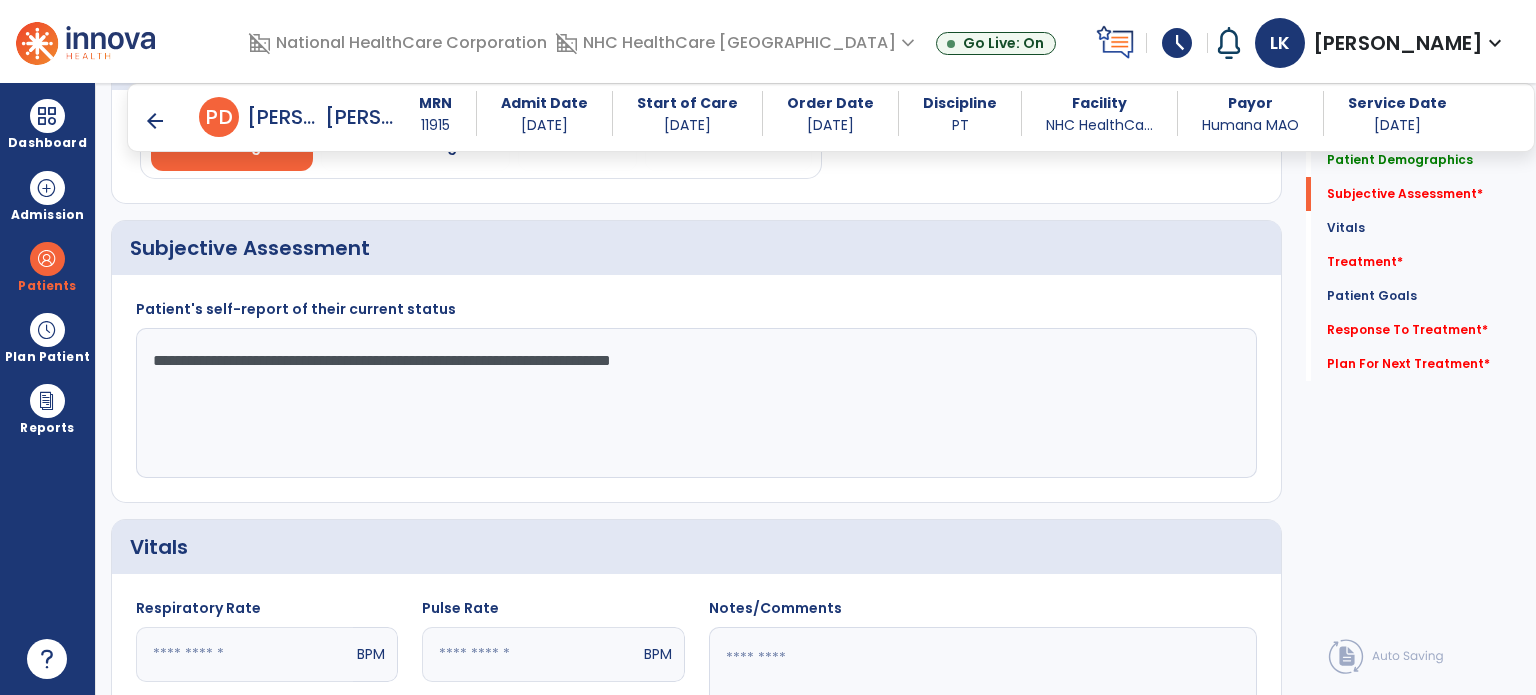 scroll, scrollTop: 0, scrollLeft: 0, axis: both 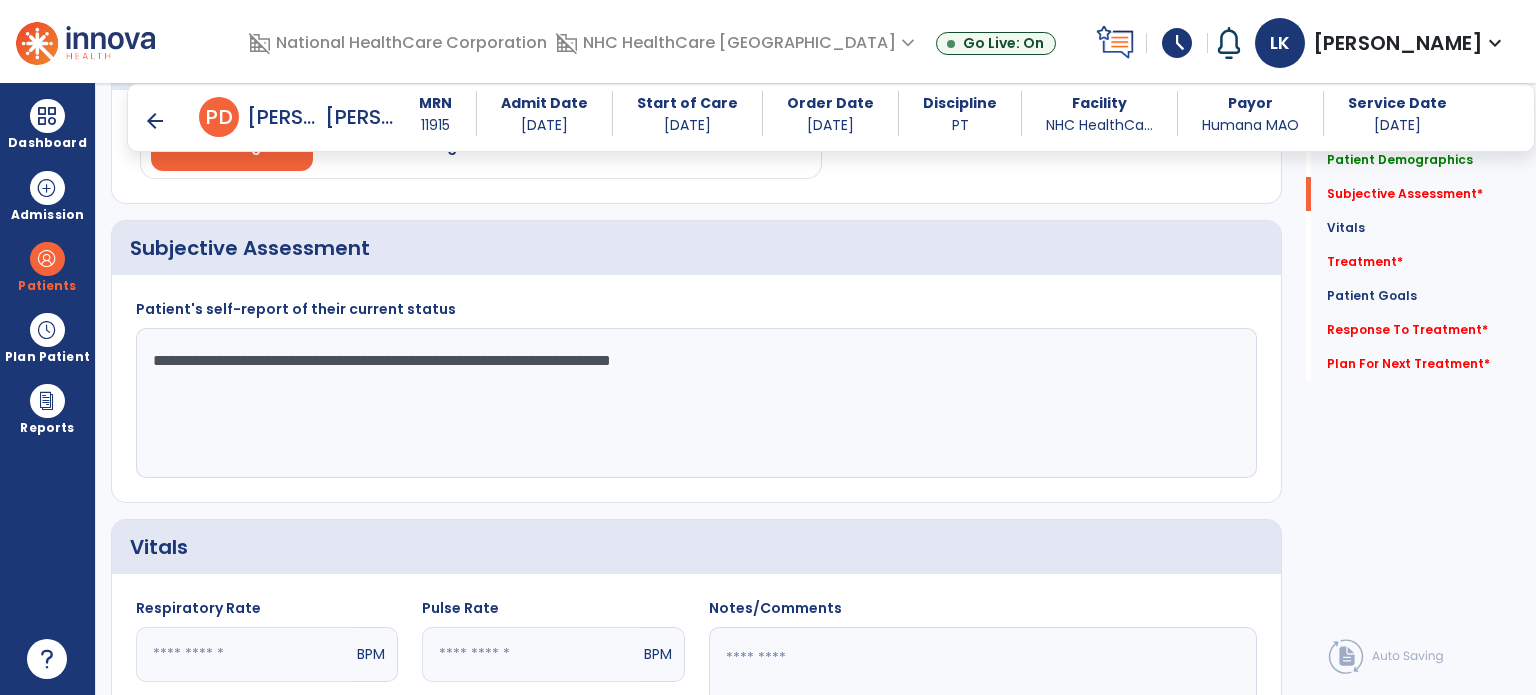 click on "**********" 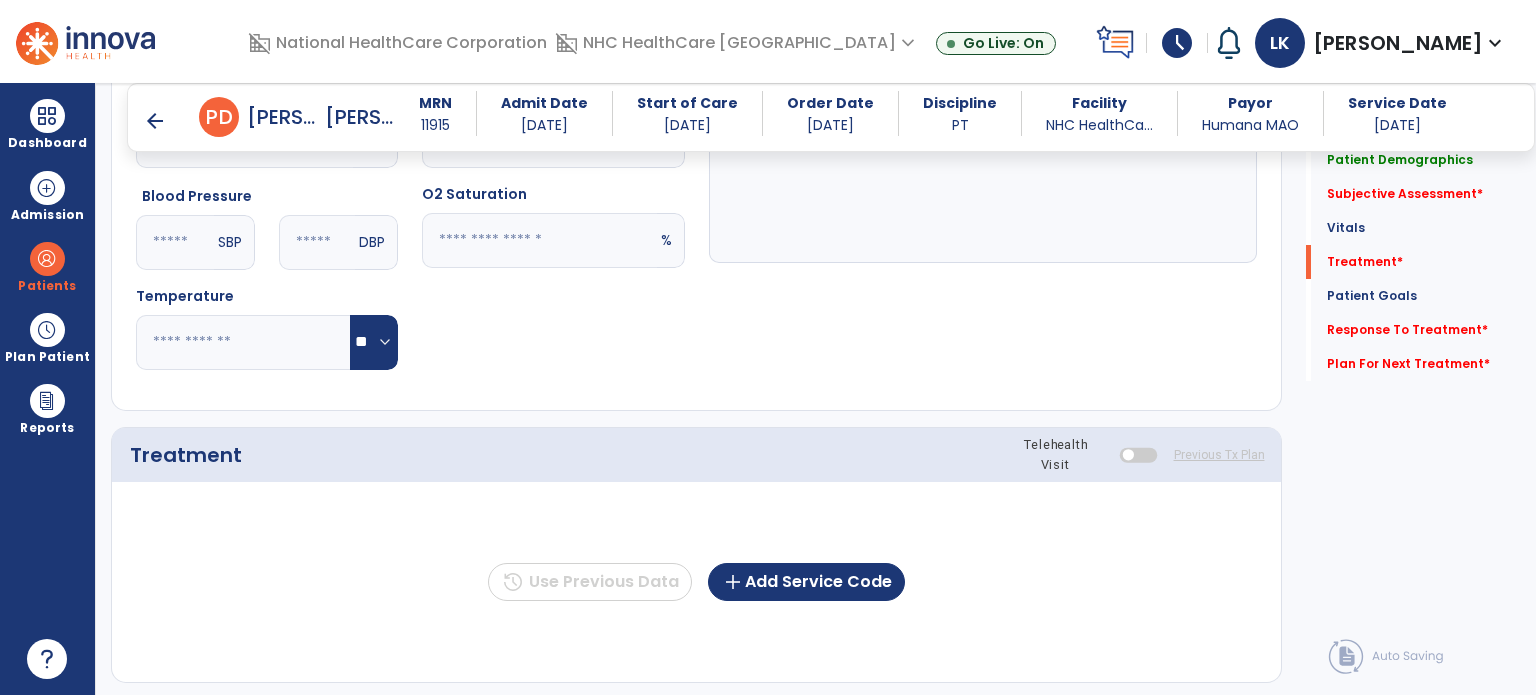 scroll, scrollTop: 800, scrollLeft: 0, axis: vertical 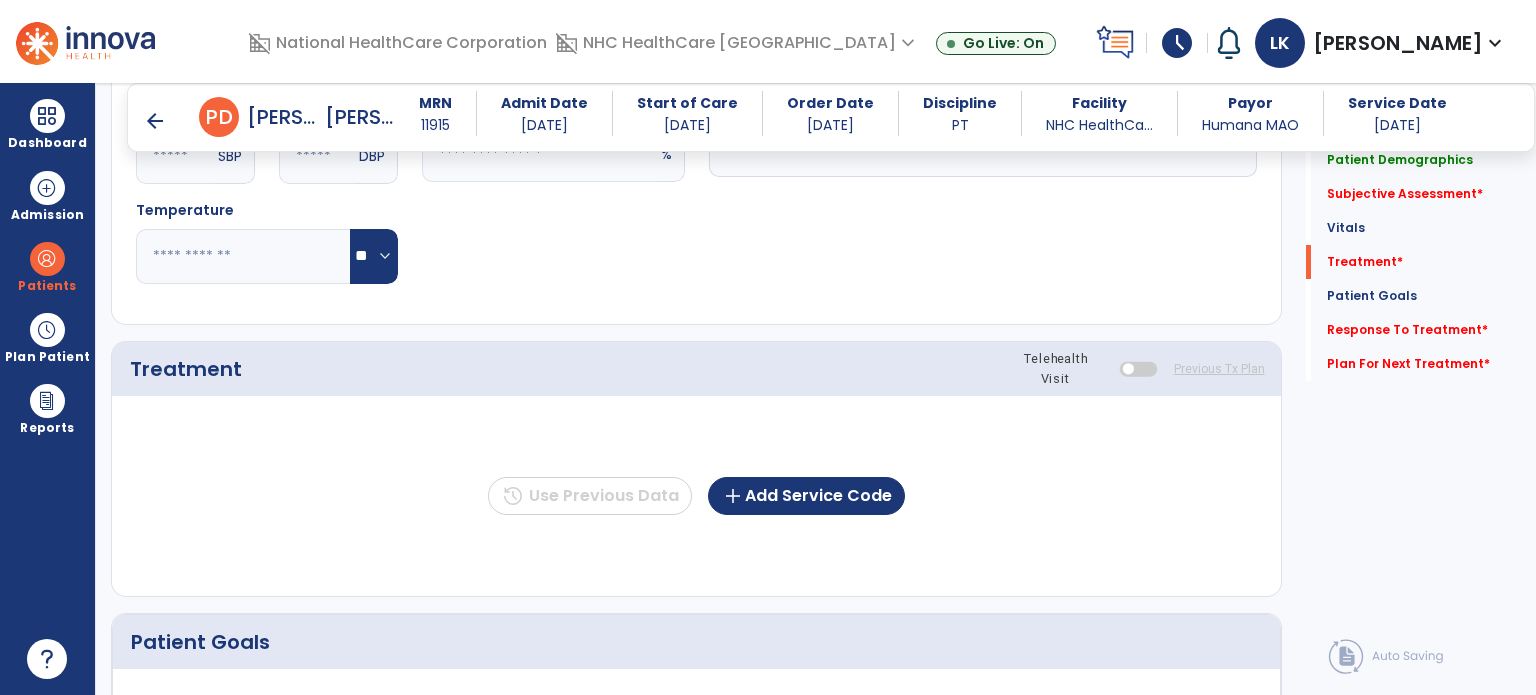 type on "**********" 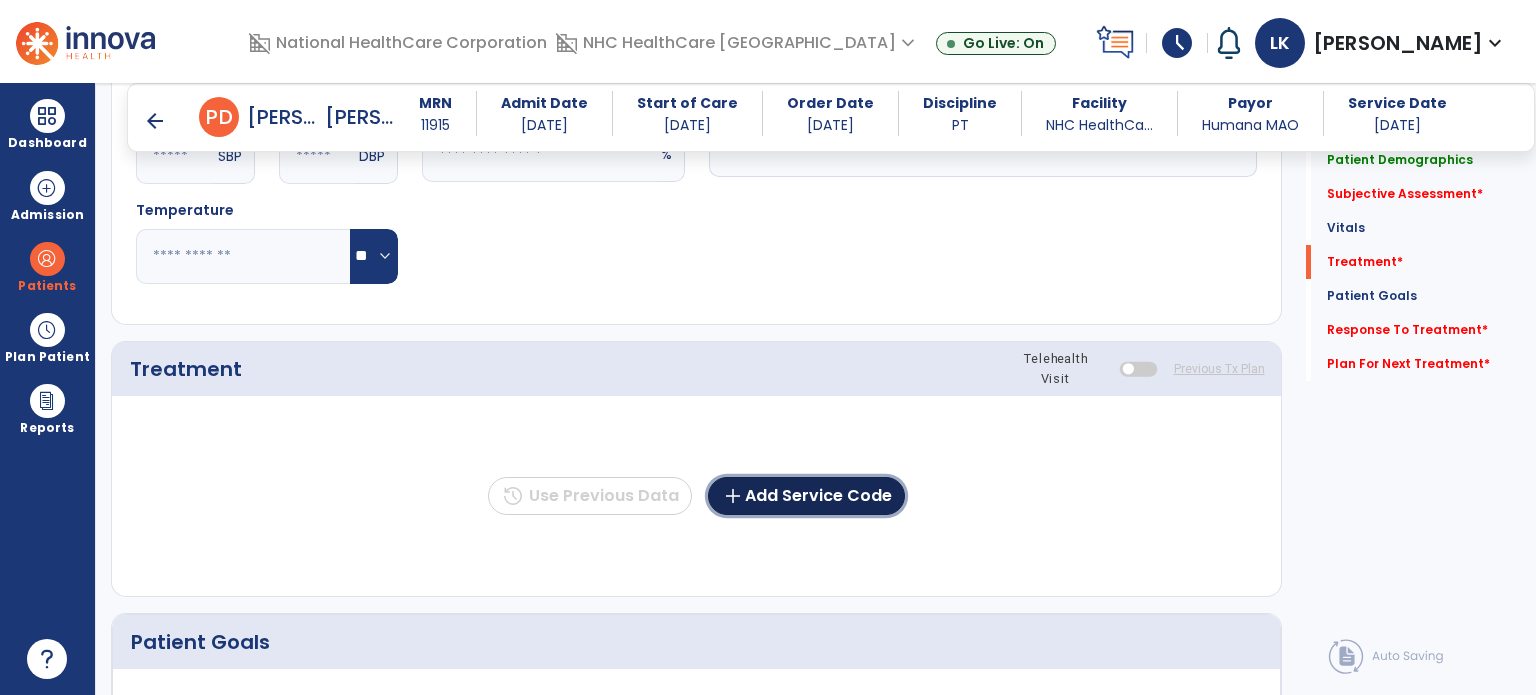 click on "add  Add Service Code" 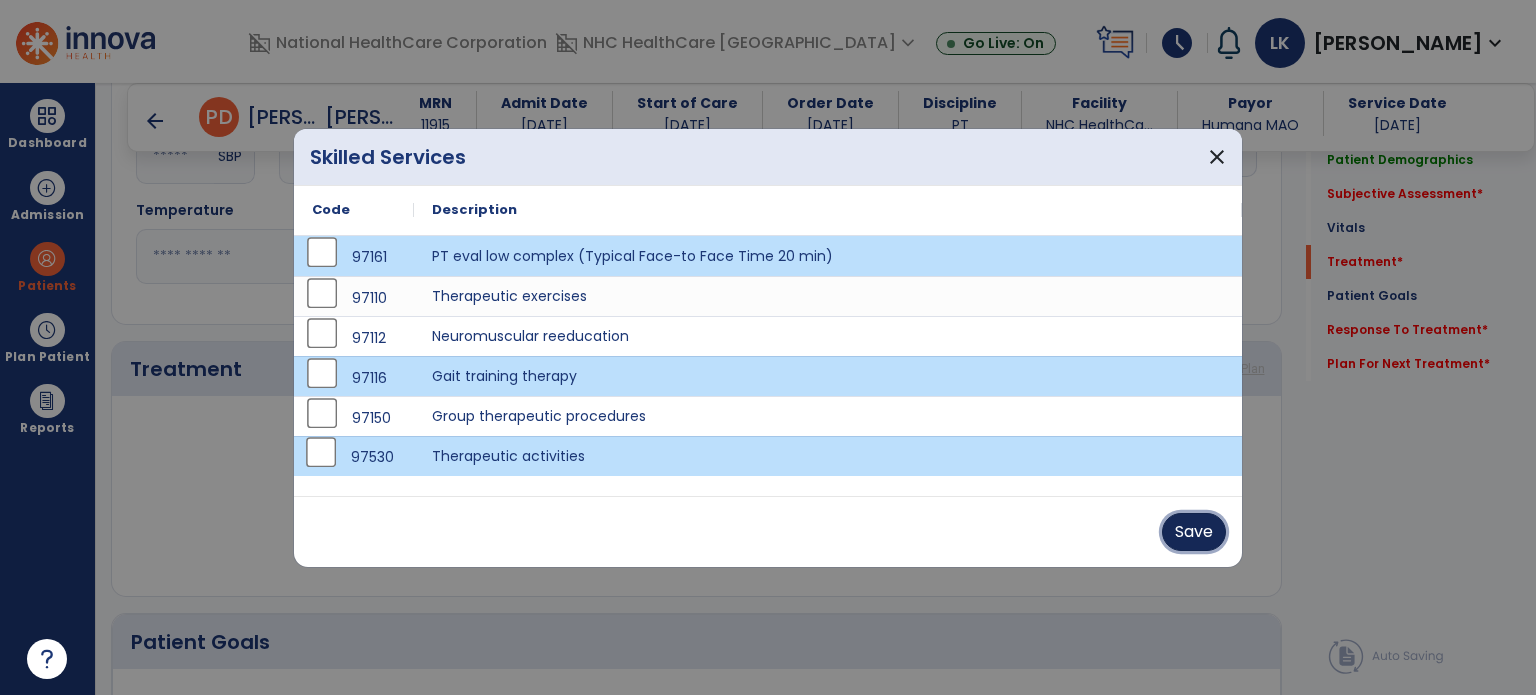 click on "Save" at bounding box center [1194, 532] 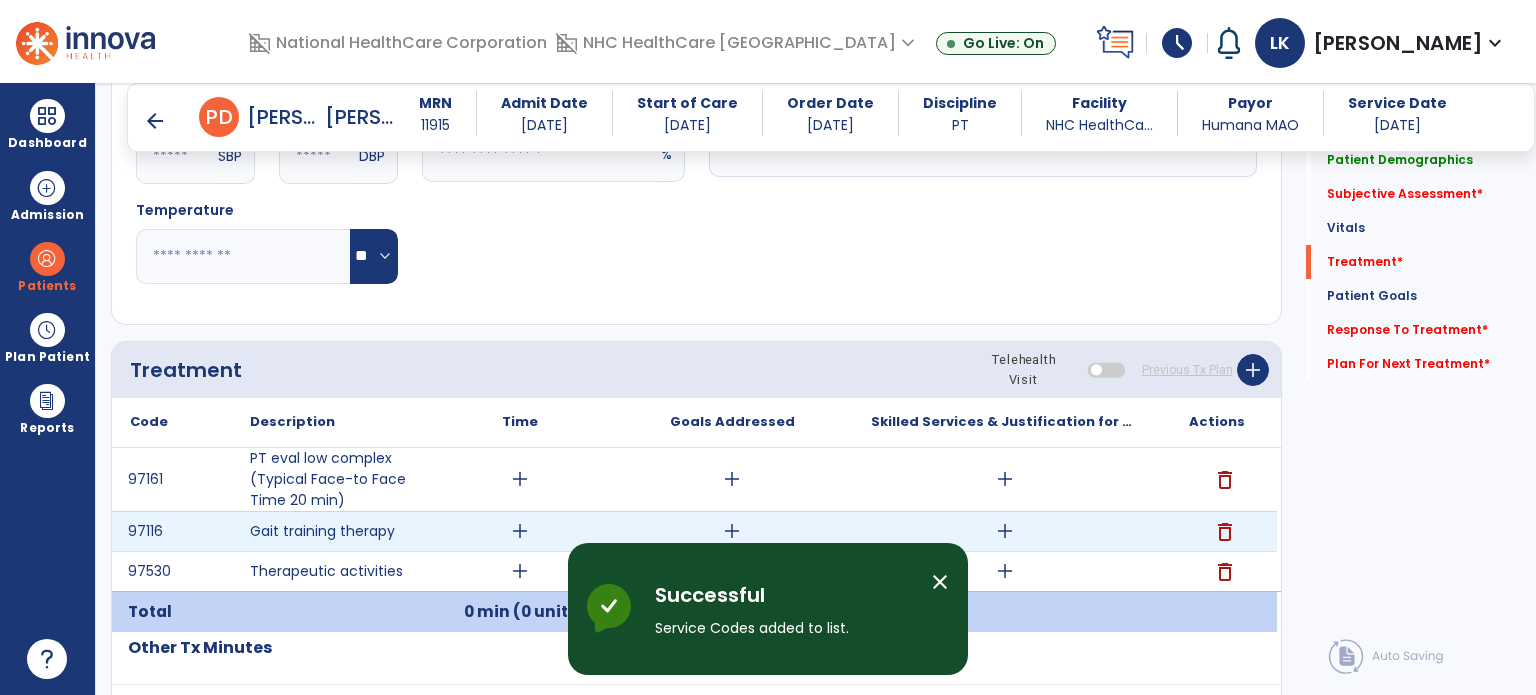 click on "add" at bounding box center (1005, 531) 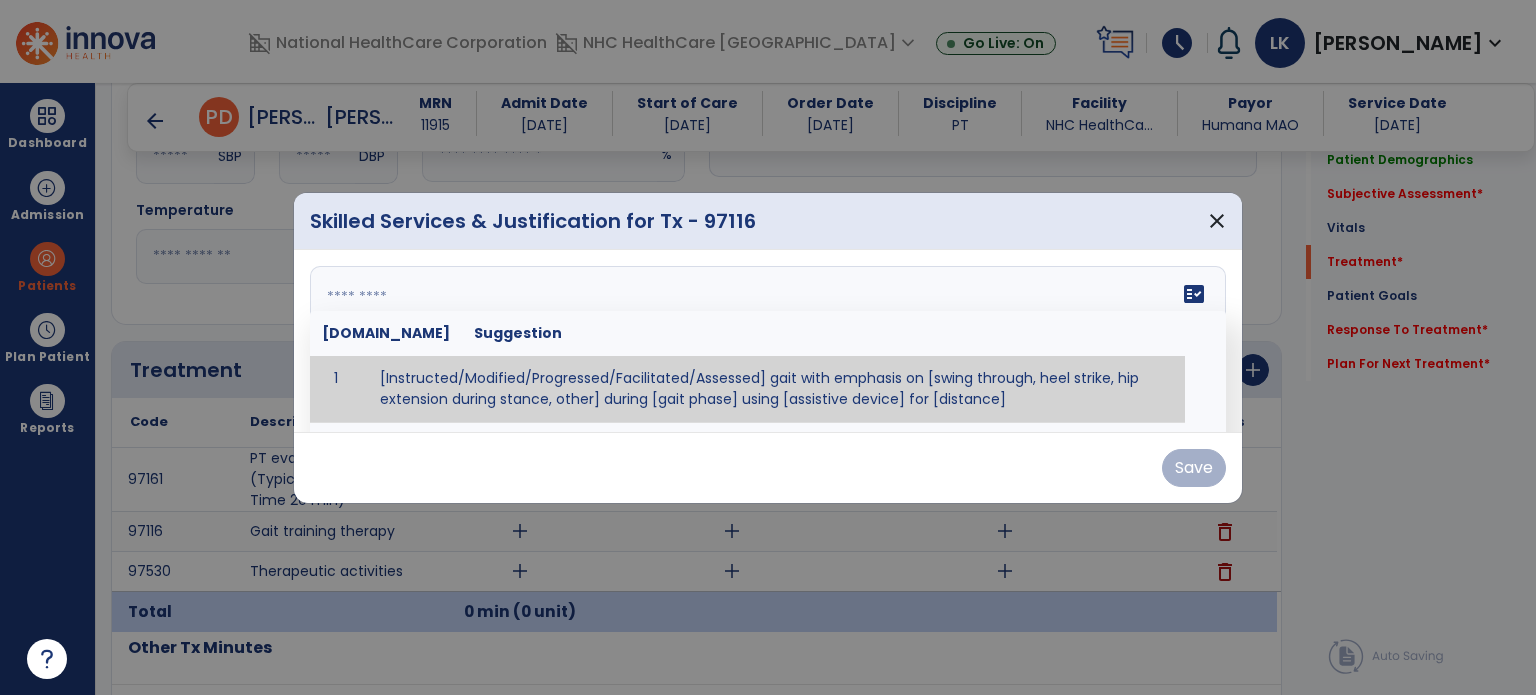 paste on "**********" 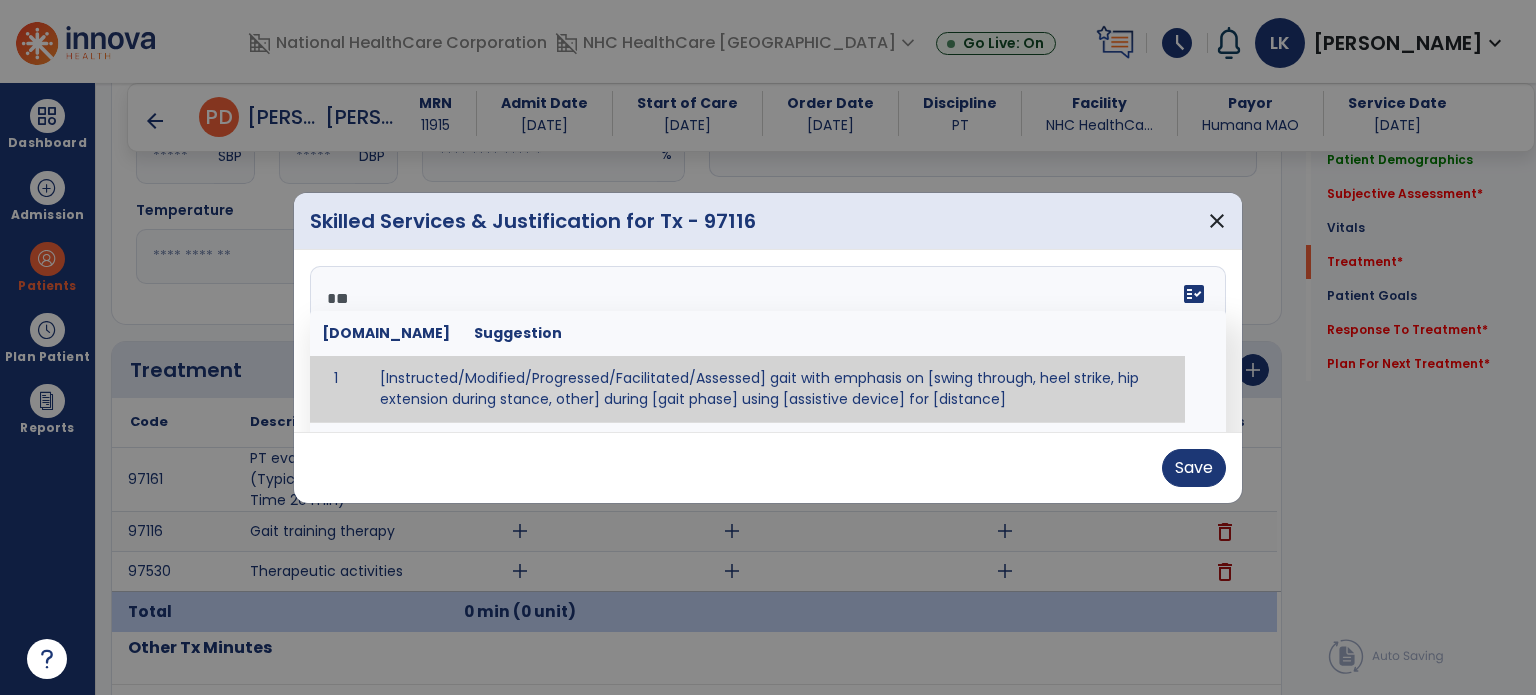 scroll, scrollTop: 231, scrollLeft: 0, axis: vertical 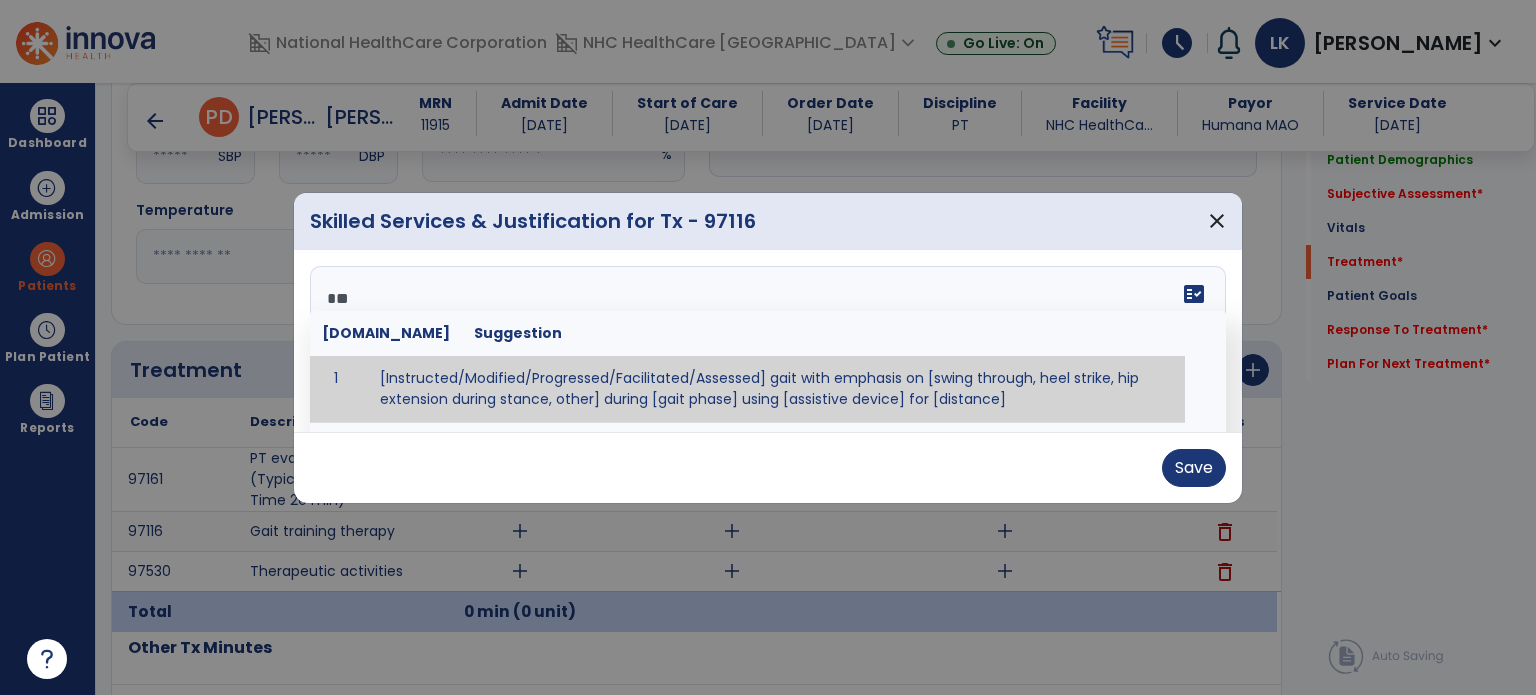 click on "**********" at bounding box center [766, 341] 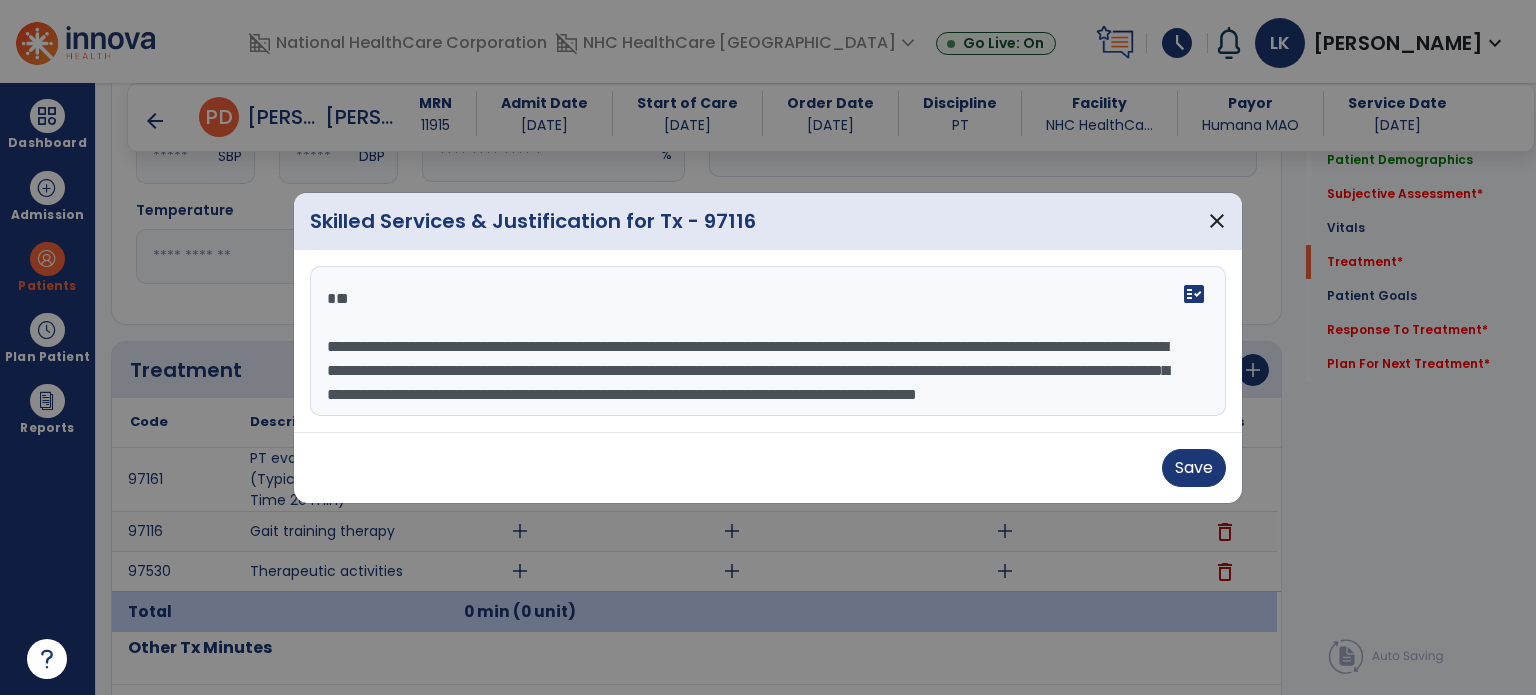 click on "**********" at bounding box center (768, 341) 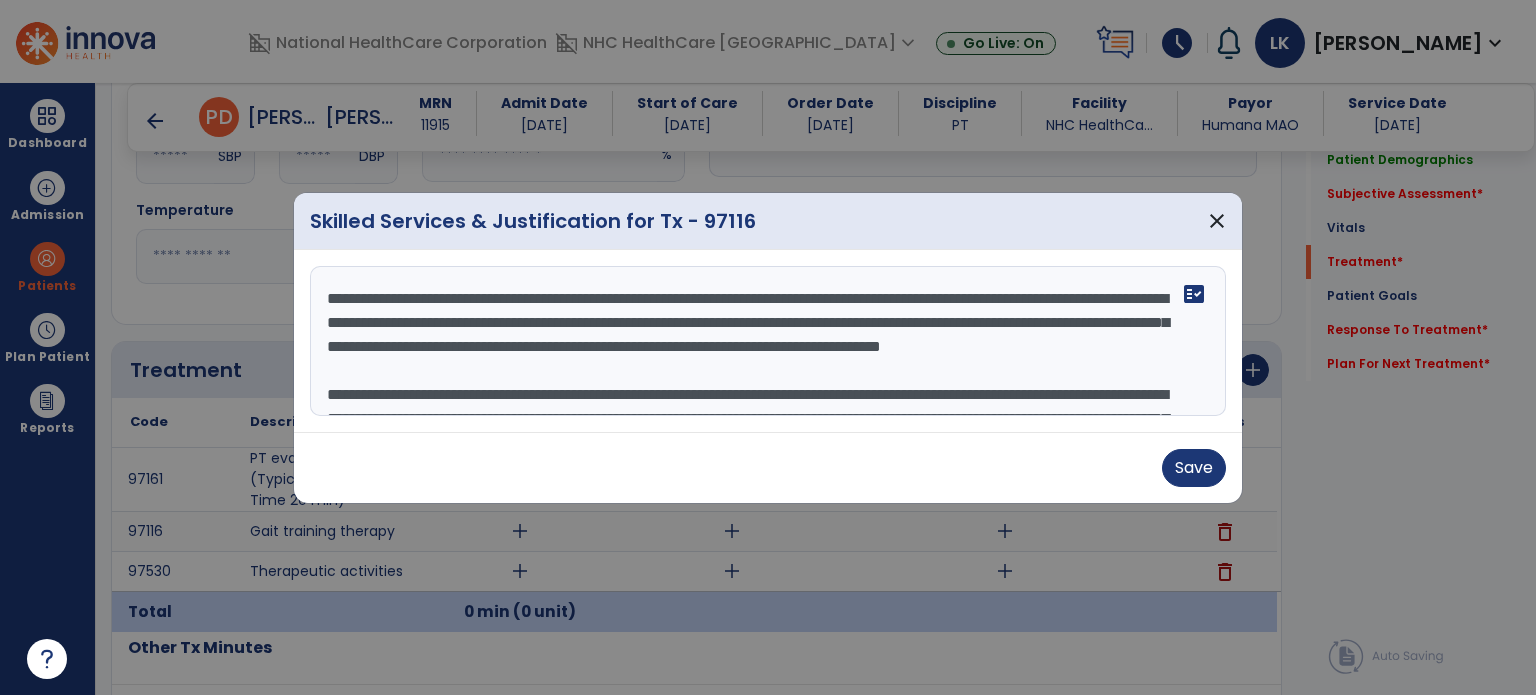 scroll, scrollTop: 46, scrollLeft: 0, axis: vertical 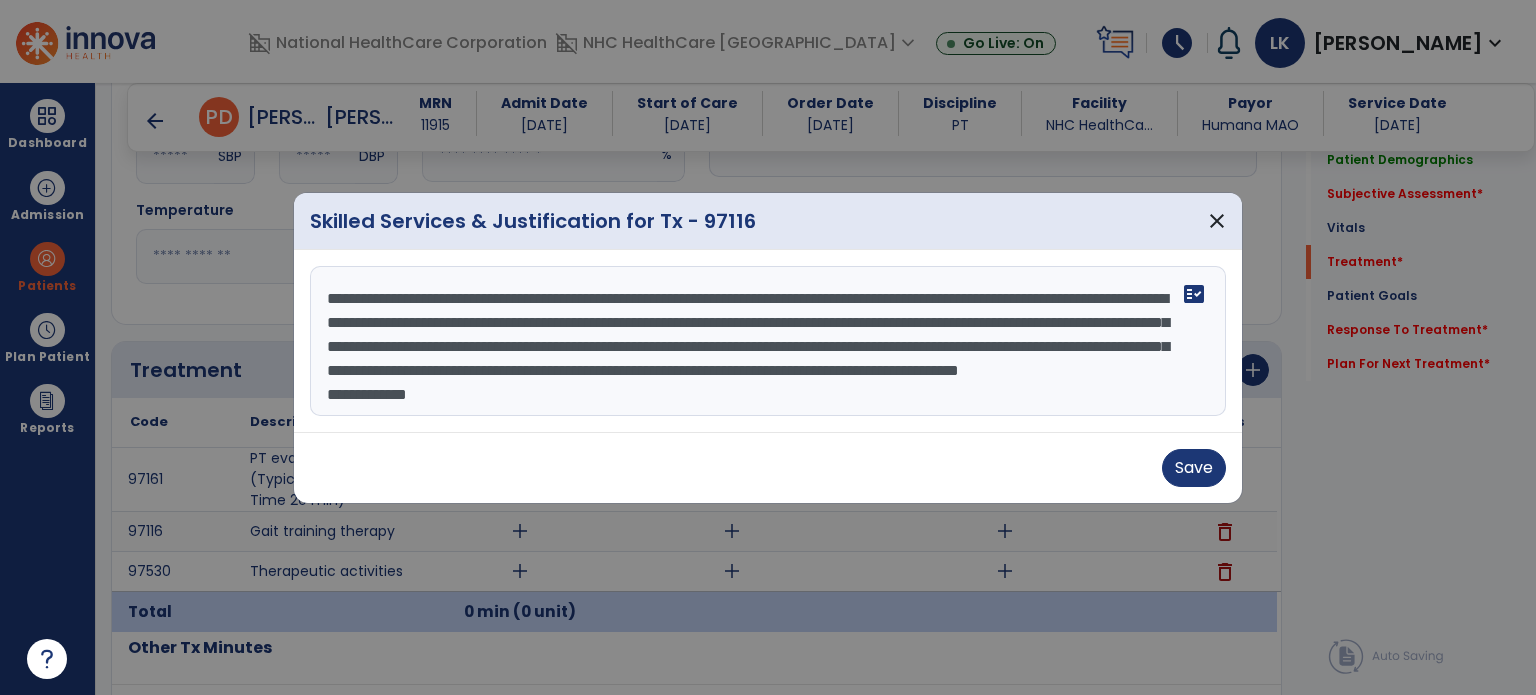drag, startPoint x: 810, startPoint y: 370, endPoint x: 900, endPoint y: 425, distance: 105.47511 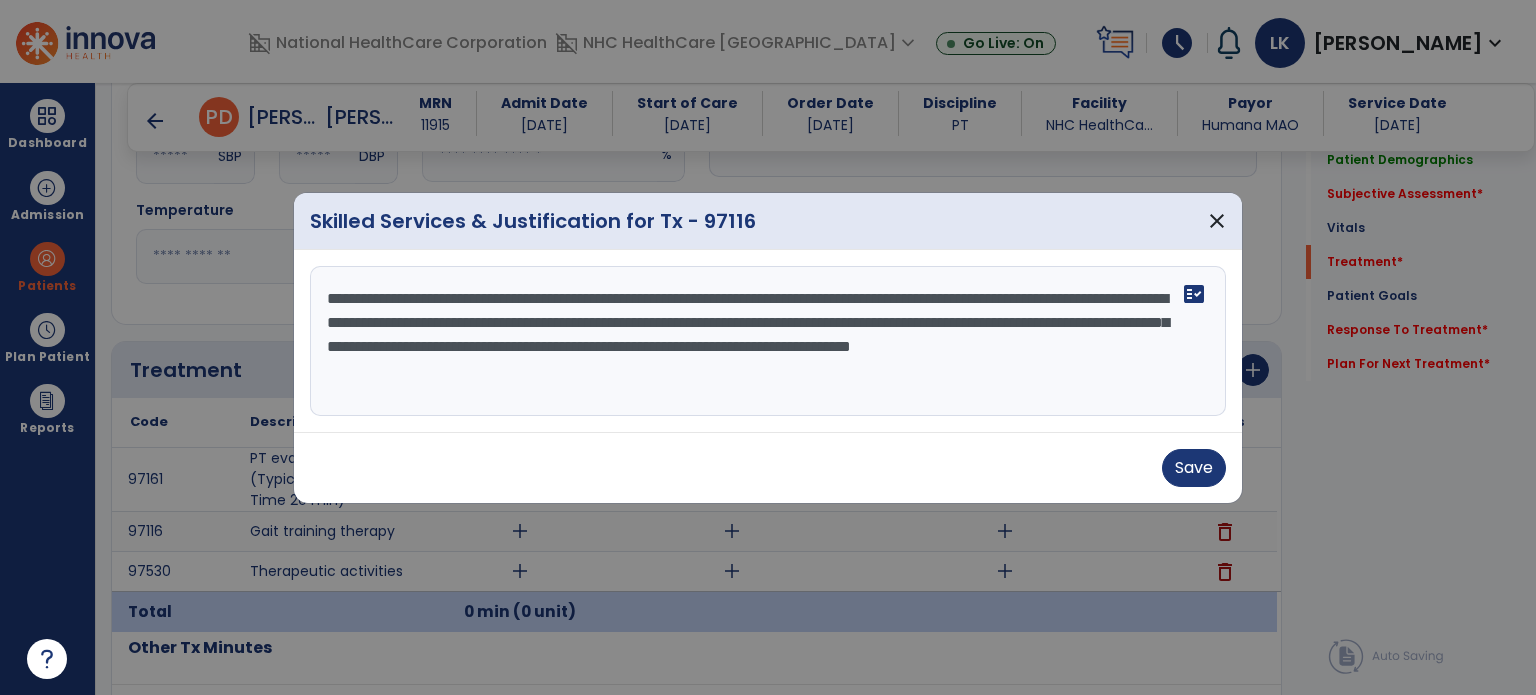 drag, startPoint x: 426, startPoint y: 344, endPoint x: 557, endPoint y: 341, distance: 131.03435 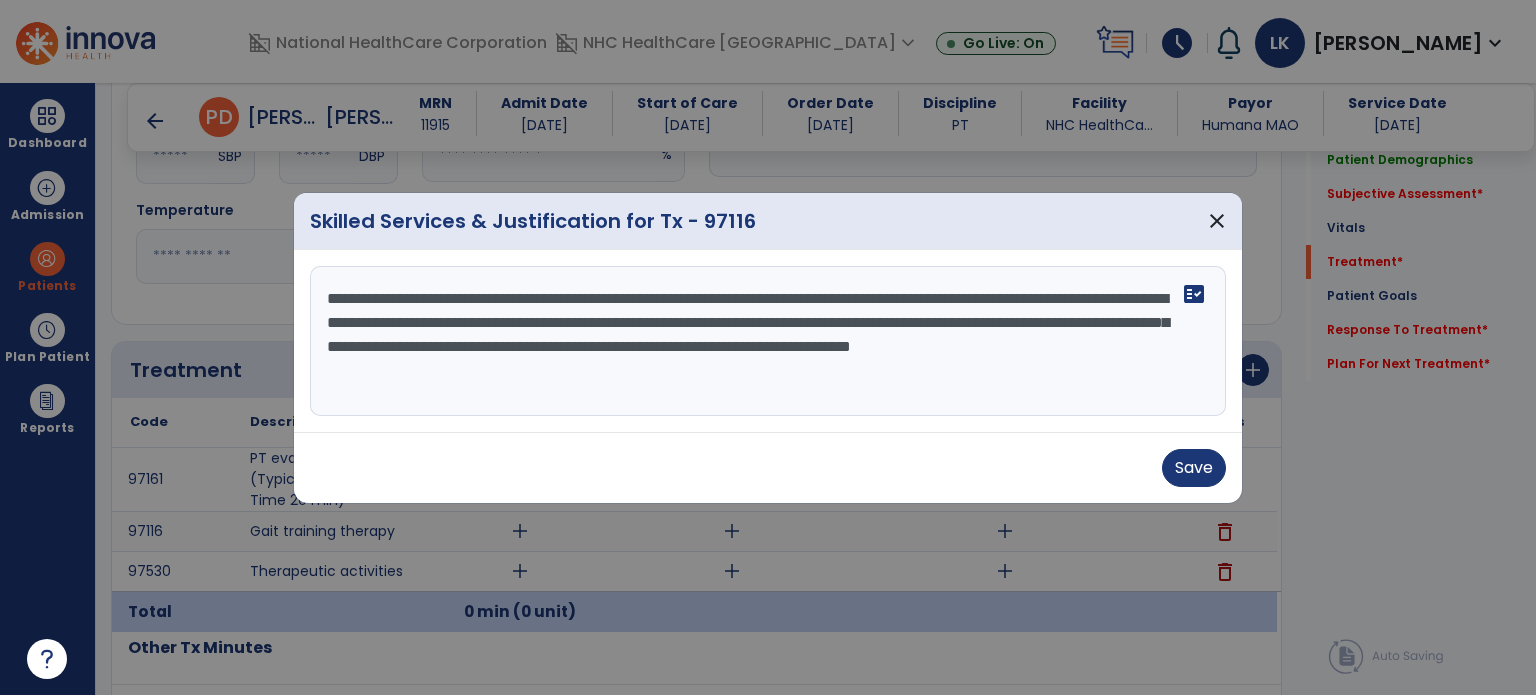 click on "**********" at bounding box center (768, 341) 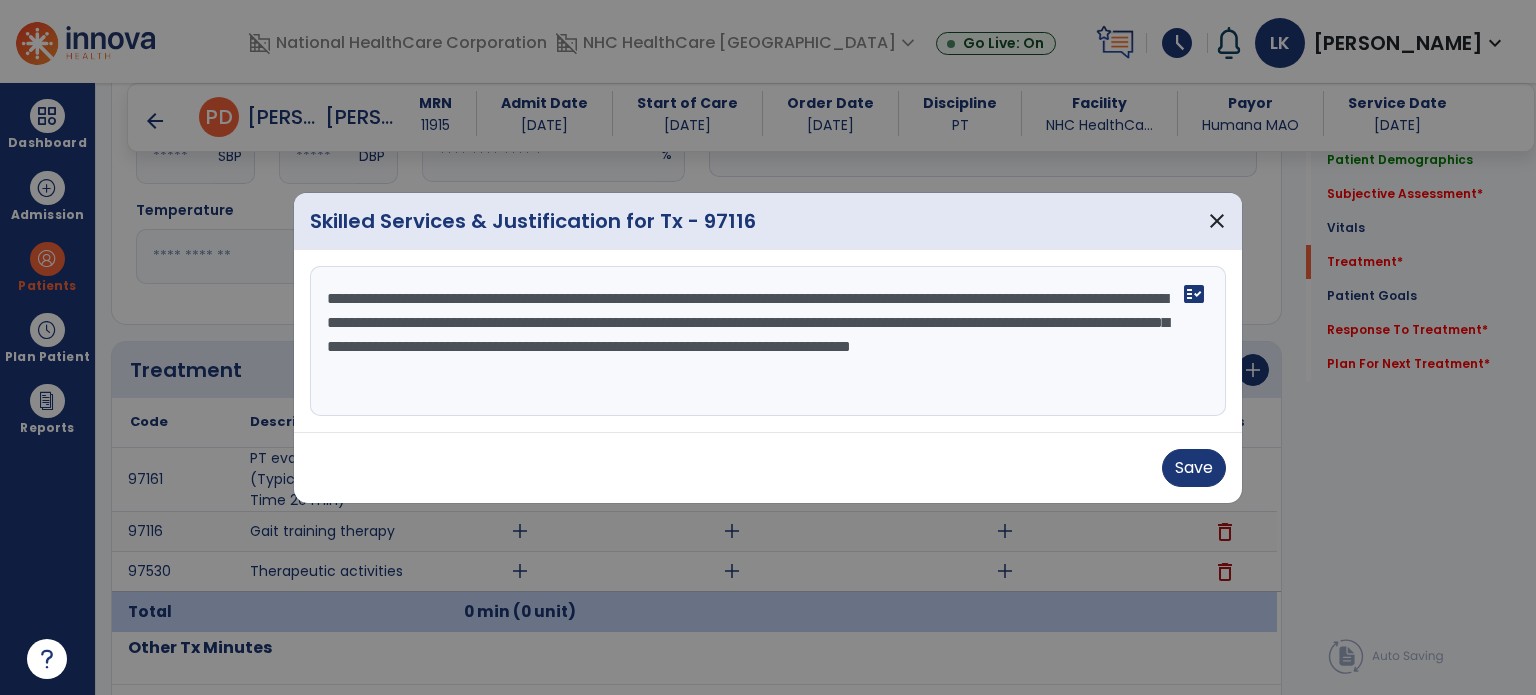 click at bounding box center [768, 347] 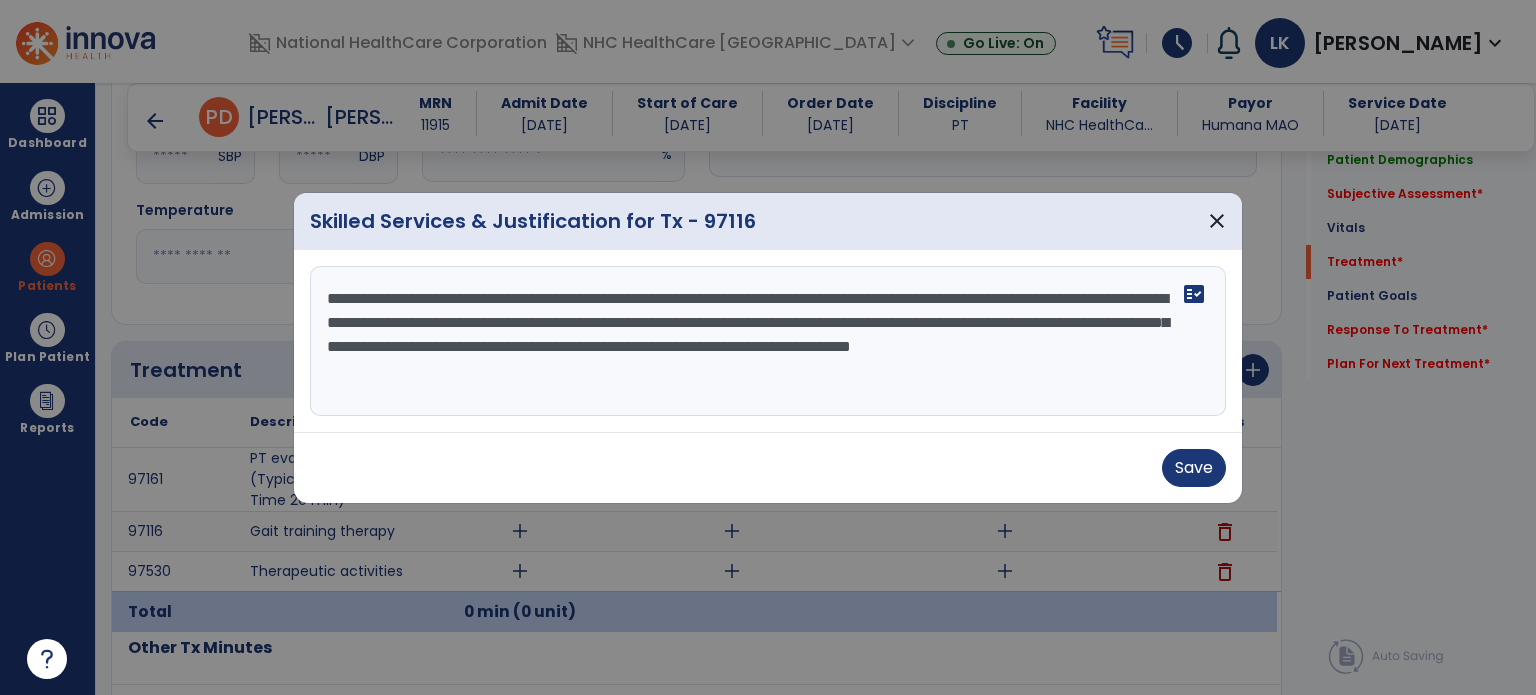 drag, startPoint x: 485, startPoint y: 348, endPoint x: 429, endPoint y: 354, distance: 56.32051 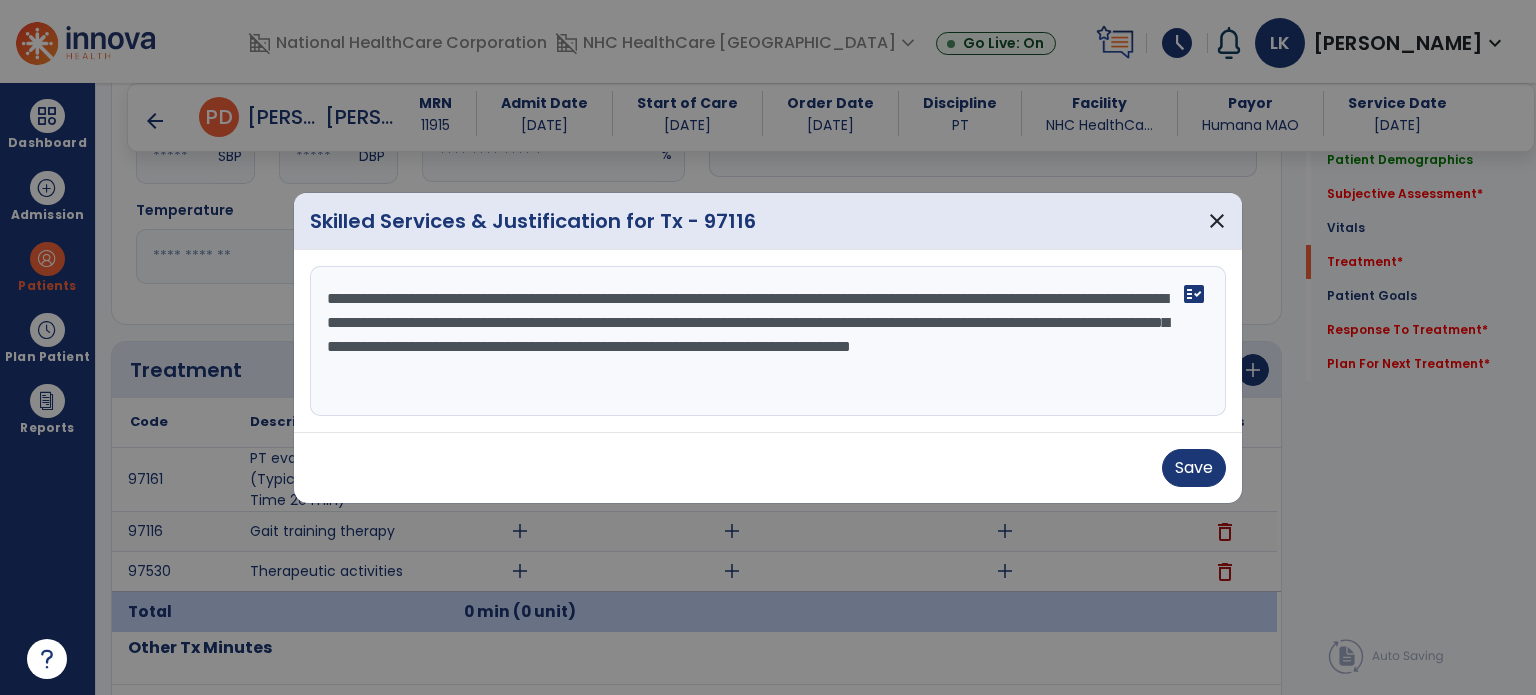 click on "**********" at bounding box center (768, 341) 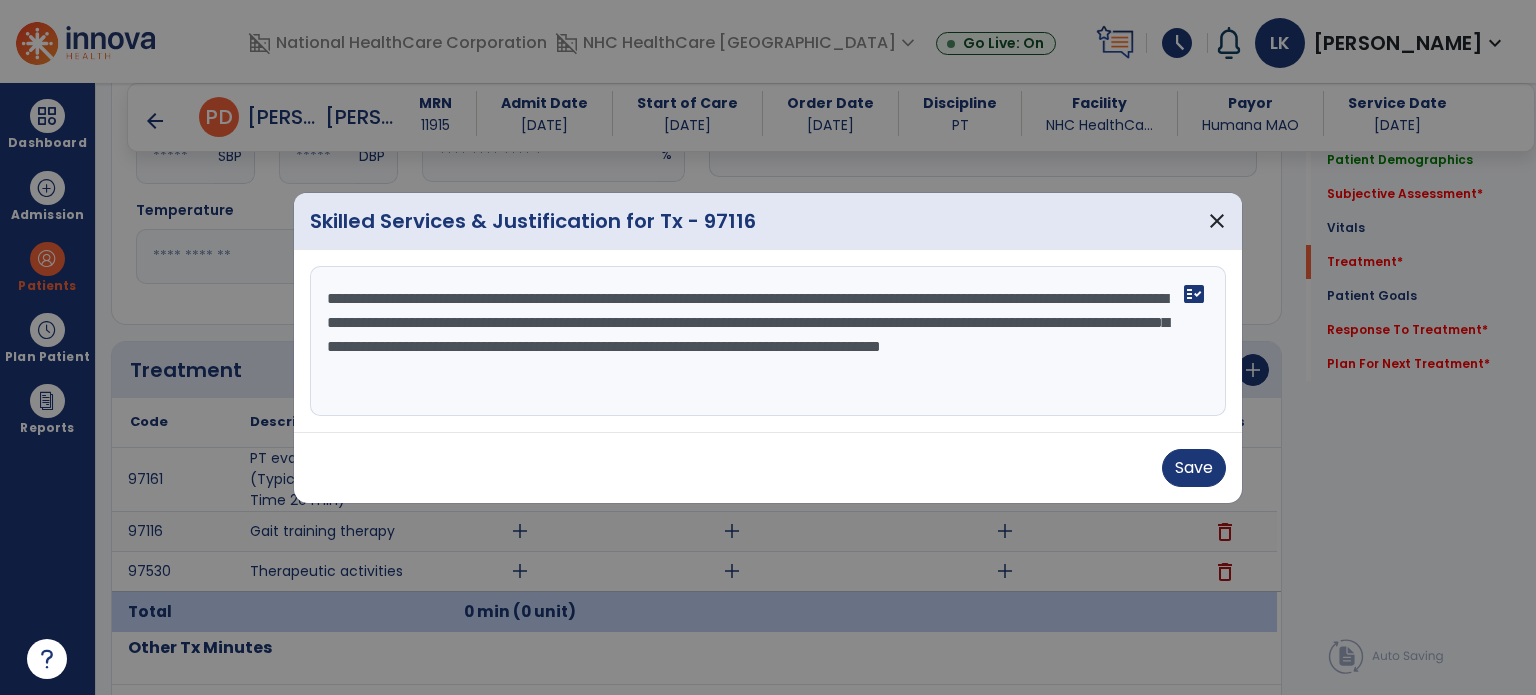 click on "**********" at bounding box center [768, 341] 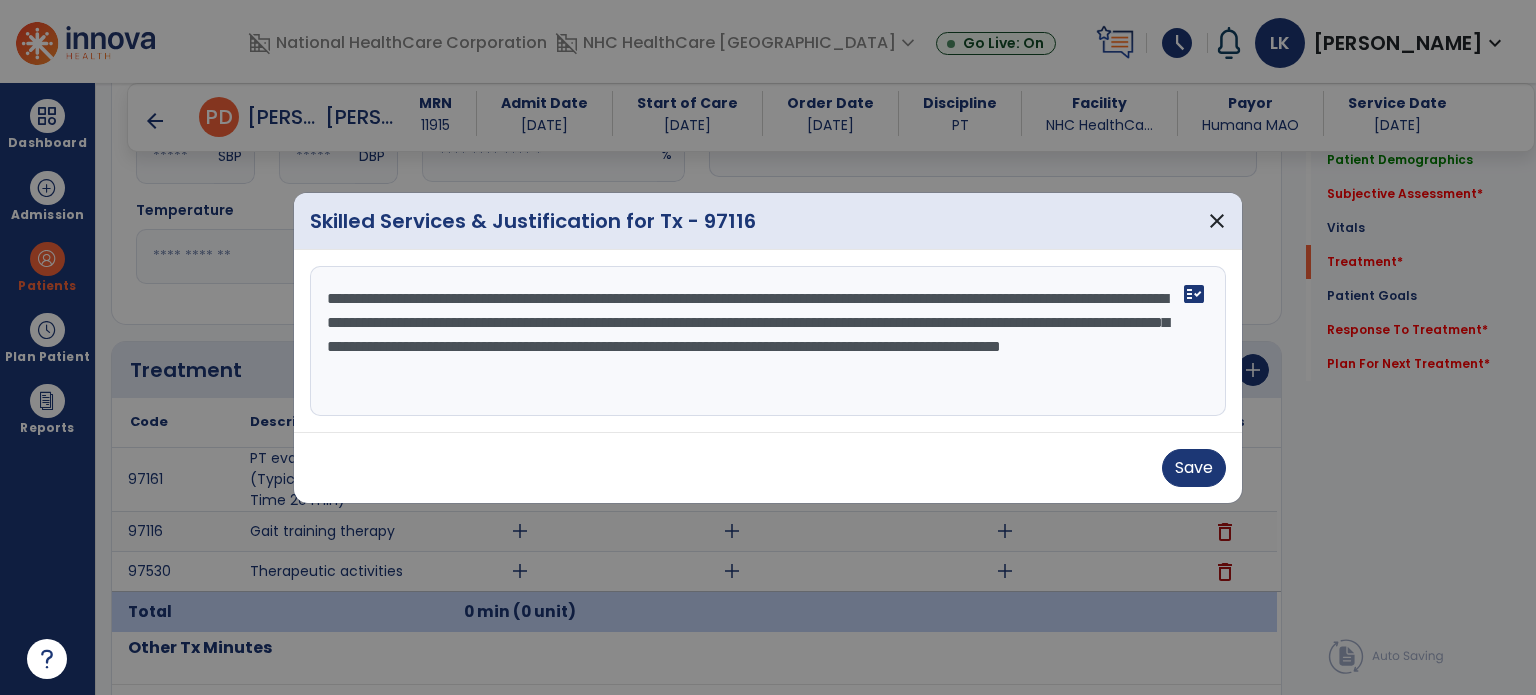 type on "**********" 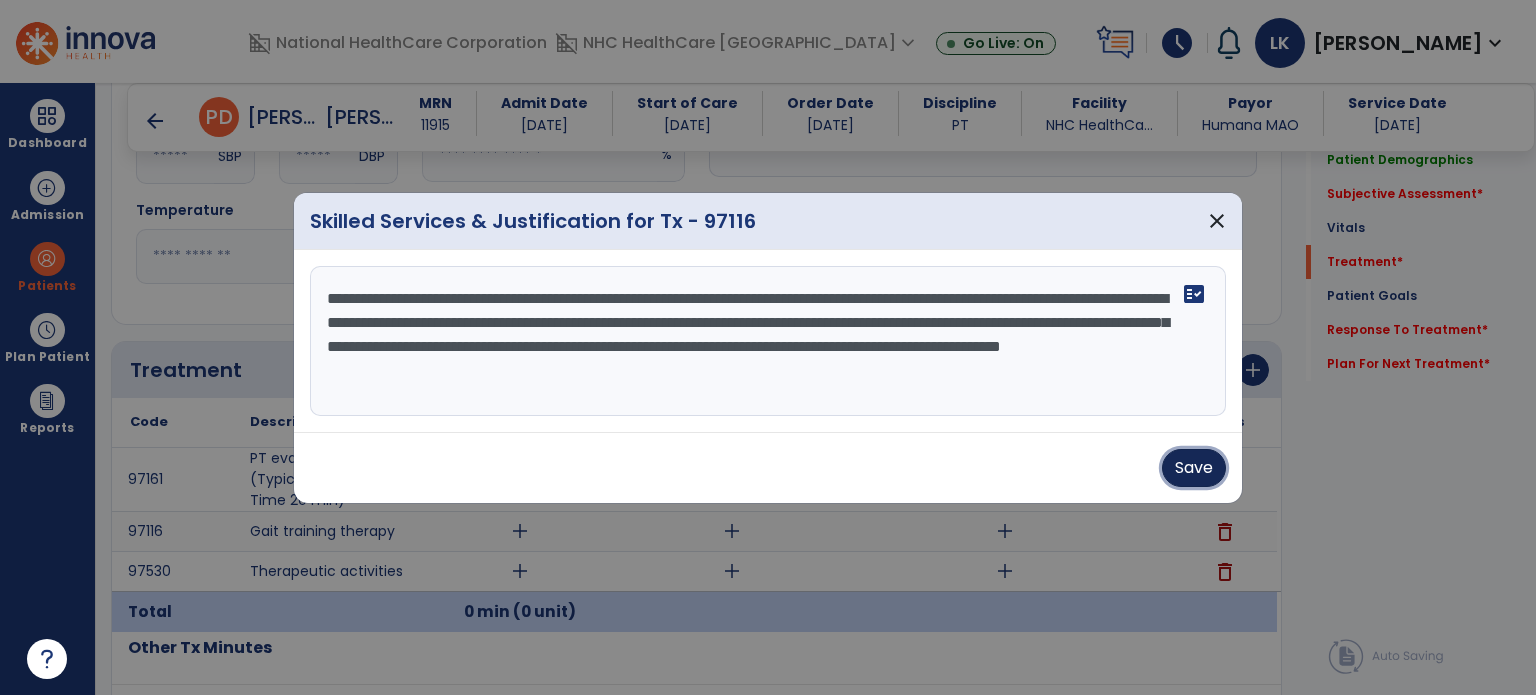 click on "Save" at bounding box center [1194, 468] 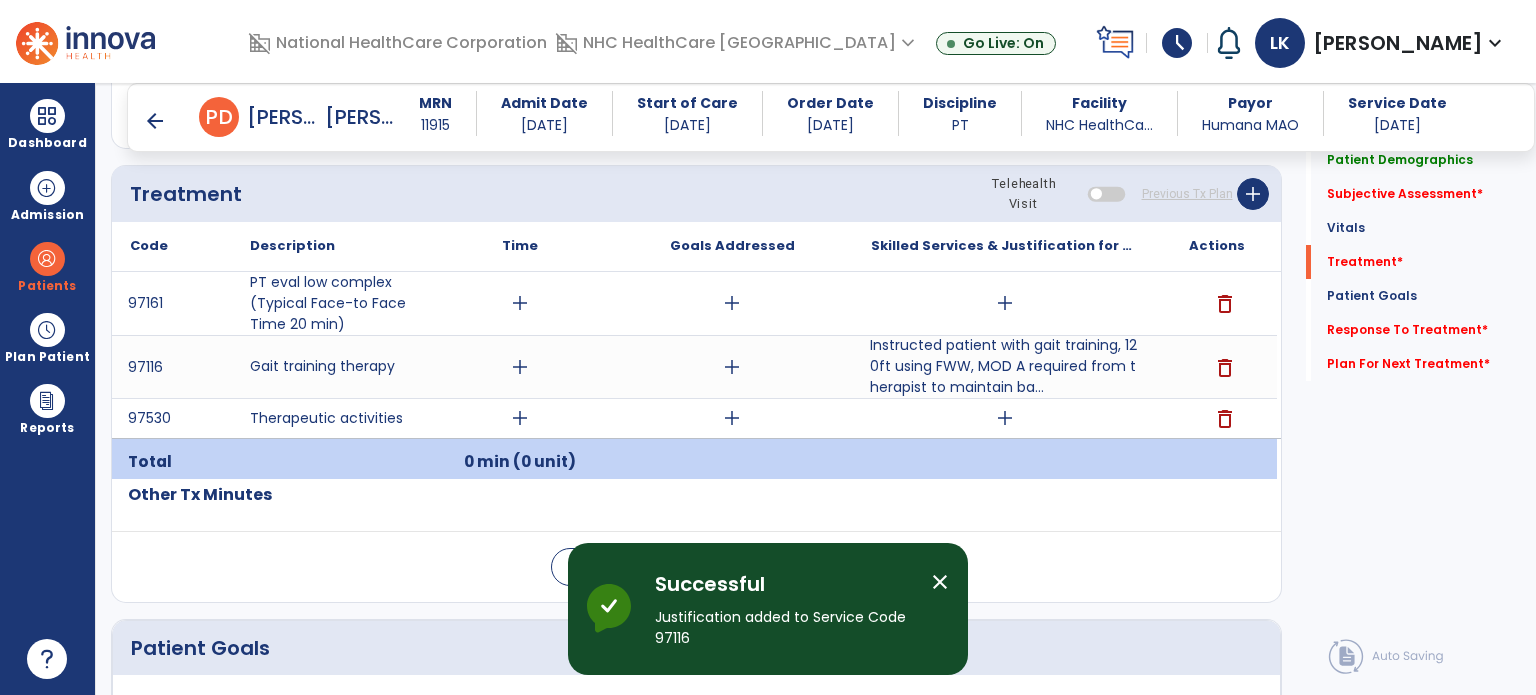 scroll, scrollTop: 1000, scrollLeft: 0, axis: vertical 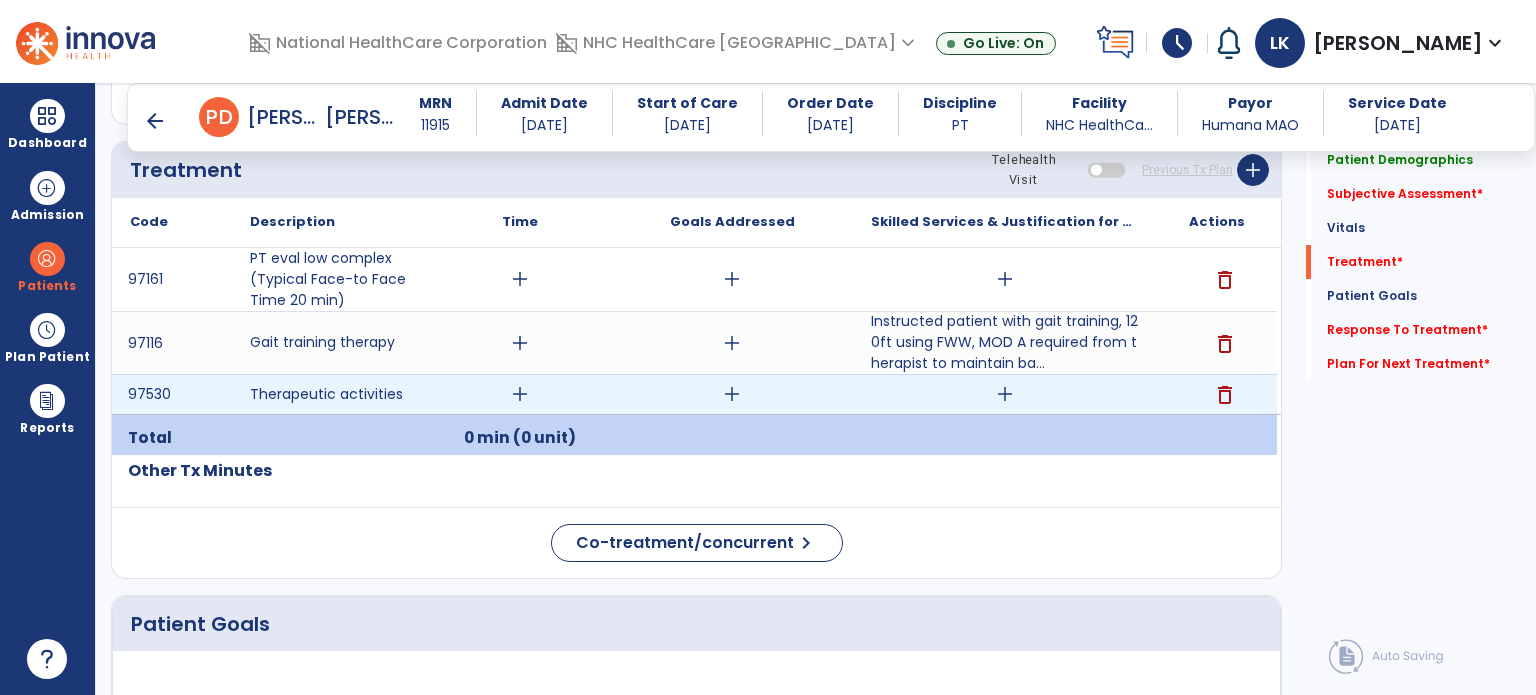 click on "add" at bounding box center [1005, 394] 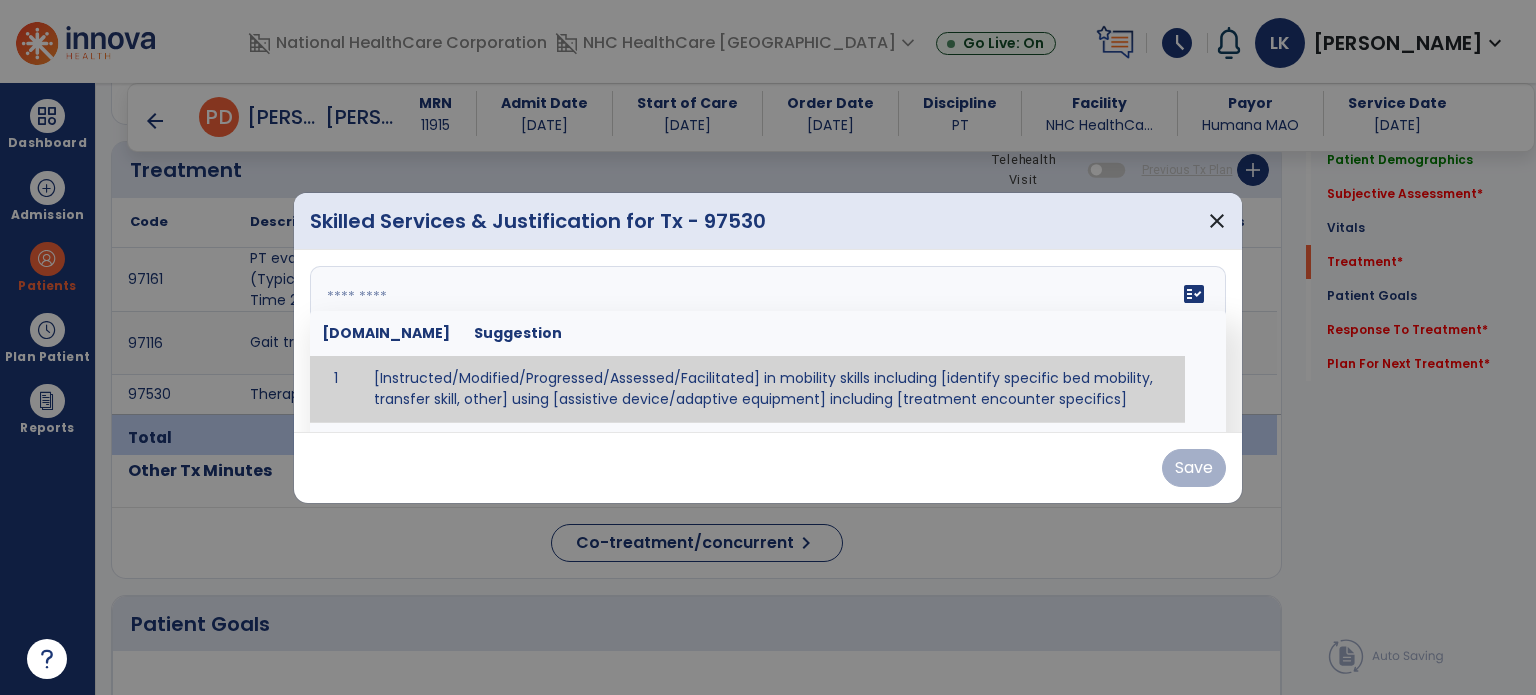 paste on "**********" 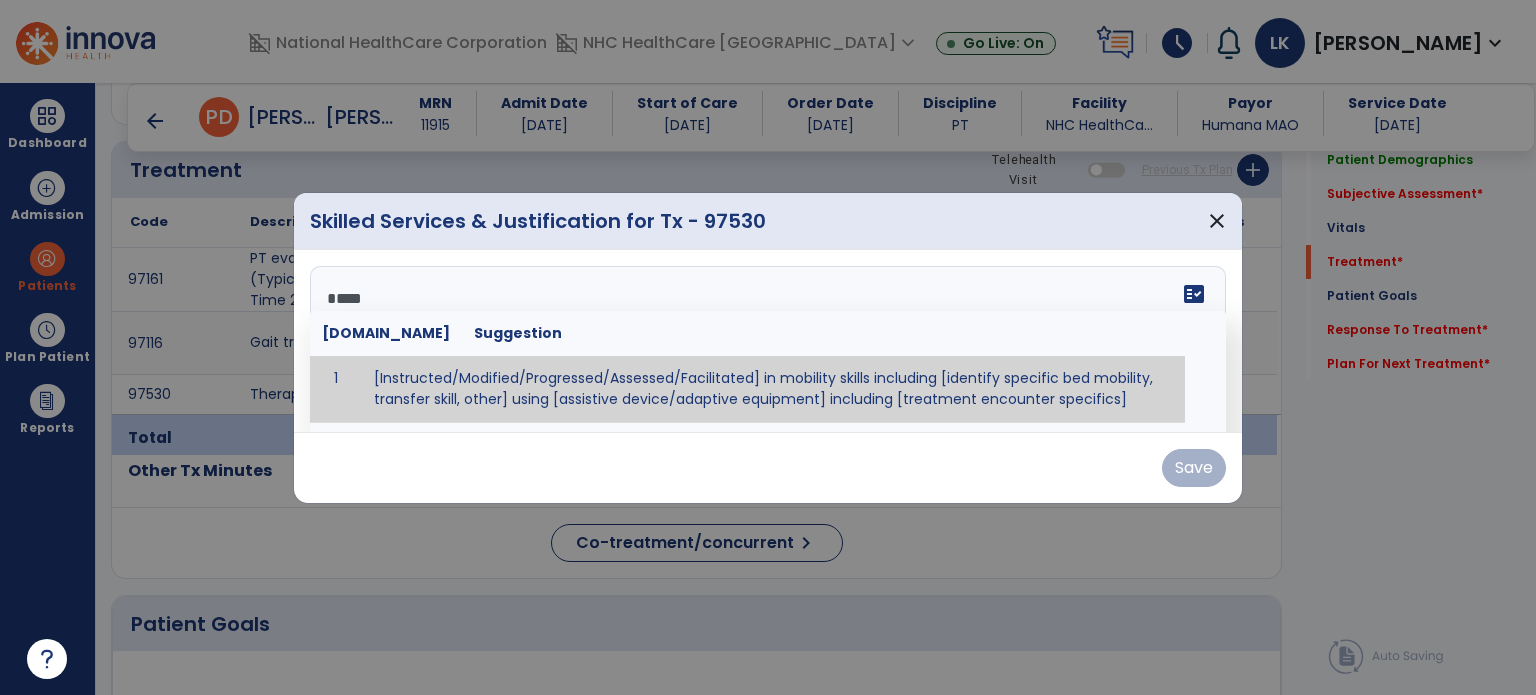 scroll, scrollTop: 87, scrollLeft: 0, axis: vertical 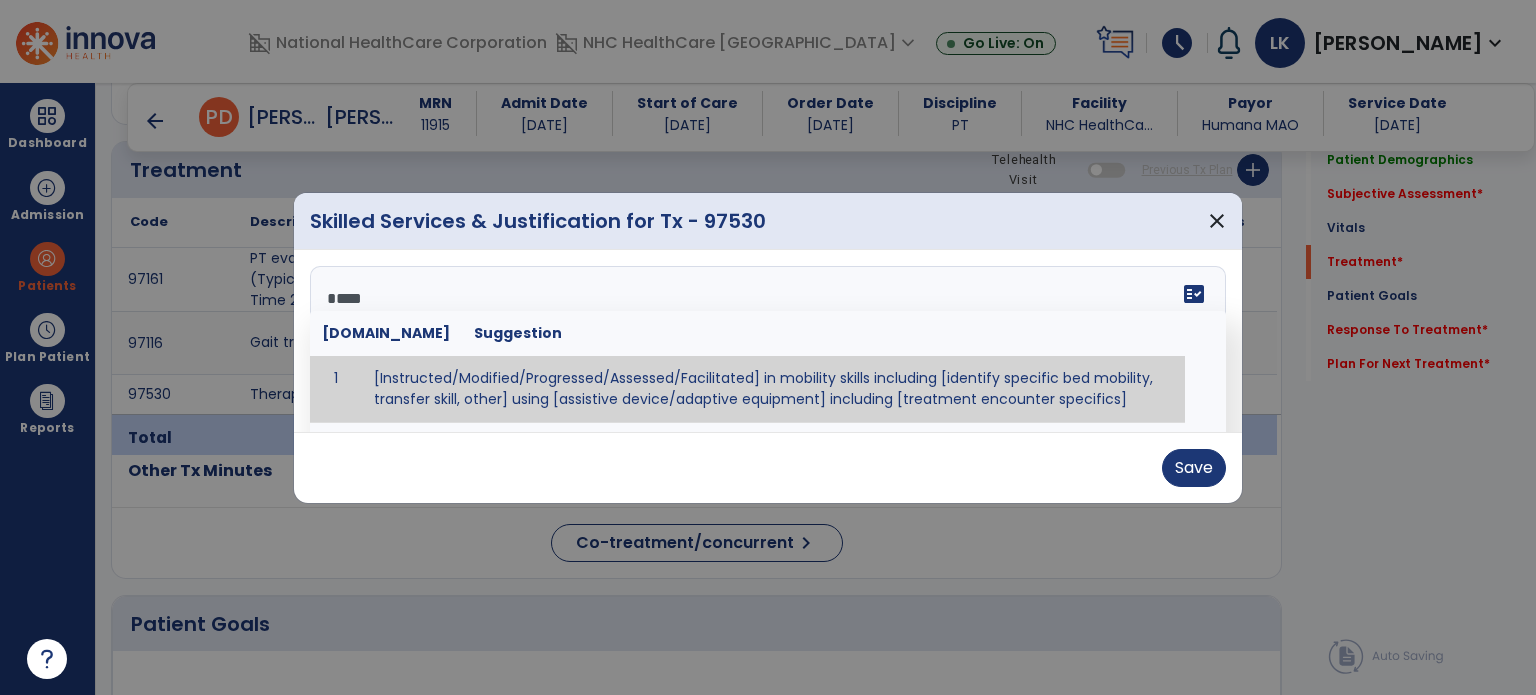 drag, startPoint x: 422, startPoint y: 293, endPoint x: 272, endPoint y: 290, distance: 150.03 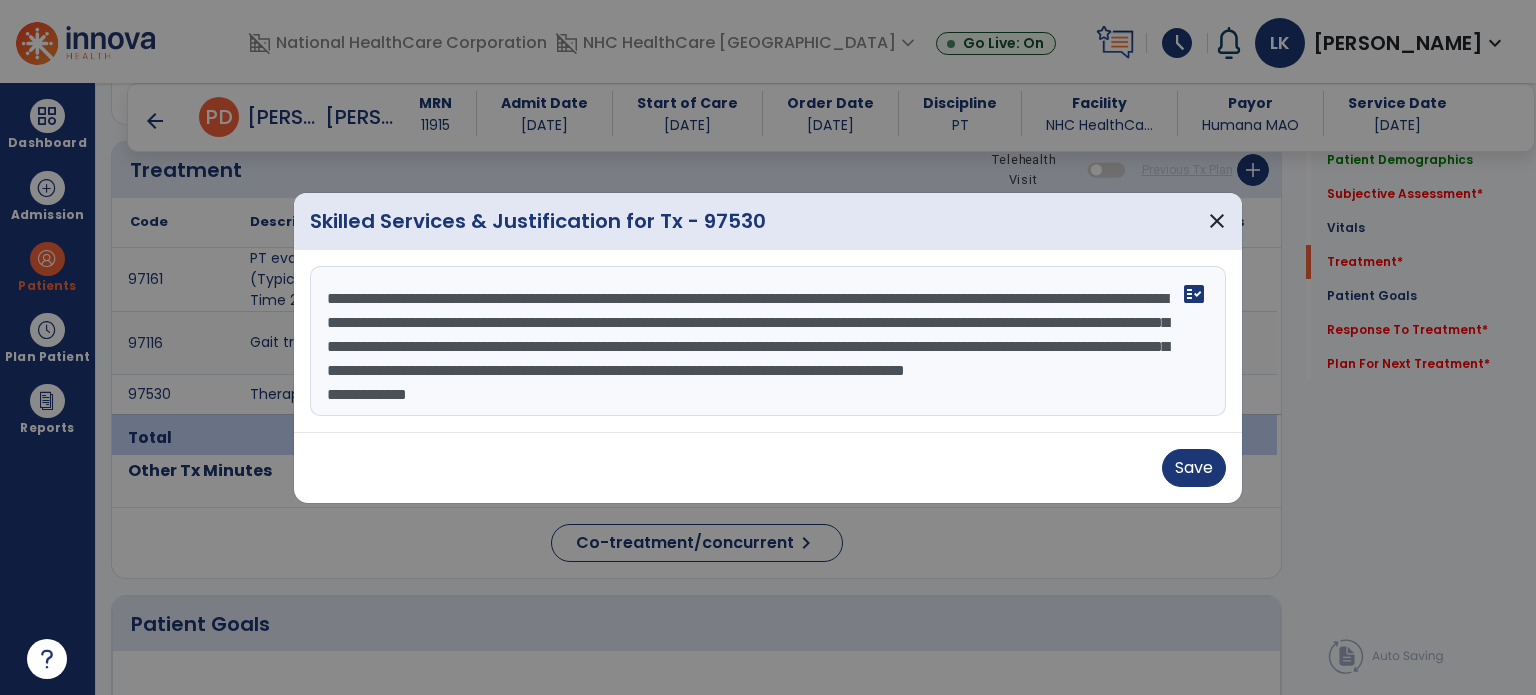 scroll, scrollTop: 9, scrollLeft: 0, axis: vertical 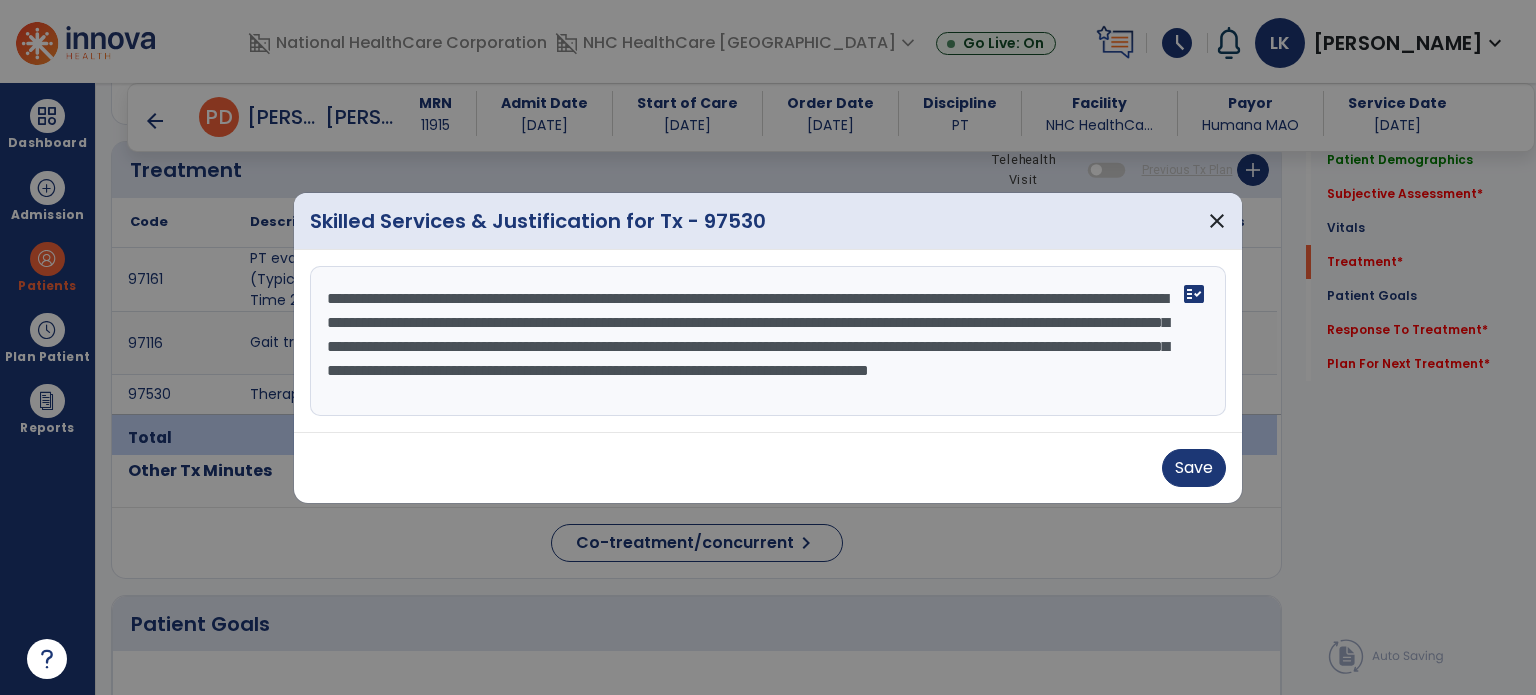 type on "**********" 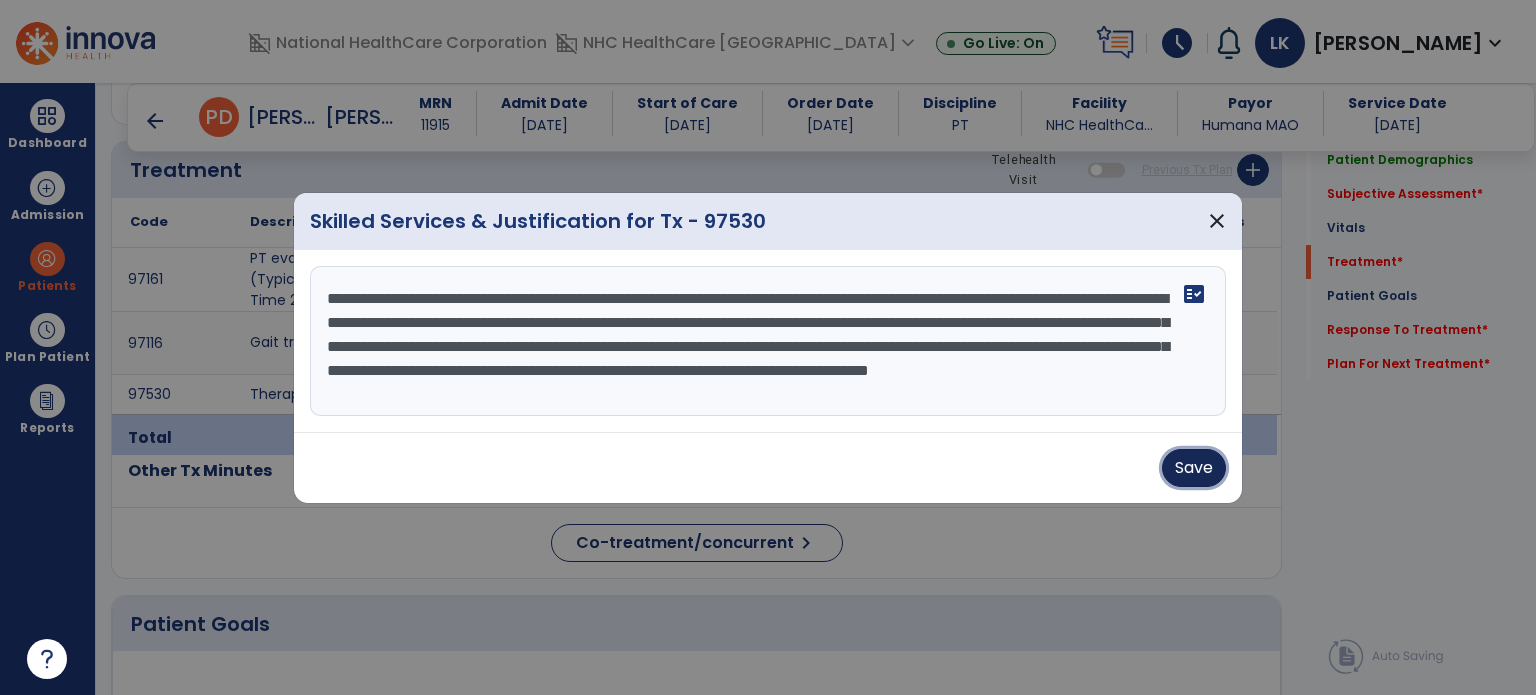 click on "Save" at bounding box center (1194, 468) 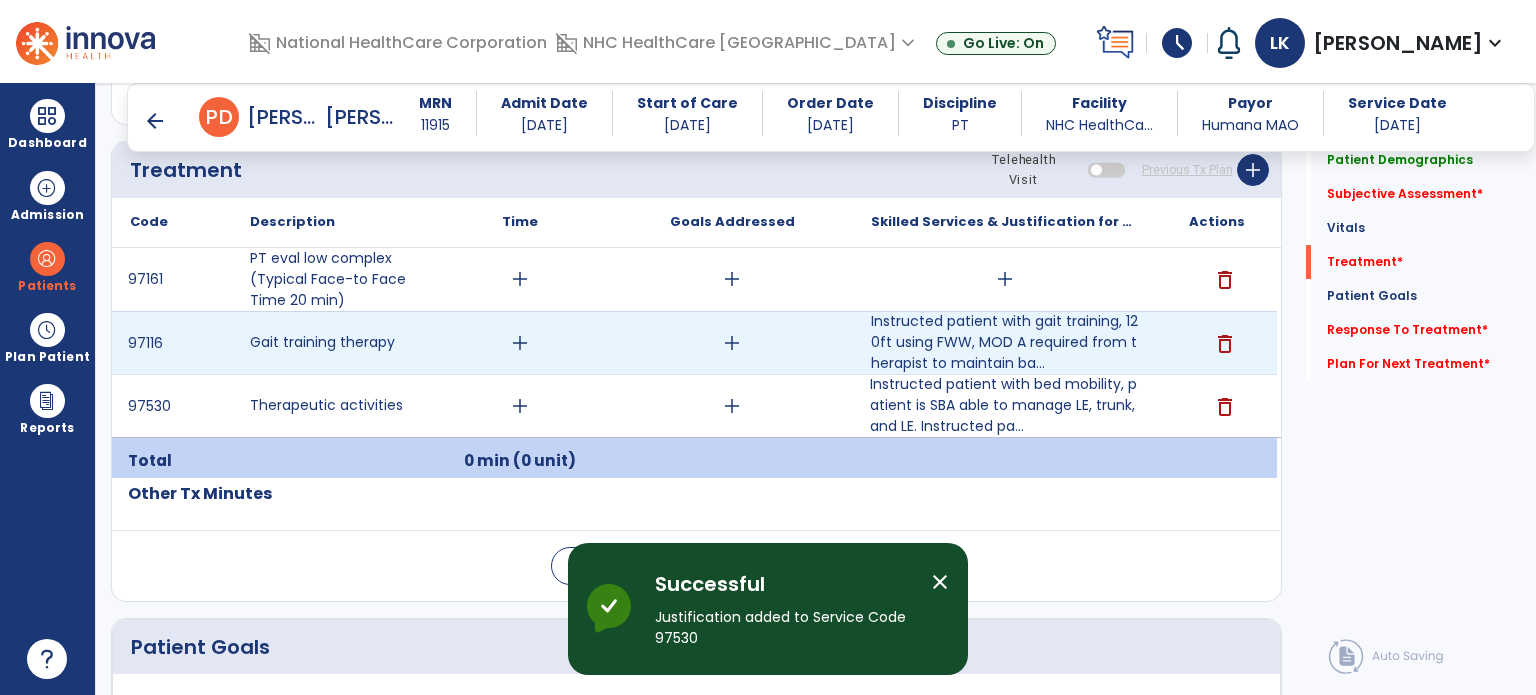 click on "add" at bounding box center (520, 343) 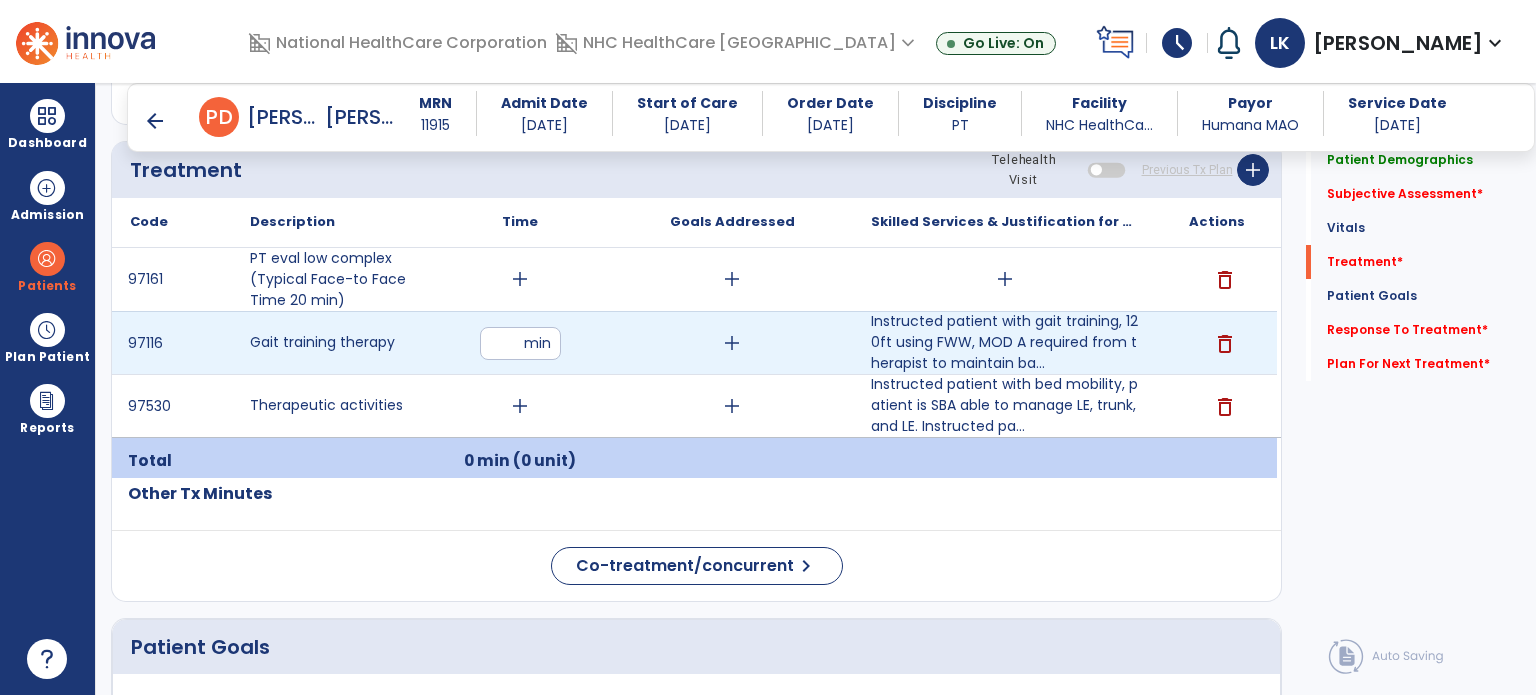 click at bounding box center [520, 343] 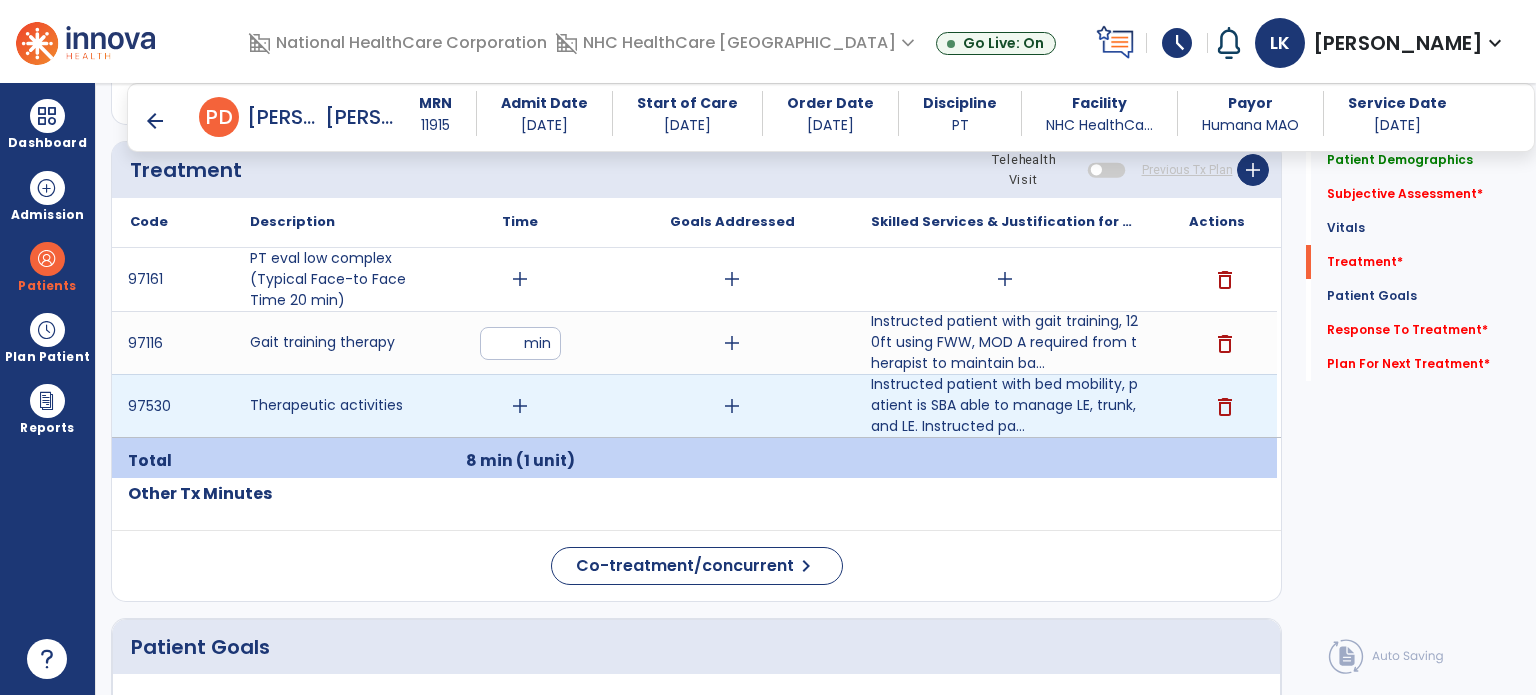 click on "add" at bounding box center (520, 406) 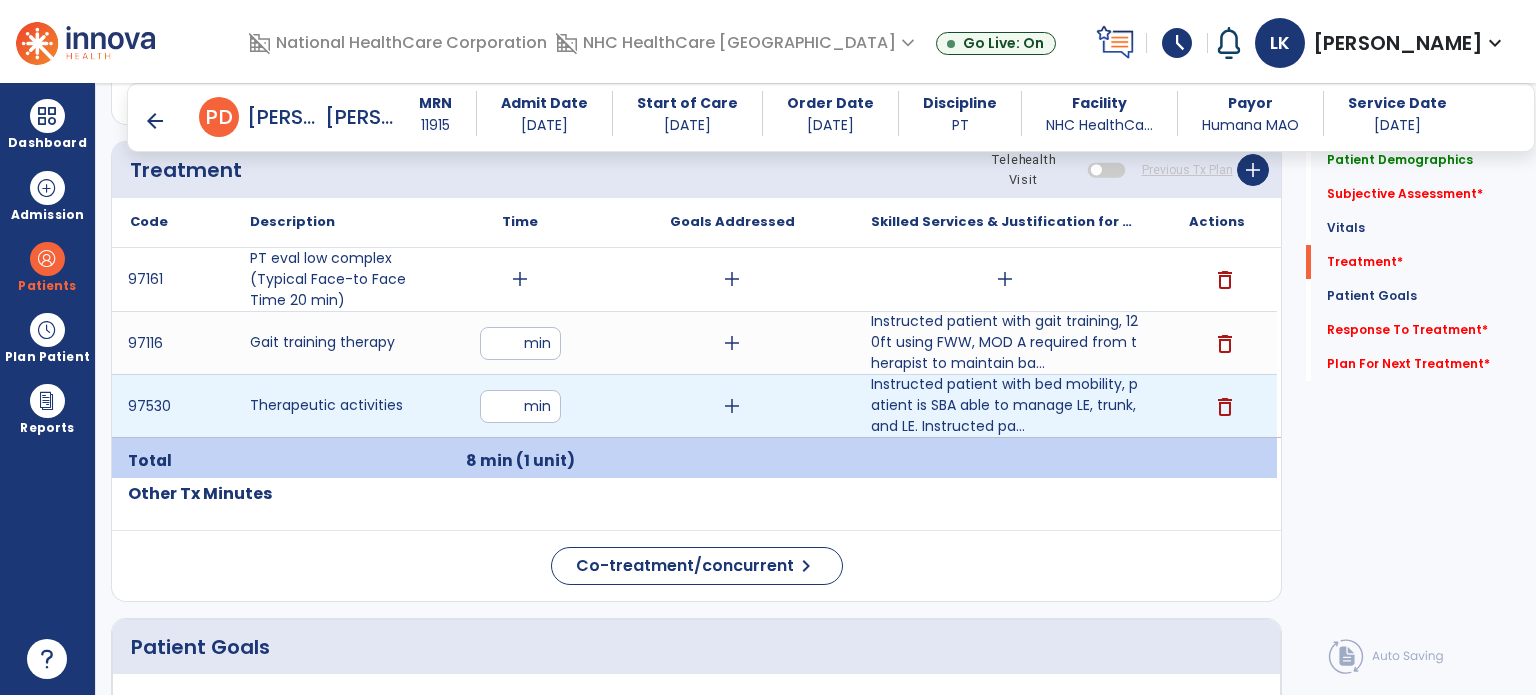 click on "**" at bounding box center [520, 406] 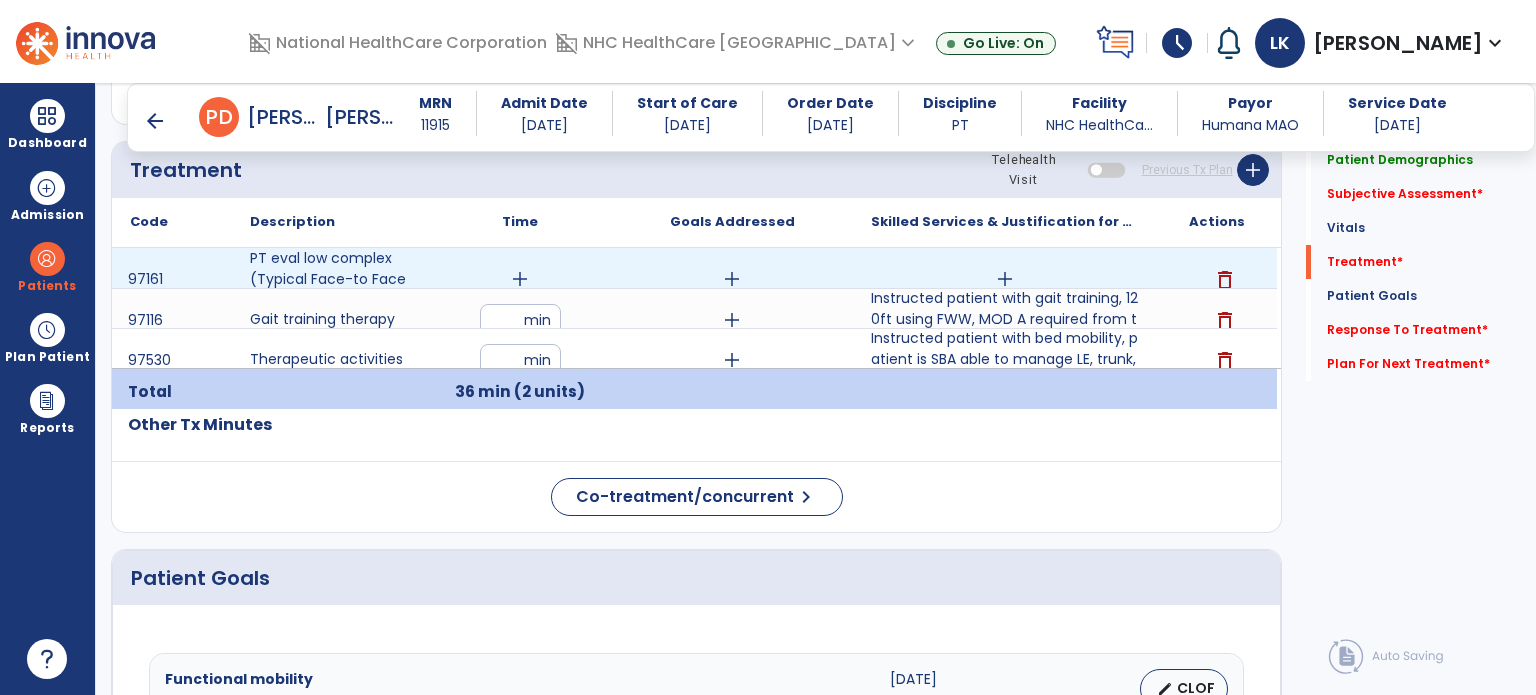 click on "add" at bounding box center [520, 279] 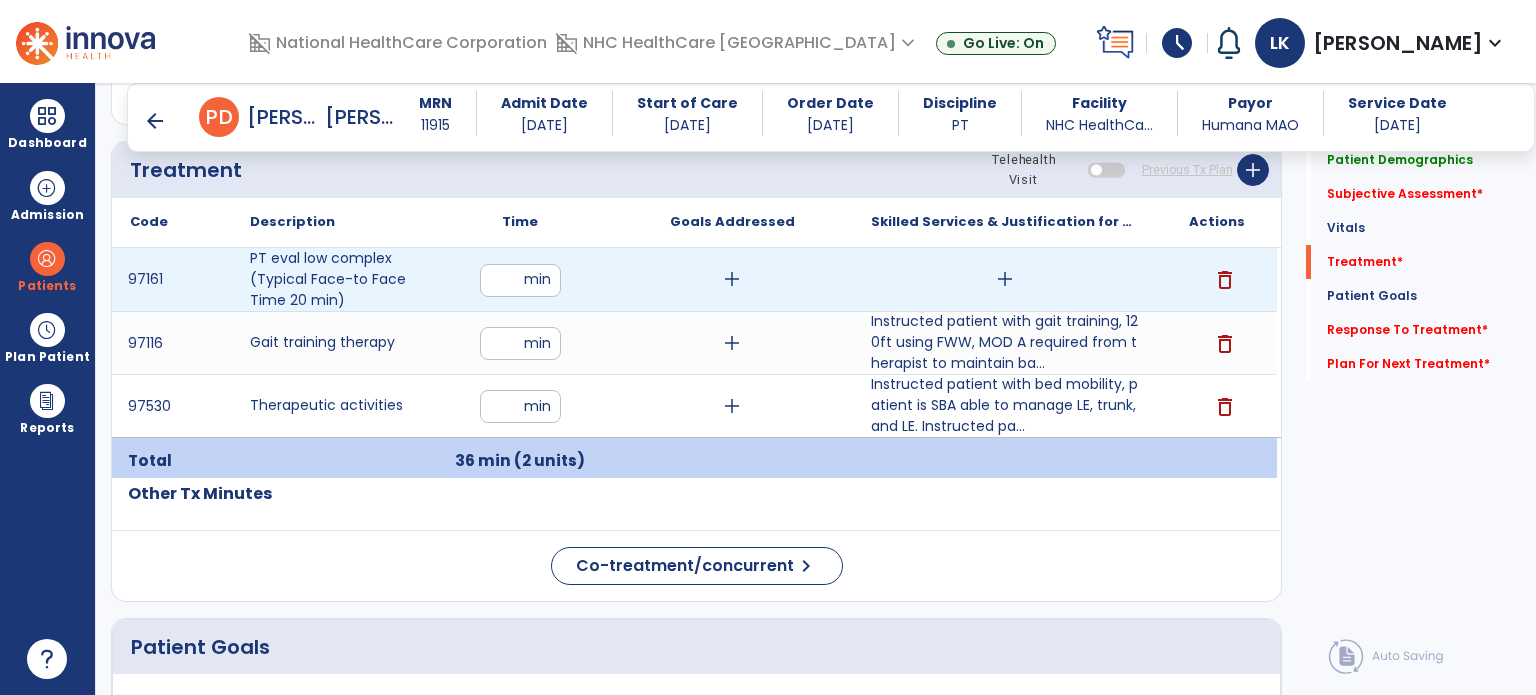 click at bounding box center [520, 280] 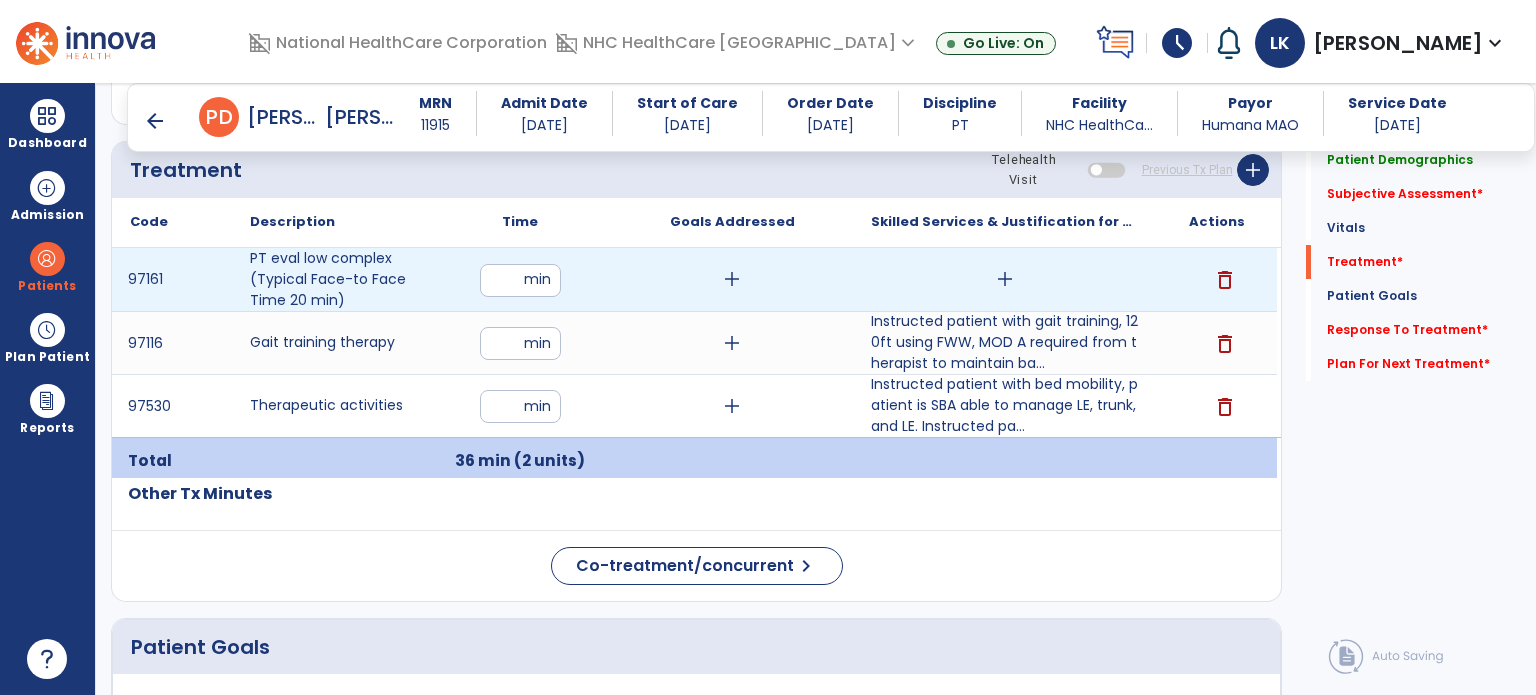 type on "**" 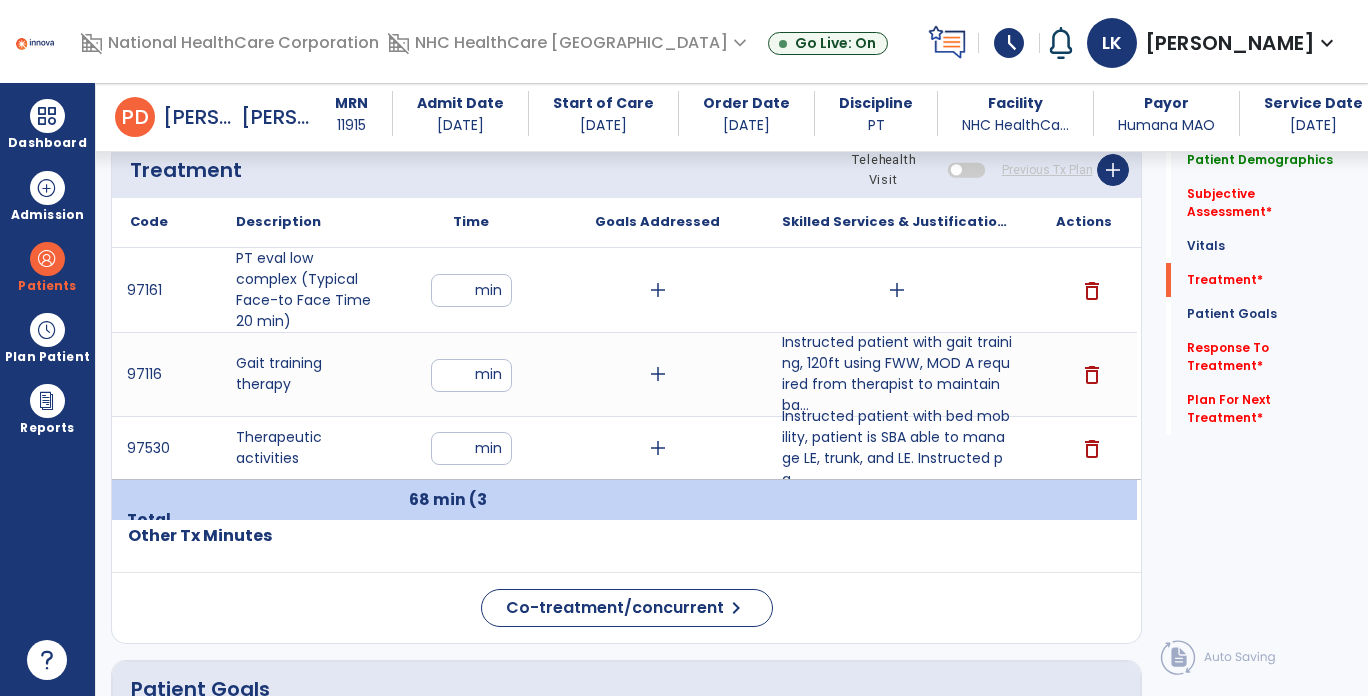 click on "Vitals   Vitals" 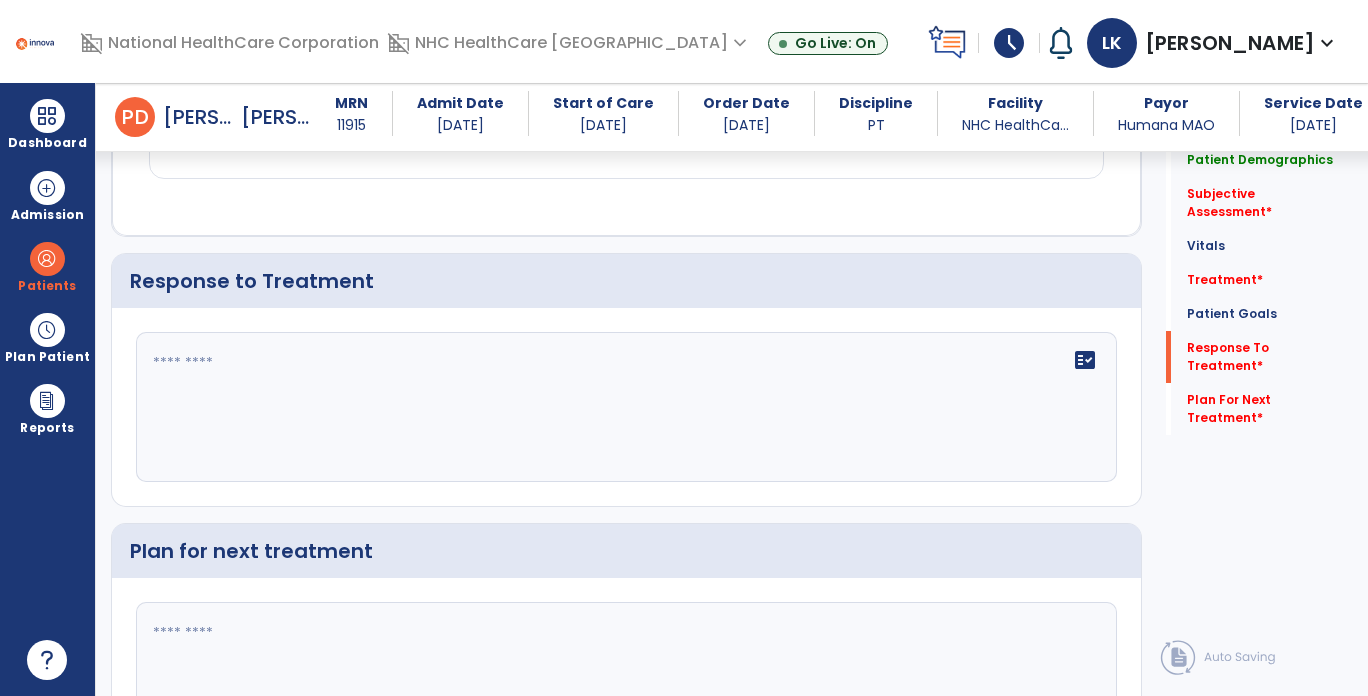 scroll, scrollTop: 3086, scrollLeft: 0, axis: vertical 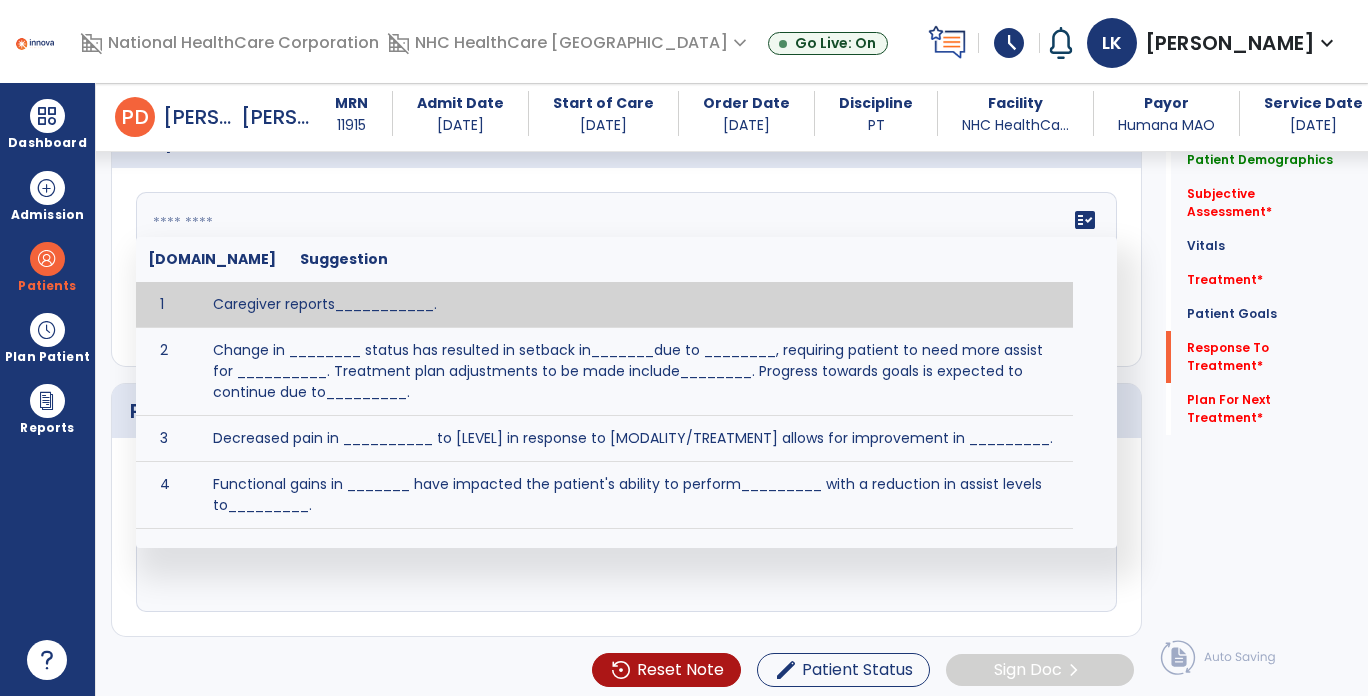 drag, startPoint x: 235, startPoint y: 228, endPoint x: 791, endPoint y: 217, distance: 556.1088 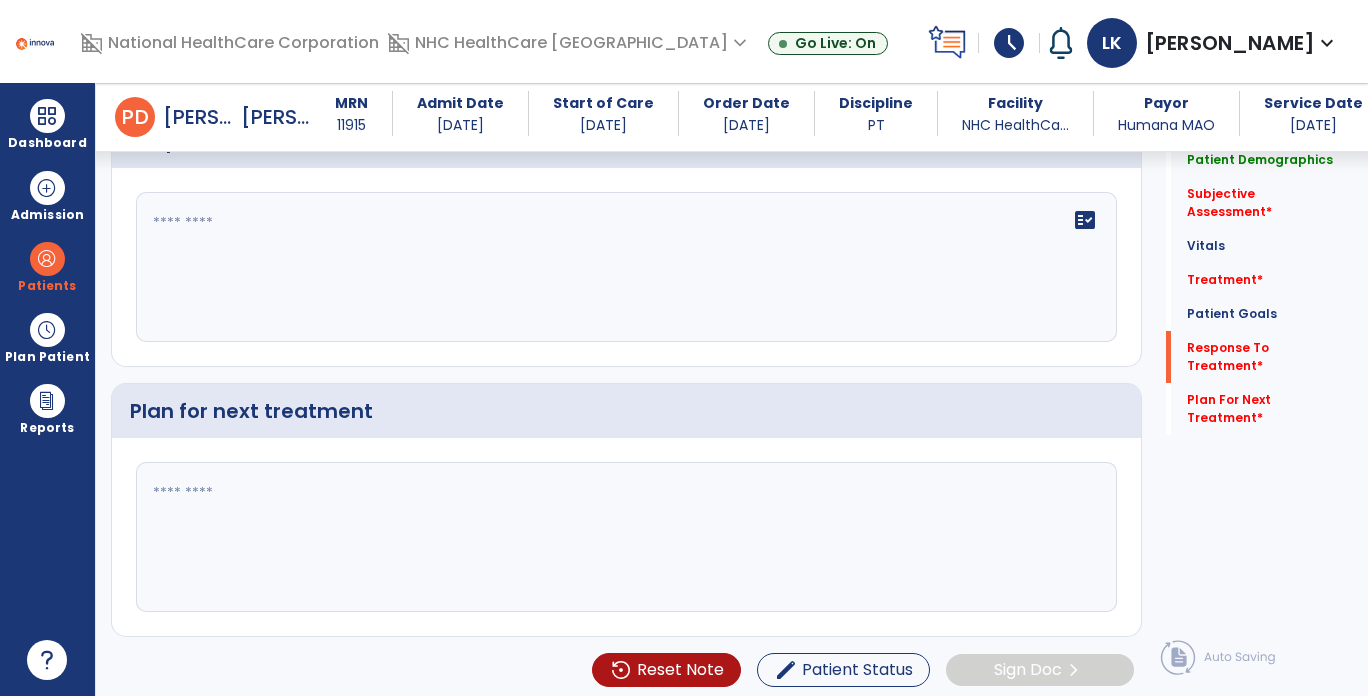 click on "Subjective Assessment   *" 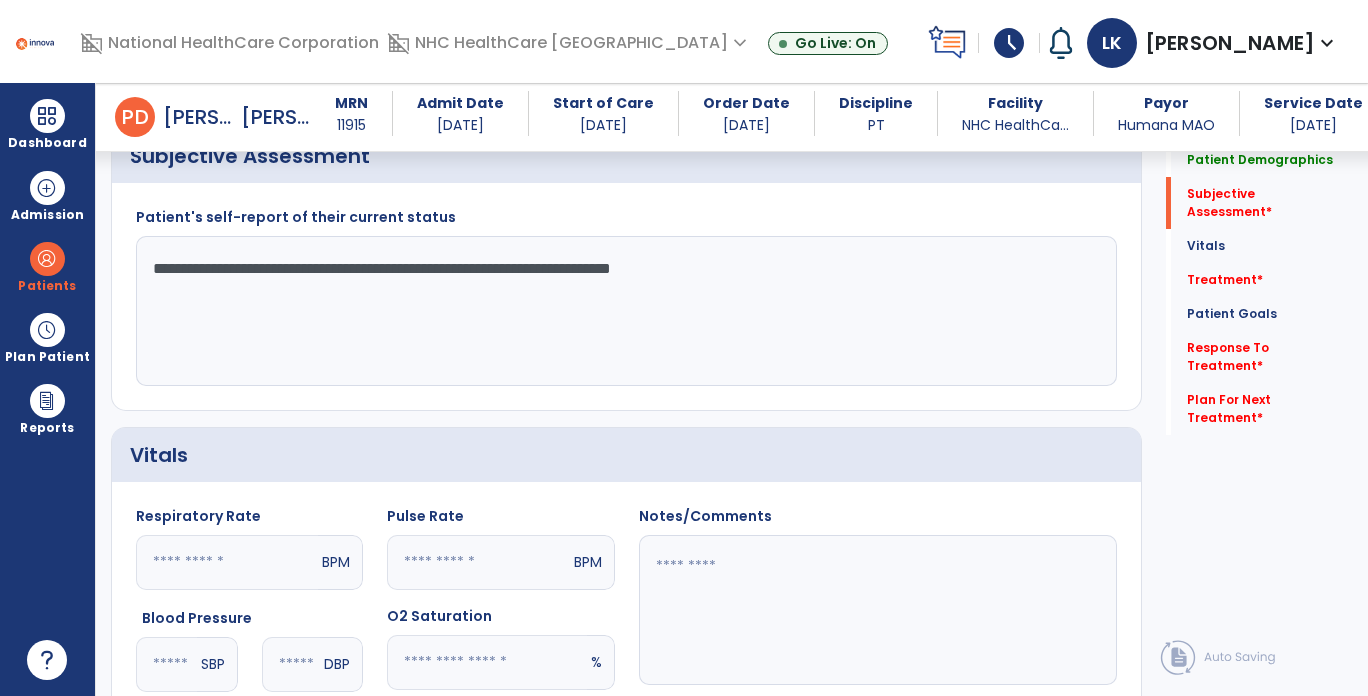 scroll, scrollTop: 171, scrollLeft: 0, axis: vertical 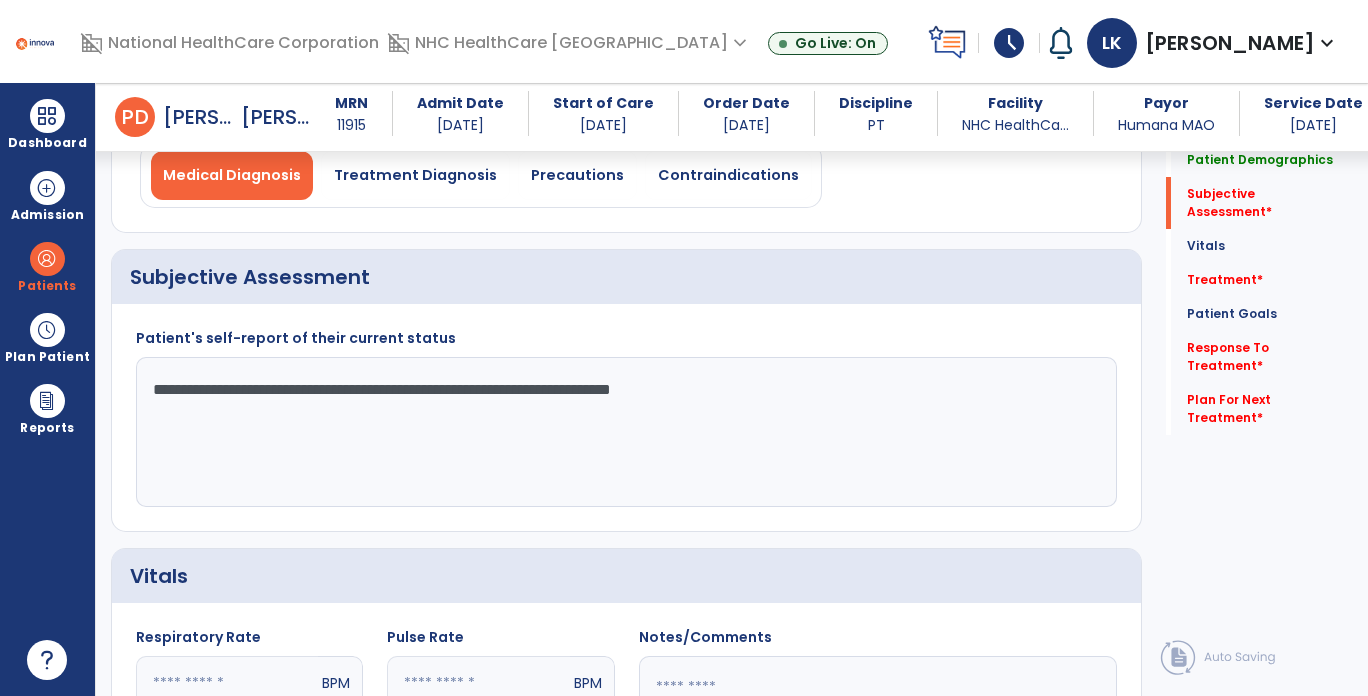 click on "**********" 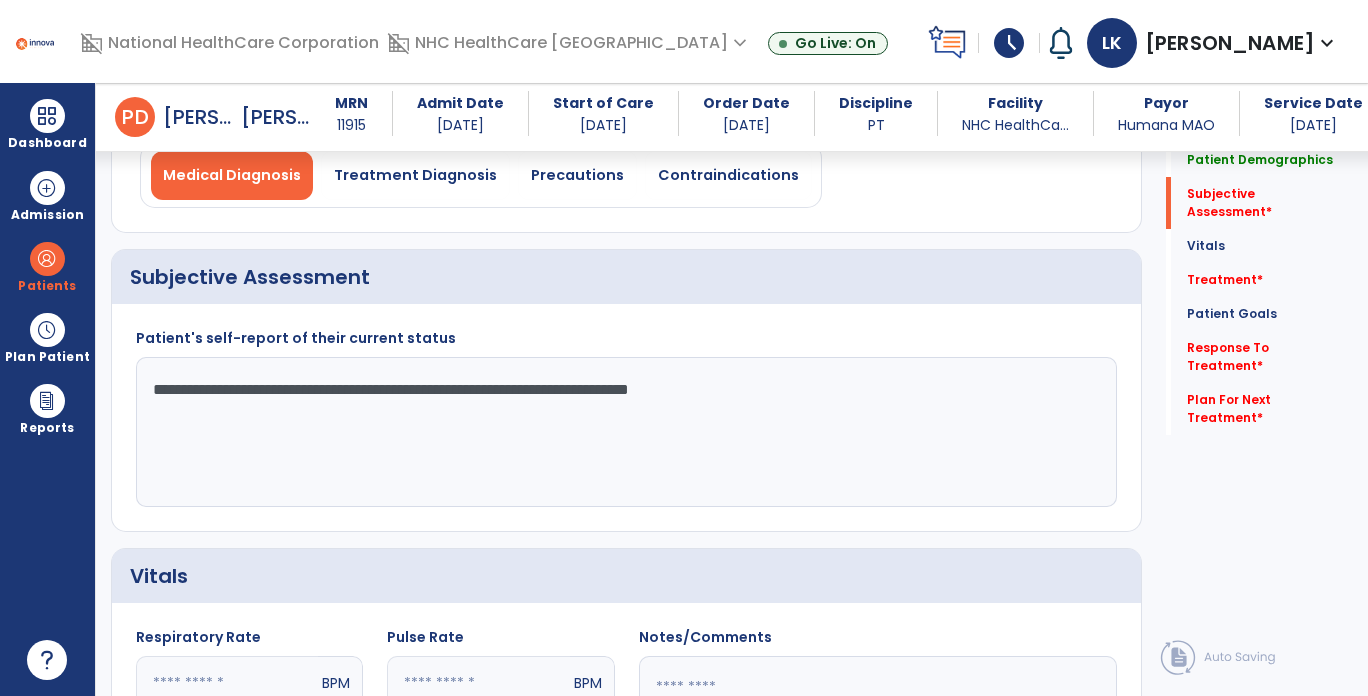 type on "**********" 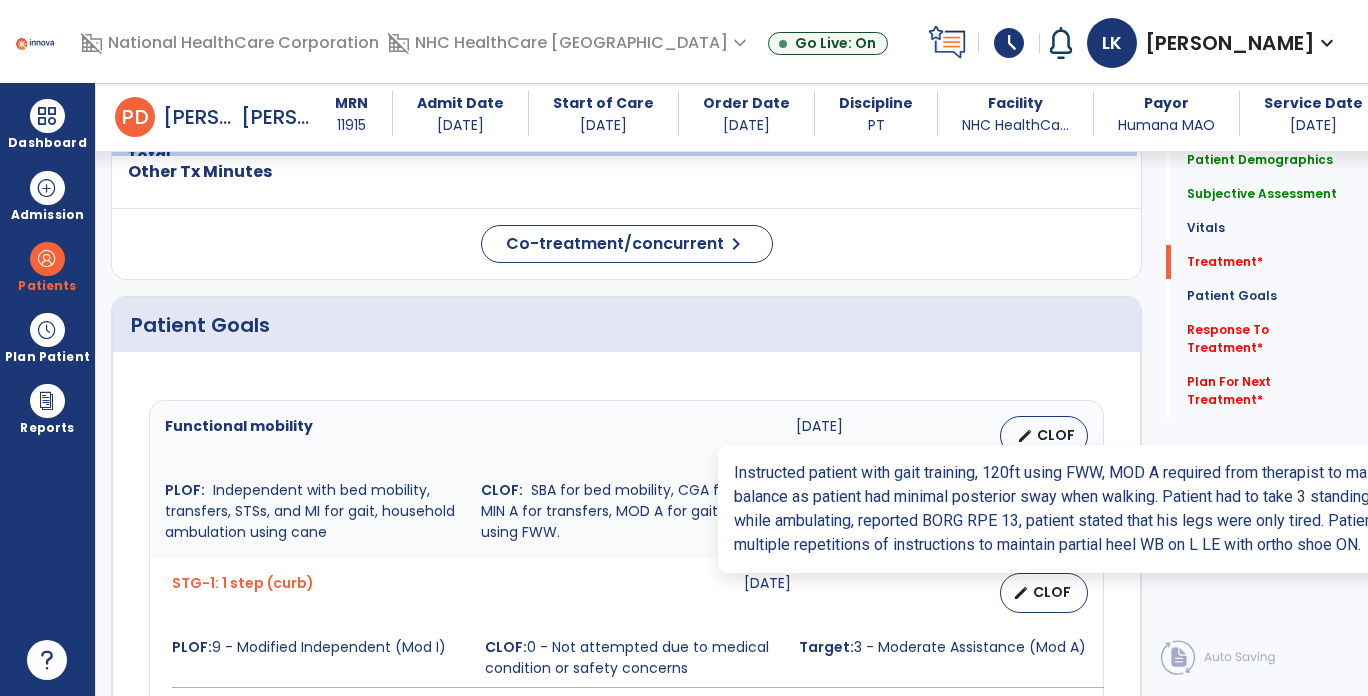 scroll, scrollTop: 1371, scrollLeft: 0, axis: vertical 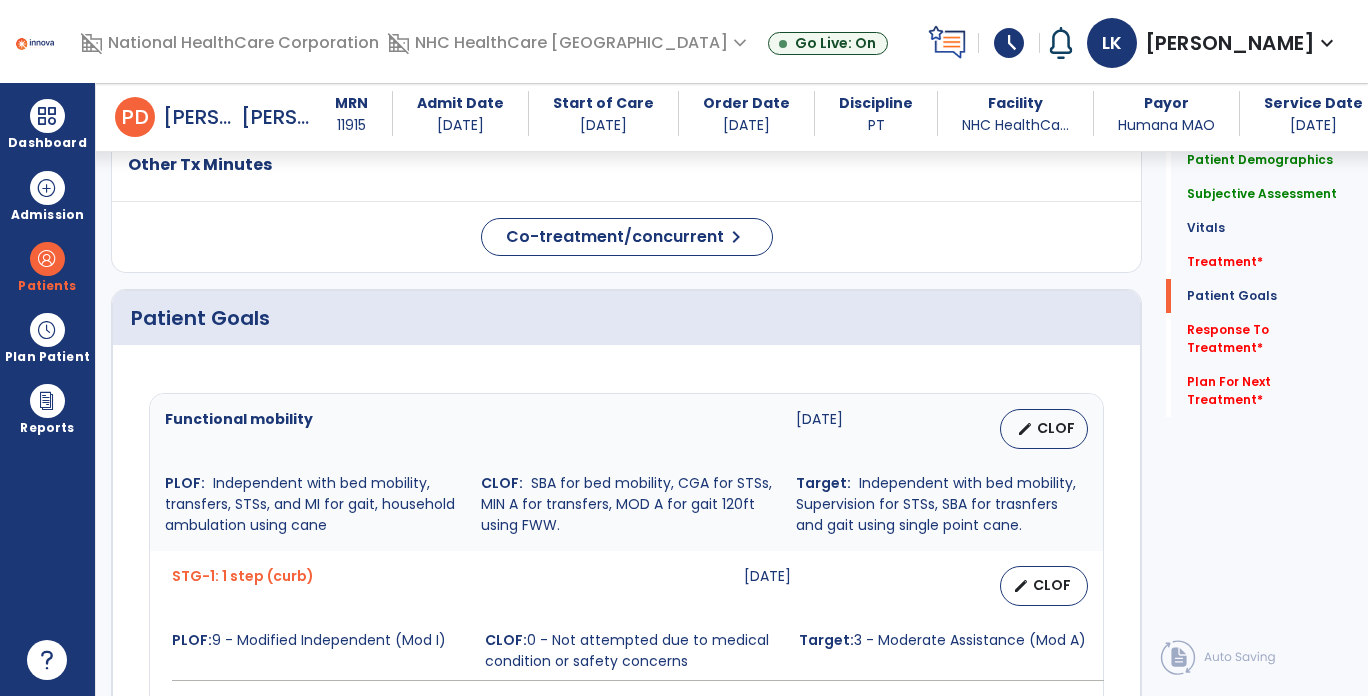 click on "Vitals   Vitals" 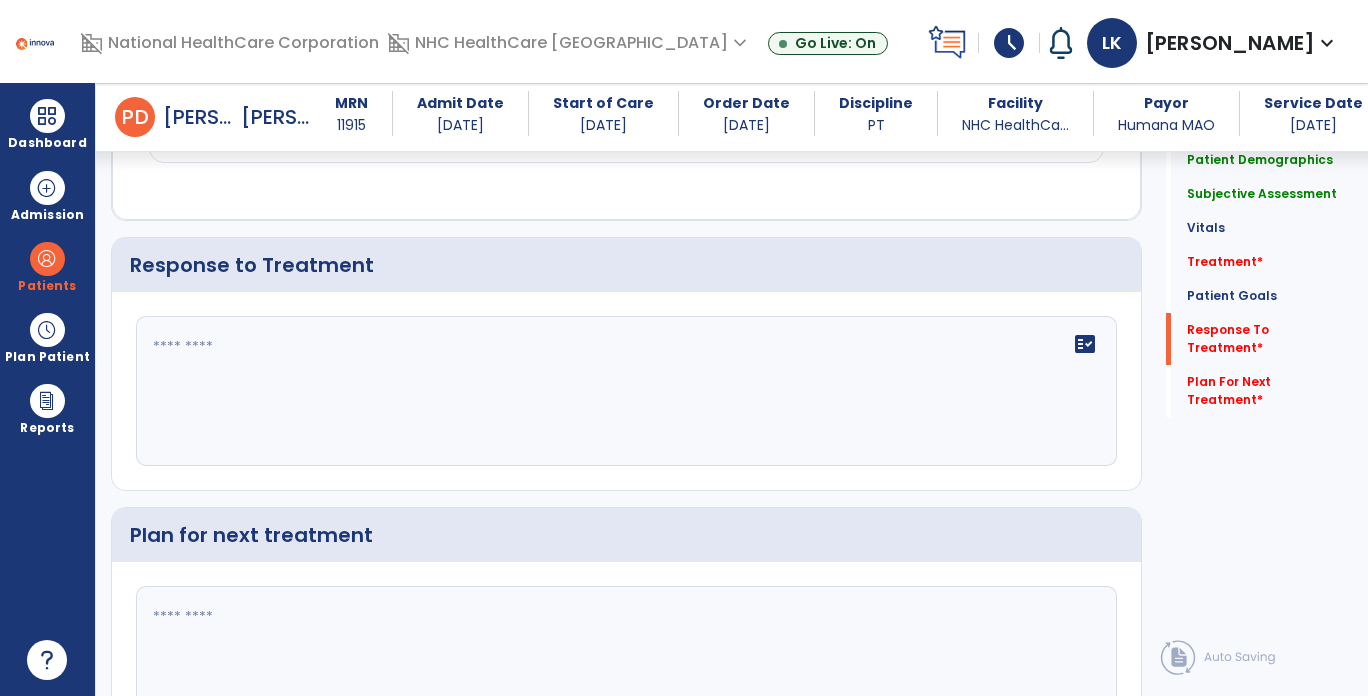 scroll, scrollTop: 3071, scrollLeft: 0, axis: vertical 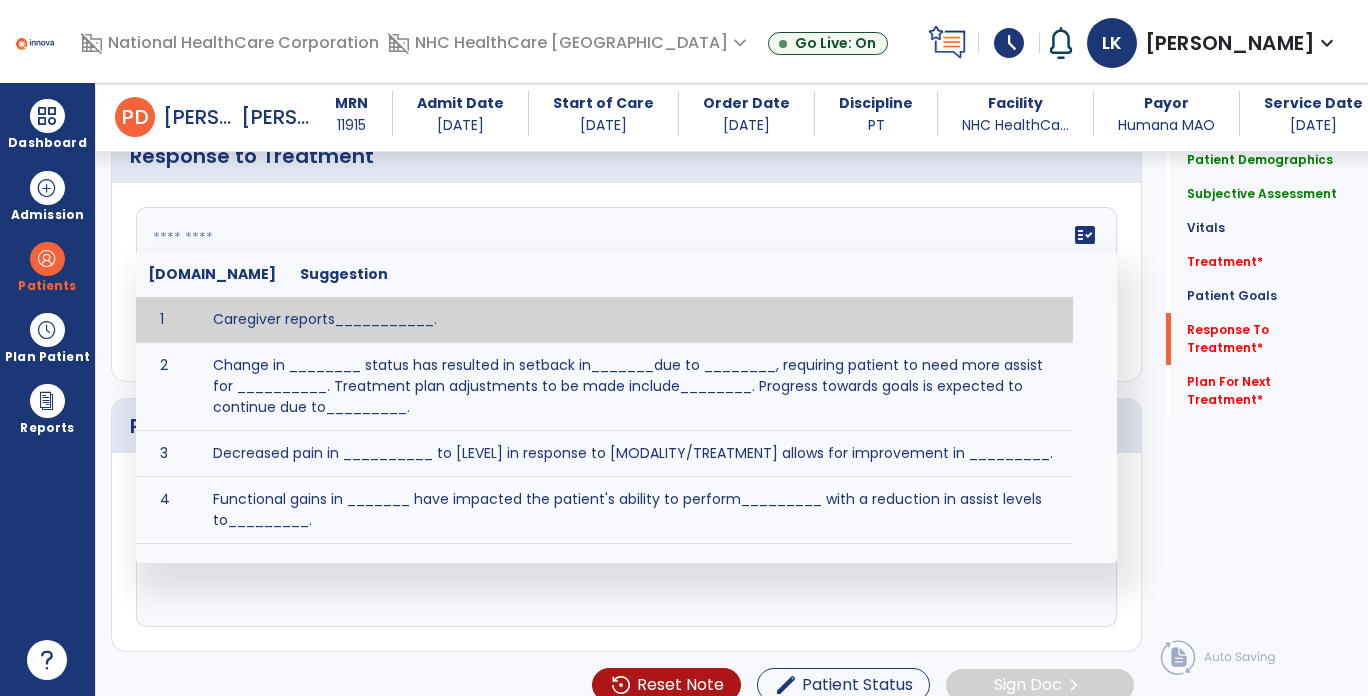 click on "fact_check  [DOMAIN_NAME] Suggestion 1 Caregiver reports___________. 2 Change in ________ status has resulted in setback in_______due to ________, requiring patient to need more assist for __________.   Treatment plan adjustments to be made include________.  Progress towards goals is expected to continue due to_________. 3 Decreased pain in __________ to [LEVEL] in response to [MODALITY/TREATMENT] allows for improvement in _________. 4 Functional gains in _______ have impacted the patient's ability to perform_________ with a reduction in assist levels to_________. 5 Functional progress this week has been significant due to__________. 6 Gains in ________ have improved the patient's ability to perform ______with decreased levels of assist to___________. 7 Improvement in ________allows patient to tolerate higher levels of challenges in_________. 8 Pain in [AREA] has decreased to [LEVEL] in response to [TREATMENT/MODALITY], allowing fore ease in completing__________. 9 10 11 12 13 14 15 16 17 18 19 20 21" 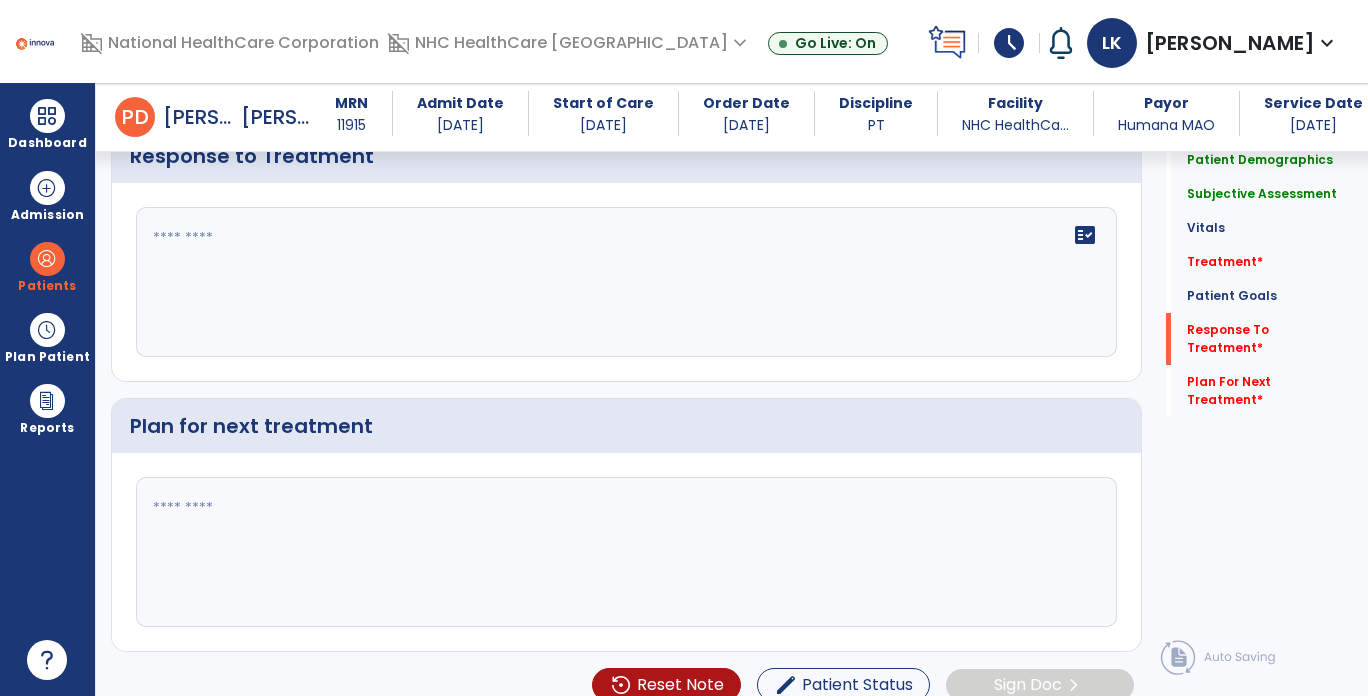 drag, startPoint x: 361, startPoint y: 251, endPoint x: 190, endPoint y: 221, distance: 173.61163 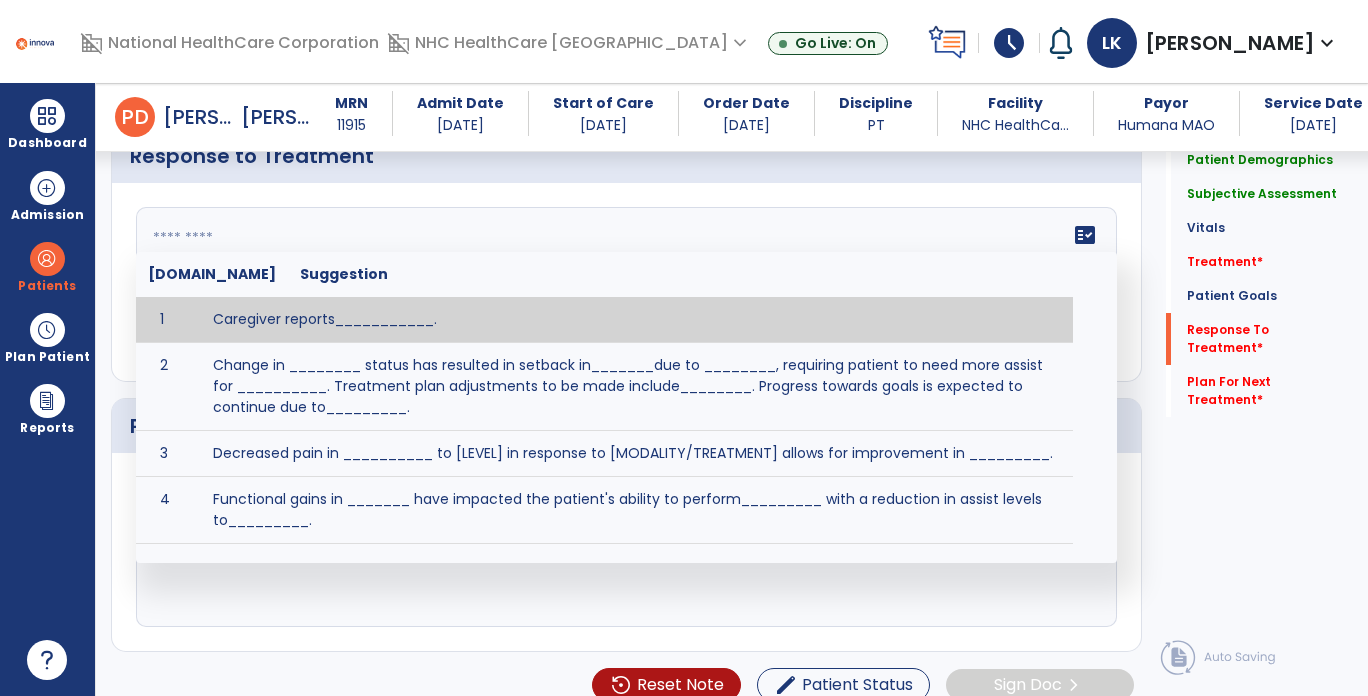 paste on "**********" 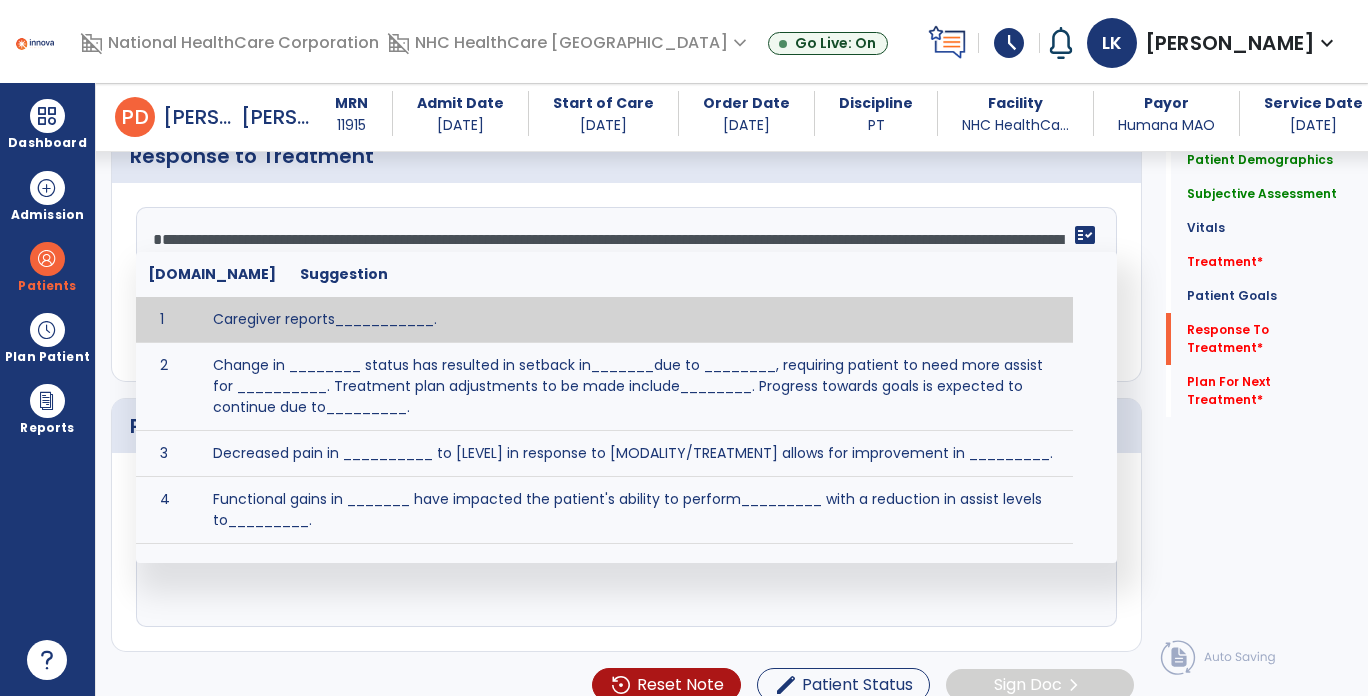 scroll, scrollTop: 15, scrollLeft: 0, axis: vertical 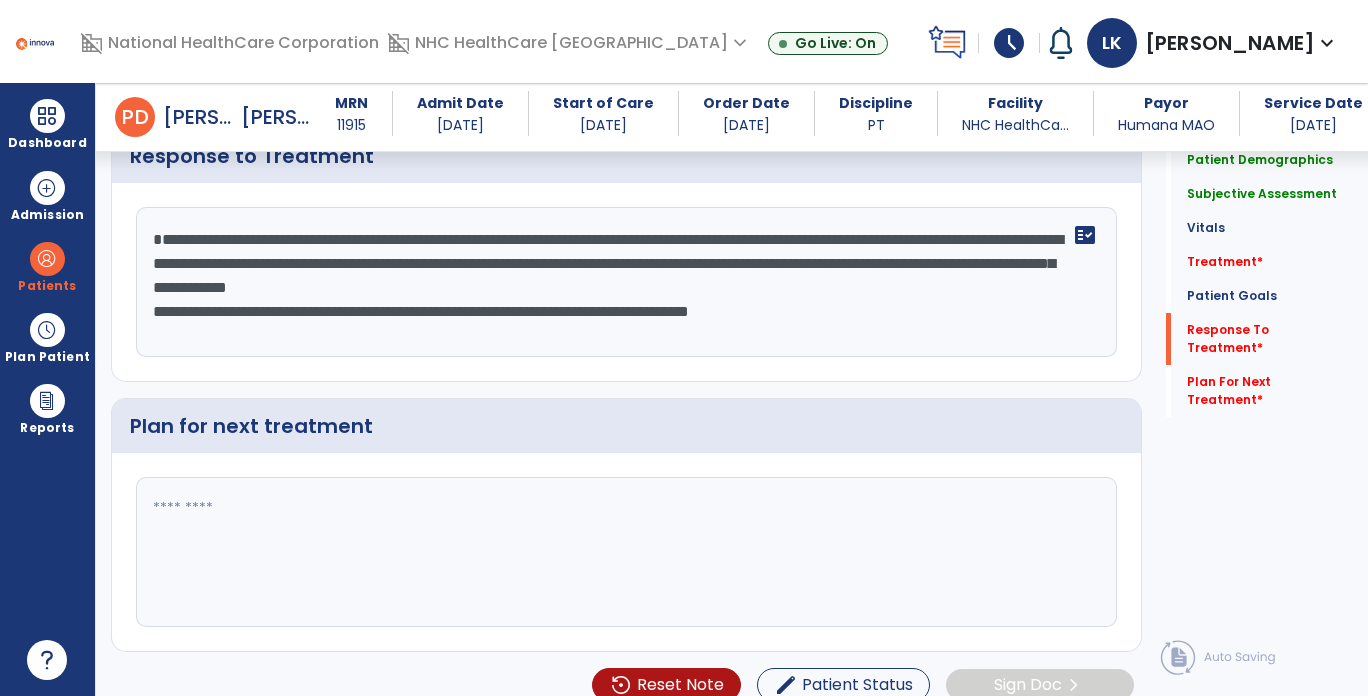 click on "**********" 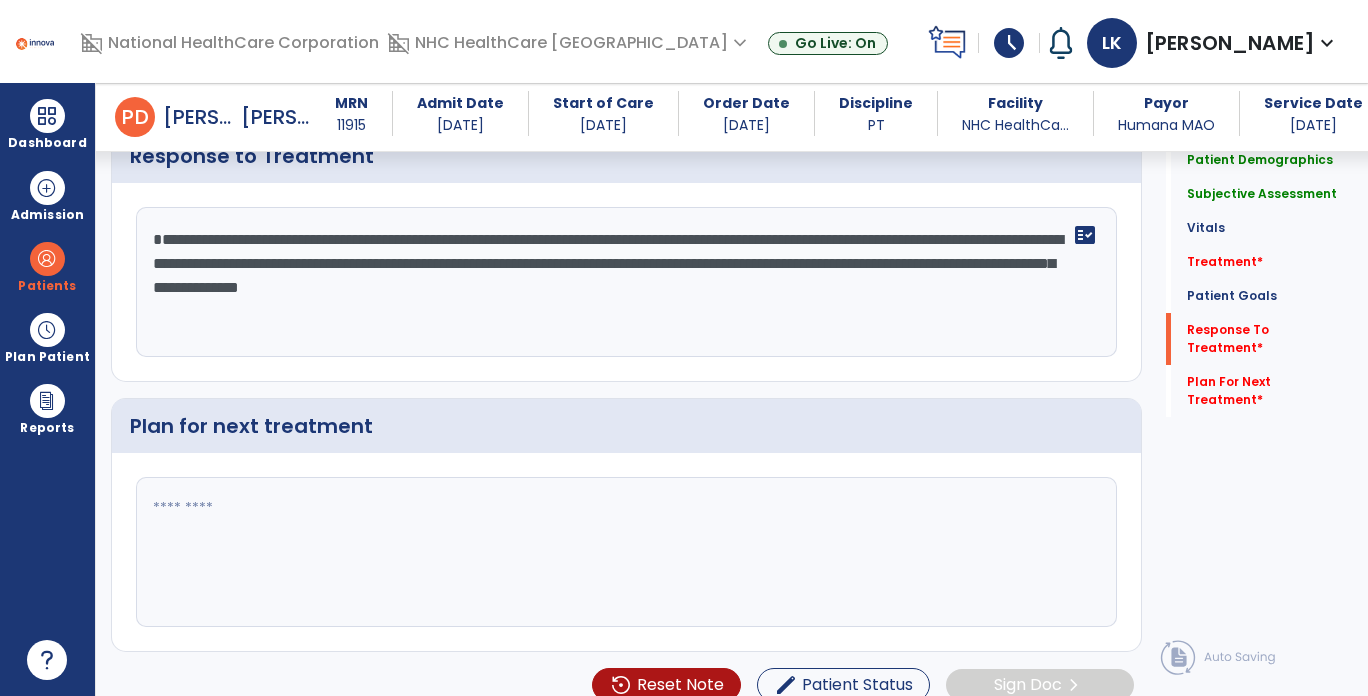 scroll, scrollTop: 0, scrollLeft: 0, axis: both 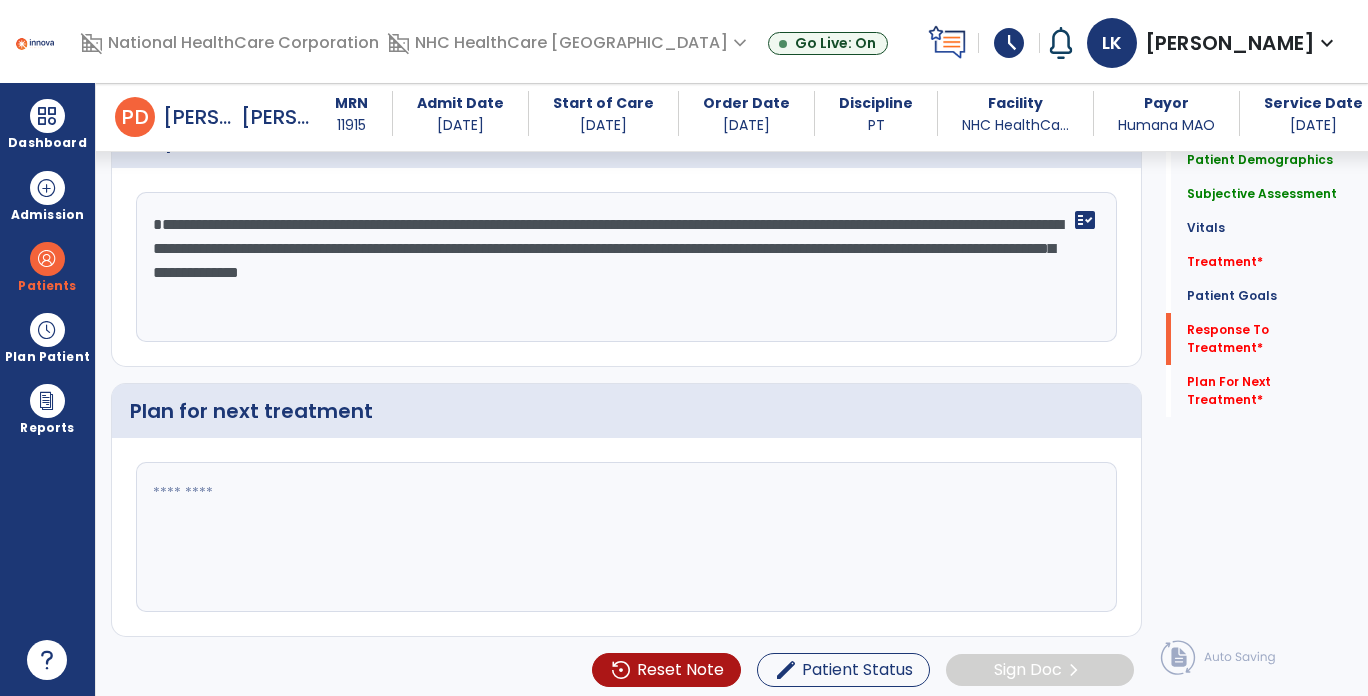 type on "**********" 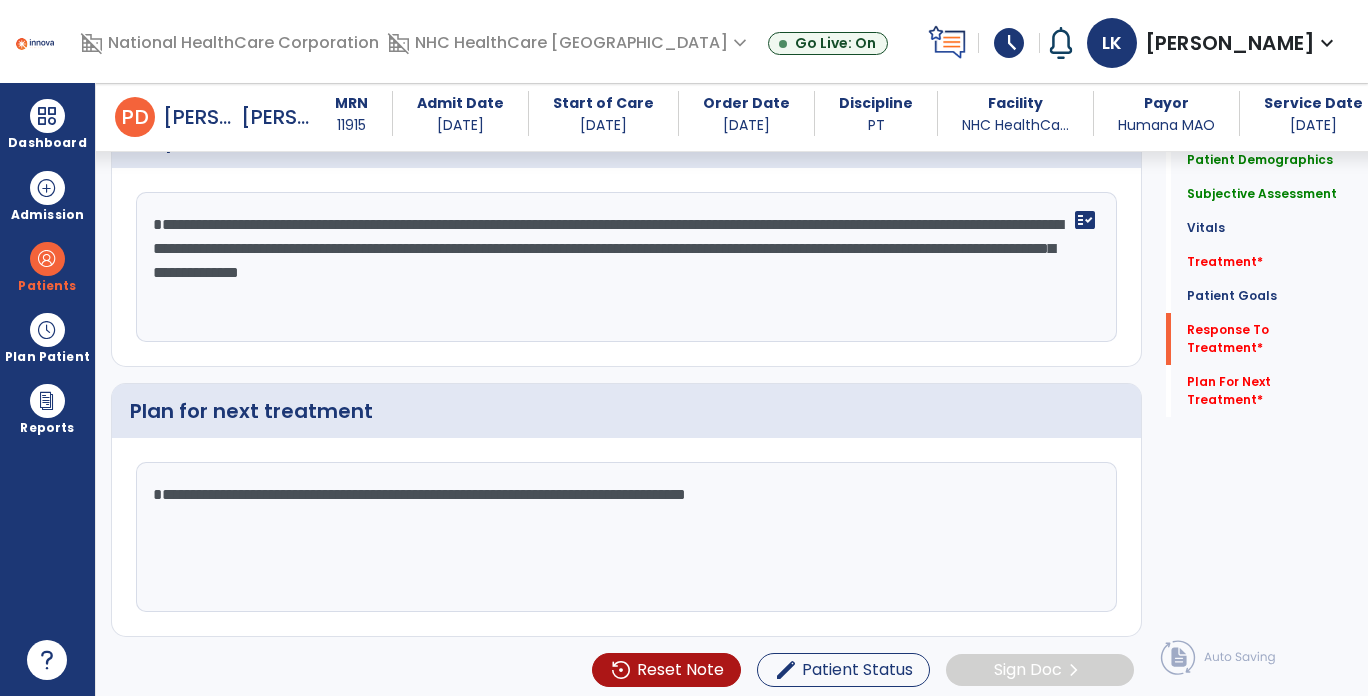 click on "**********" 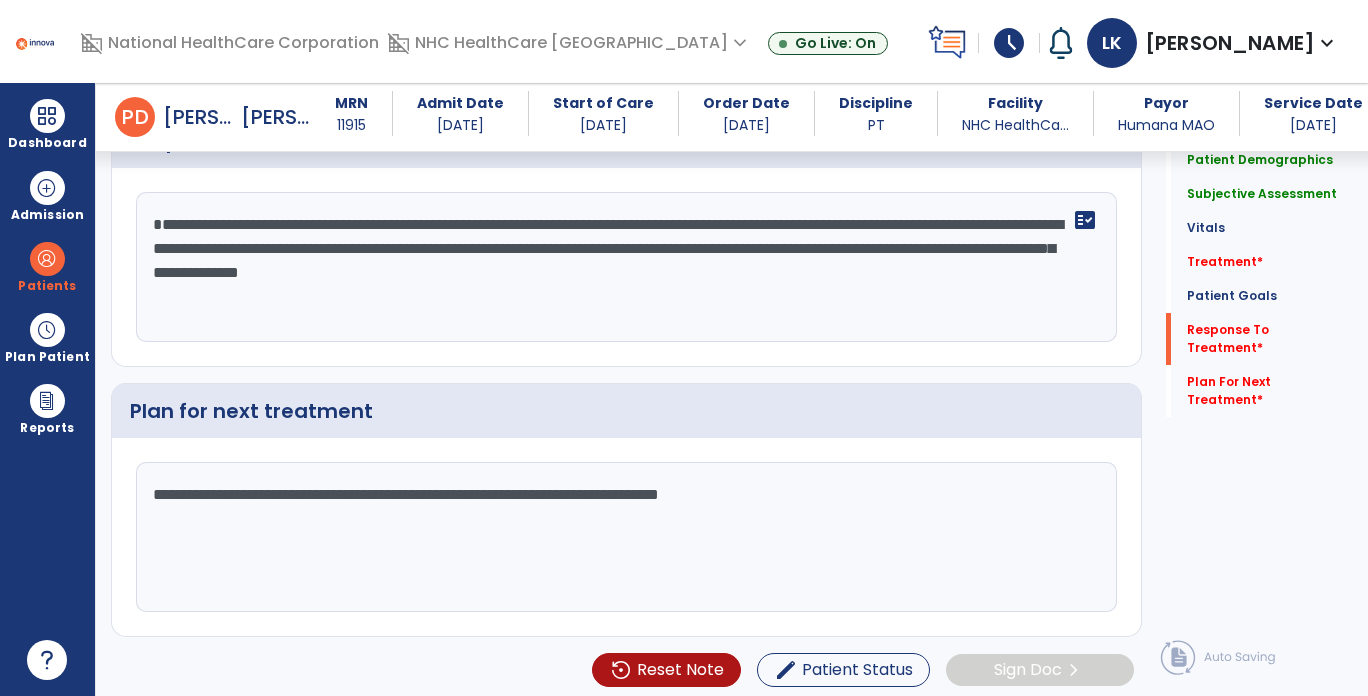 click on "**********" 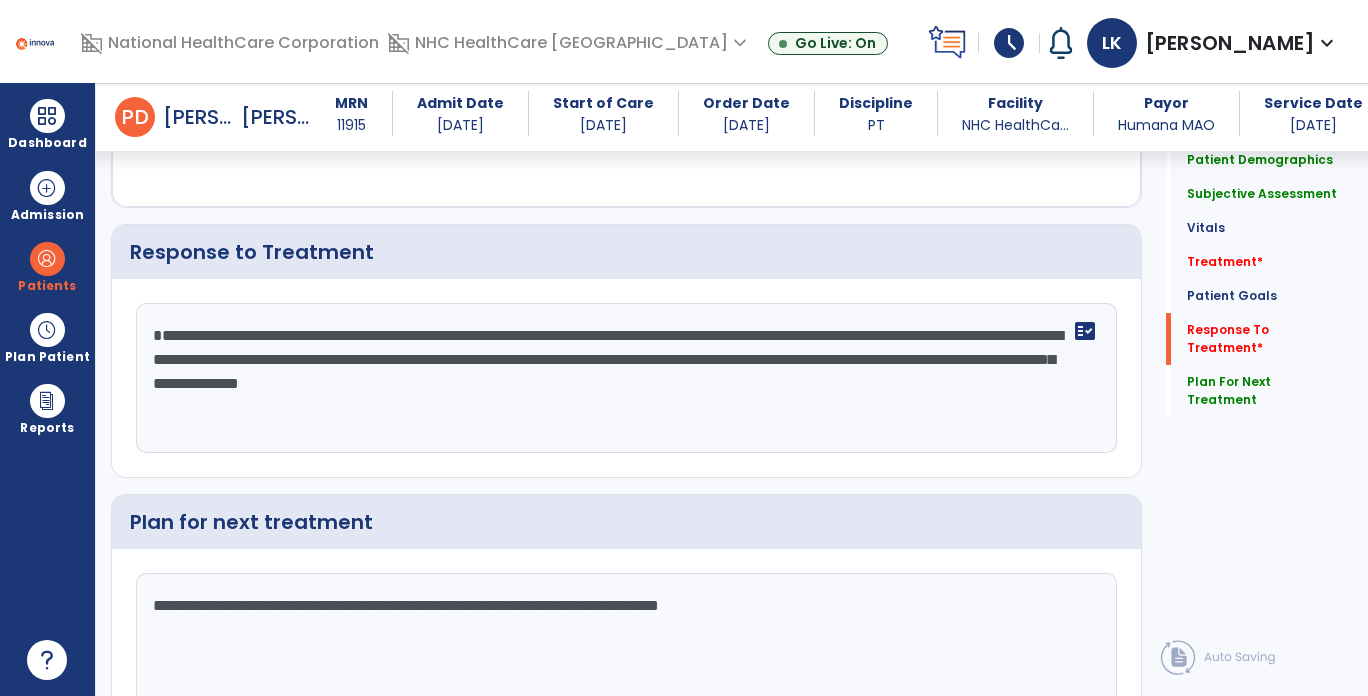scroll, scrollTop: 3086, scrollLeft: 0, axis: vertical 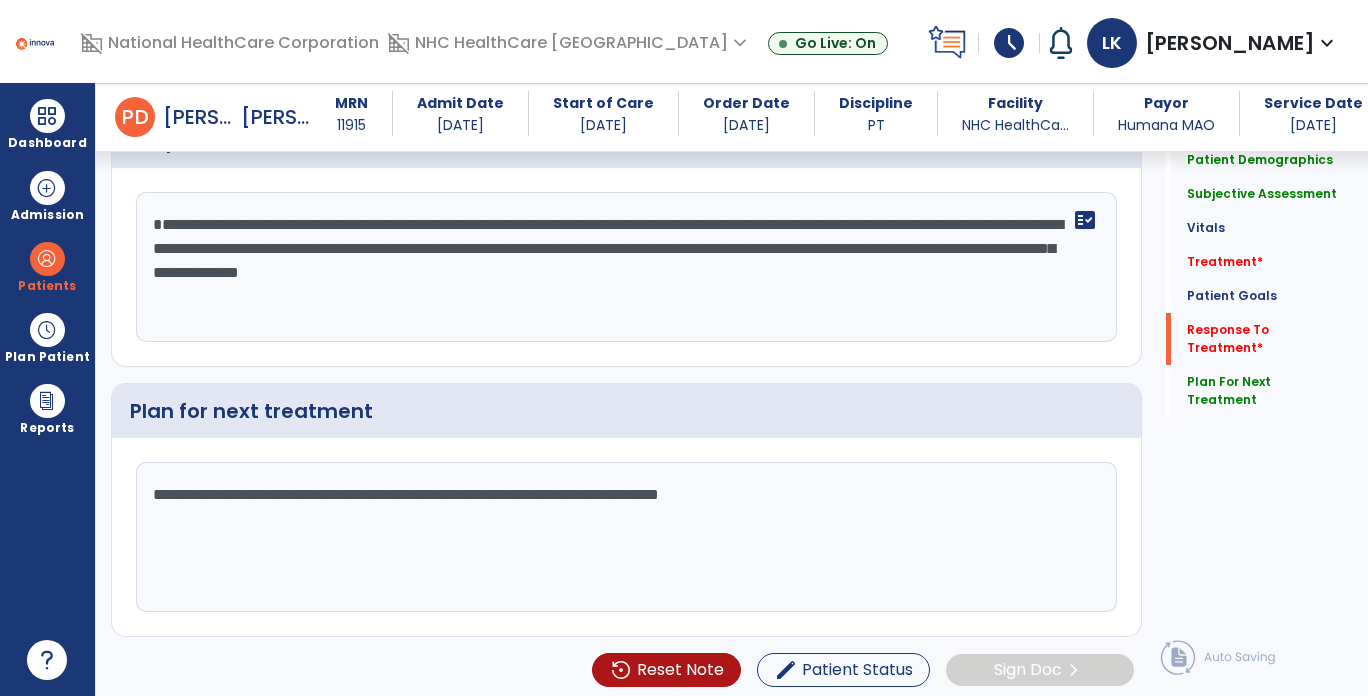 type on "**********" 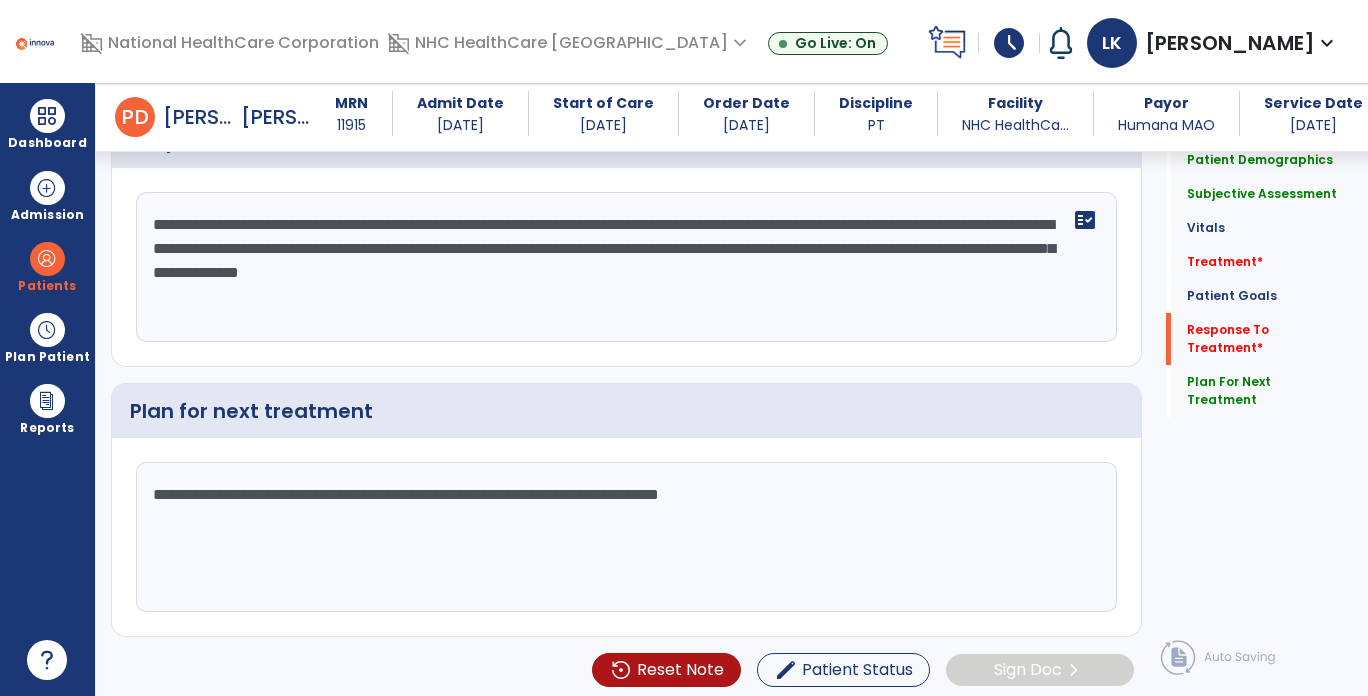click on "**********" 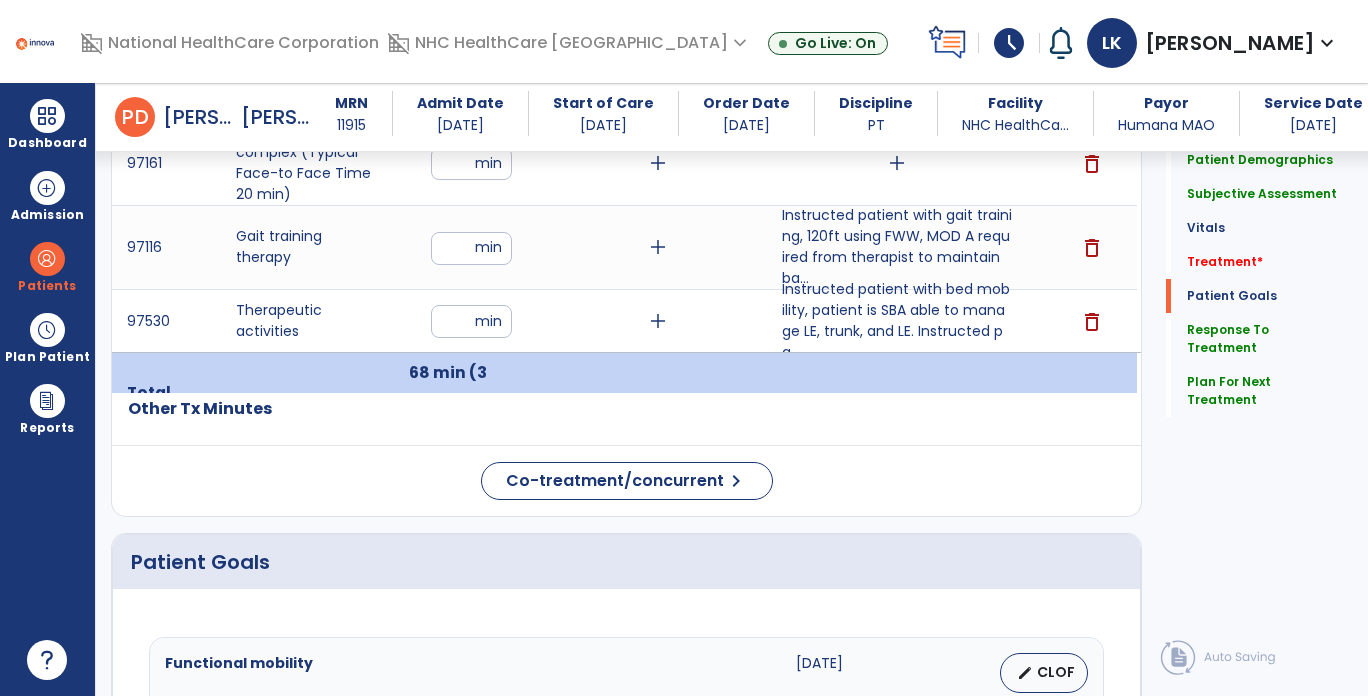 scroll, scrollTop: 1086, scrollLeft: 0, axis: vertical 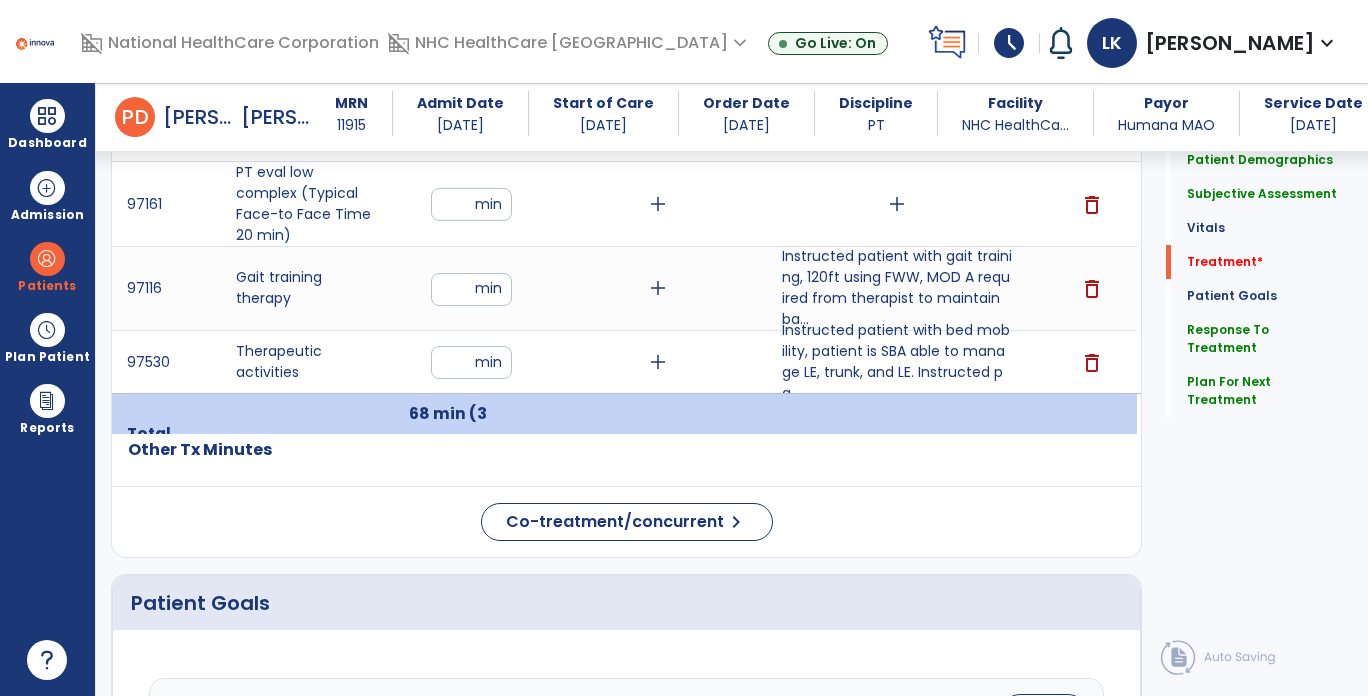 type on "**********" 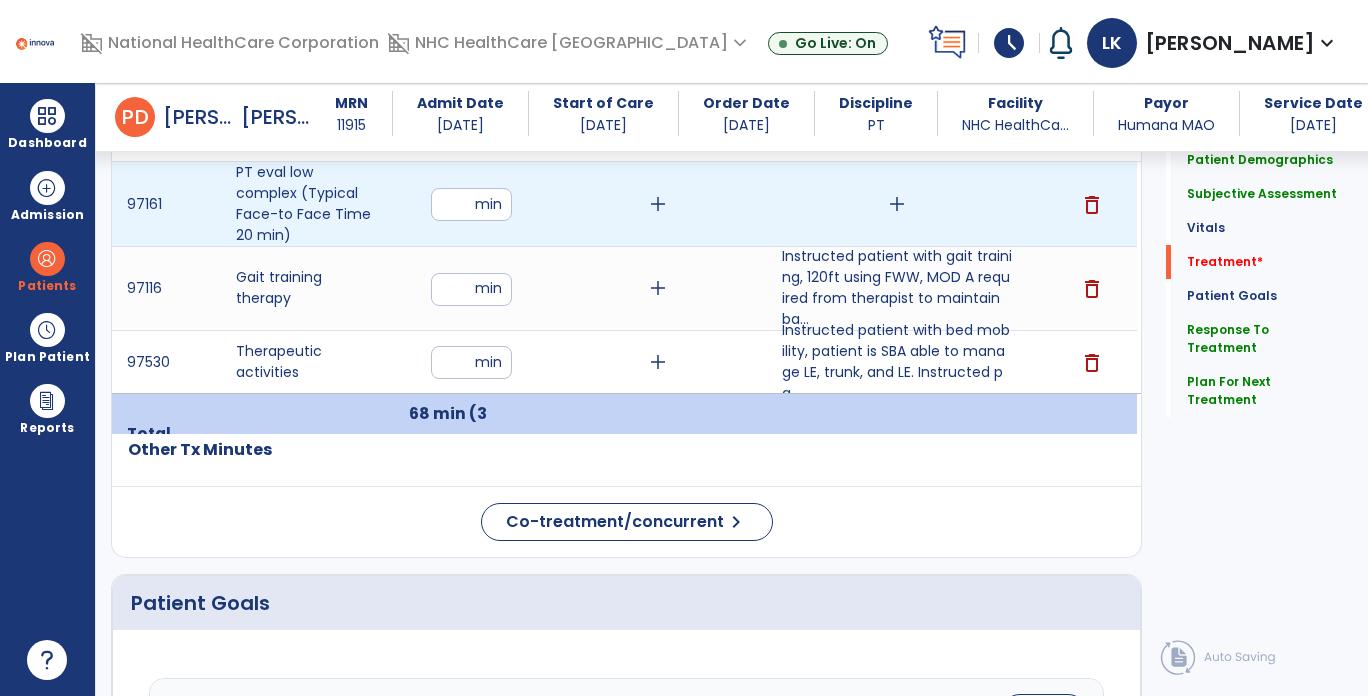 click on "add" at bounding box center (897, 204) 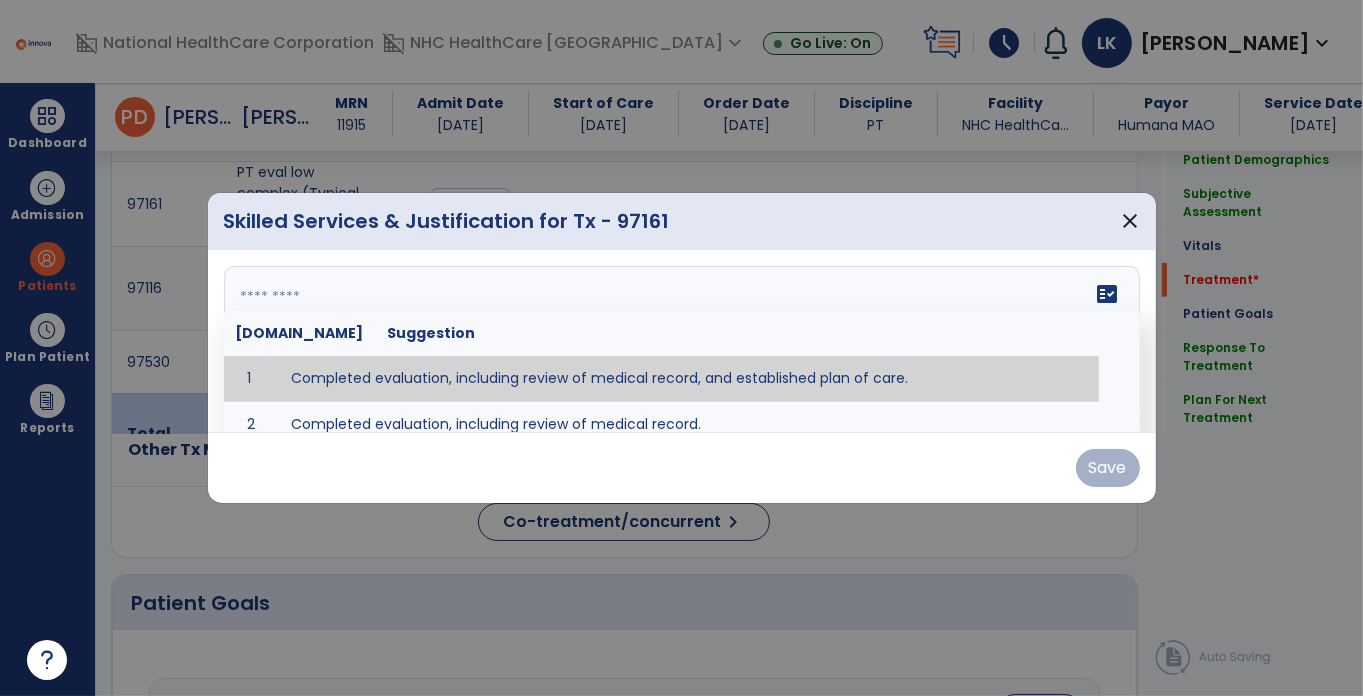 paste on "**********" 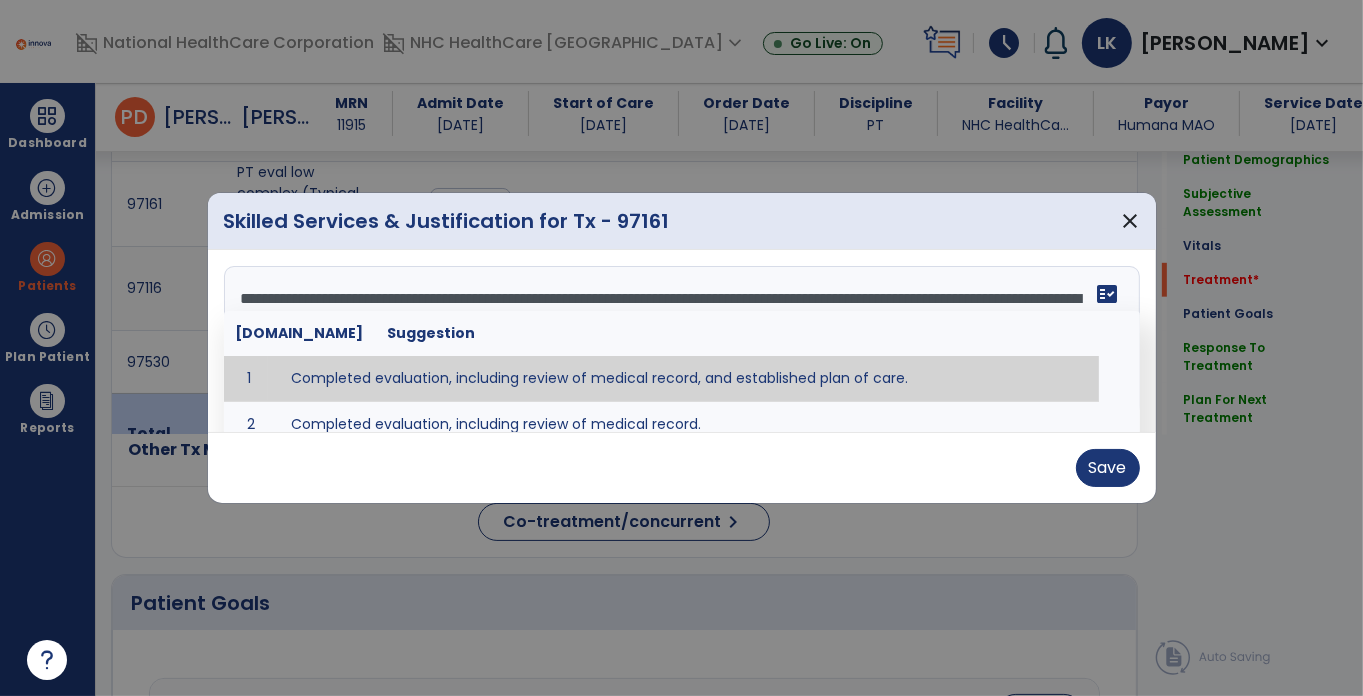 click on "**********" at bounding box center (680, 341) 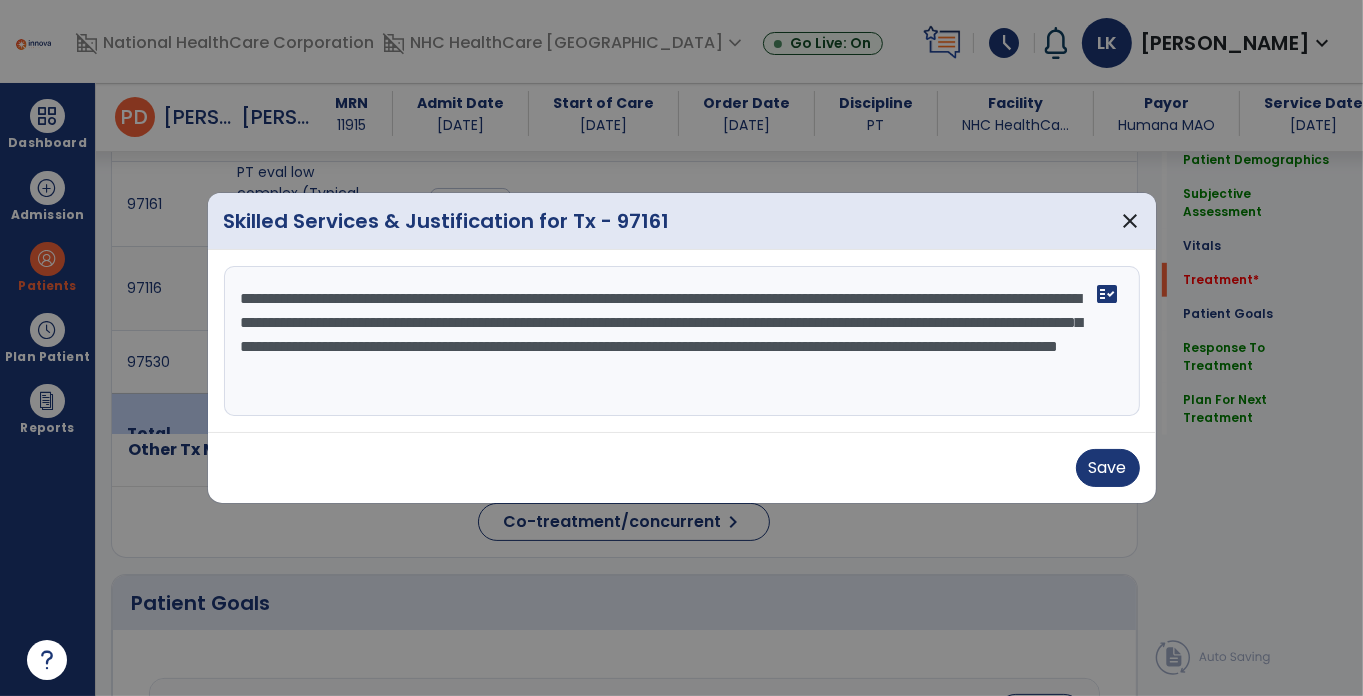 drag, startPoint x: 1060, startPoint y: 397, endPoint x: 1073, endPoint y: 431, distance: 36.40055 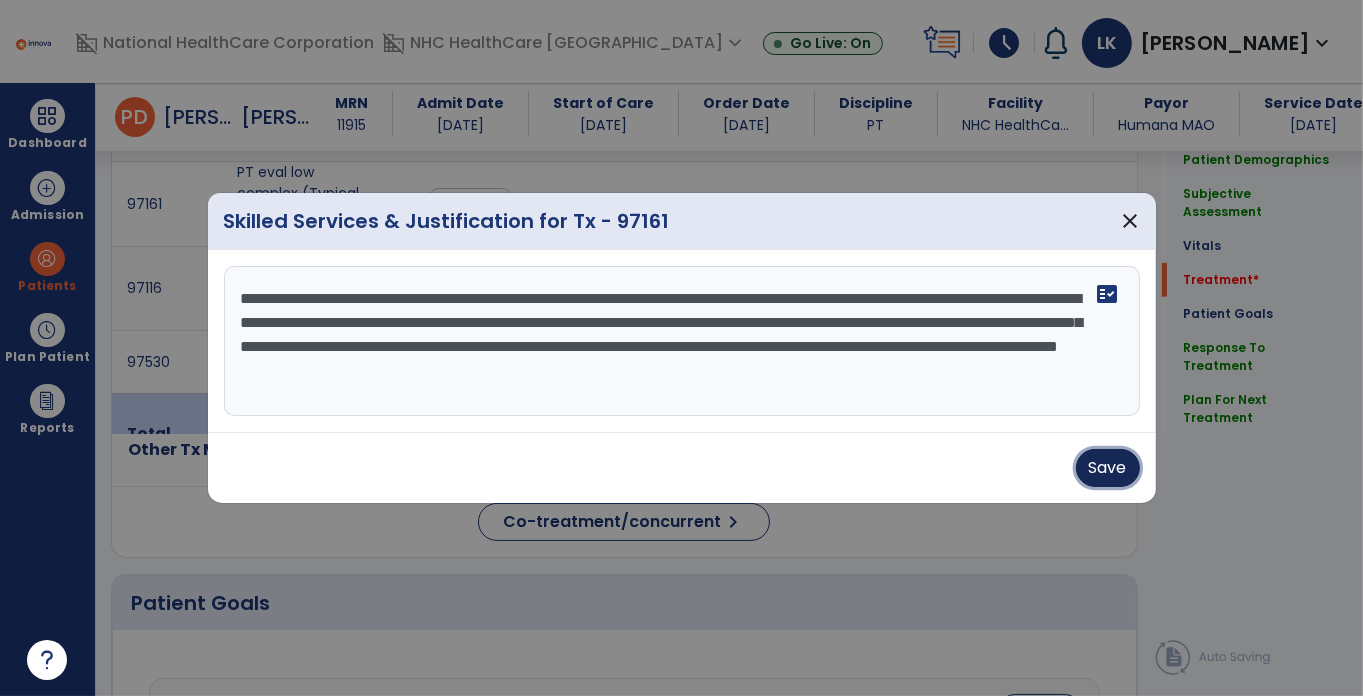 click on "Save" at bounding box center [1108, 468] 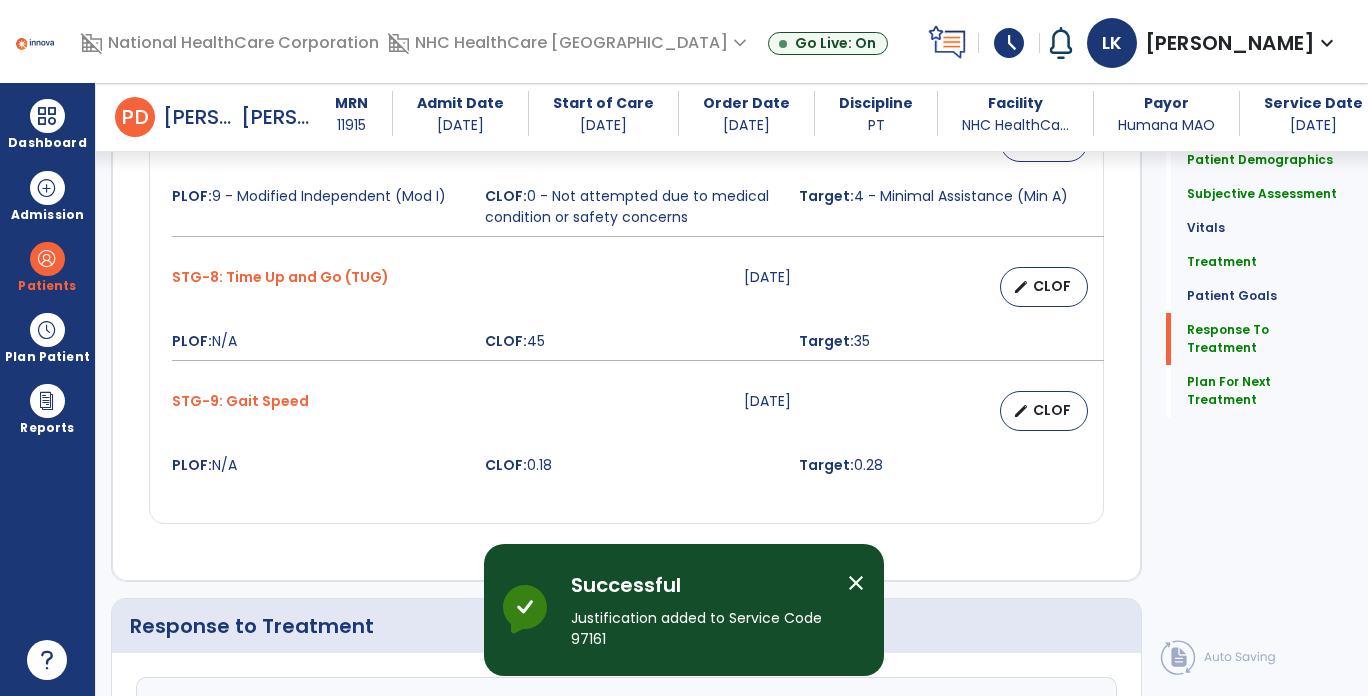 scroll, scrollTop: 2886, scrollLeft: 0, axis: vertical 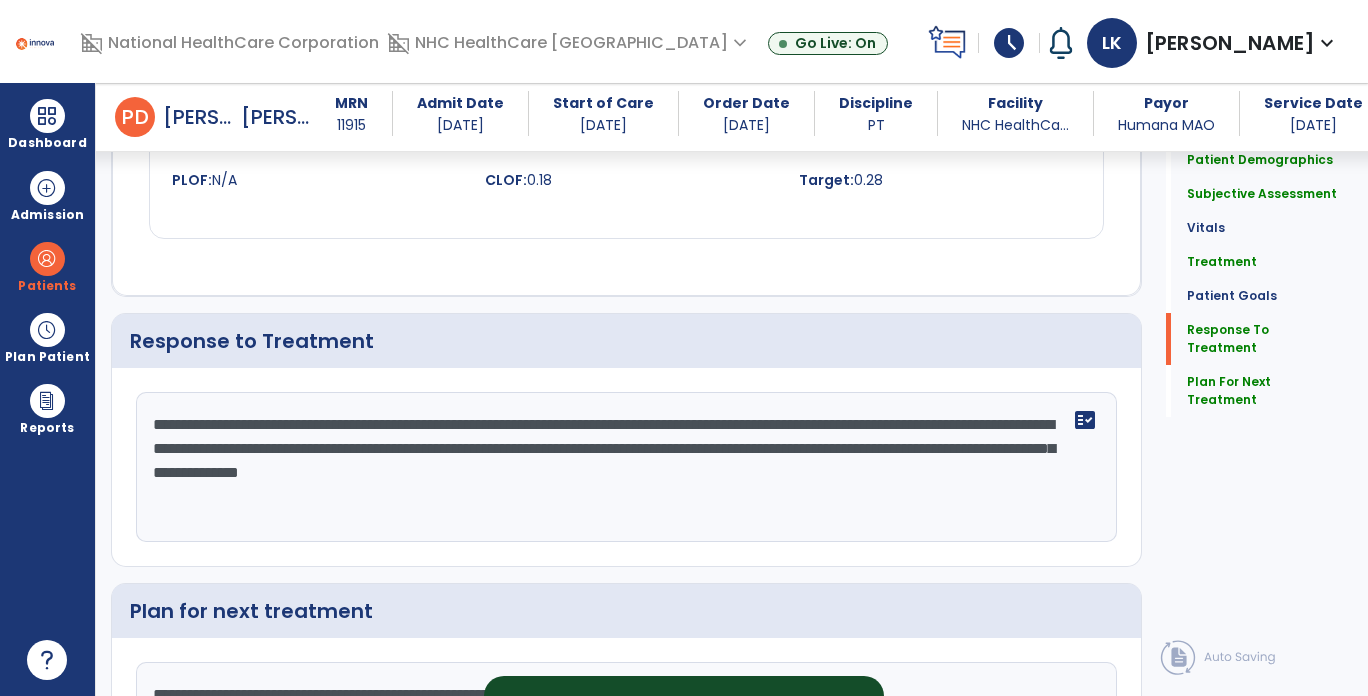 click on "Functional mobility  [DATE]   edit   CLOF PLOF:    Independent with bed mobility, transfers, STSs, and MI for gait, household ambulation using cane CLOF:    SBA for bed mobility, CGA for STSs, MIN A for transfers, MOD A for gait 120ft using FWW. Target:    Independent with bed mobility, Supervision for STSs, SBA for trasnfers and gait using single point cane. STG-1: 1 step (curb)  [DATE]   edit   CLOF PLOF:  9 - Modified Independent (Mod I)  CLOF:  0 - Not attempted due to medical condition or safety concerns  Target:  3 - Moderate Assistance (Mod A)  STG-2: Lying to sitting on side of bed  [DATE]   edit   CLOF PLOF:  9 - Modified Independent (Mod I)  CLOF:  5 - Contact Guard Assistance (CGA)  Target:  8 - Supervised (S)  STG-3: Sit to stand  [DATE]   edit   CLOF PLOF:  9 - Modified Independent (Mod I)  CLOF:  4 - Minimal Assistance (Min A)  Target:  6 - Standby Assist (SBA)  STG-4: Chair/bed to chair transfer  [DATE]   edit   CLOF PLOF: CLOF: Target:  [DATE]   edit" 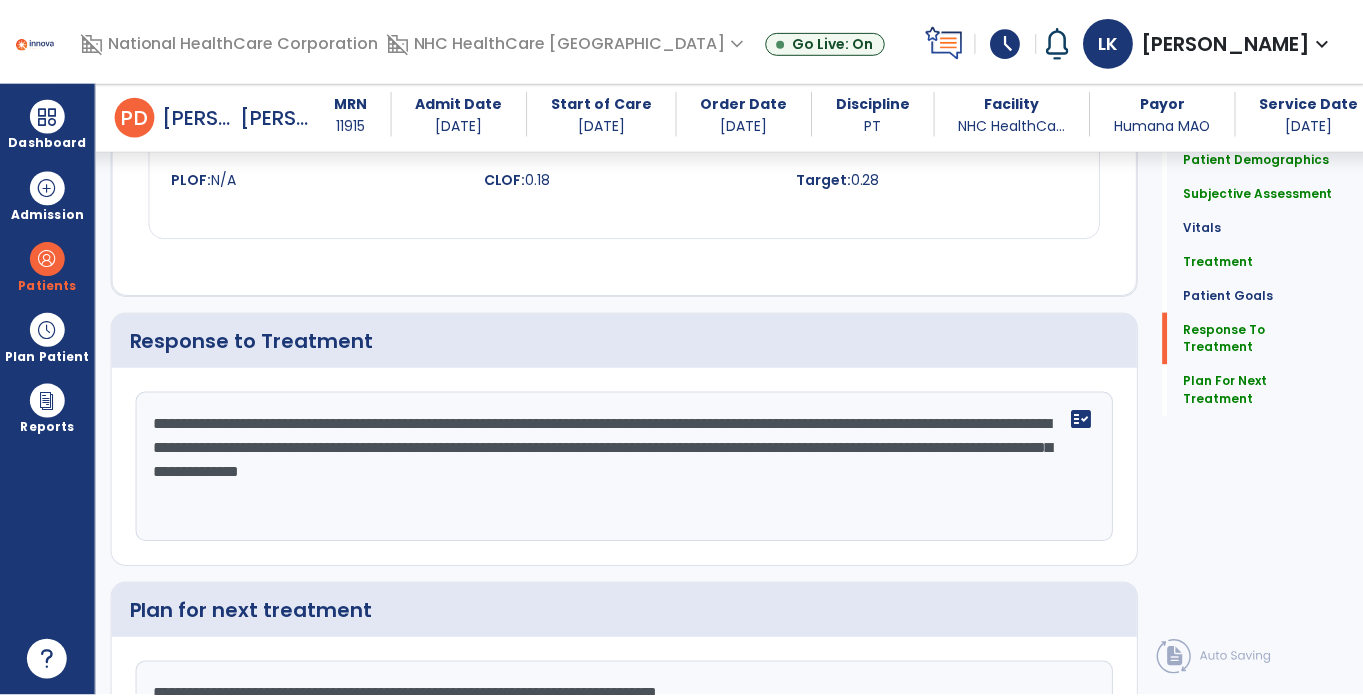scroll, scrollTop: 3086, scrollLeft: 0, axis: vertical 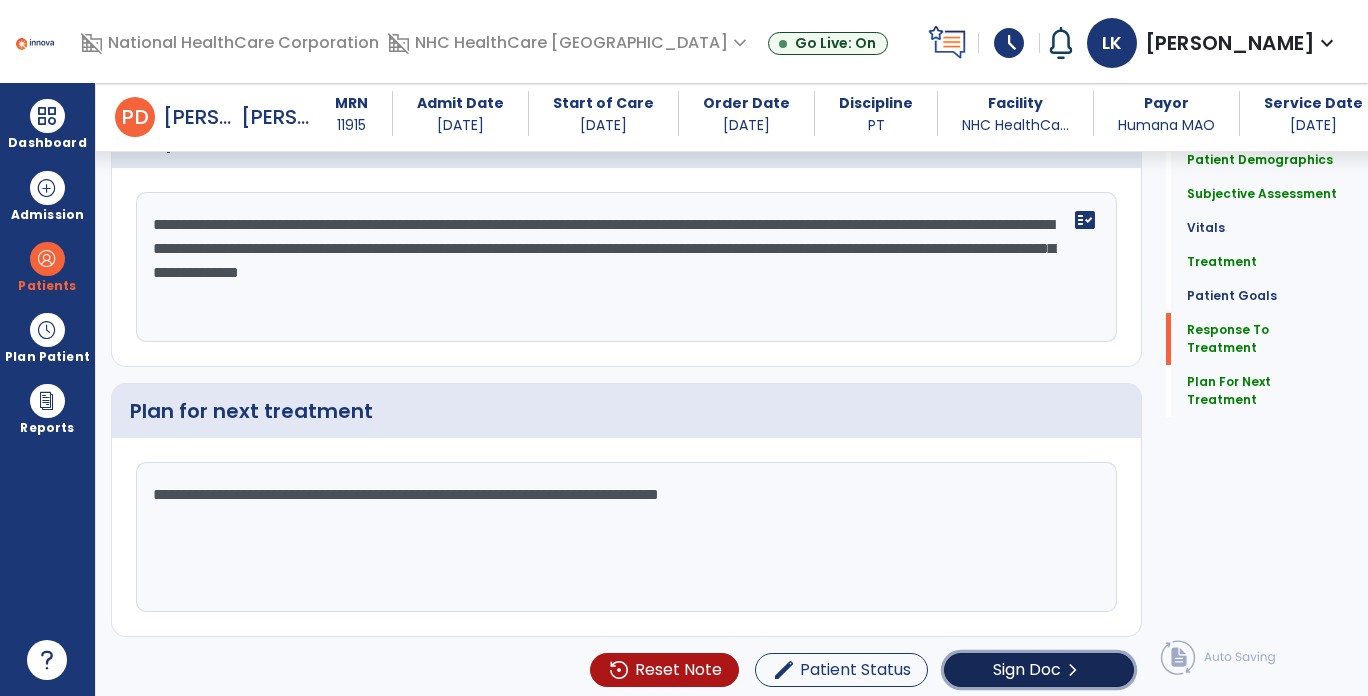 click on "Sign Doc" 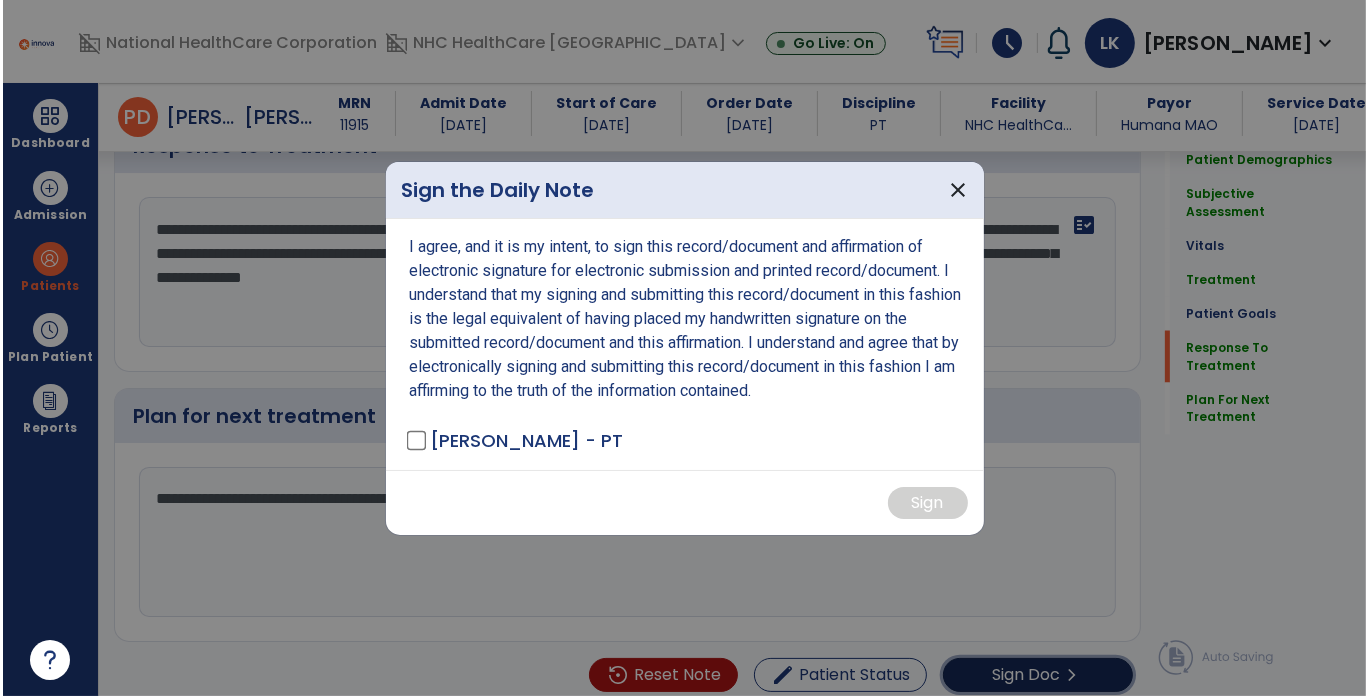 scroll, scrollTop: 3086, scrollLeft: 0, axis: vertical 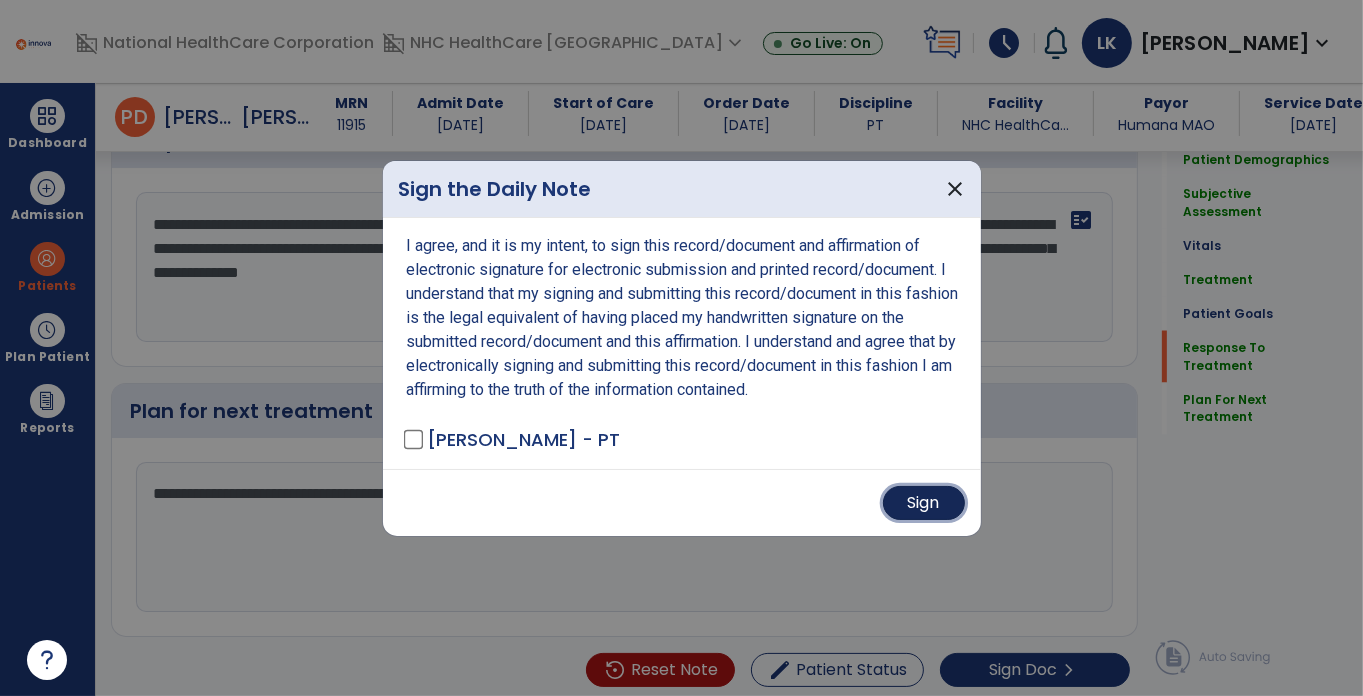 click on "Sign" at bounding box center [924, 503] 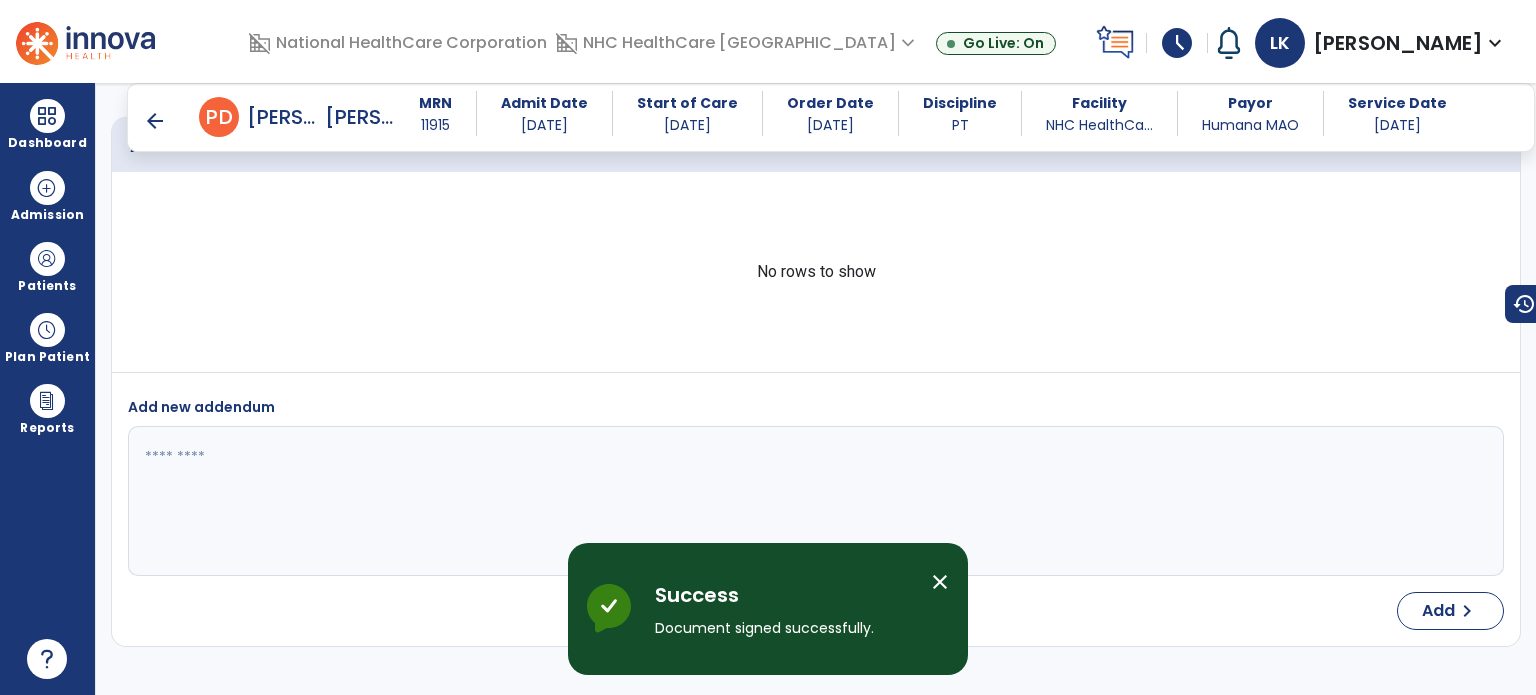 scroll, scrollTop: 5198, scrollLeft: 0, axis: vertical 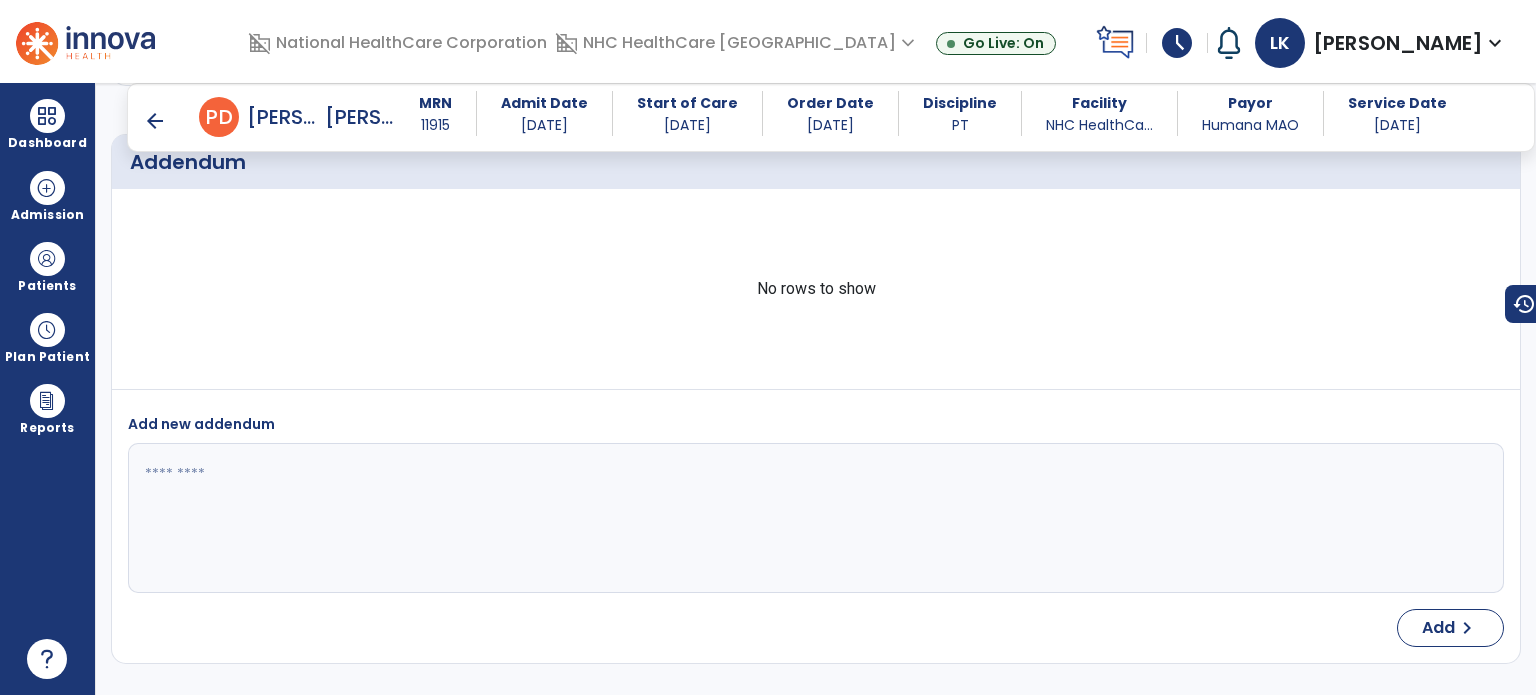 click on "No rows to show" at bounding box center [816, 289] 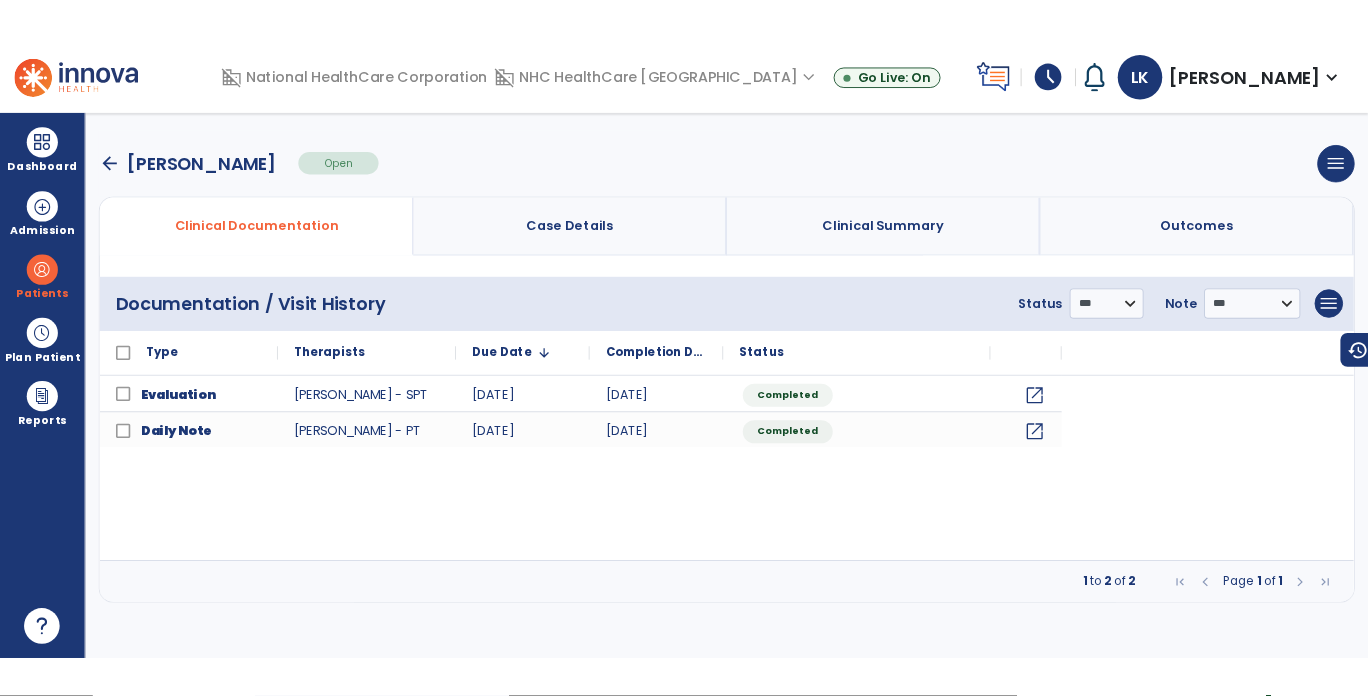 scroll, scrollTop: 0, scrollLeft: 0, axis: both 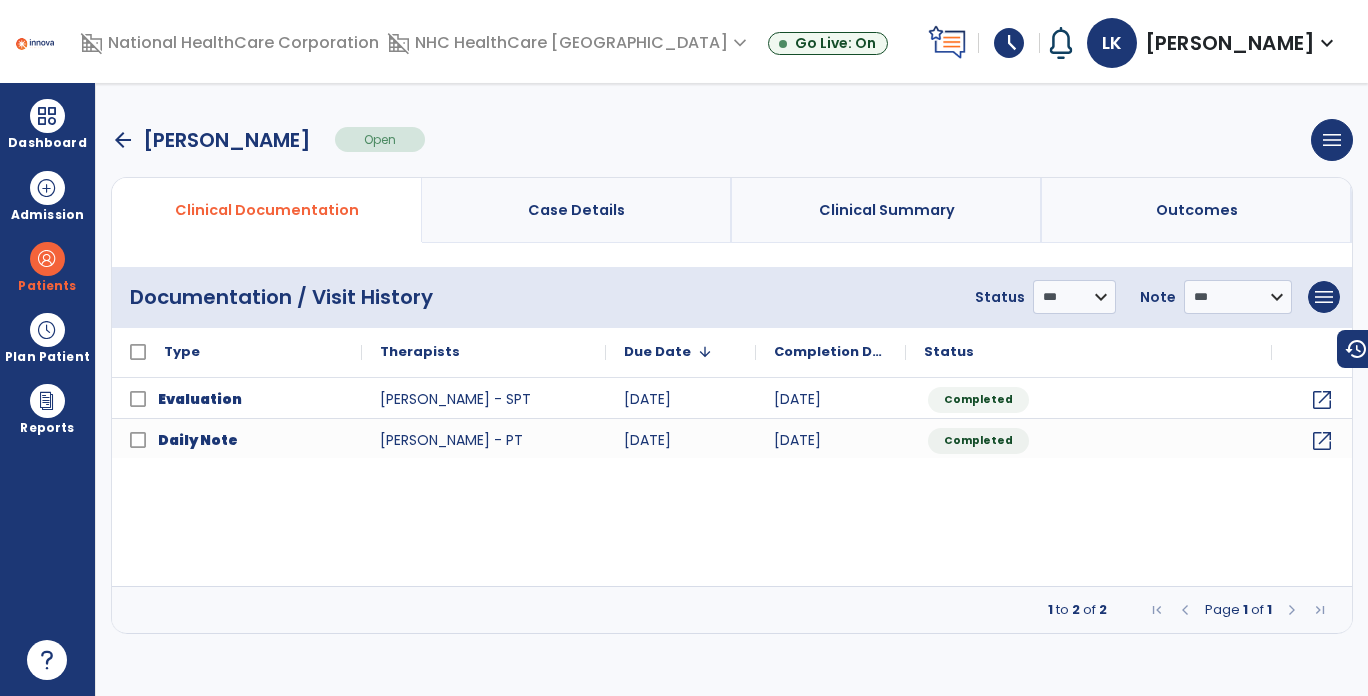 click on "Status" 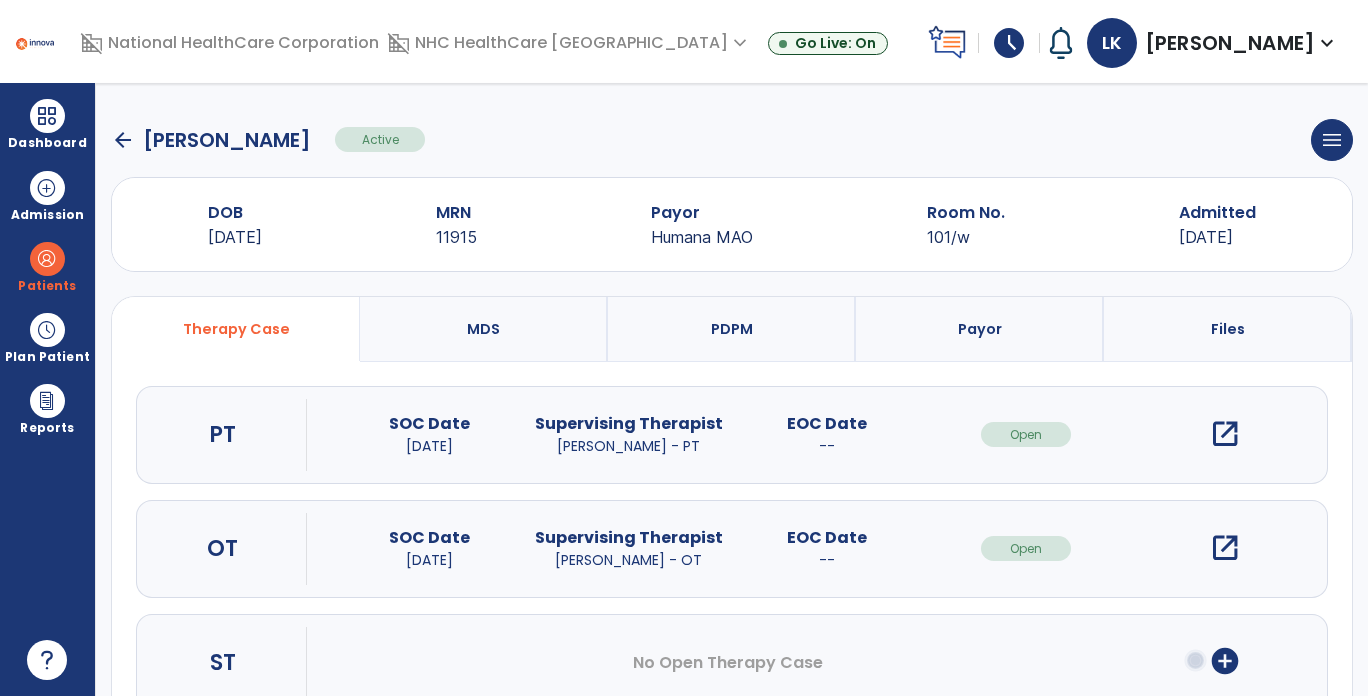 click at bounding box center (47, 259) 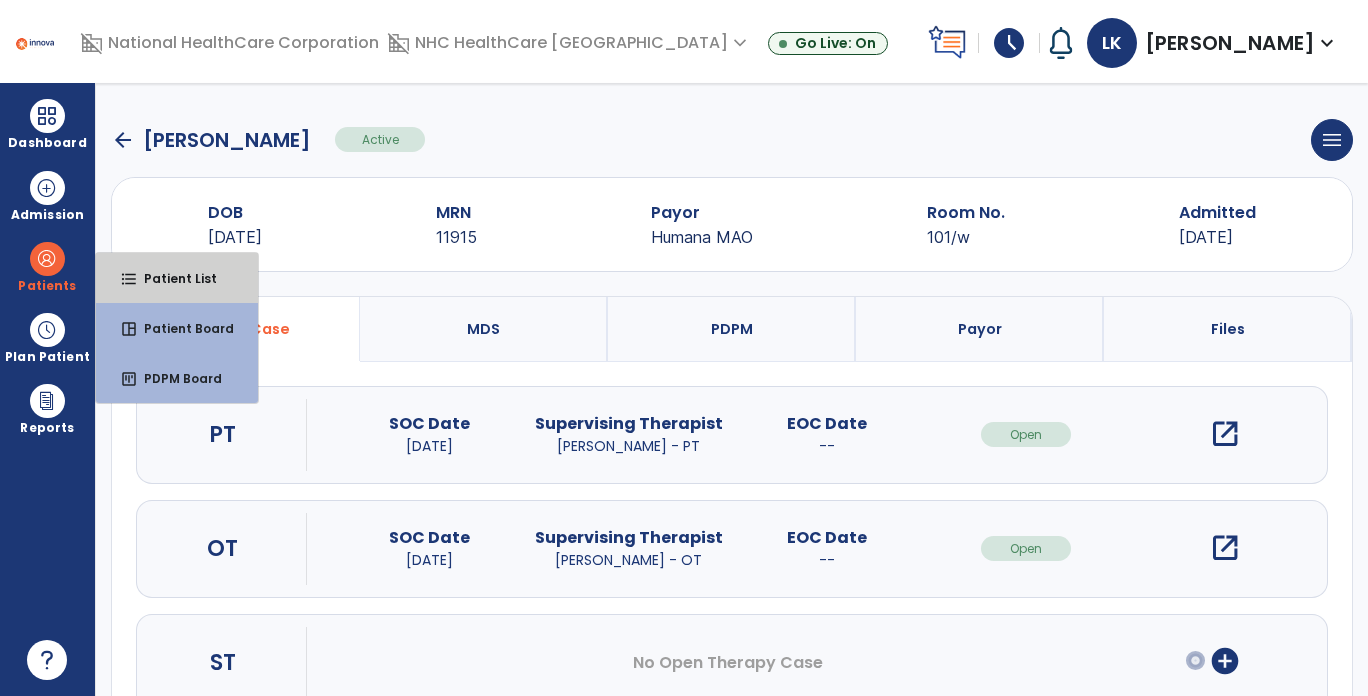 click on "format_list_bulleted  Patient List" at bounding box center (177, 278) 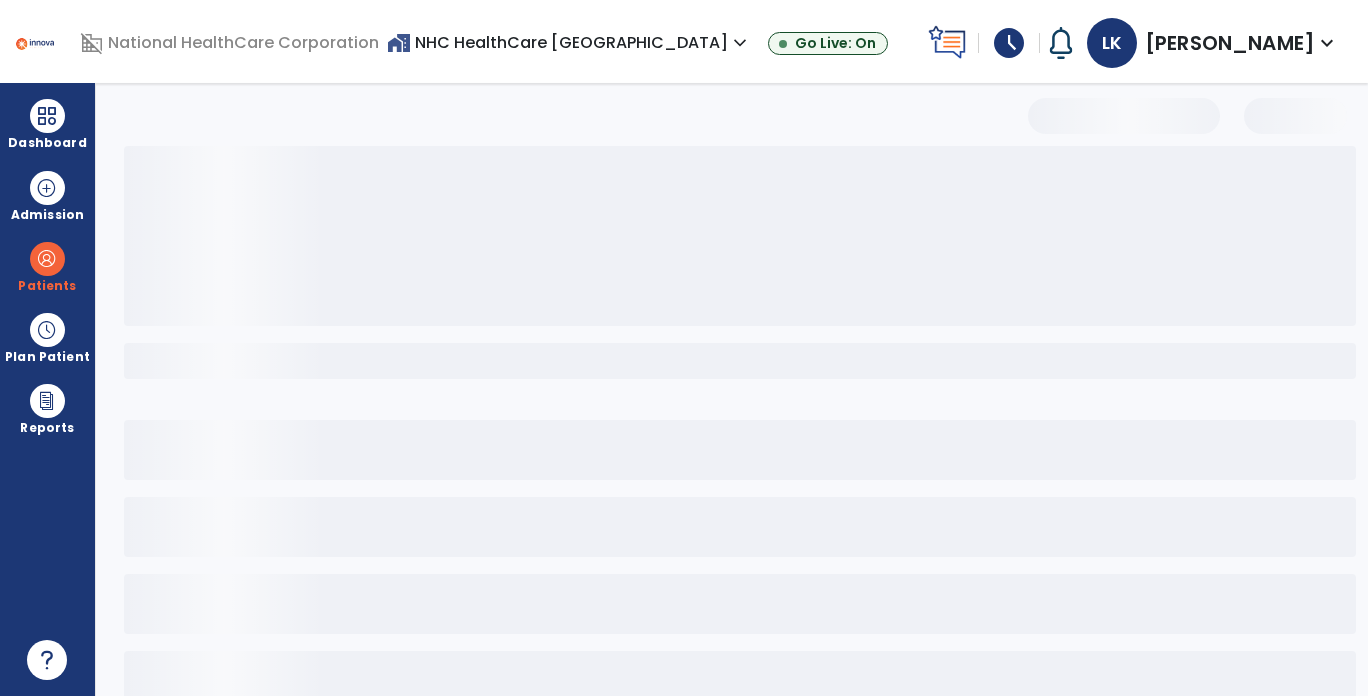 select on "***" 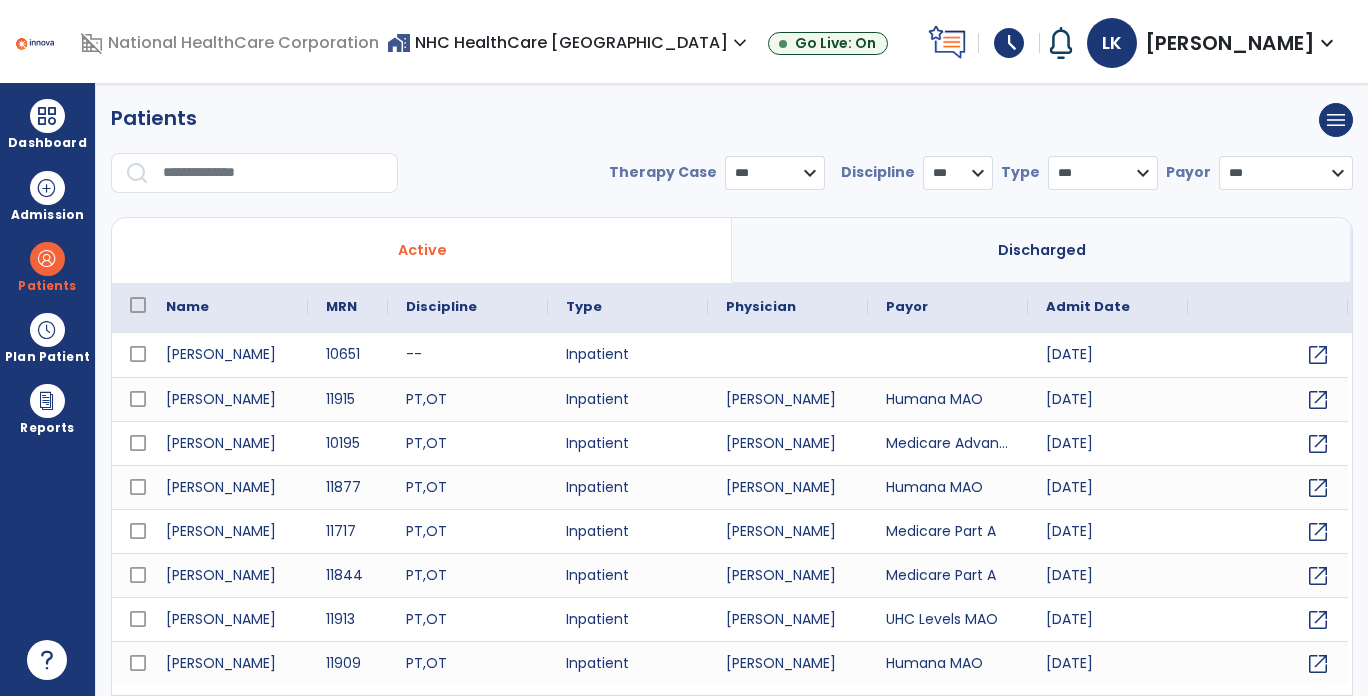 click at bounding box center (273, 173) 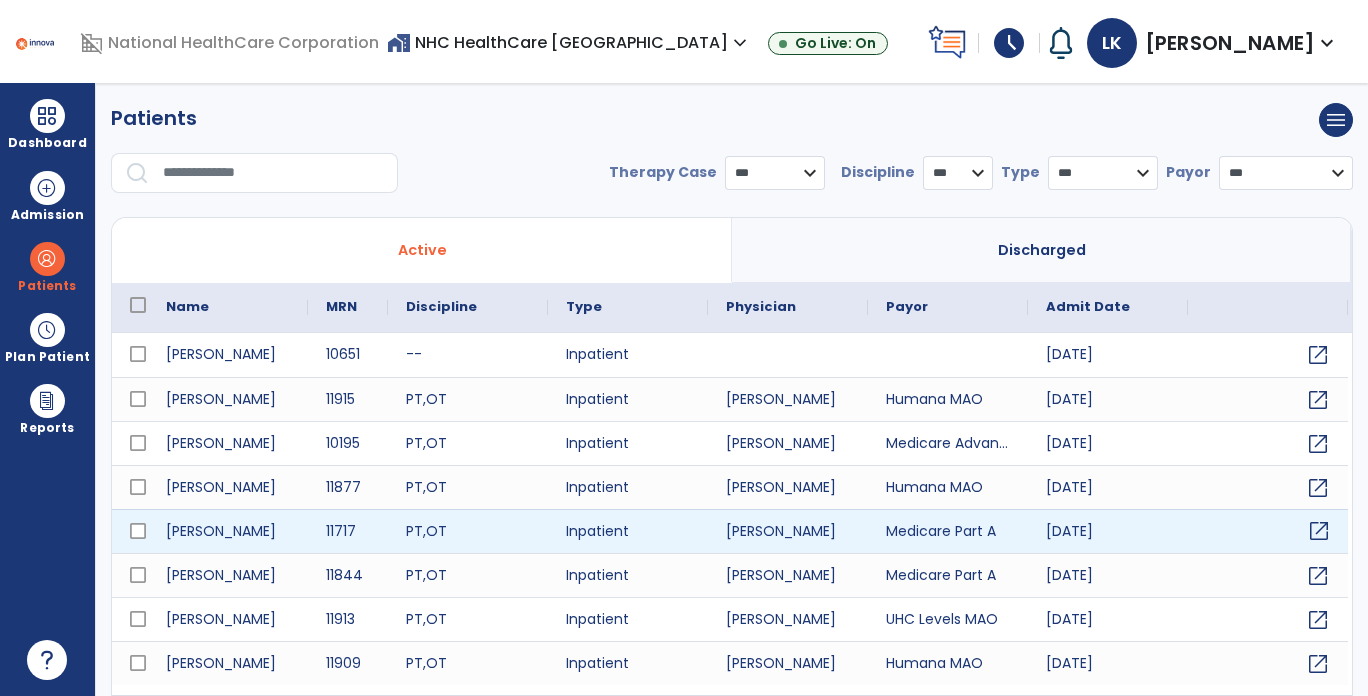 click on "open_in_new" at bounding box center [1319, 531] 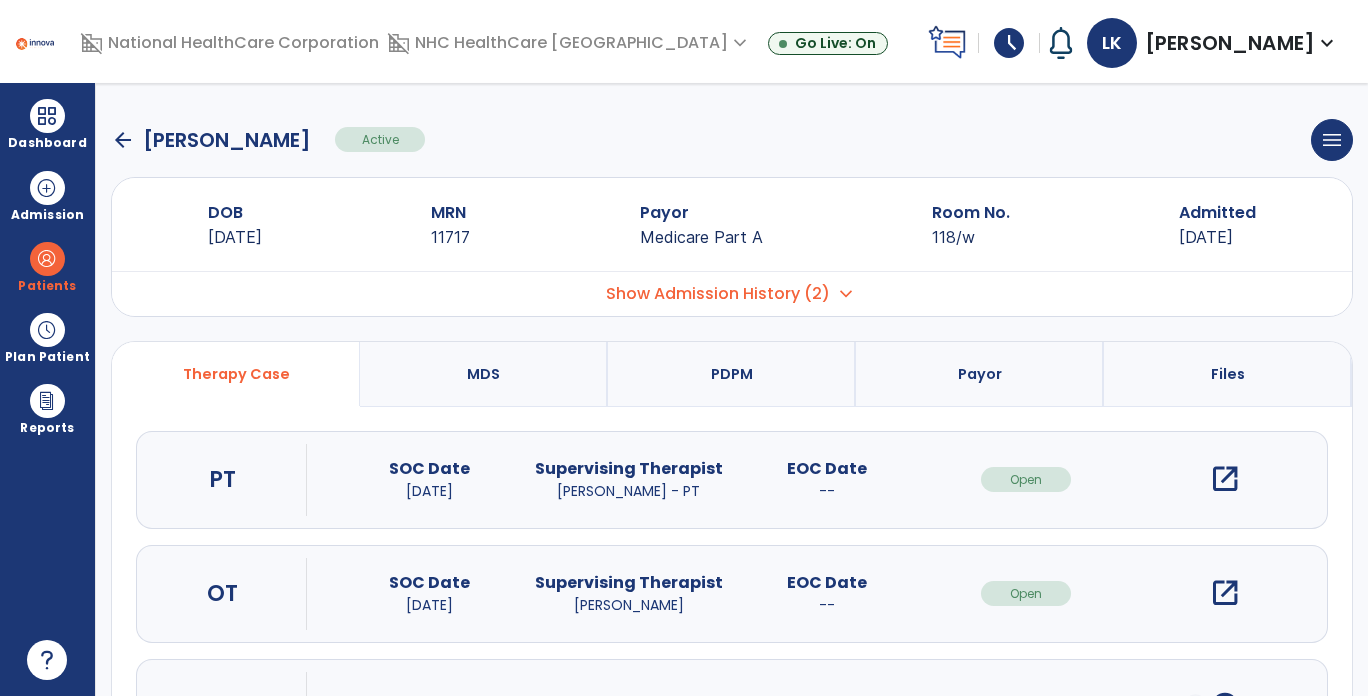 click on "open_in_new" at bounding box center [1225, 479] 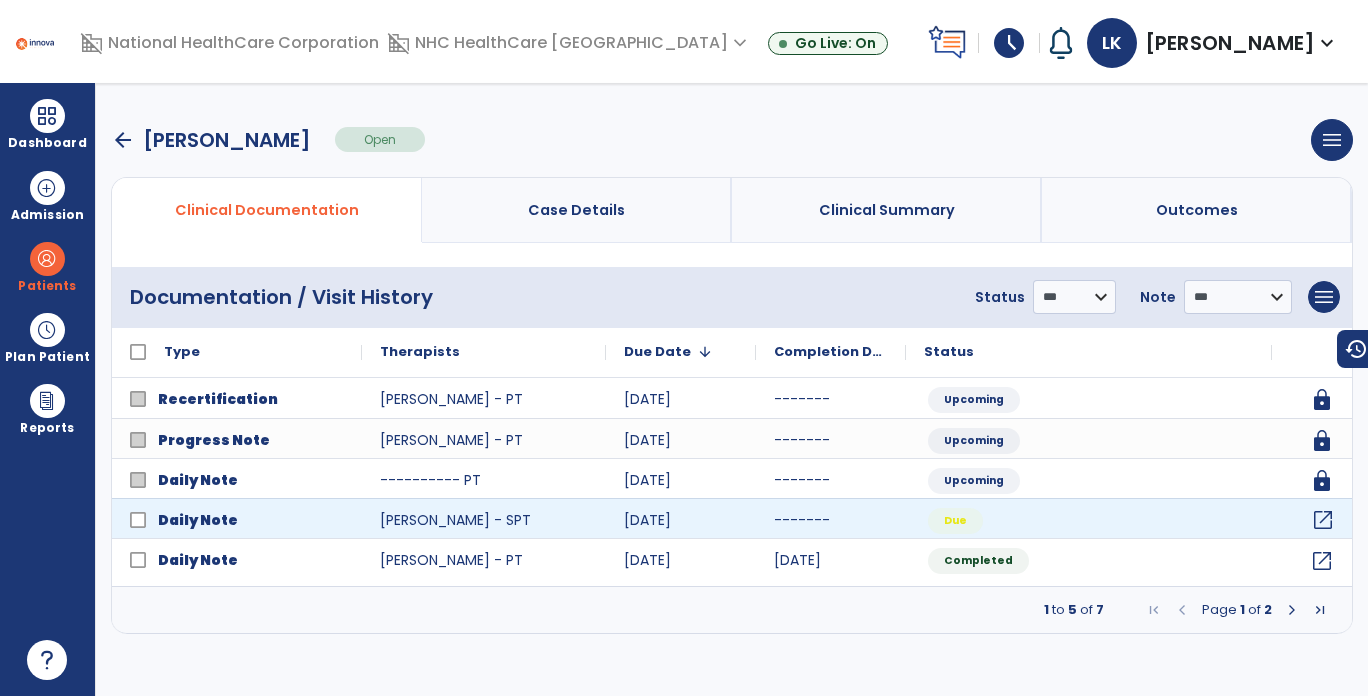 click on "open_in_new" 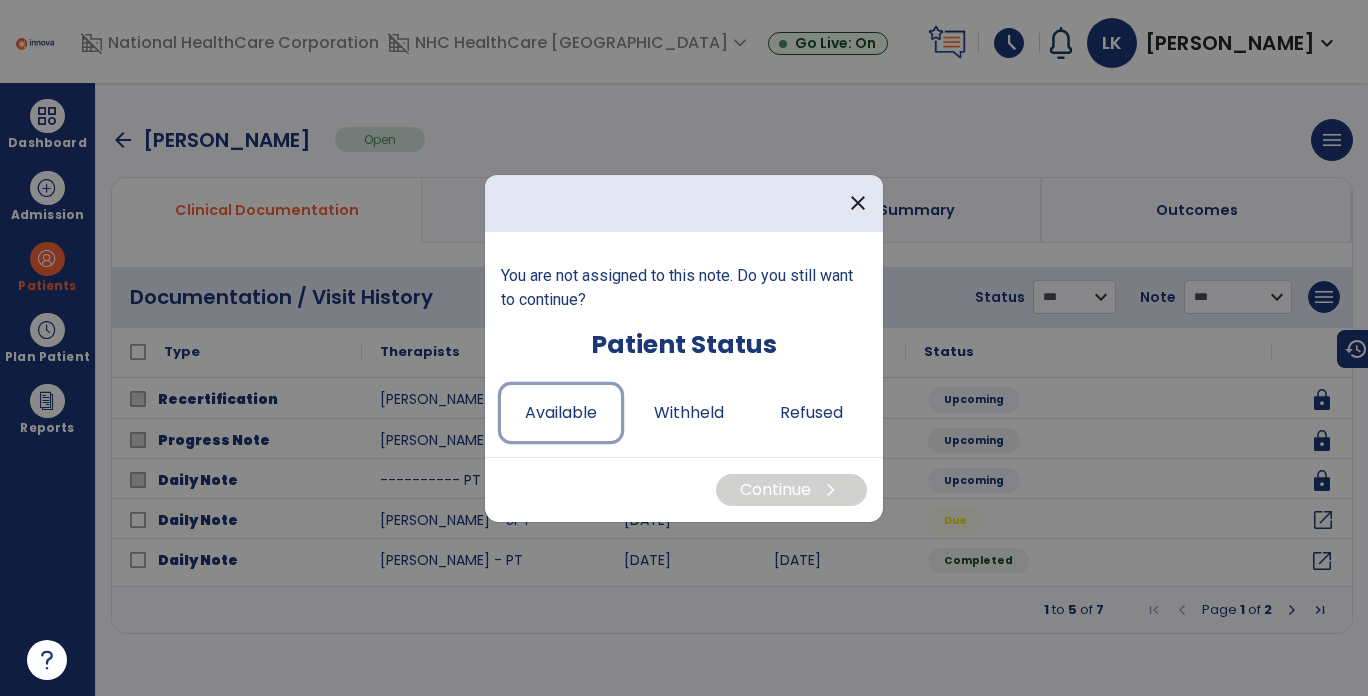 click on "Available" at bounding box center [561, 413] 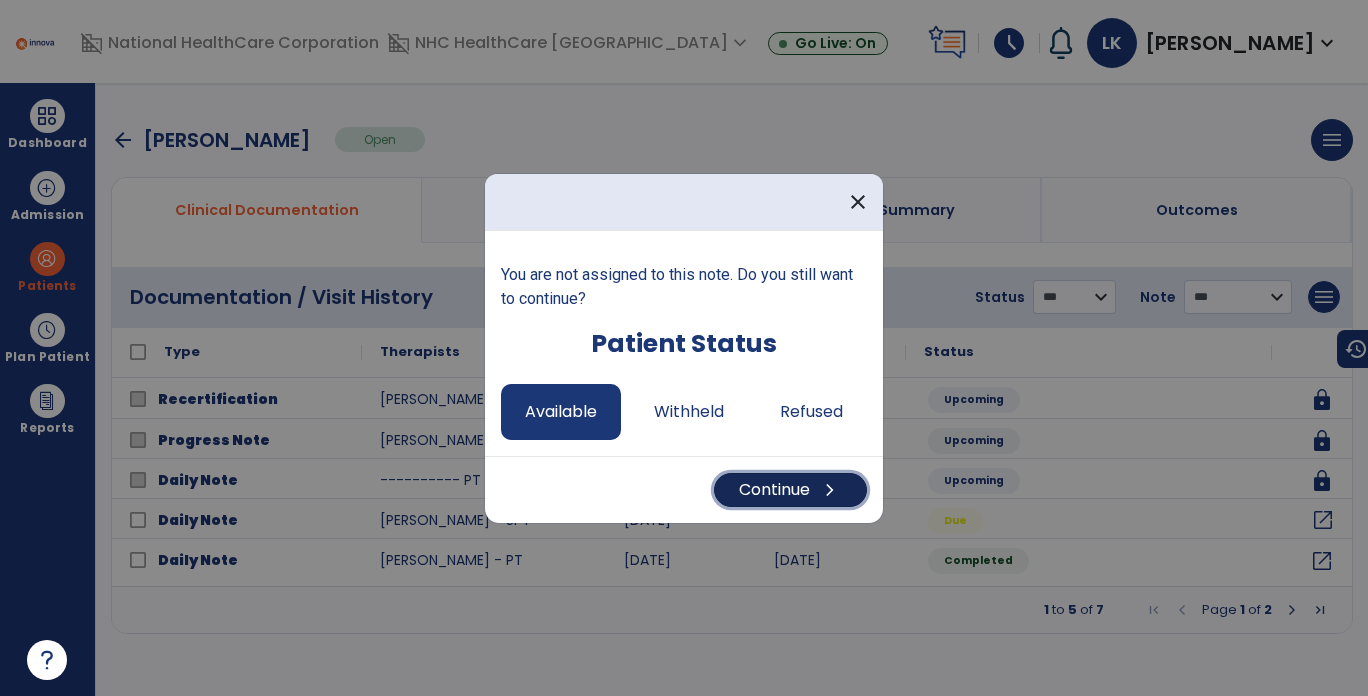 click on "Continue   chevron_right" at bounding box center (790, 490) 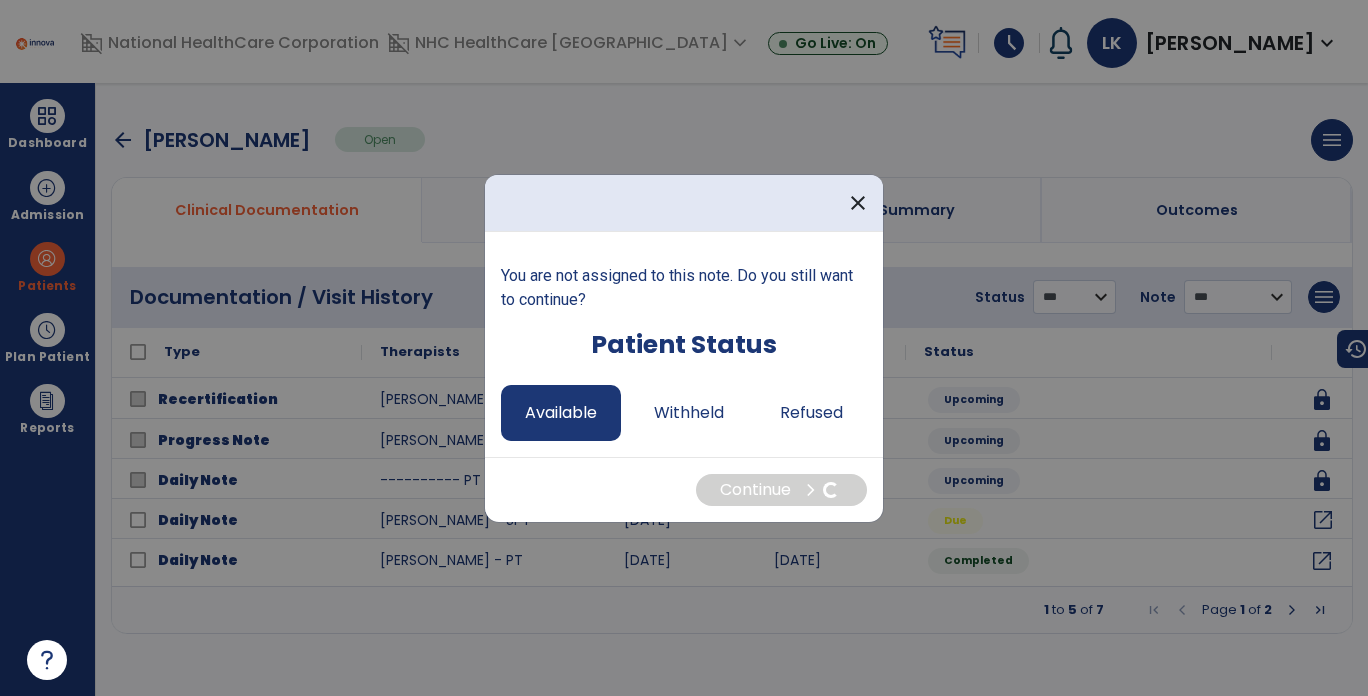 select on "*" 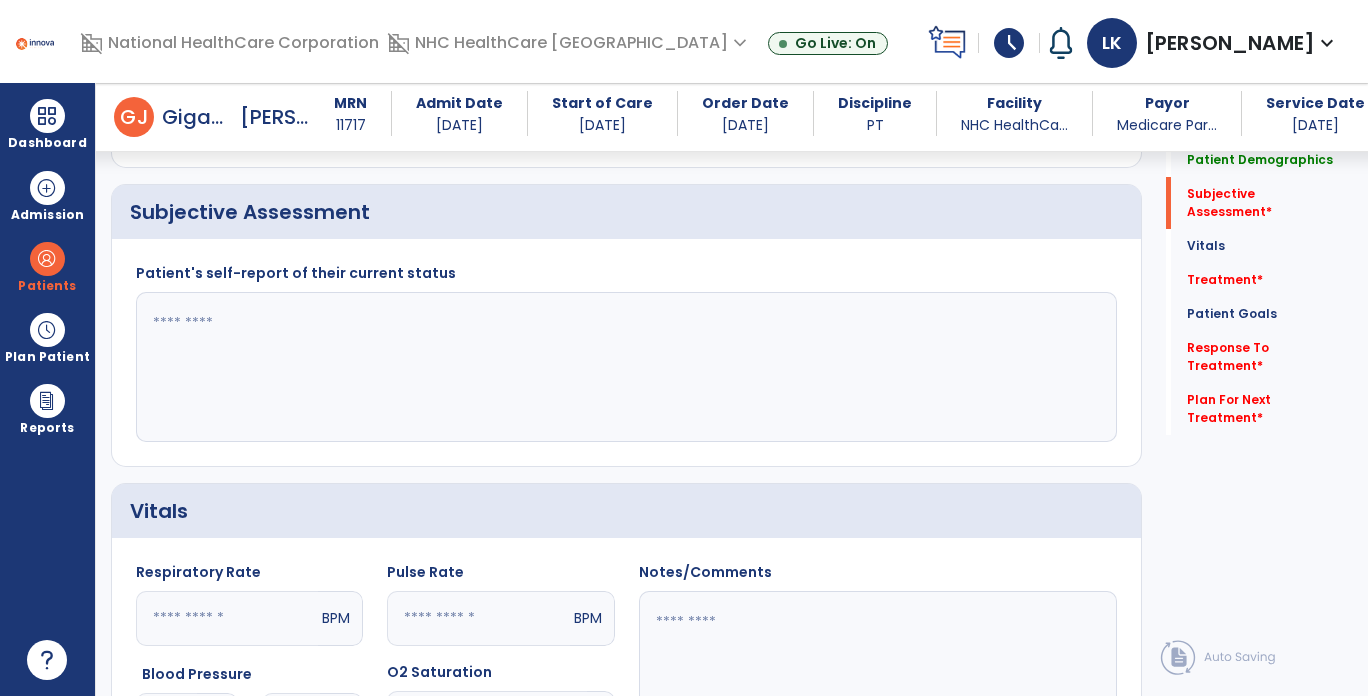scroll, scrollTop: 300, scrollLeft: 0, axis: vertical 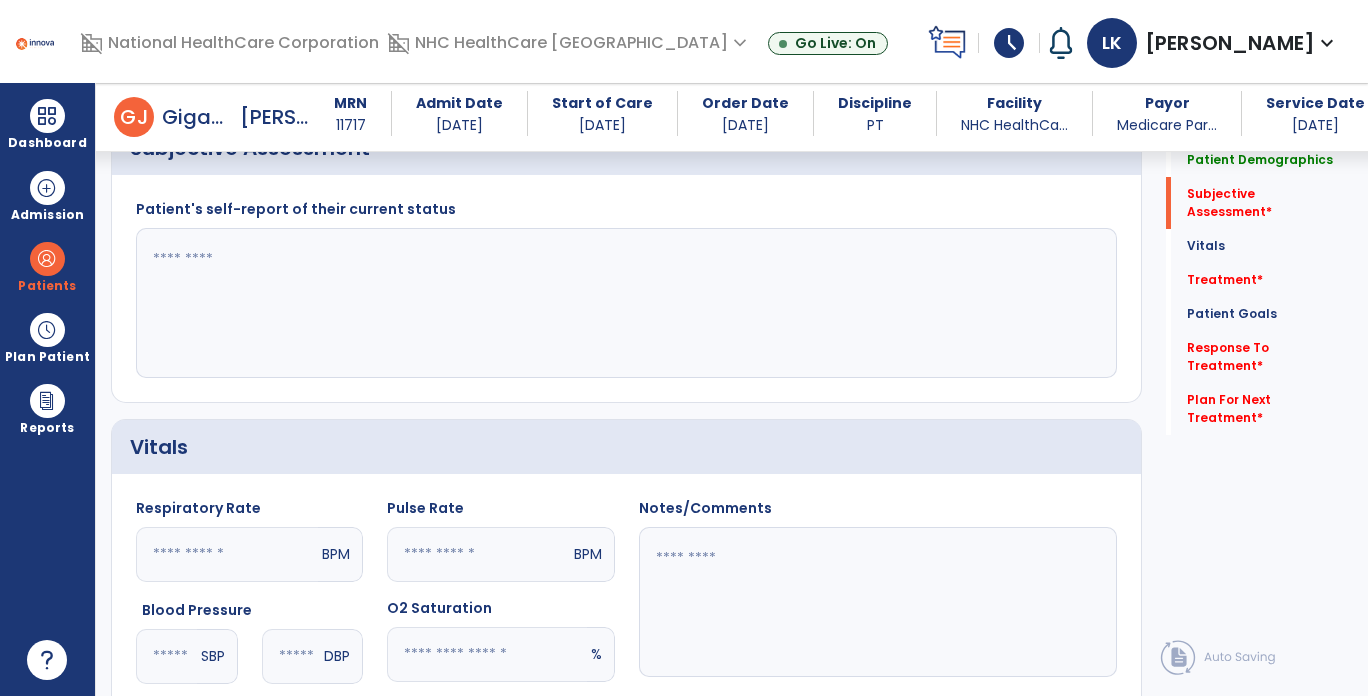 click 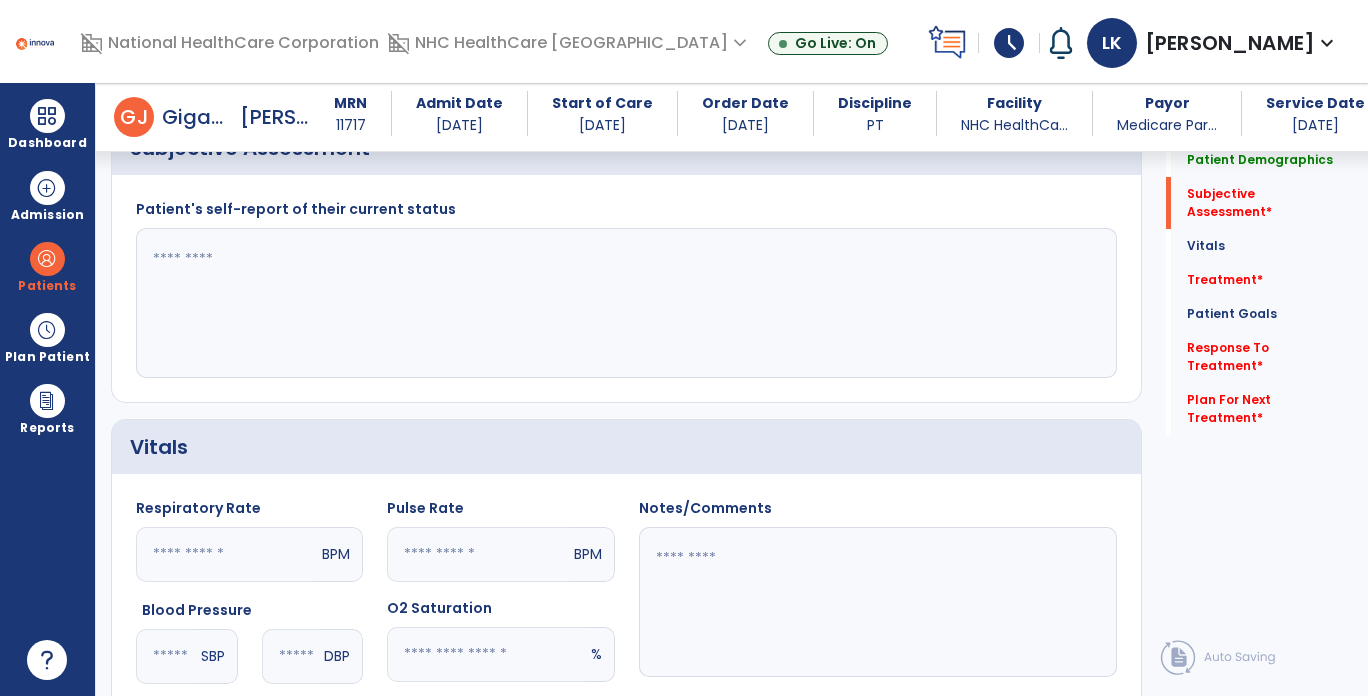 paste on "**********" 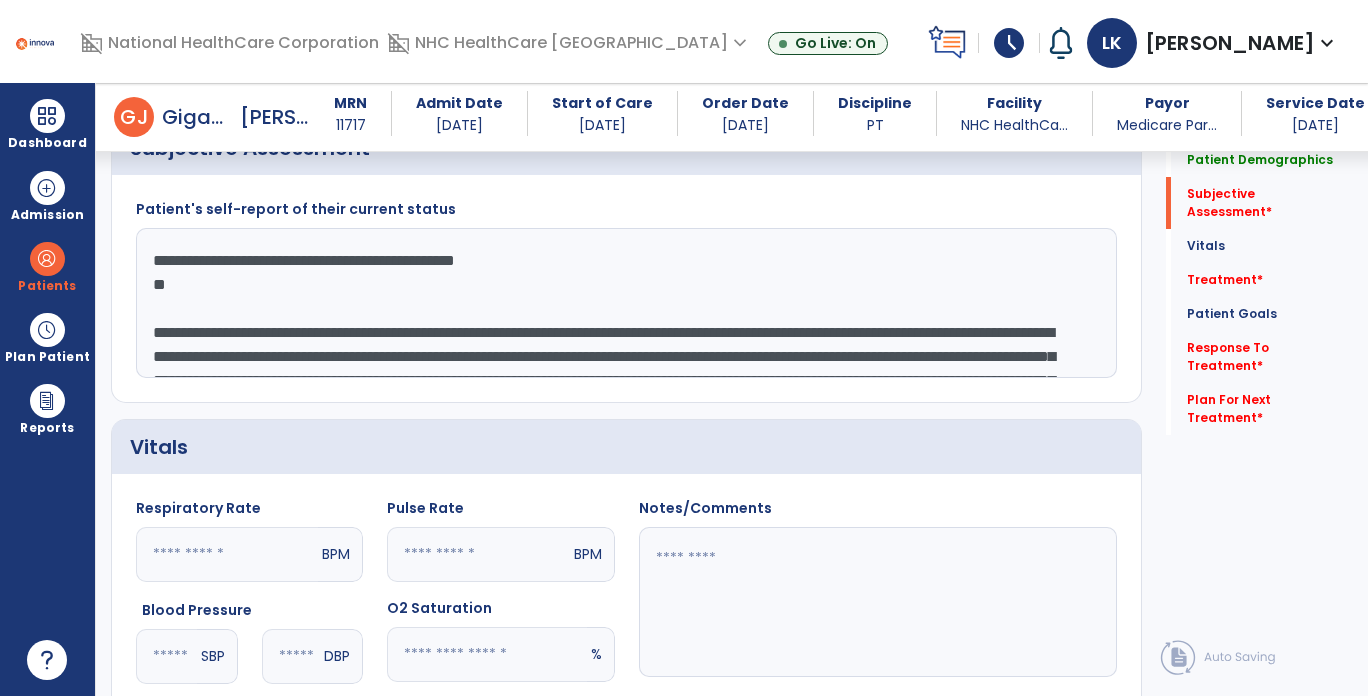 scroll, scrollTop: 207, scrollLeft: 0, axis: vertical 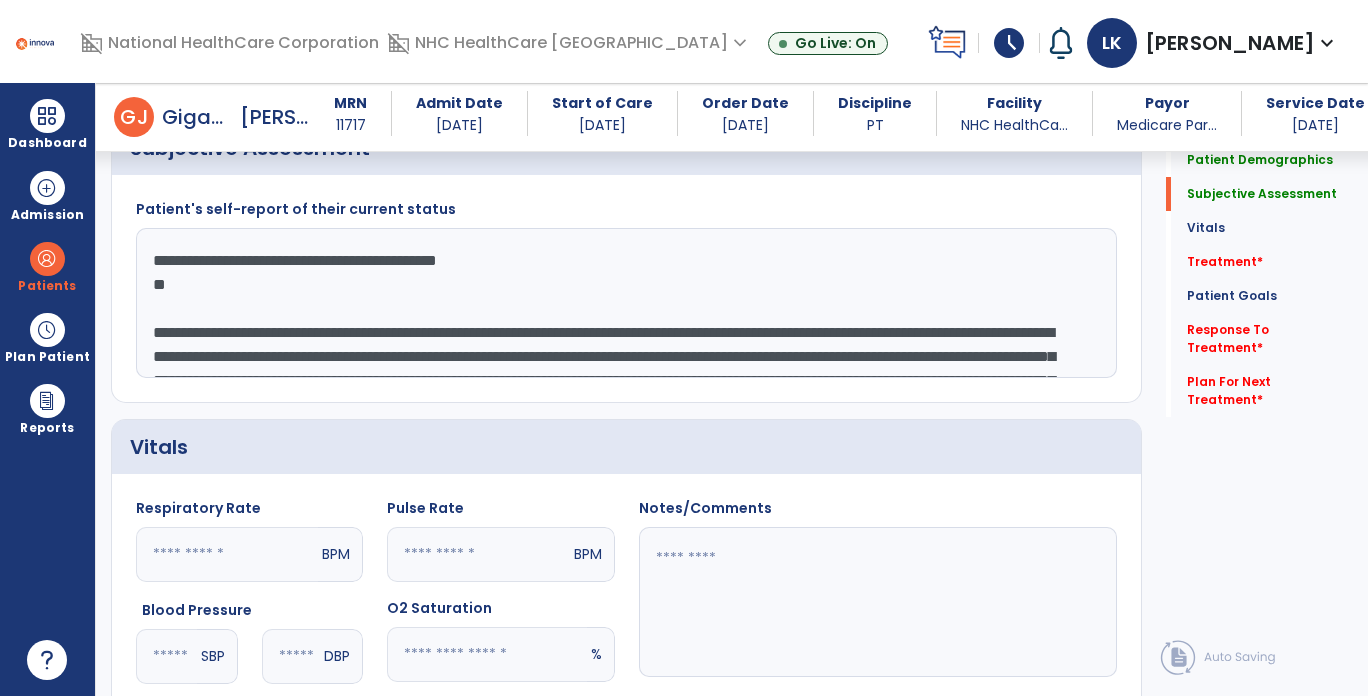 drag, startPoint x: 161, startPoint y: 282, endPoint x: 217, endPoint y: 282, distance: 56 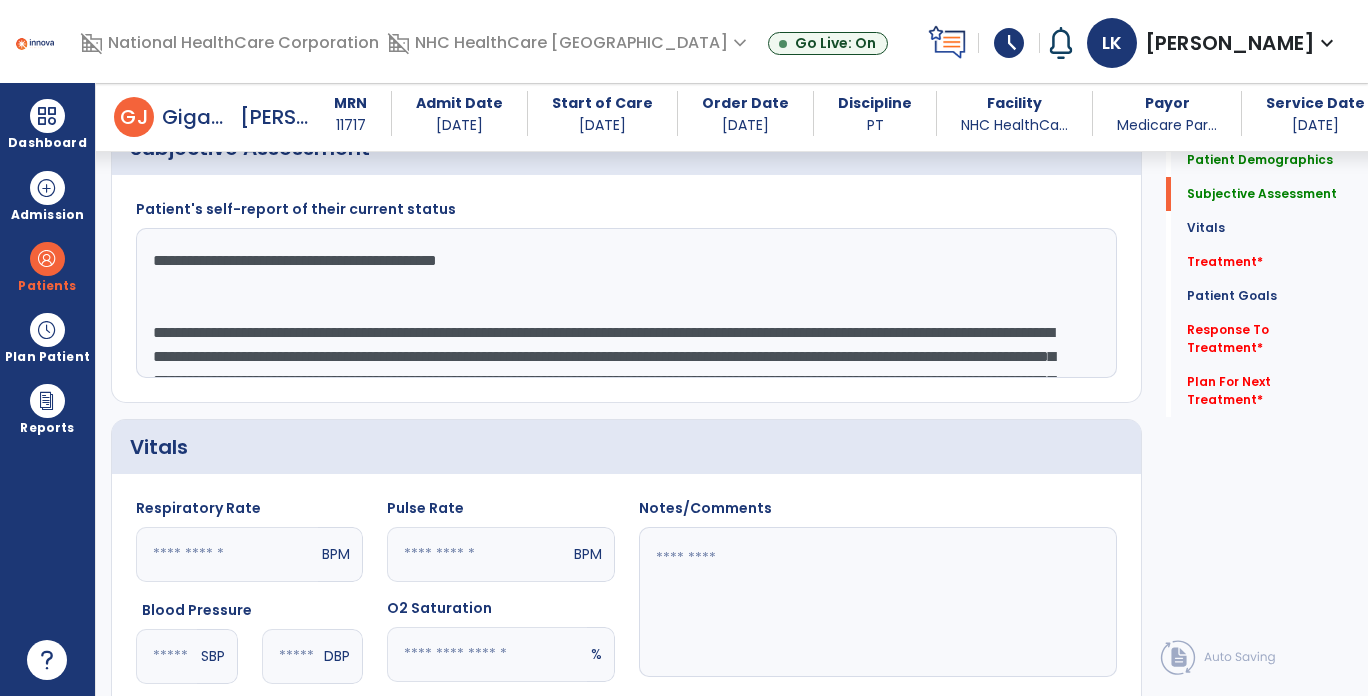 scroll, scrollTop: 123, scrollLeft: 0, axis: vertical 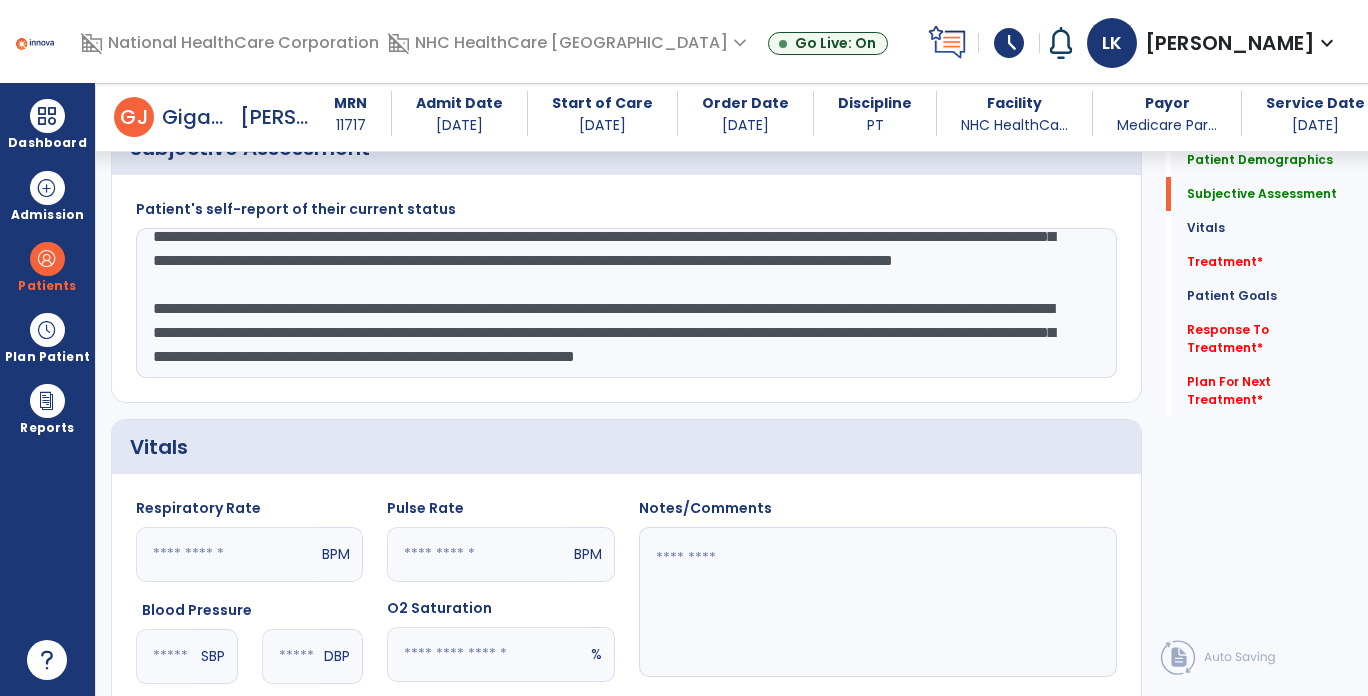 drag, startPoint x: 153, startPoint y: 335, endPoint x: 1060, endPoint y: 389, distance: 908.6061 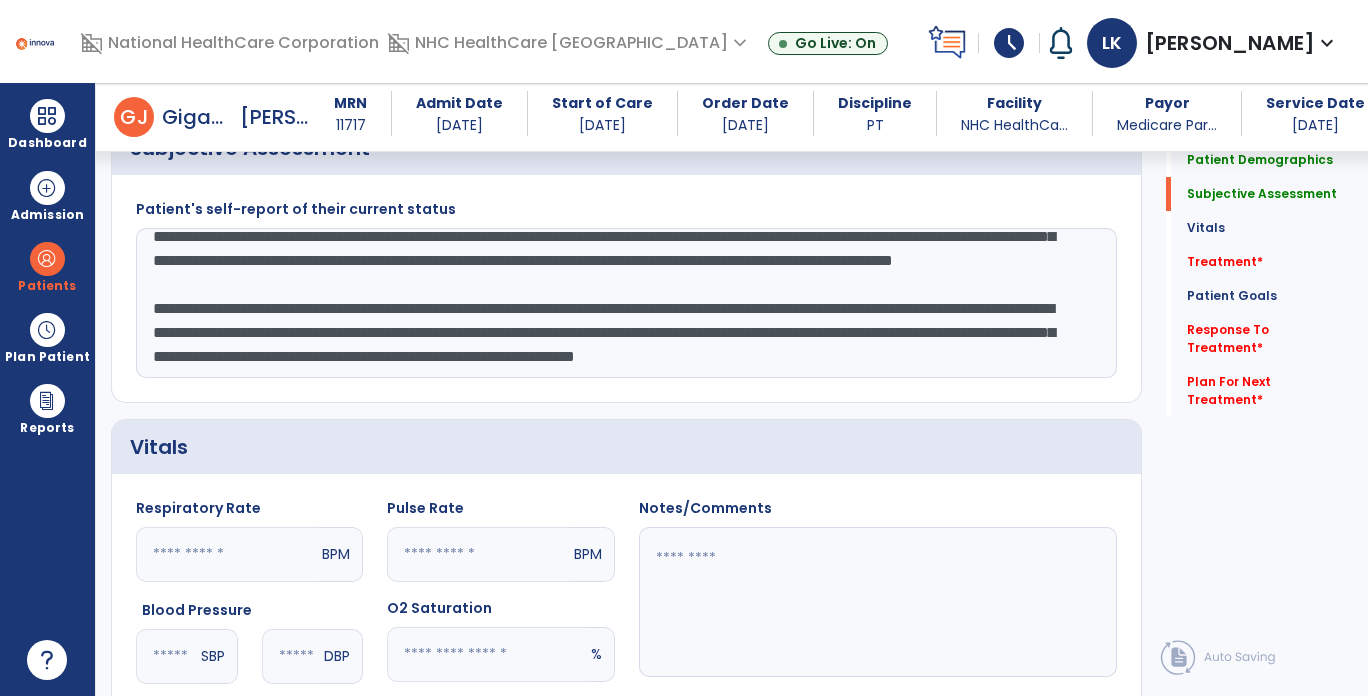 click on "Patient's self-report of their current status" 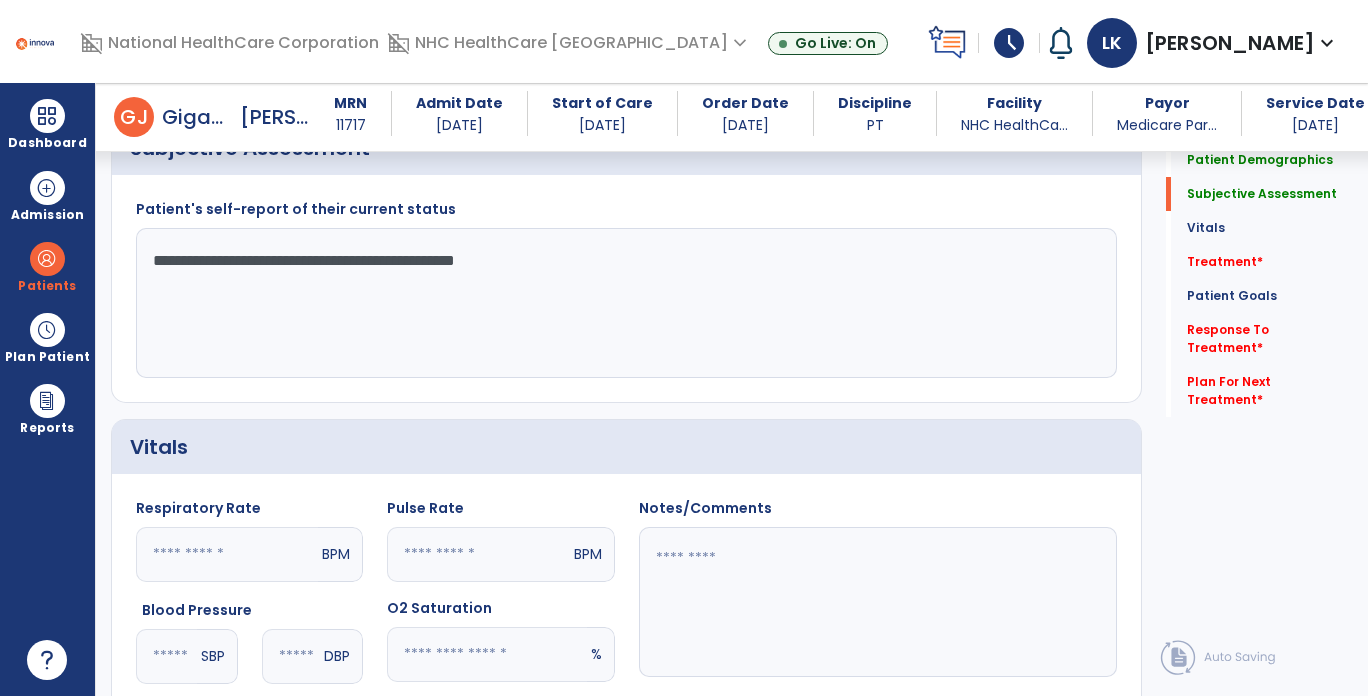 scroll, scrollTop: 0, scrollLeft: 0, axis: both 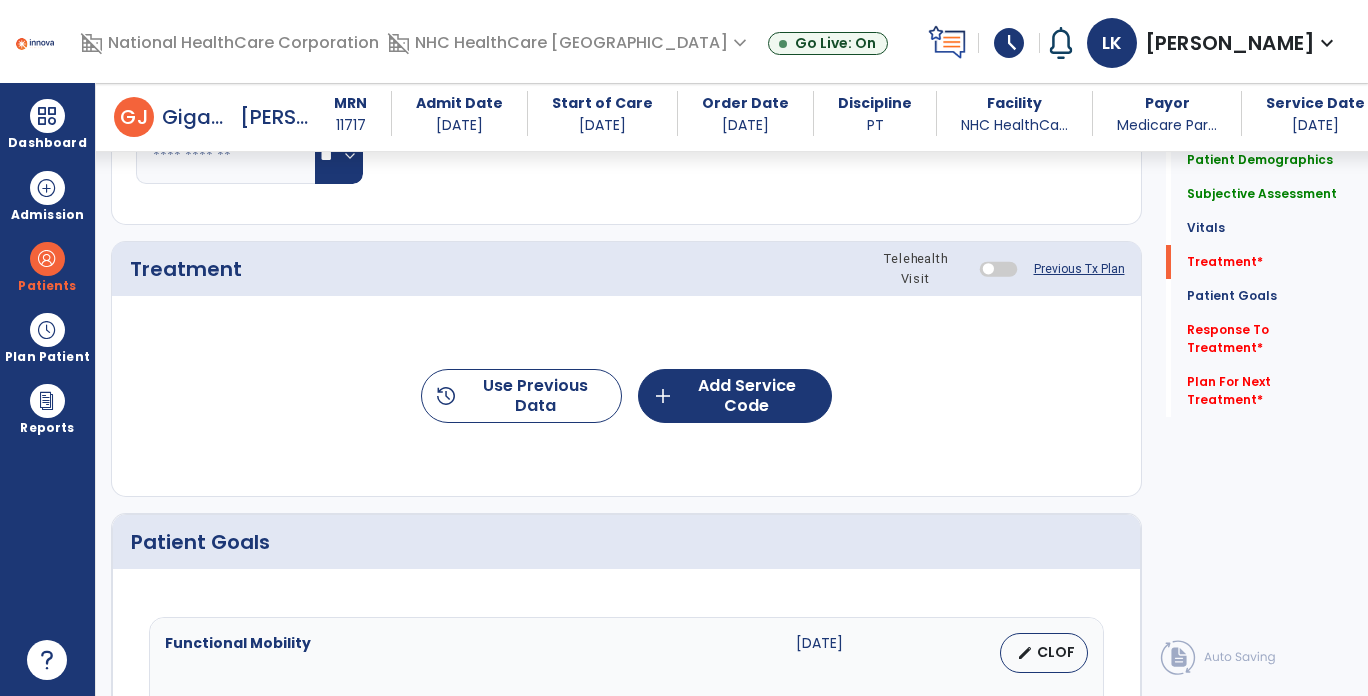 type on "**********" 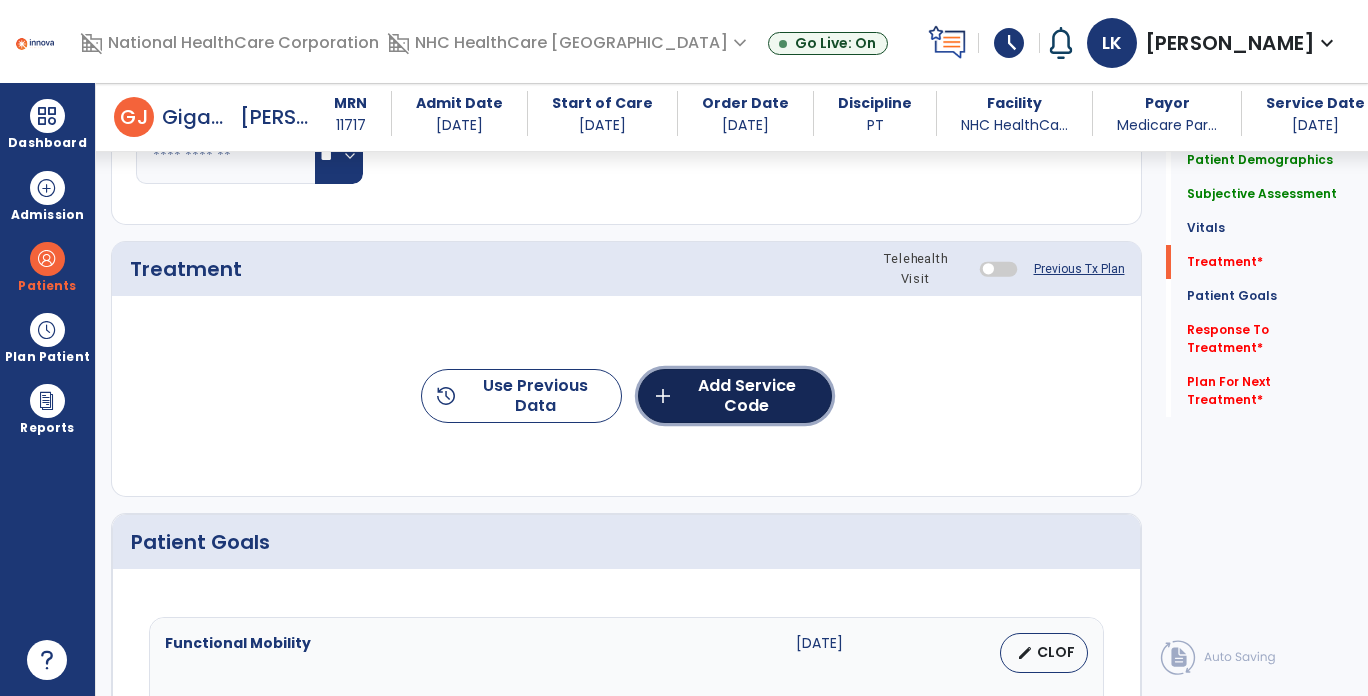 click on "add  Add Service Code" 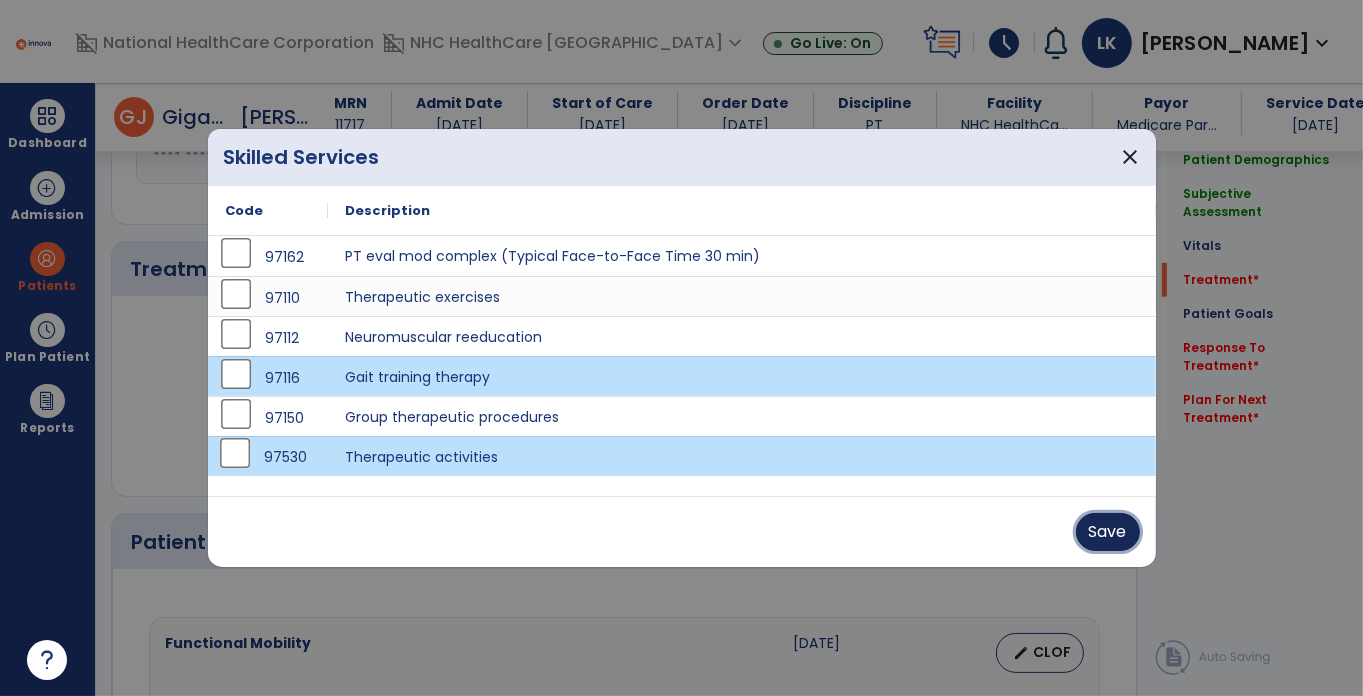 click on "Save" at bounding box center (1108, 532) 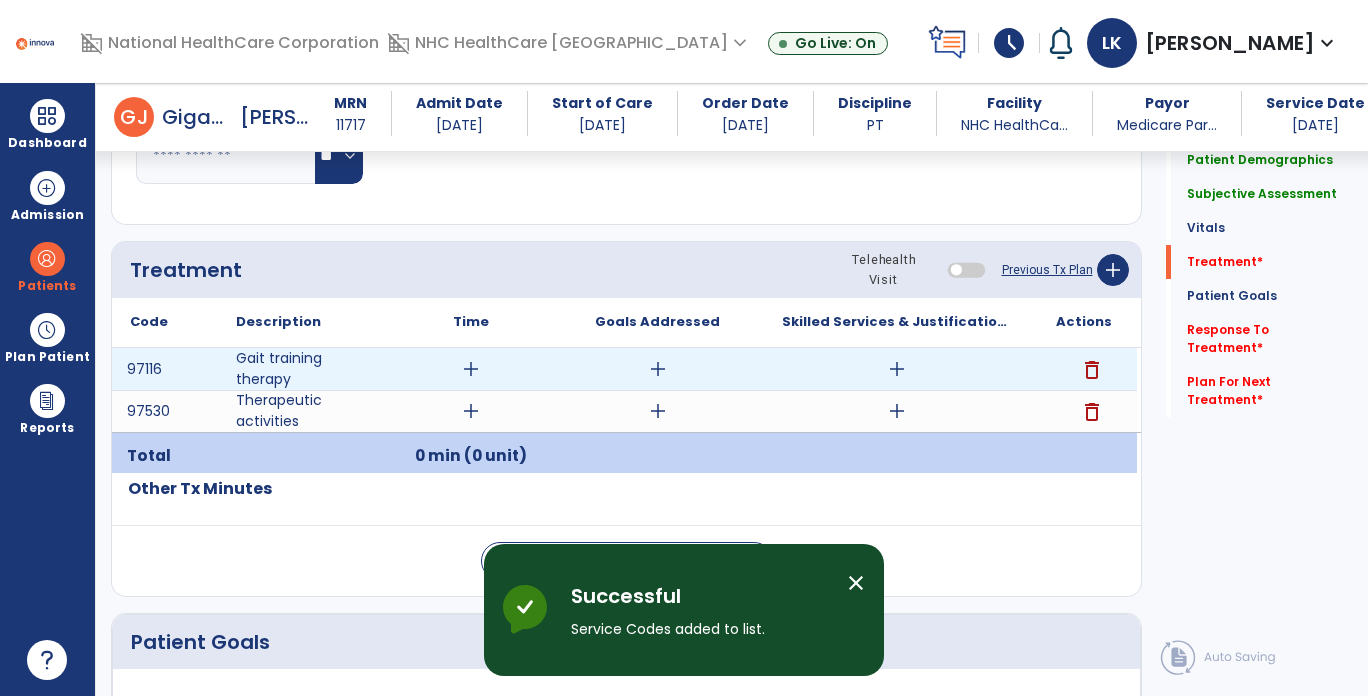 click on "add" at bounding box center [897, 369] 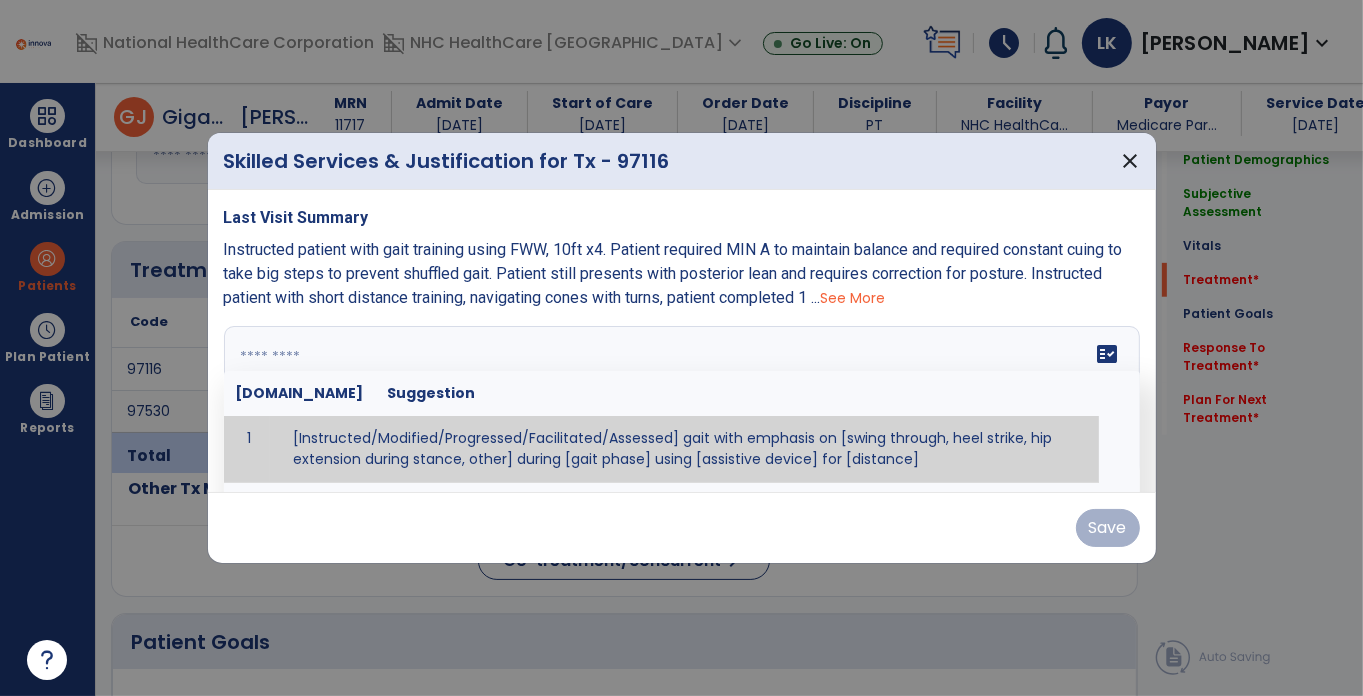 paste on "**********" 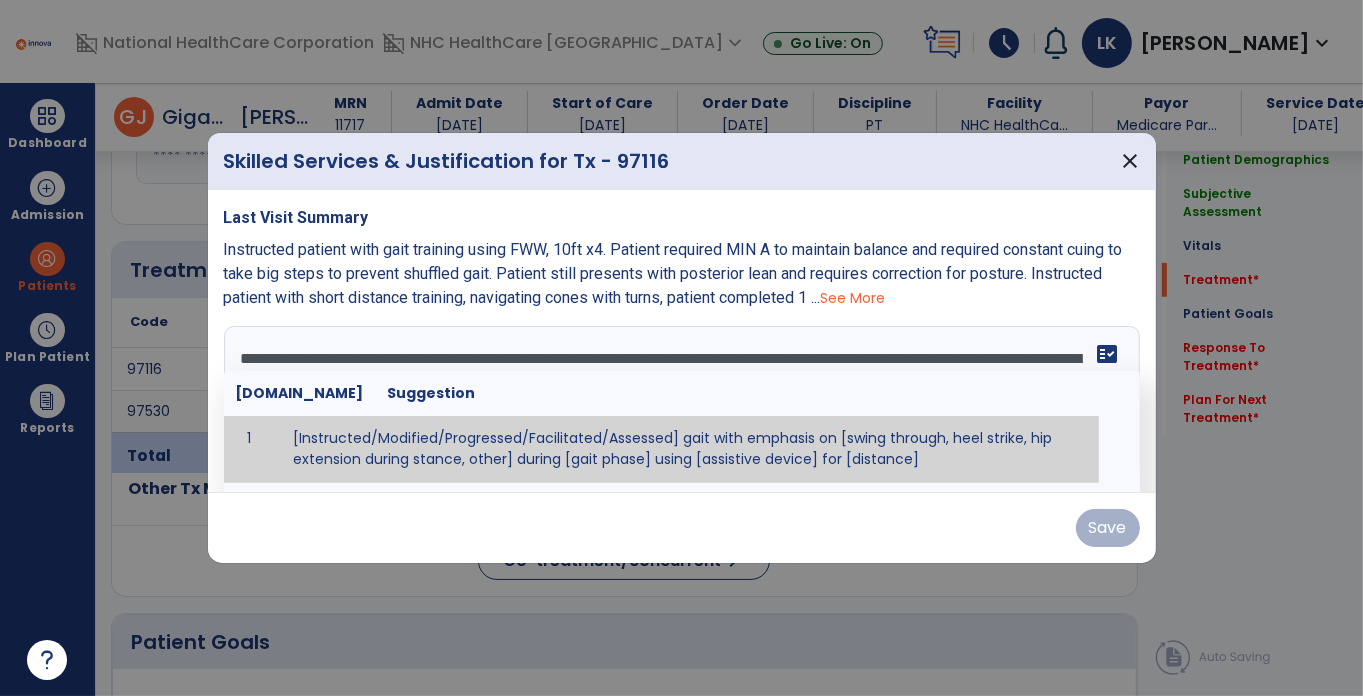 scroll, scrollTop: 136, scrollLeft: 0, axis: vertical 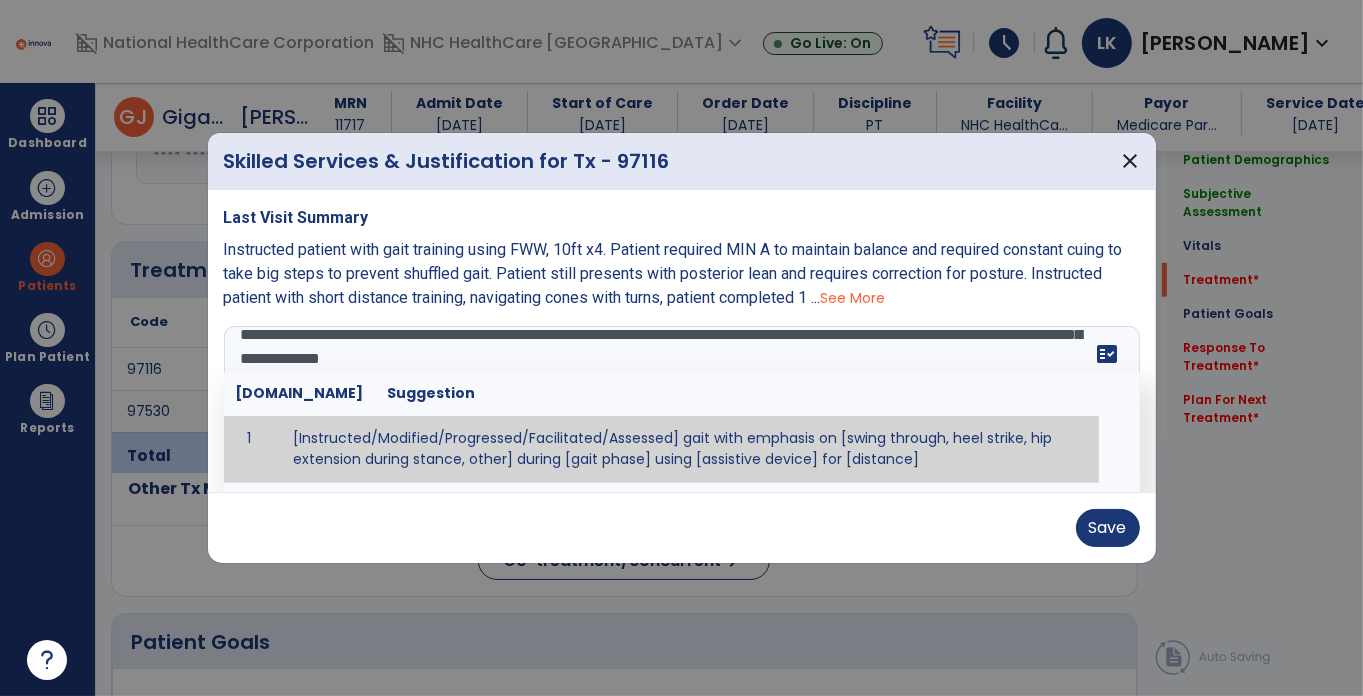 click on "**********" at bounding box center [680, 401] 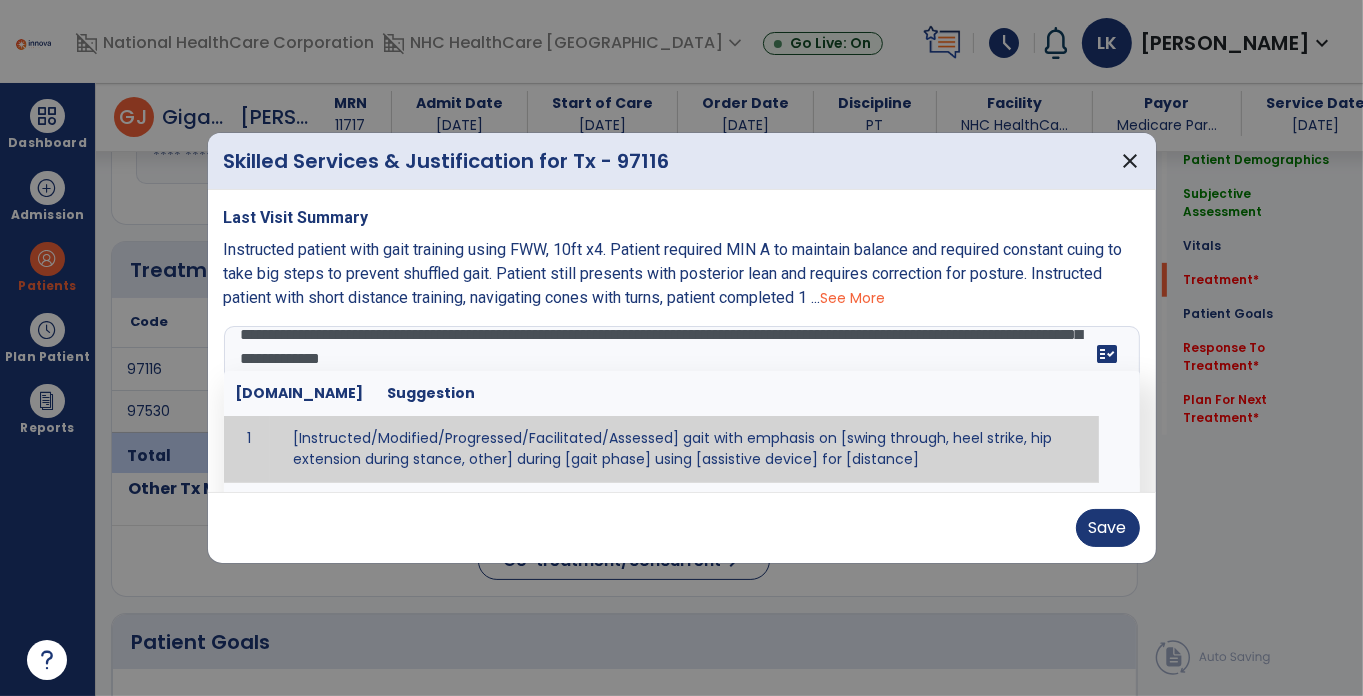 scroll, scrollTop: 44, scrollLeft: 0, axis: vertical 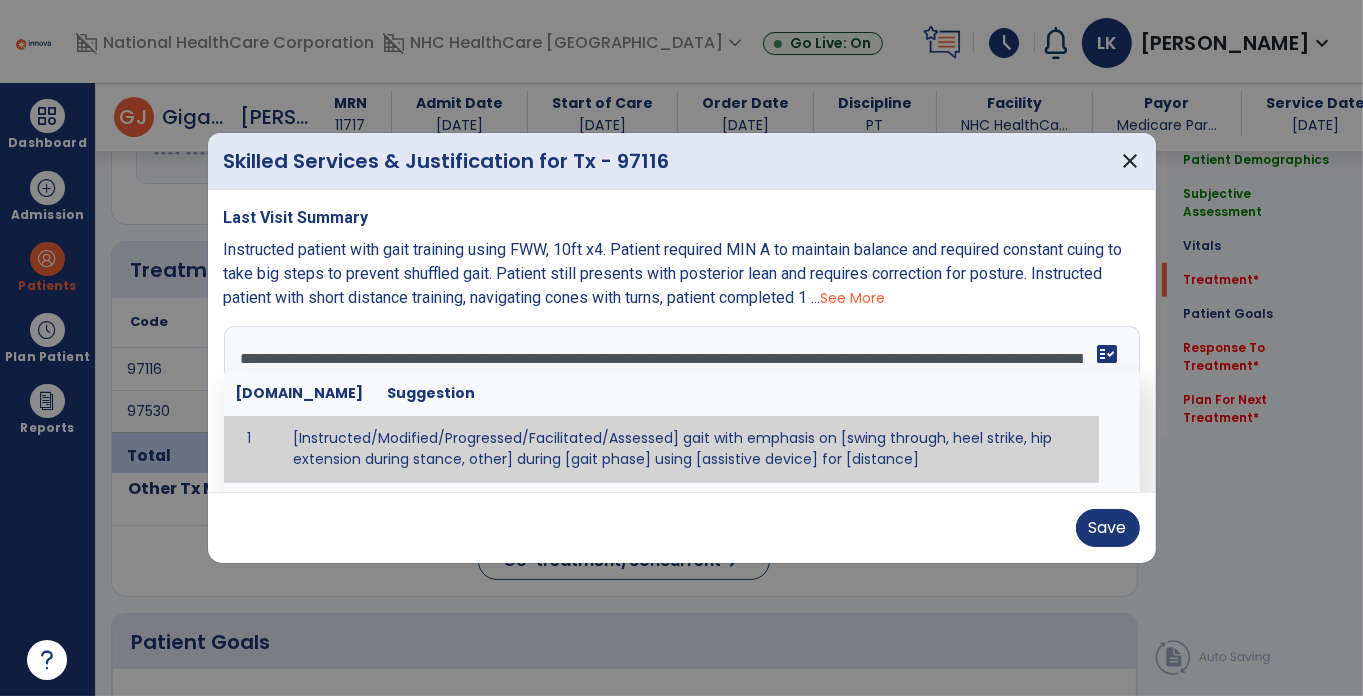click on "**********" at bounding box center [680, 401] 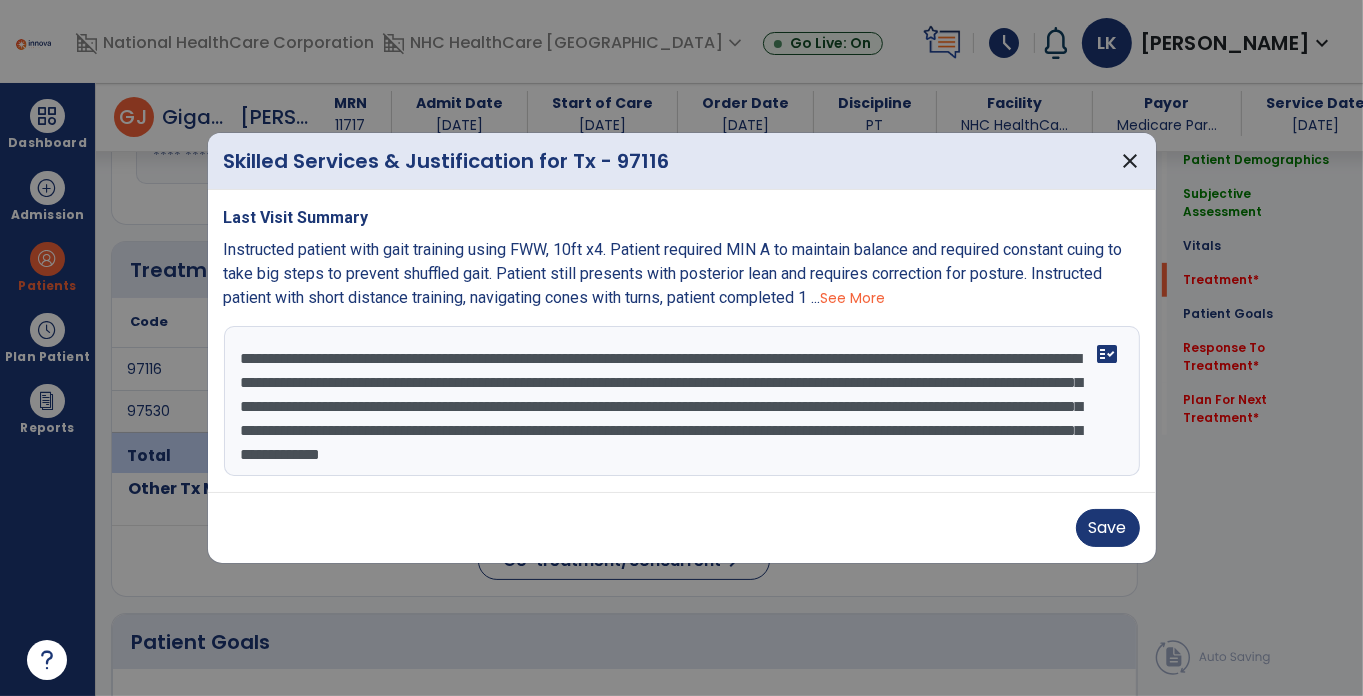 scroll, scrollTop: 100, scrollLeft: 0, axis: vertical 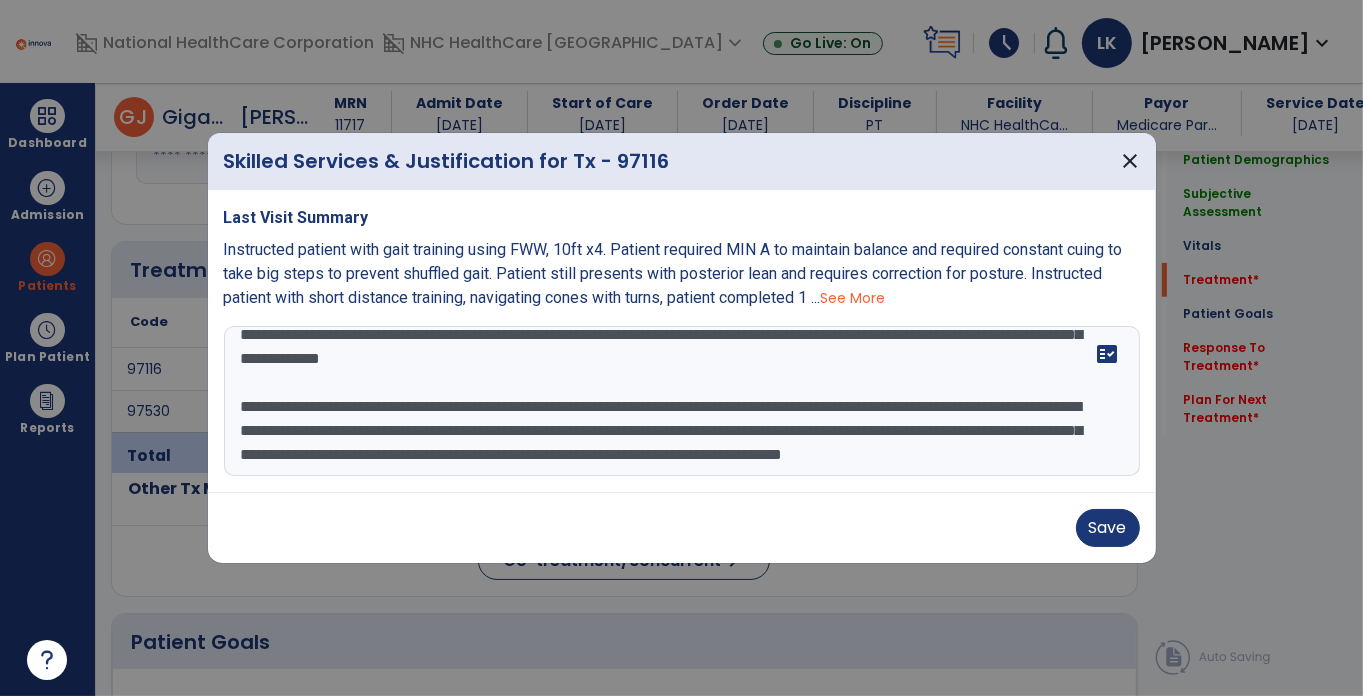 drag, startPoint x: 492, startPoint y: 377, endPoint x: 1079, endPoint y: 580, distance: 621.1103 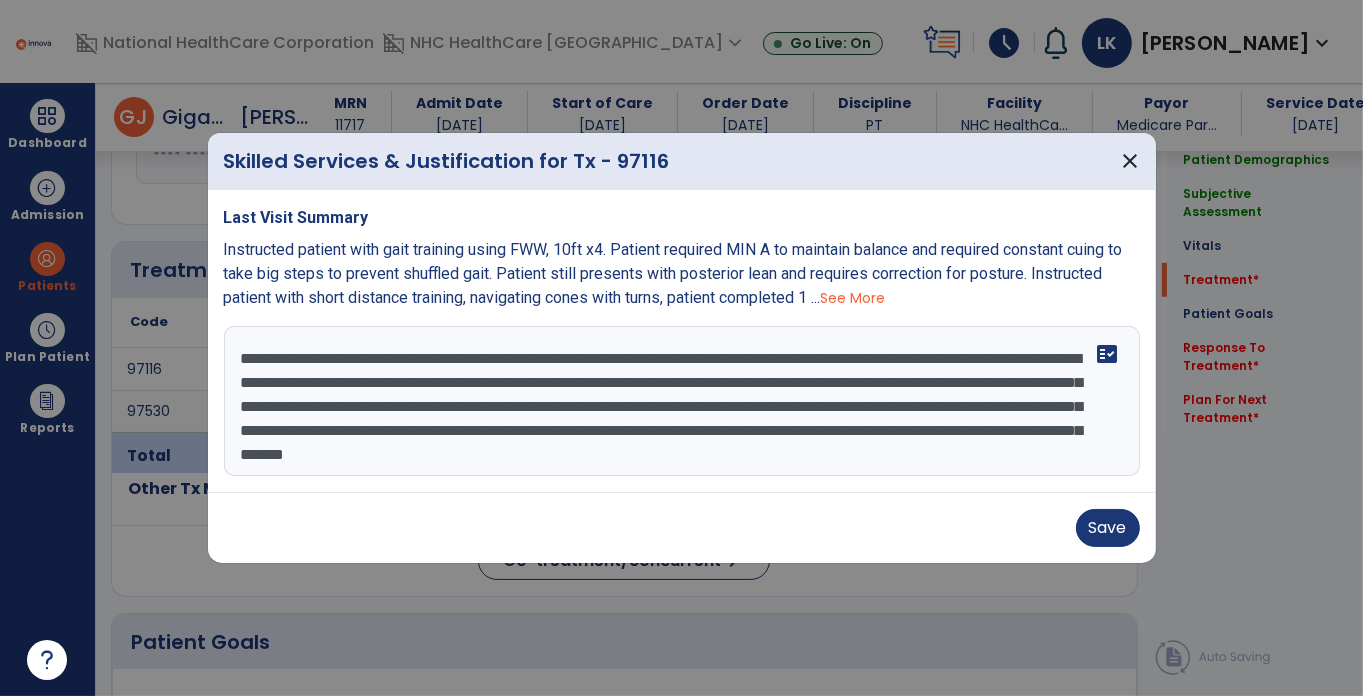 scroll, scrollTop: 24, scrollLeft: 0, axis: vertical 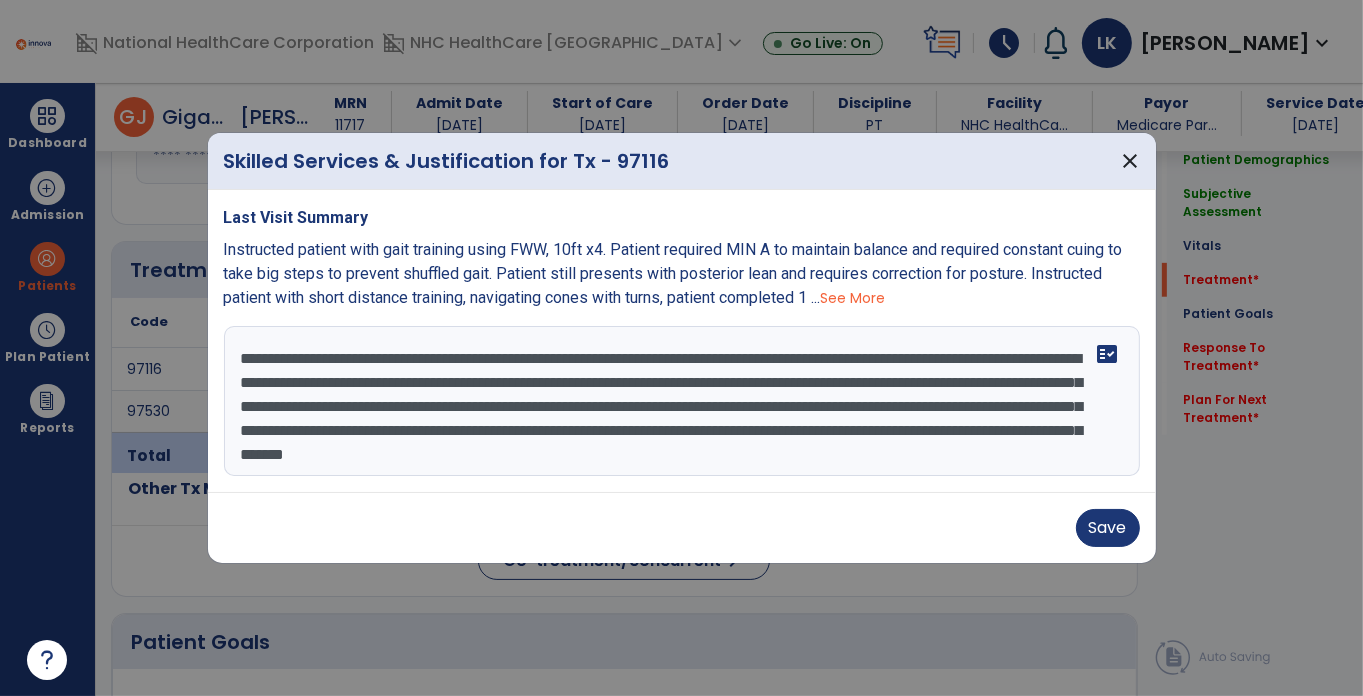 drag, startPoint x: 282, startPoint y: 335, endPoint x: 185, endPoint y: 337, distance: 97.020615 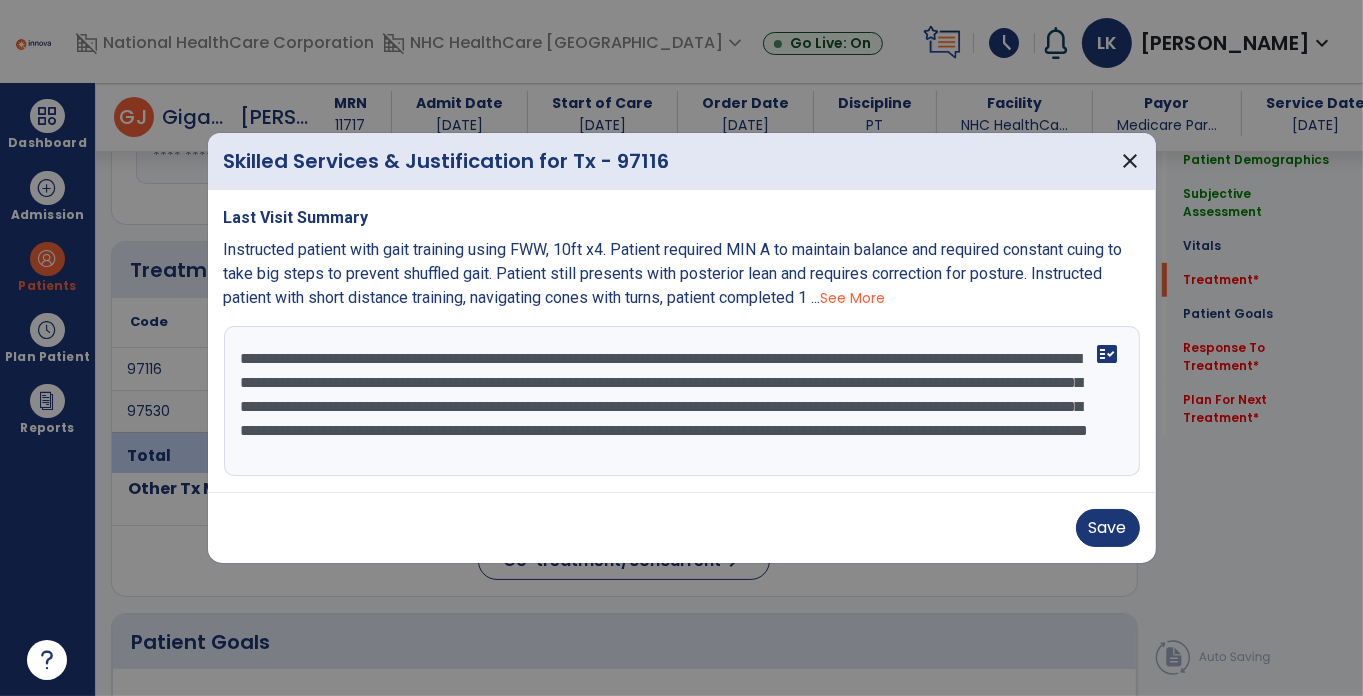 scroll, scrollTop: 24, scrollLeft: 0, axis: vertical 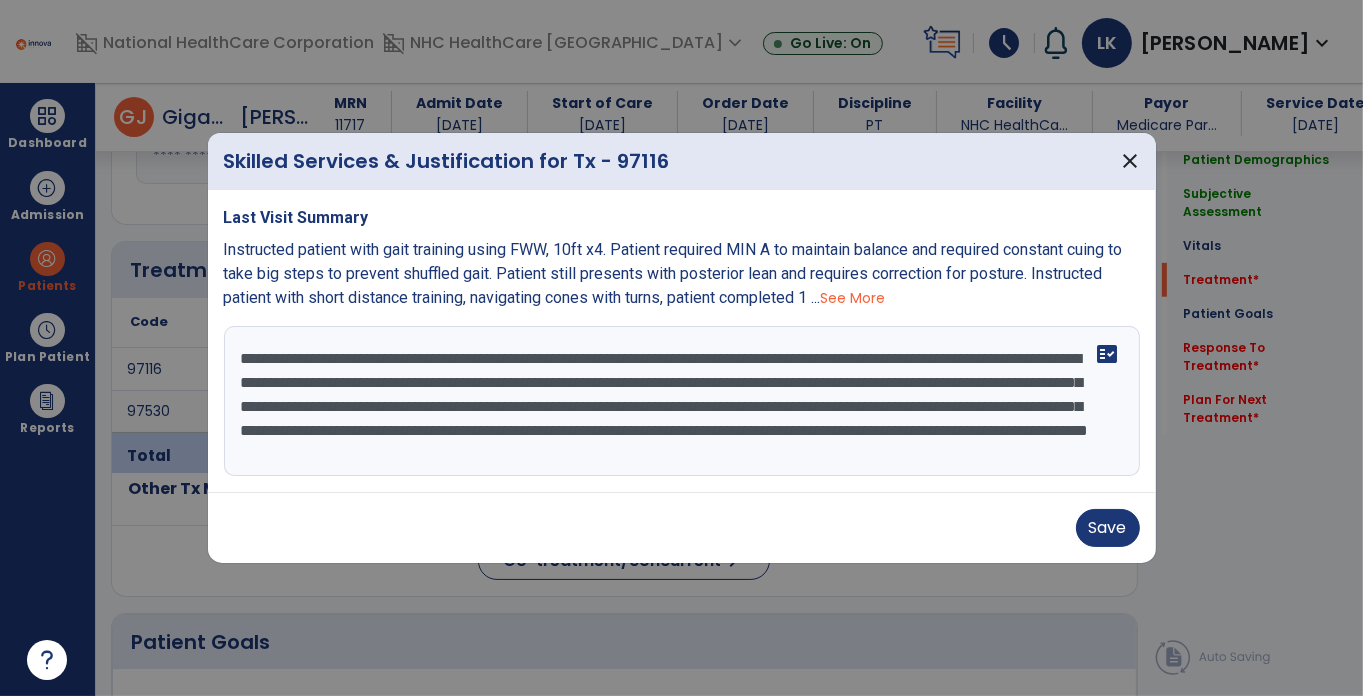 drag, startPoint x: 529, startPoint y: 447, endPoint x: 638, endPoint y: 451, distance: 109.07337 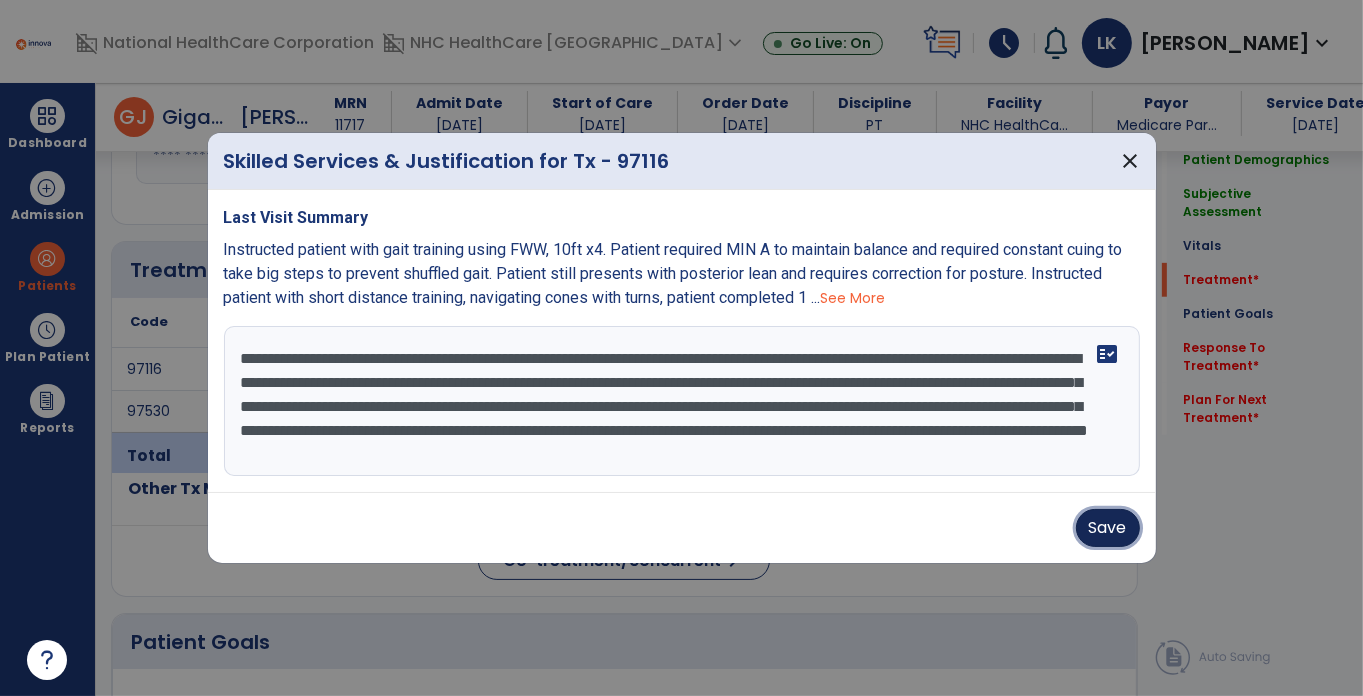 click on "Save" at bounding box center [1108, 528] 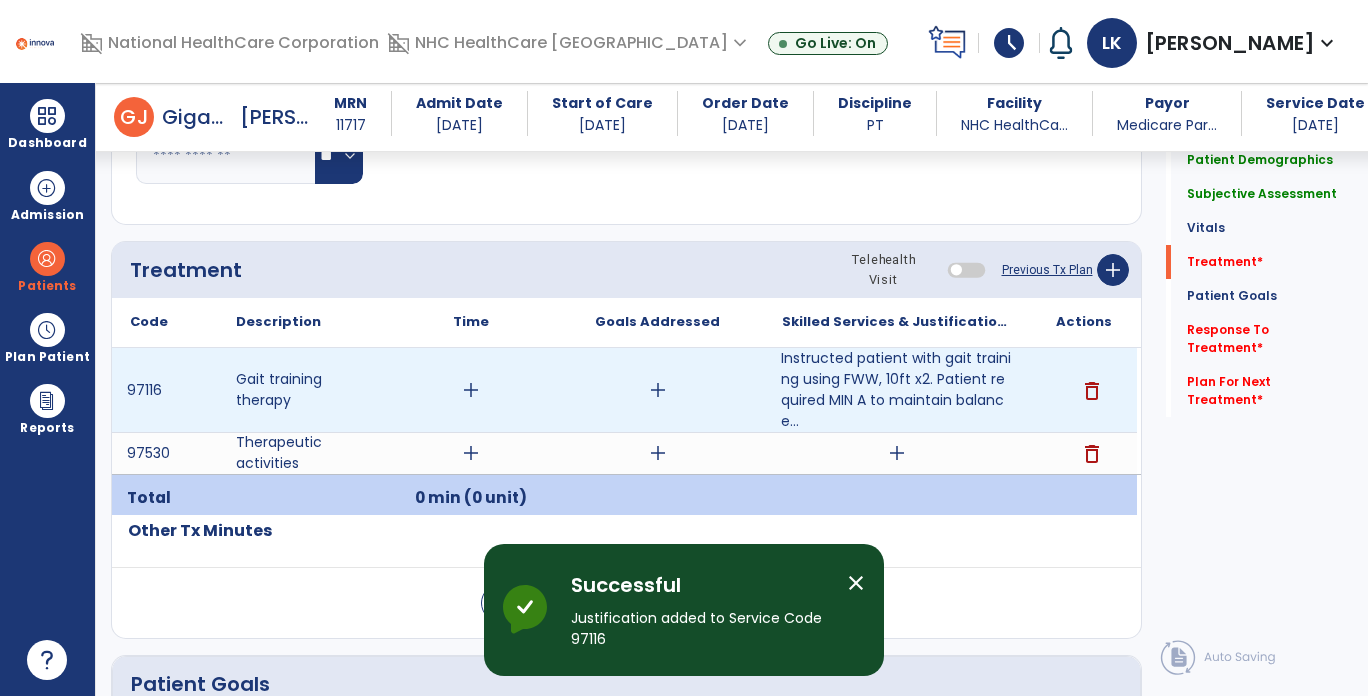 click on "add" at bounding box center [471, 390] 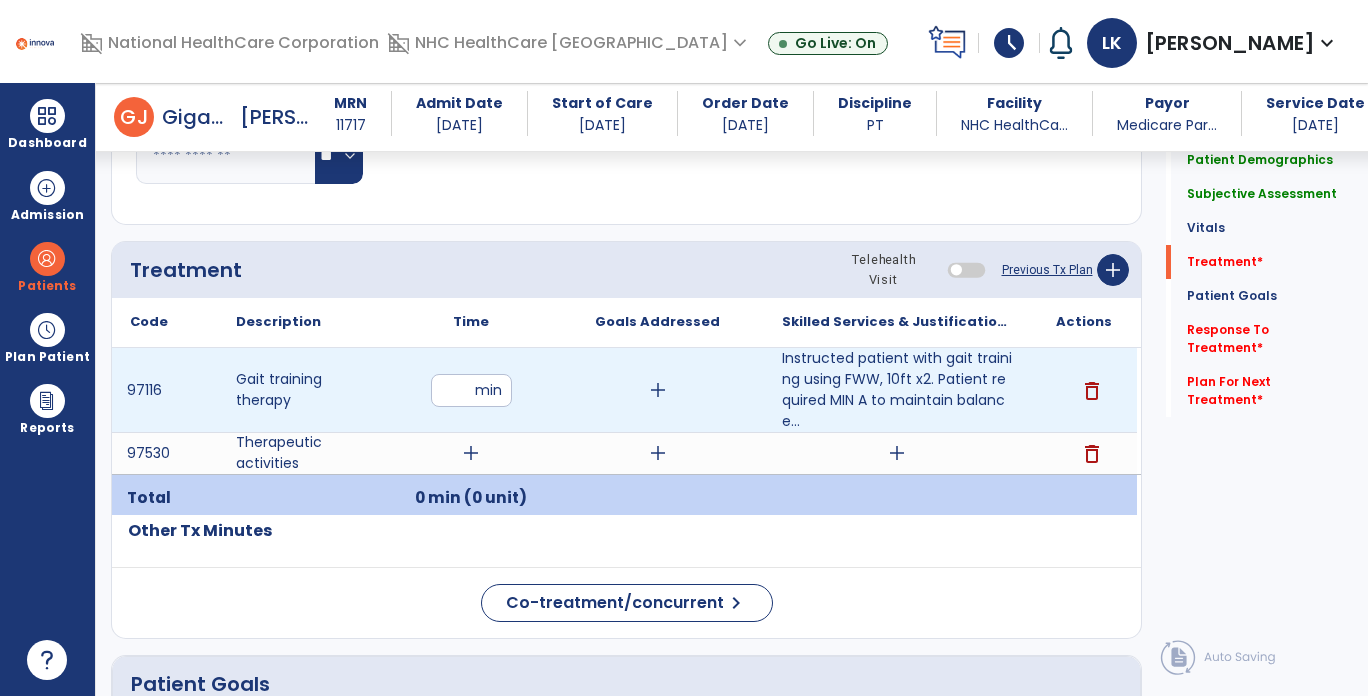 click at bounding box center [471, 390] 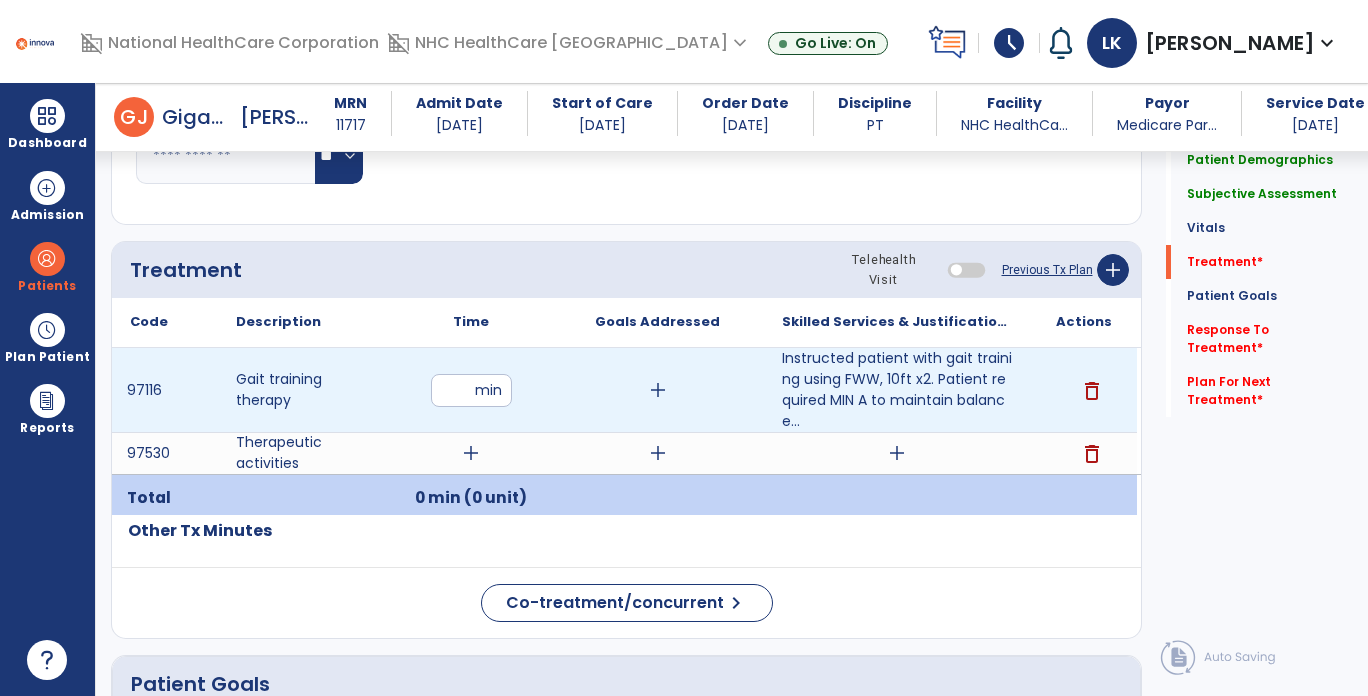 type on "**" 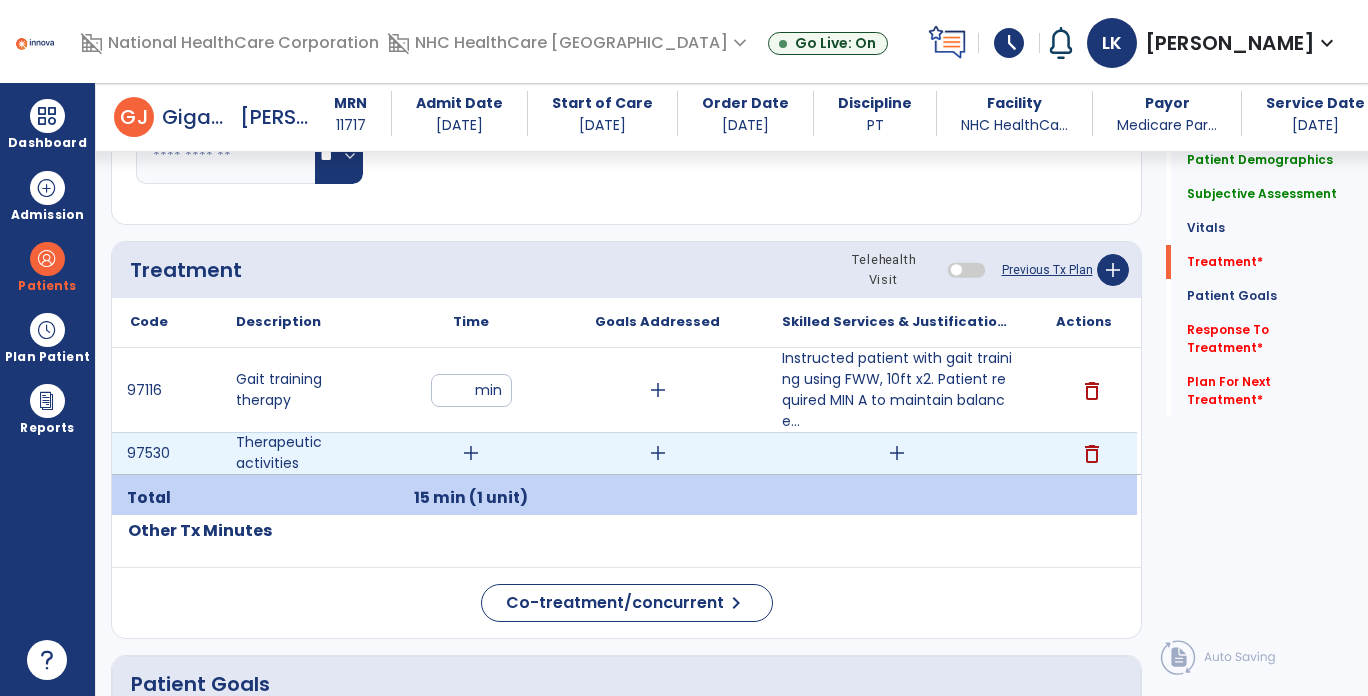 click on "add" at bounding box center [897, 453] 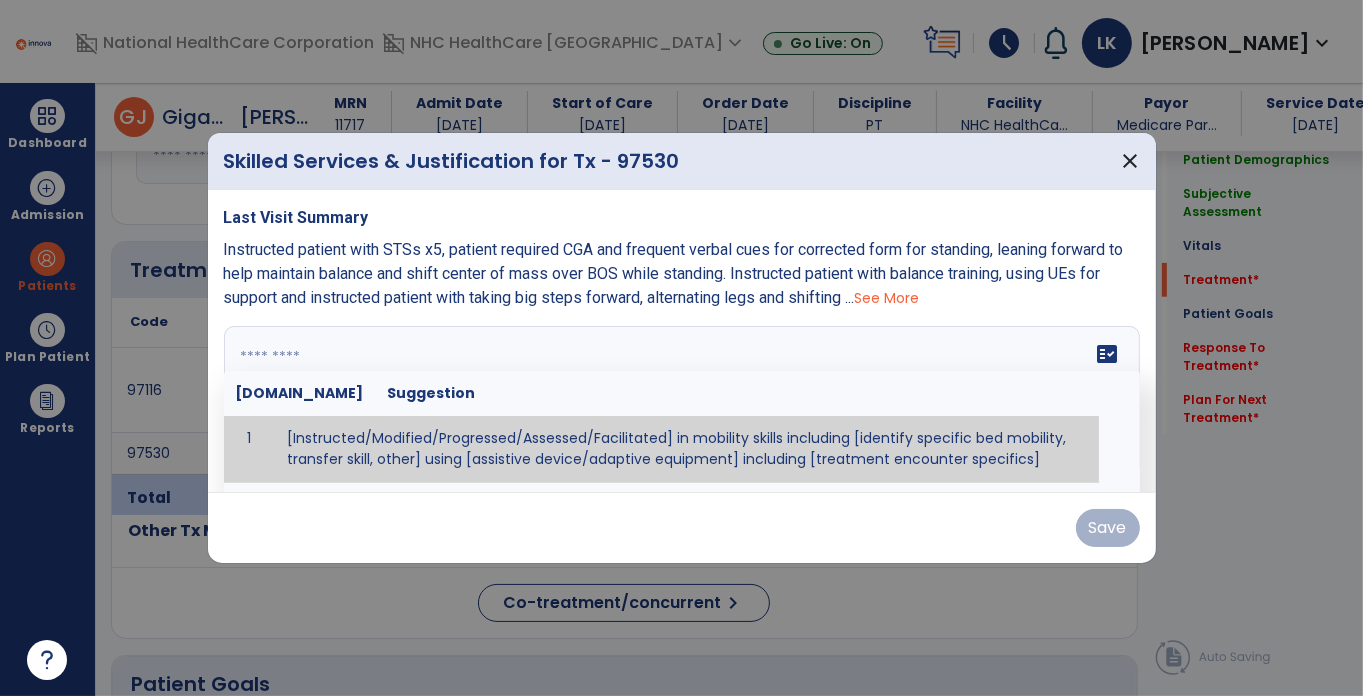 paste on "**********" 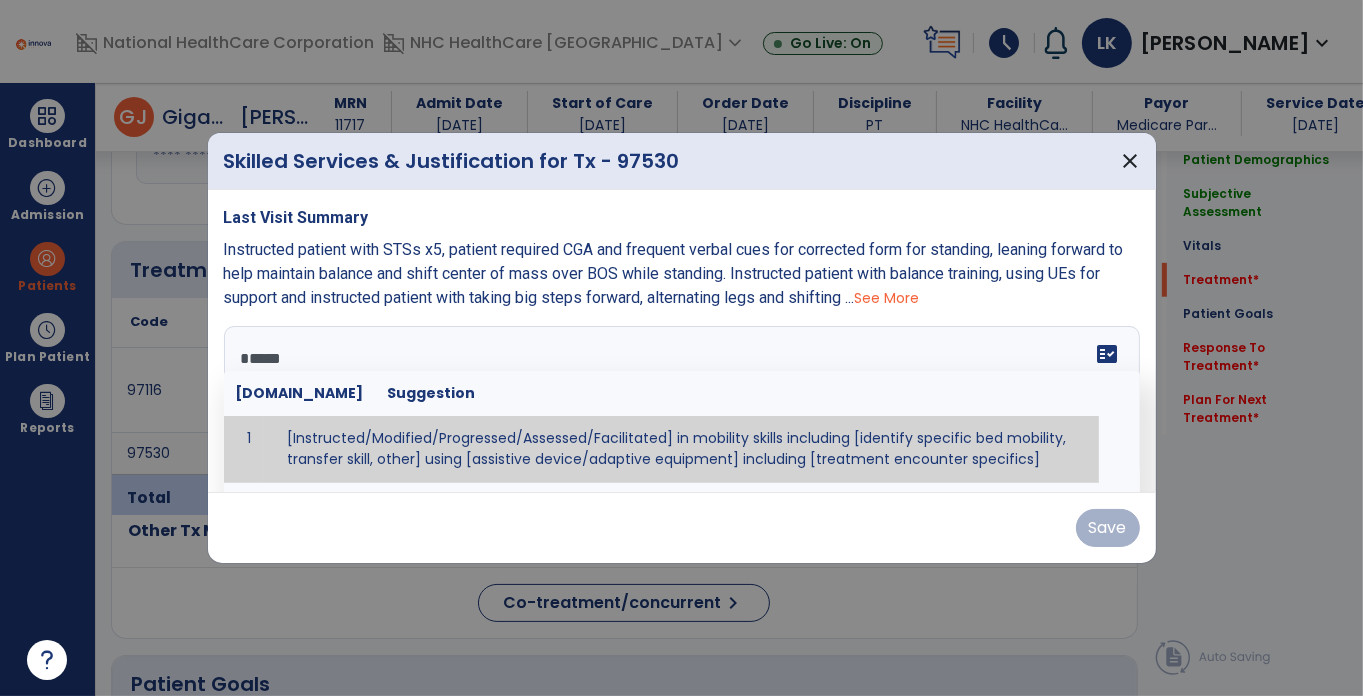 scroll, scrollTop: 16, scrollLeft: 0, axis: vertical 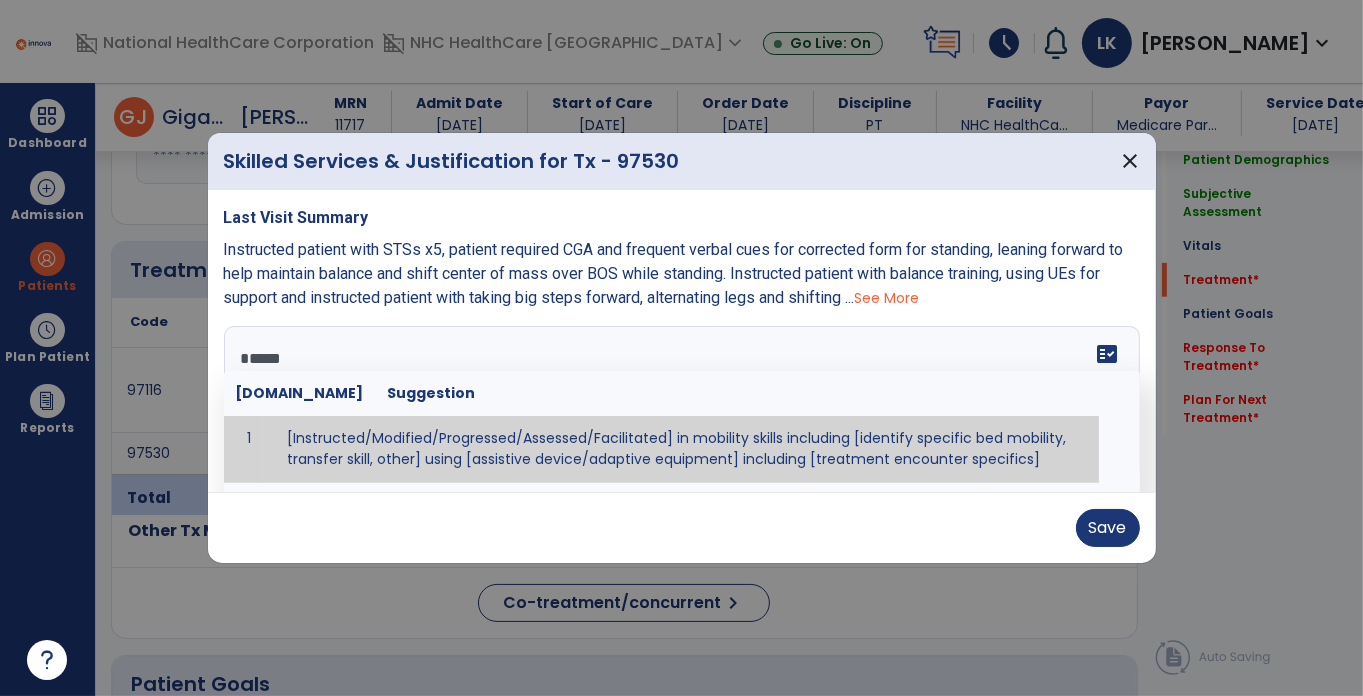 click on "**********" at bounding box center [680, 401] 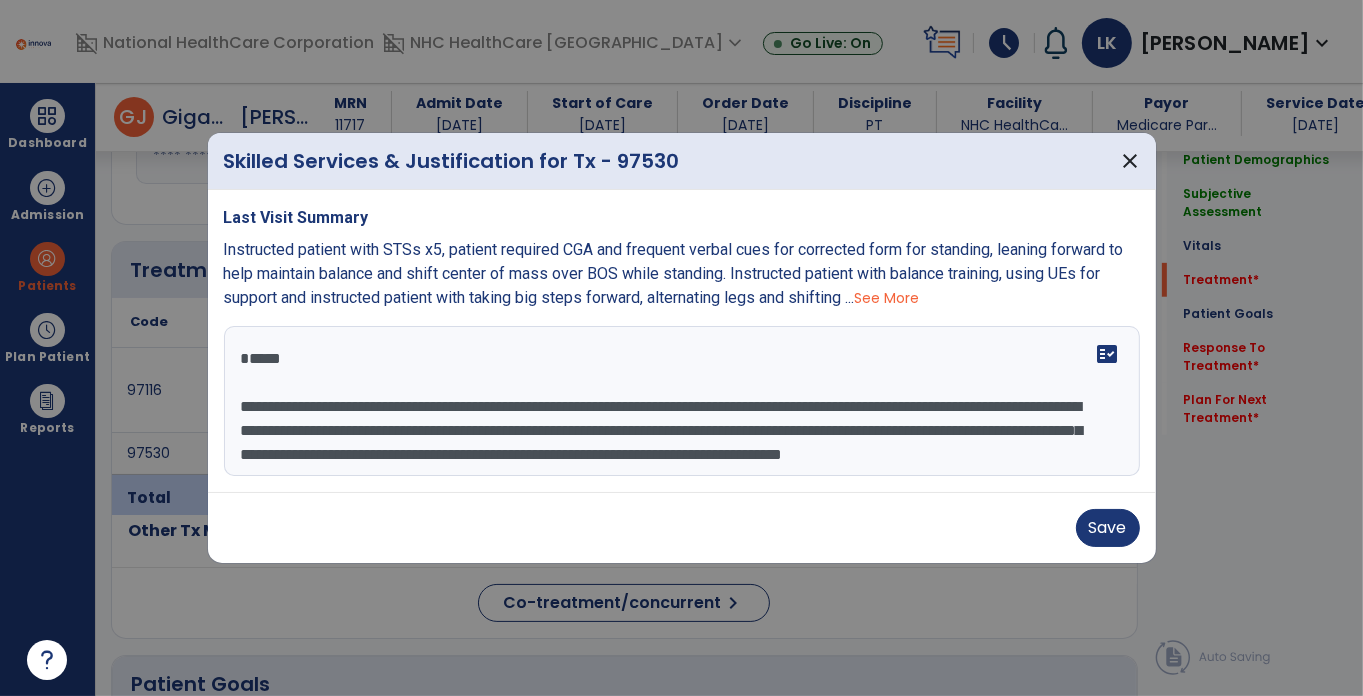 scroll, scrollTop: 2, scrollLeft: 0, axis: vertical 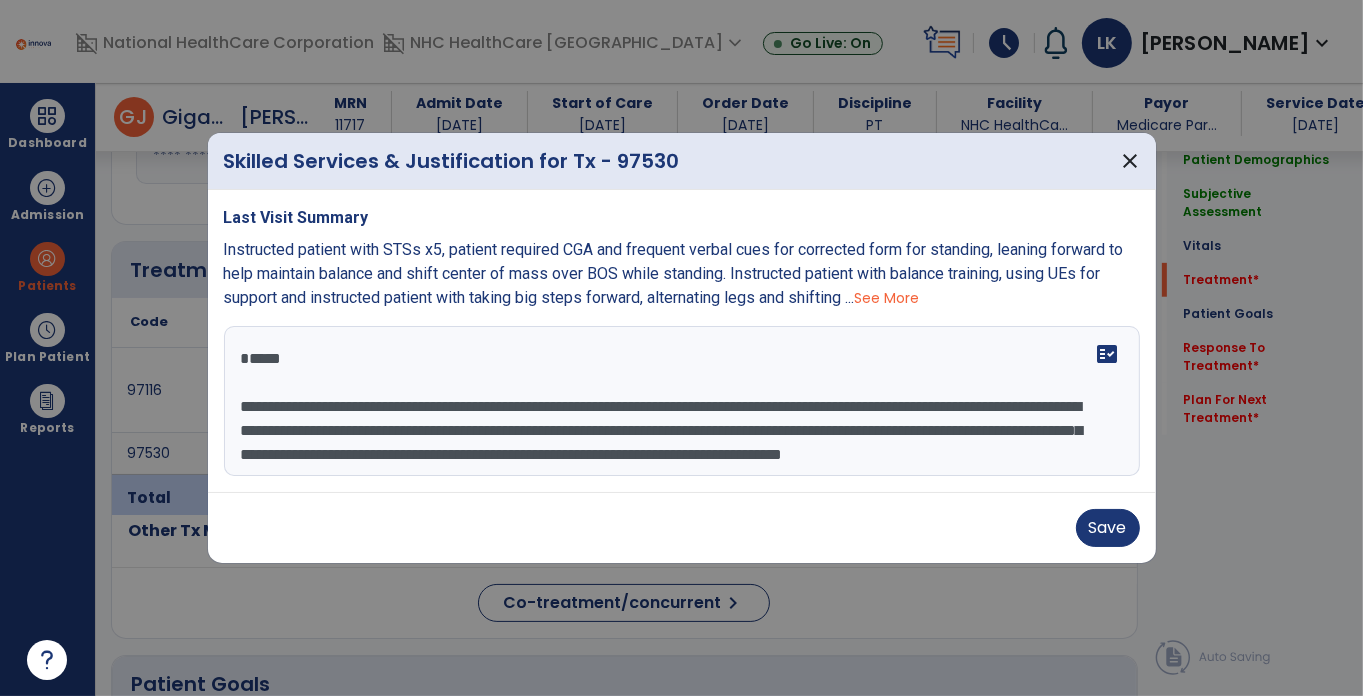 drag, startPoint x: 241, startPoint y: 338, endPoint x: 310, endPoint y: 402, distance: 94.11163 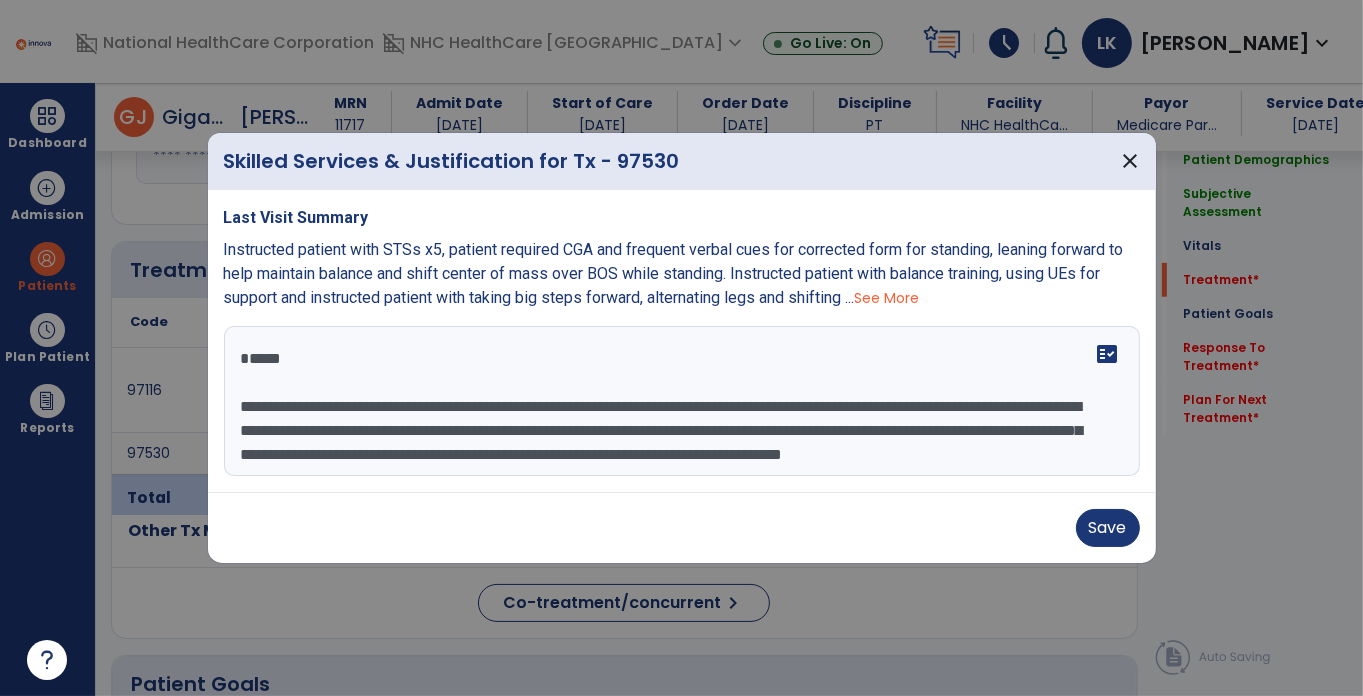 click on "**********" at bounding box center (682, 401) 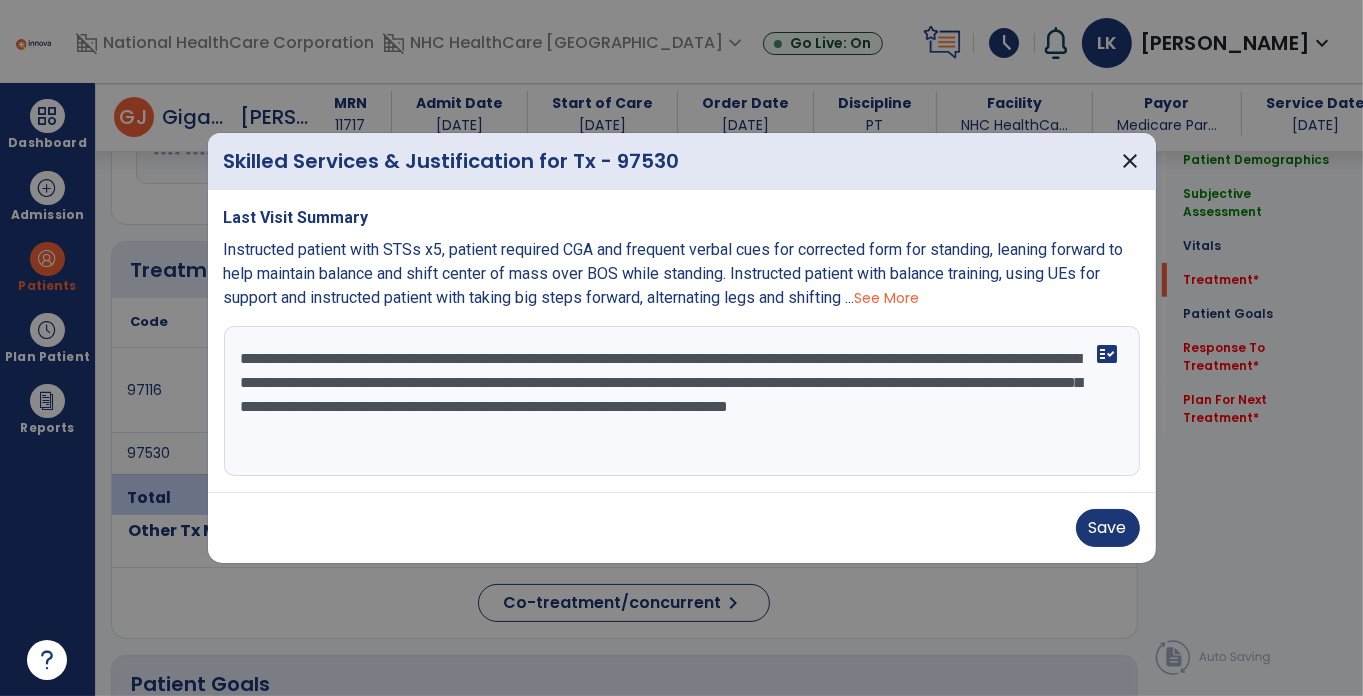 scroll, scrollTop: 0, scrollLeft: 0, axis: both 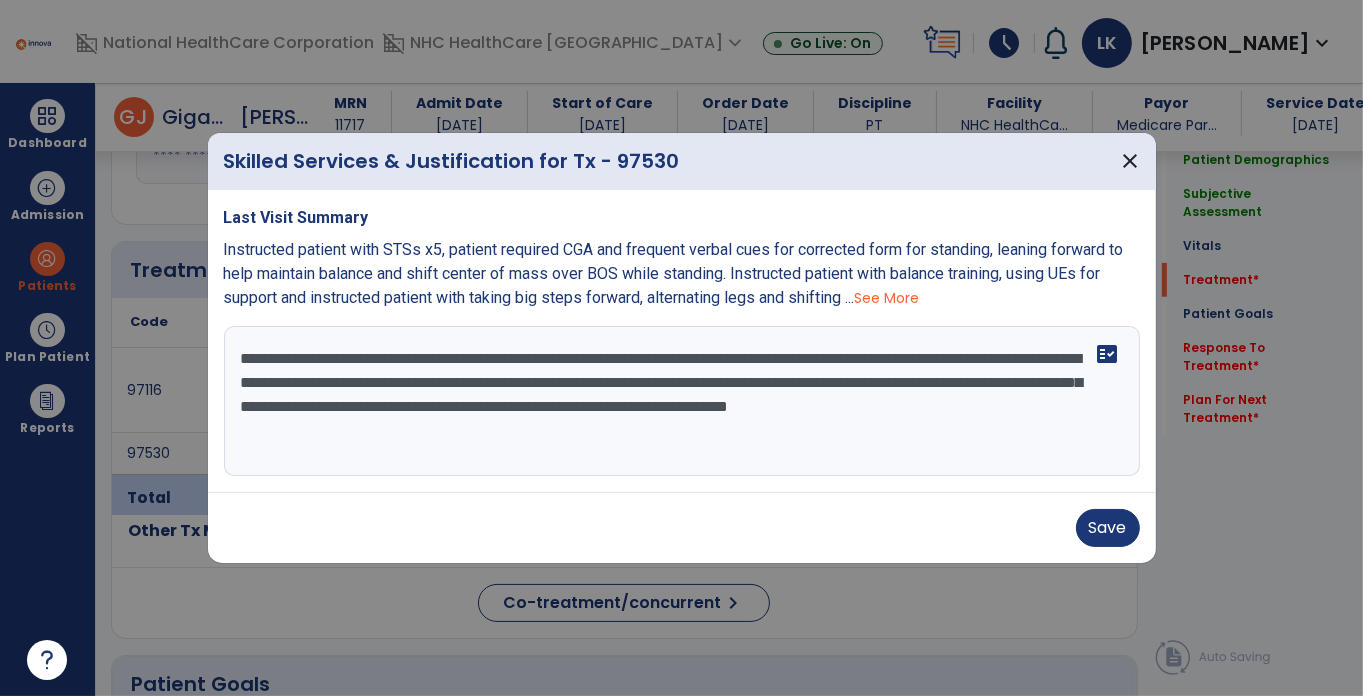 click on "**********" at bounding box center (682, 401) 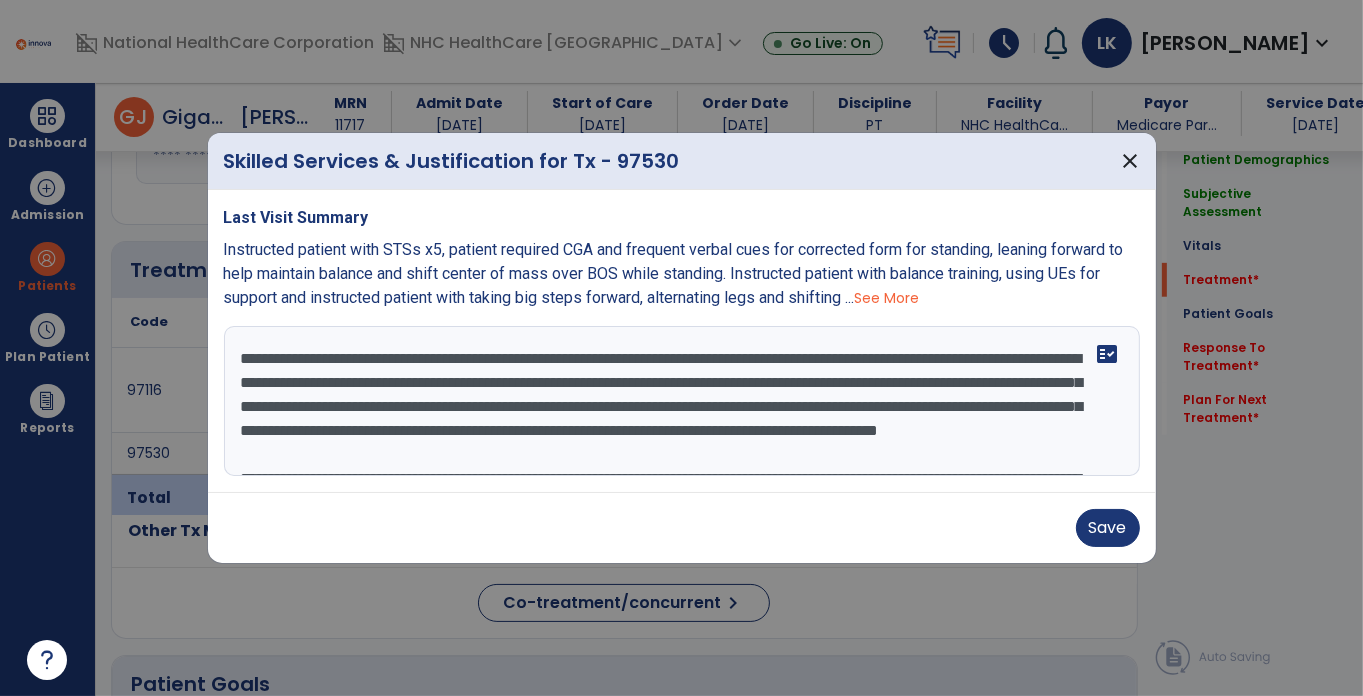 scroll, scrollTop: 184, scrollLeft: 0, axis: vertical 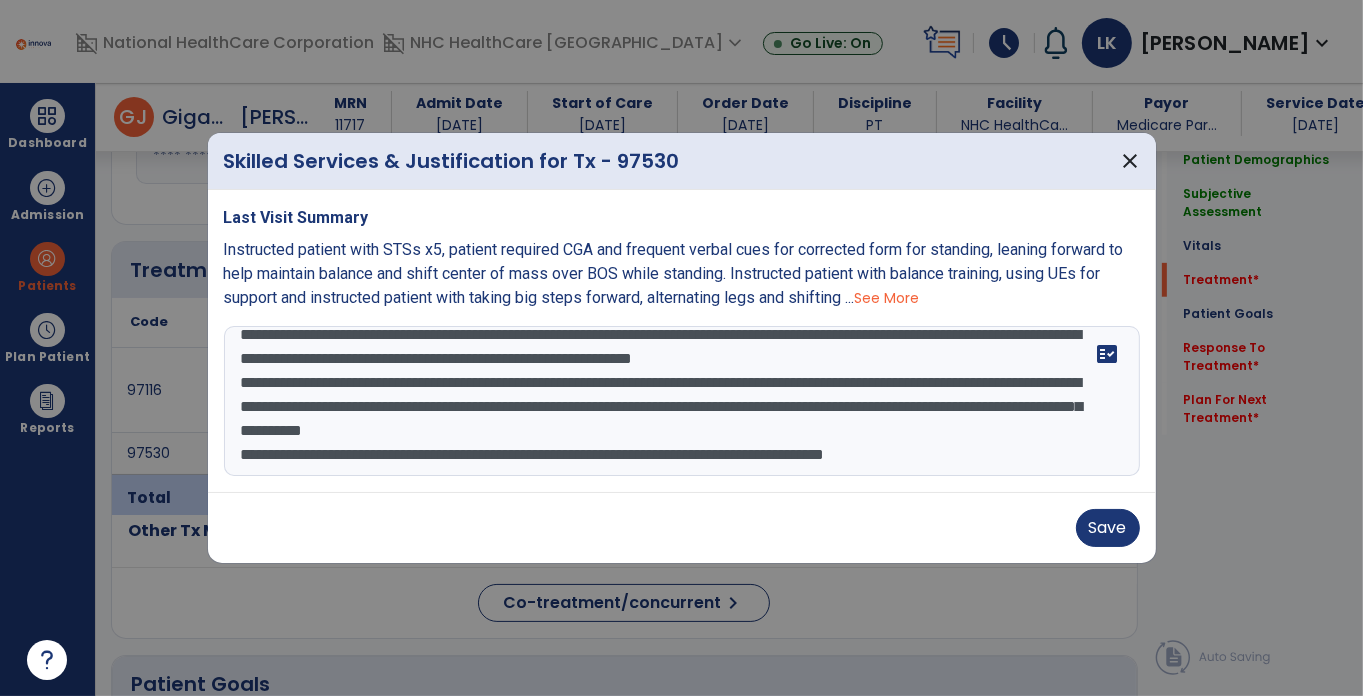 drag, startPoint x: 1047, startPoint y: 354, endPoint x: 1100, endPoint y: 504, distance: 159.08803 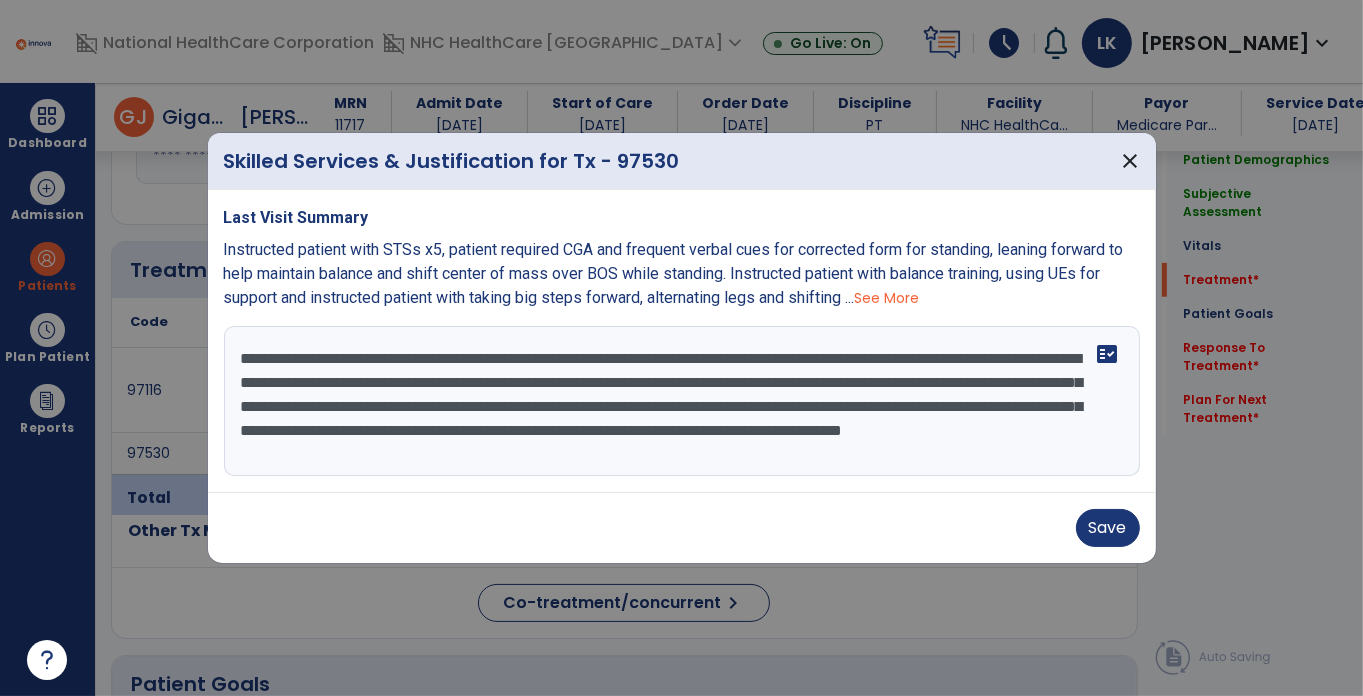 scroll, scrollTop: 0, scrollLeft: 0, axis: both 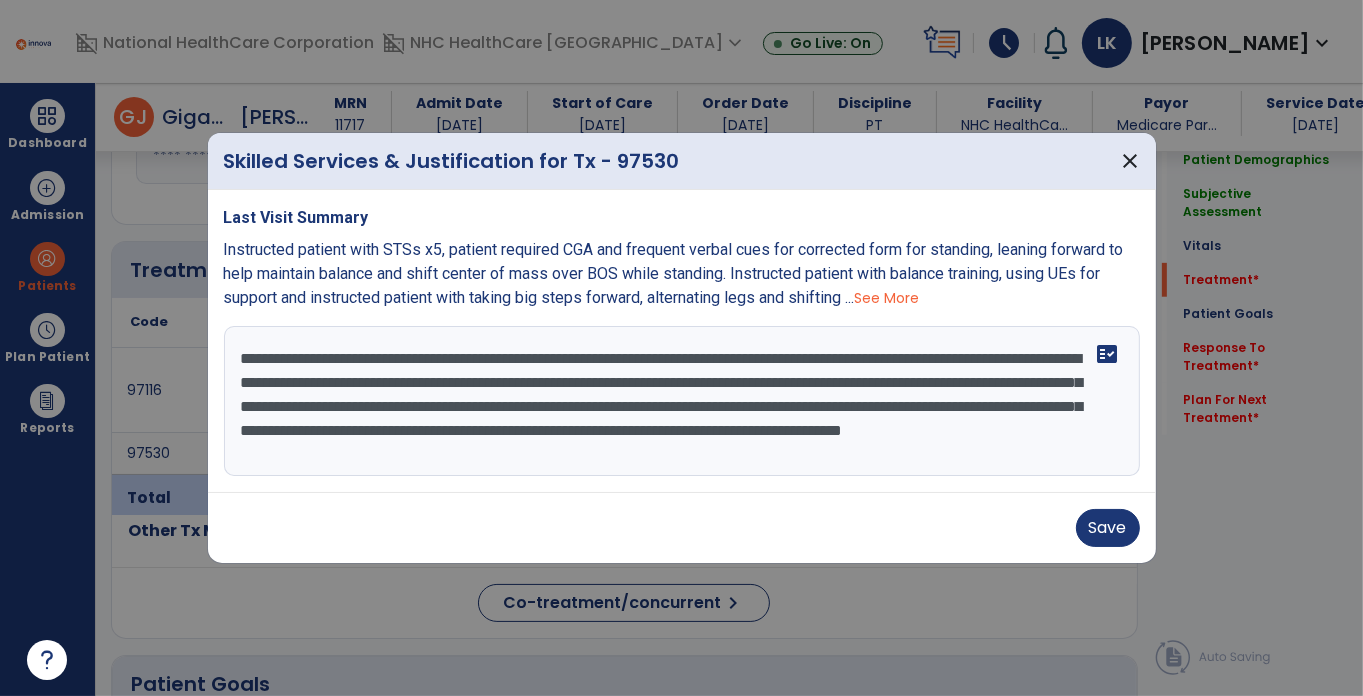 type on "**********" 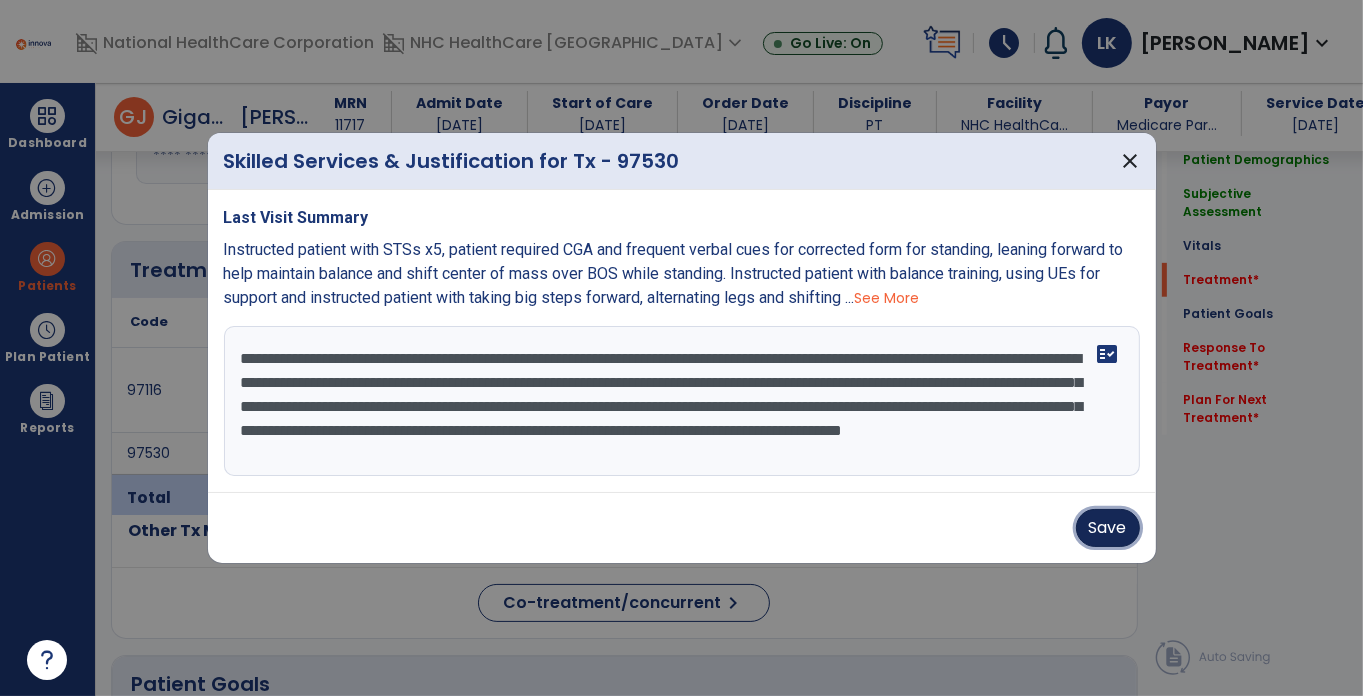 click on "Save" at bounding box center [1108, 528] 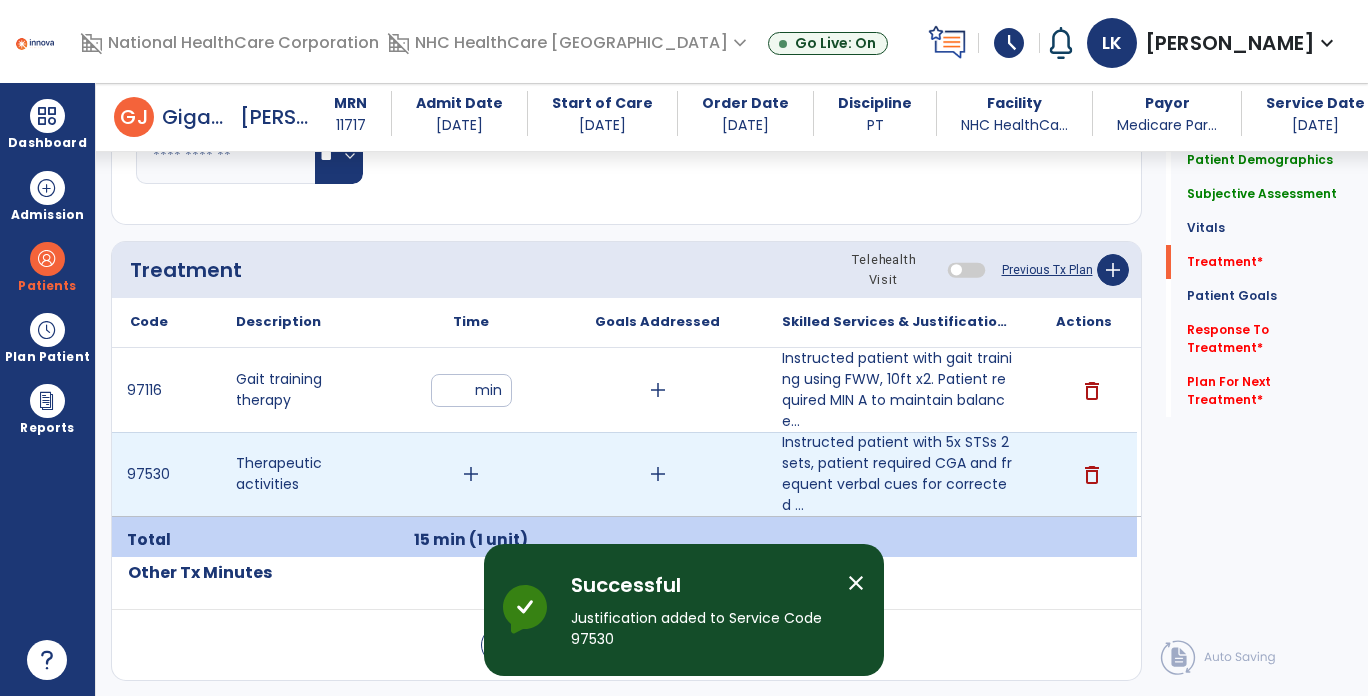 click on "add" at bounding box center [471, 474] 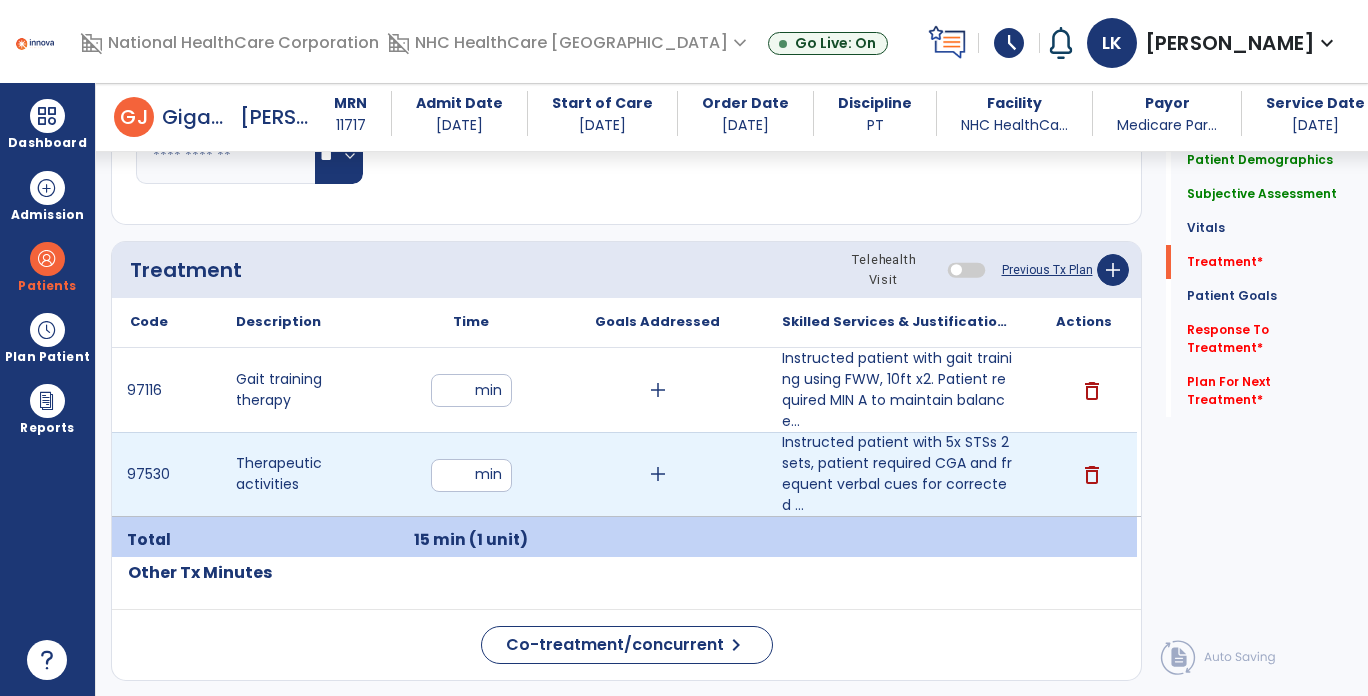 type on "**" 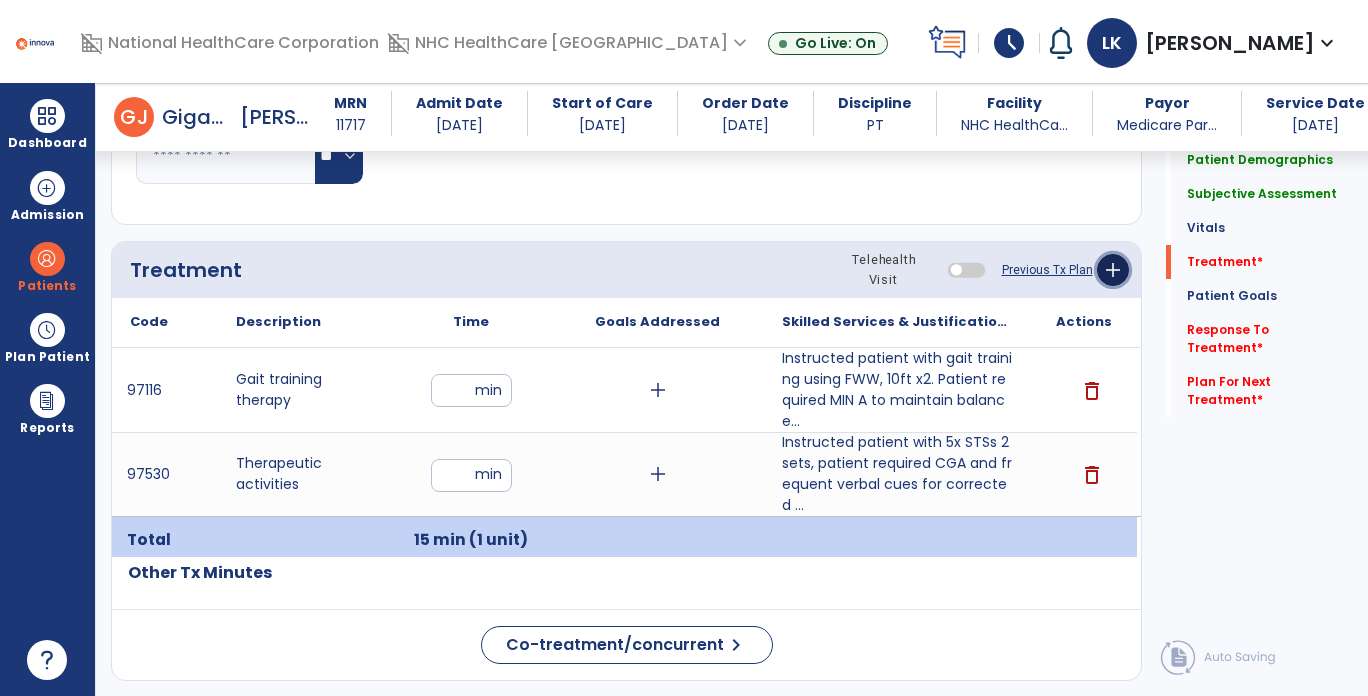 click on "add" 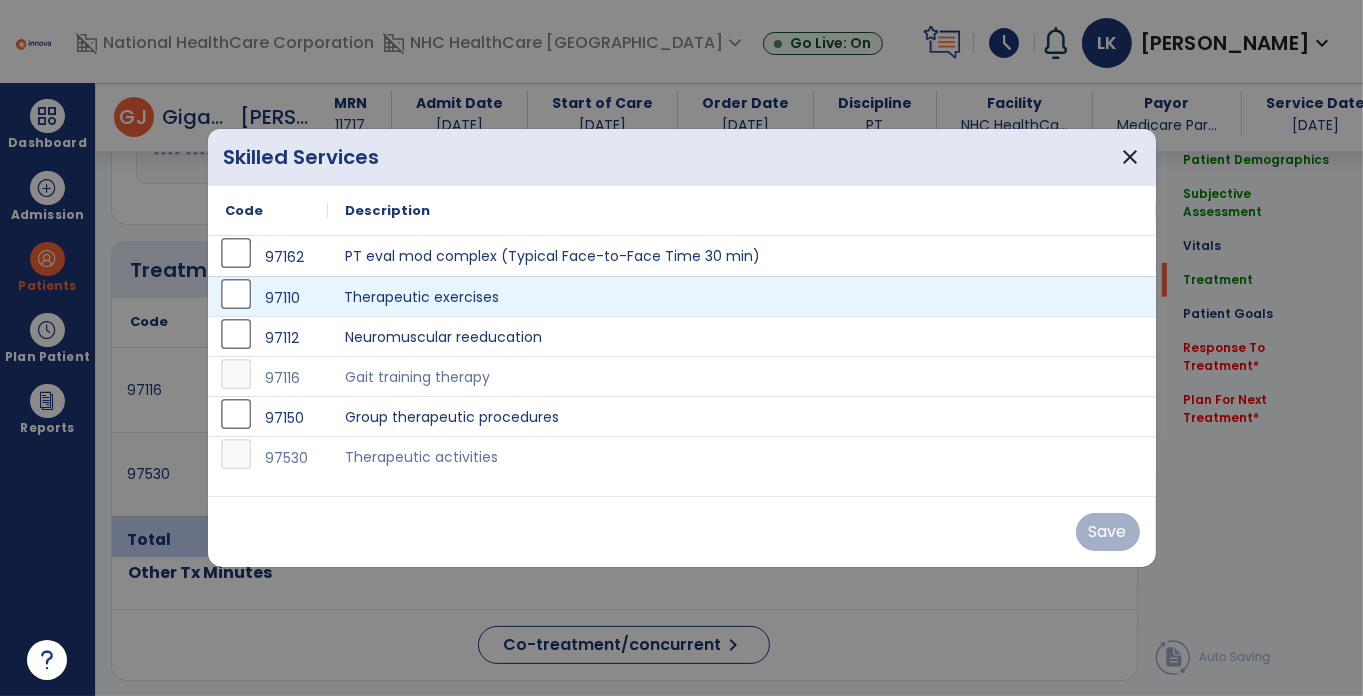 click on "Therapeutic exercises" at bounding box center (742, 296) 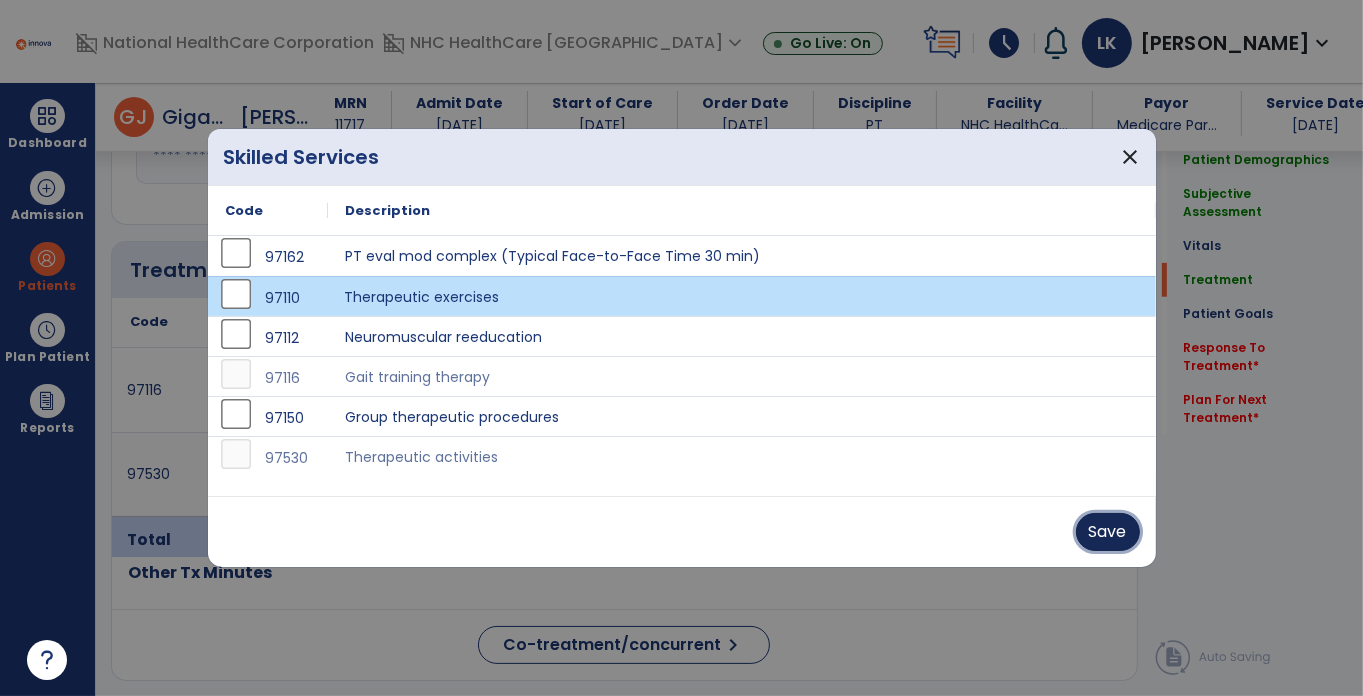 click on "Save" at bounding box center (1108, 532) 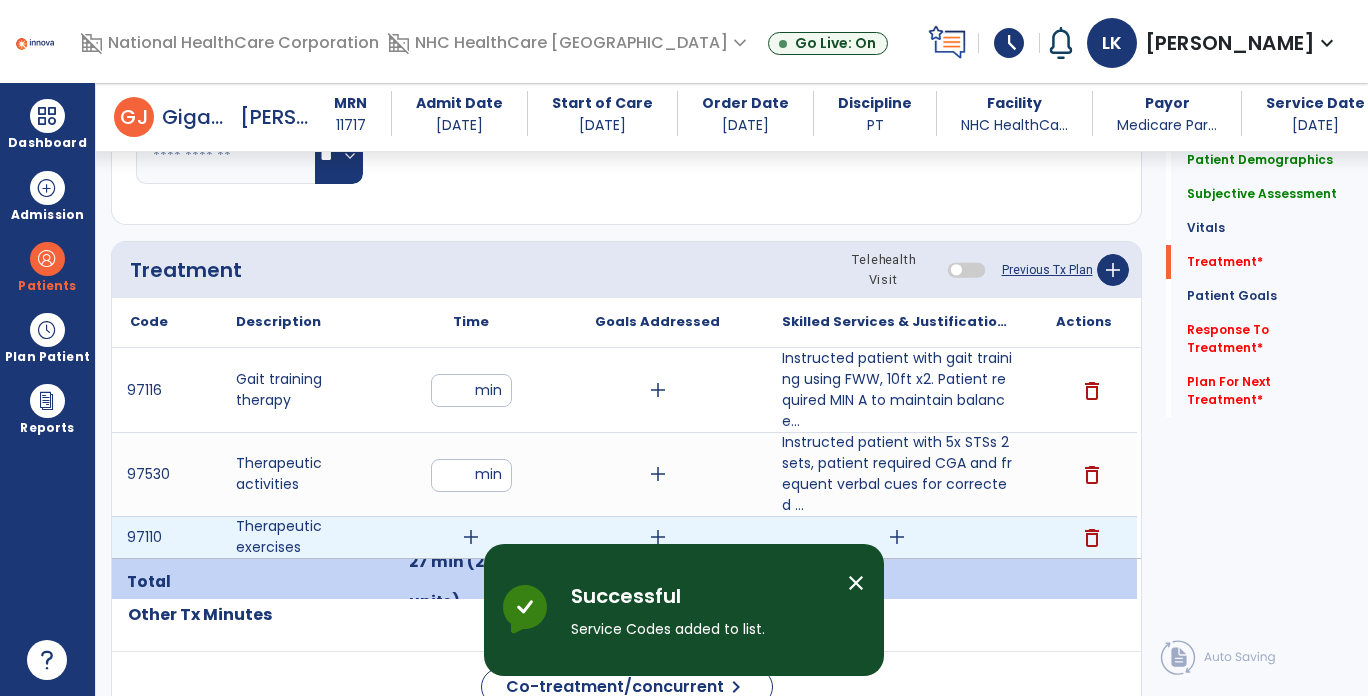 click on "add" at bounding box center [897, 537] 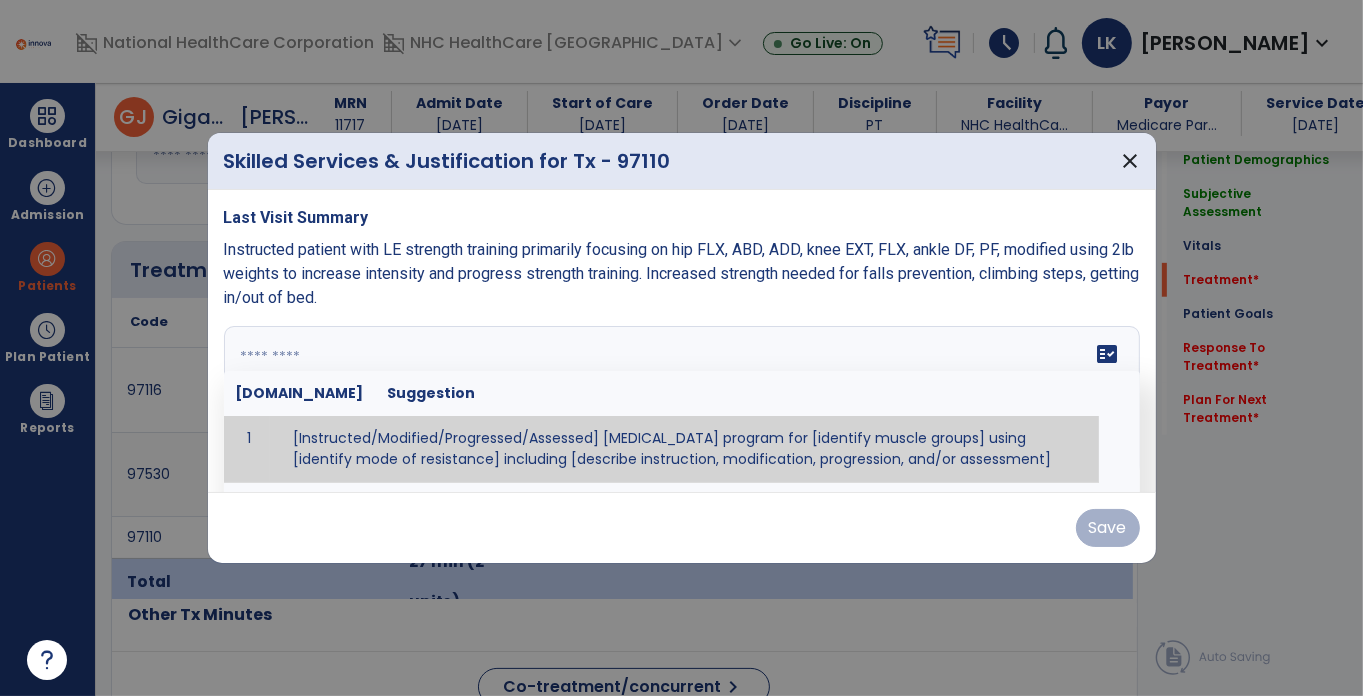 drag, startPoint x: 419, startPoint y: 378, endPoint x: 246, endPoint y: 351, distance: 175.09425 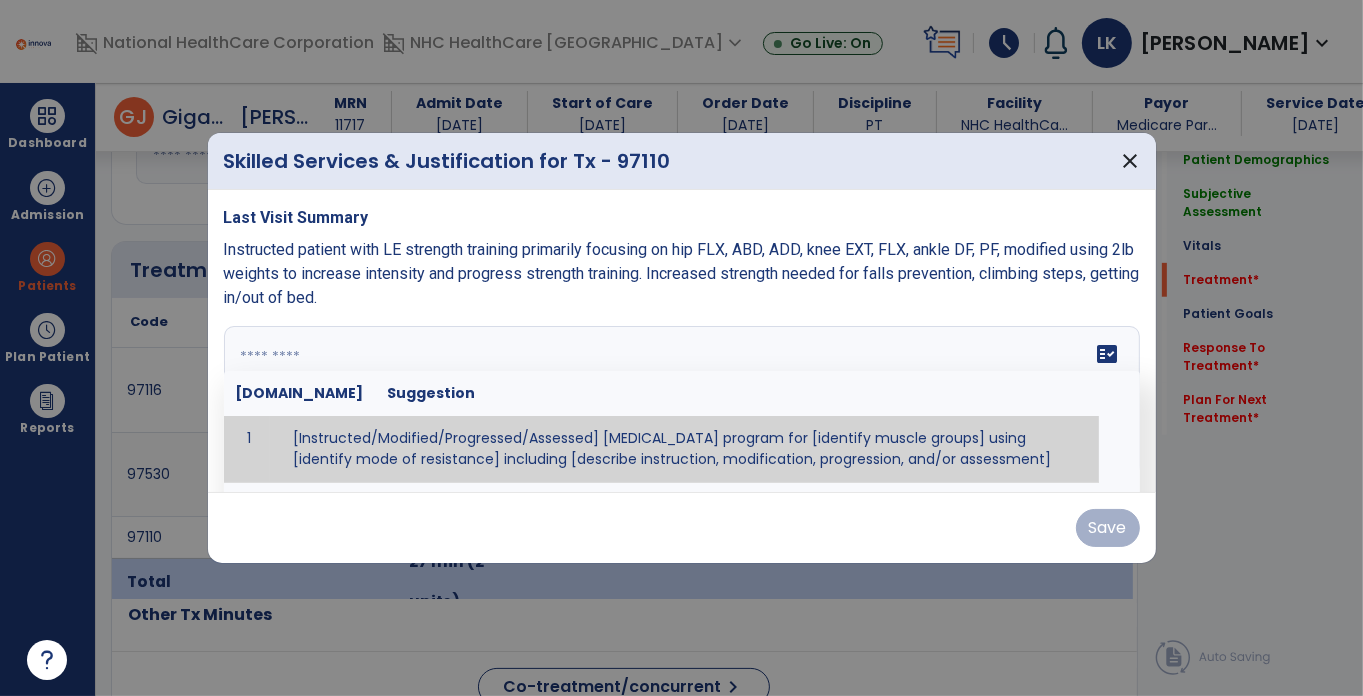 paste on "**********" 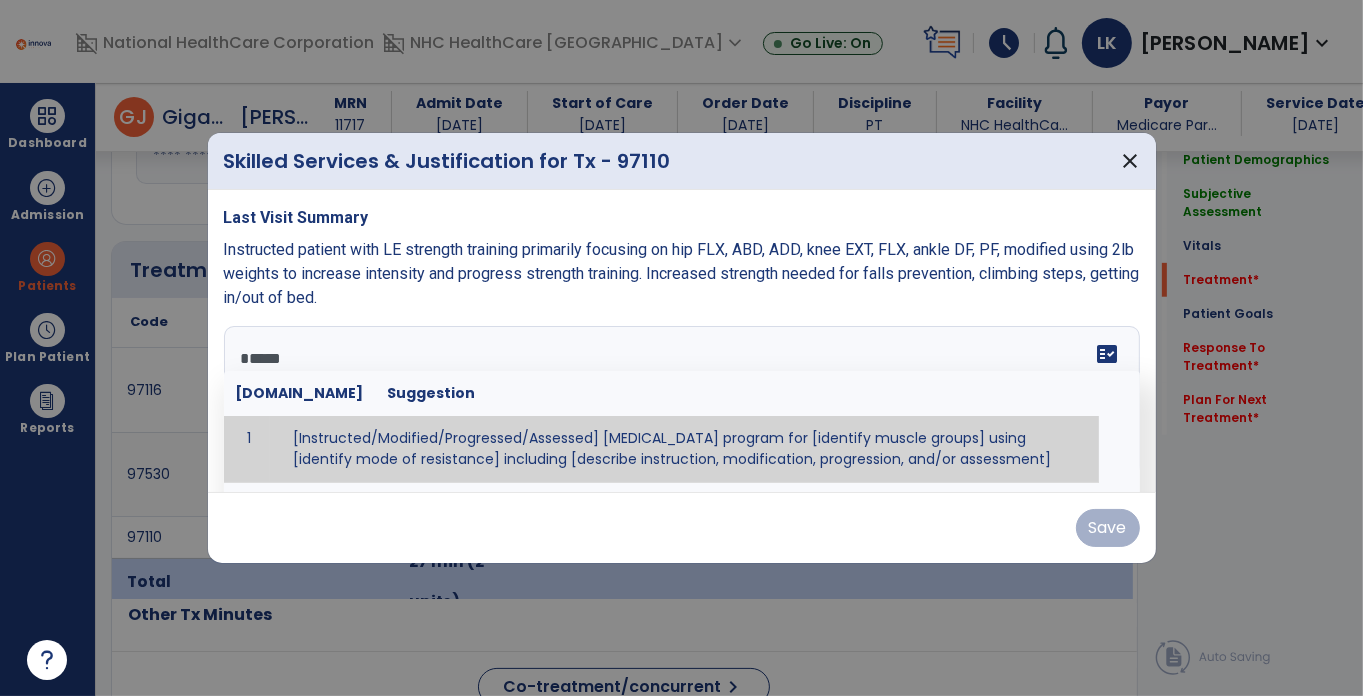 scroll, scrollTop: 64, scrollLeft: 0, axis: vertical 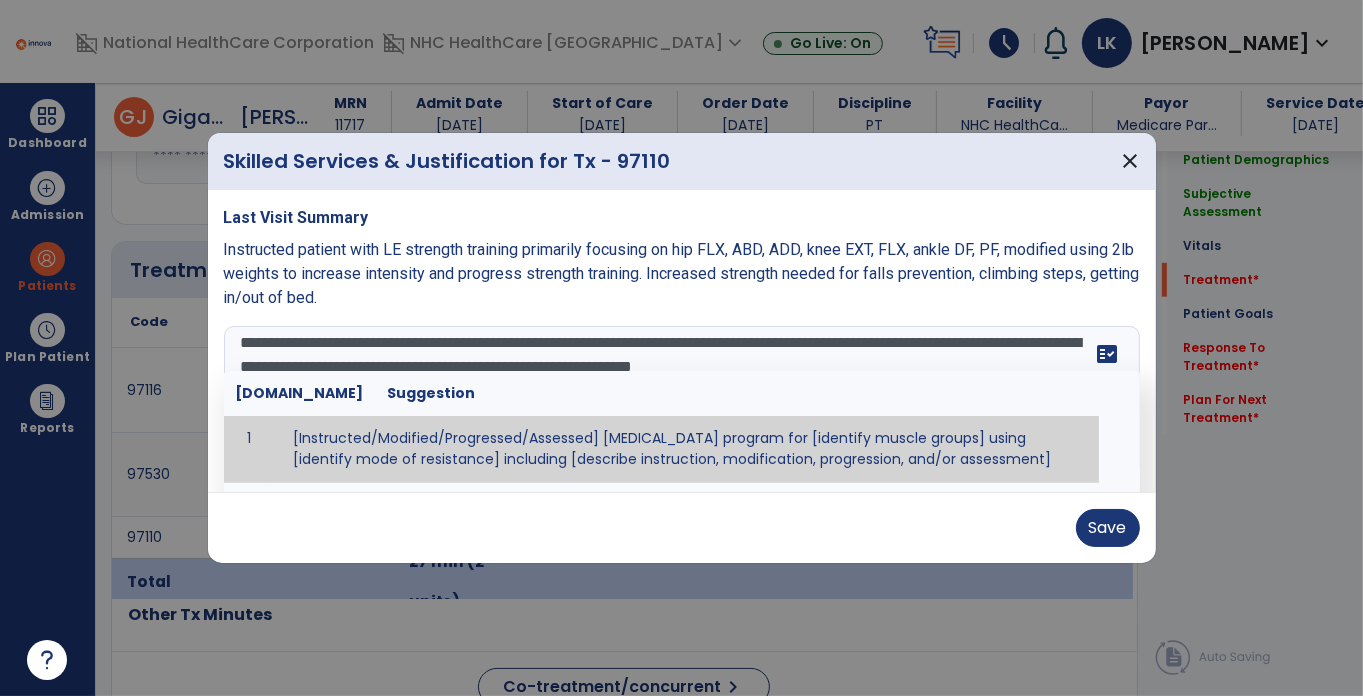 drag, startPoint x: 299, startPoint y: 345, endPoint x: 200, endPoint y: 343, distance: 99.0202 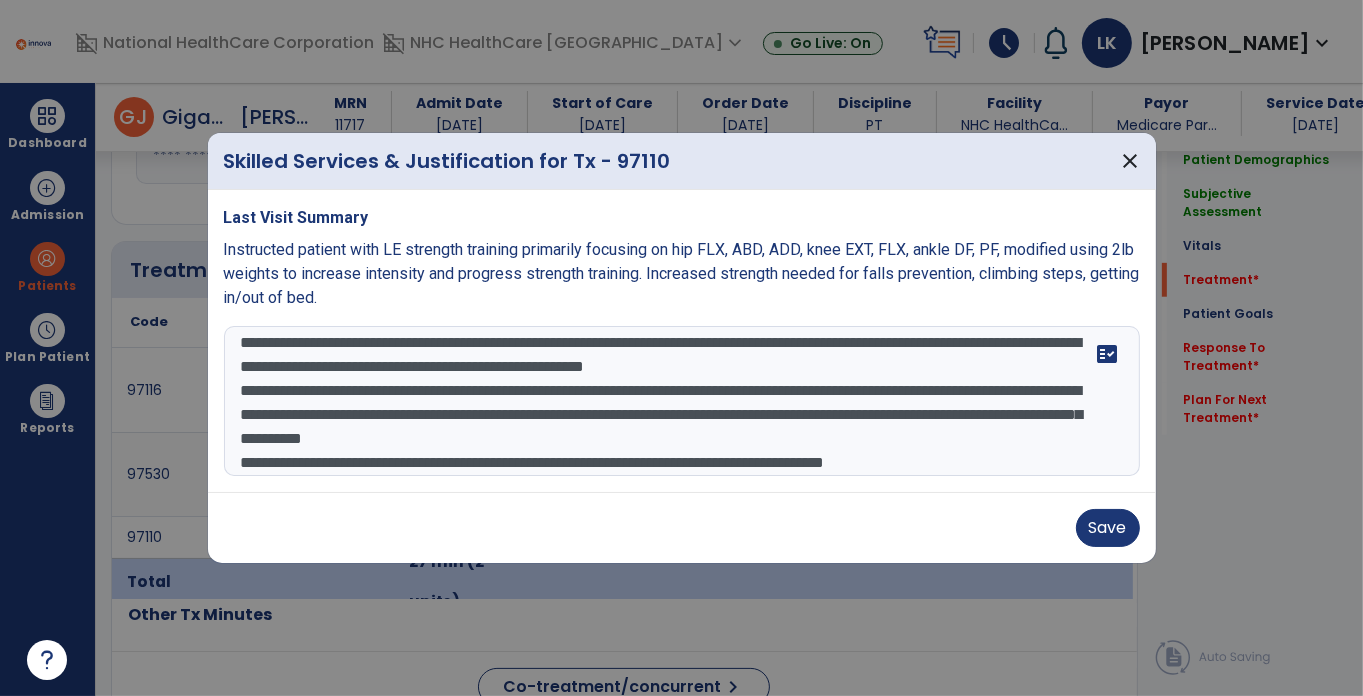 scroll, scrollTop: 72, scrollLeft: 0, axis: vertical 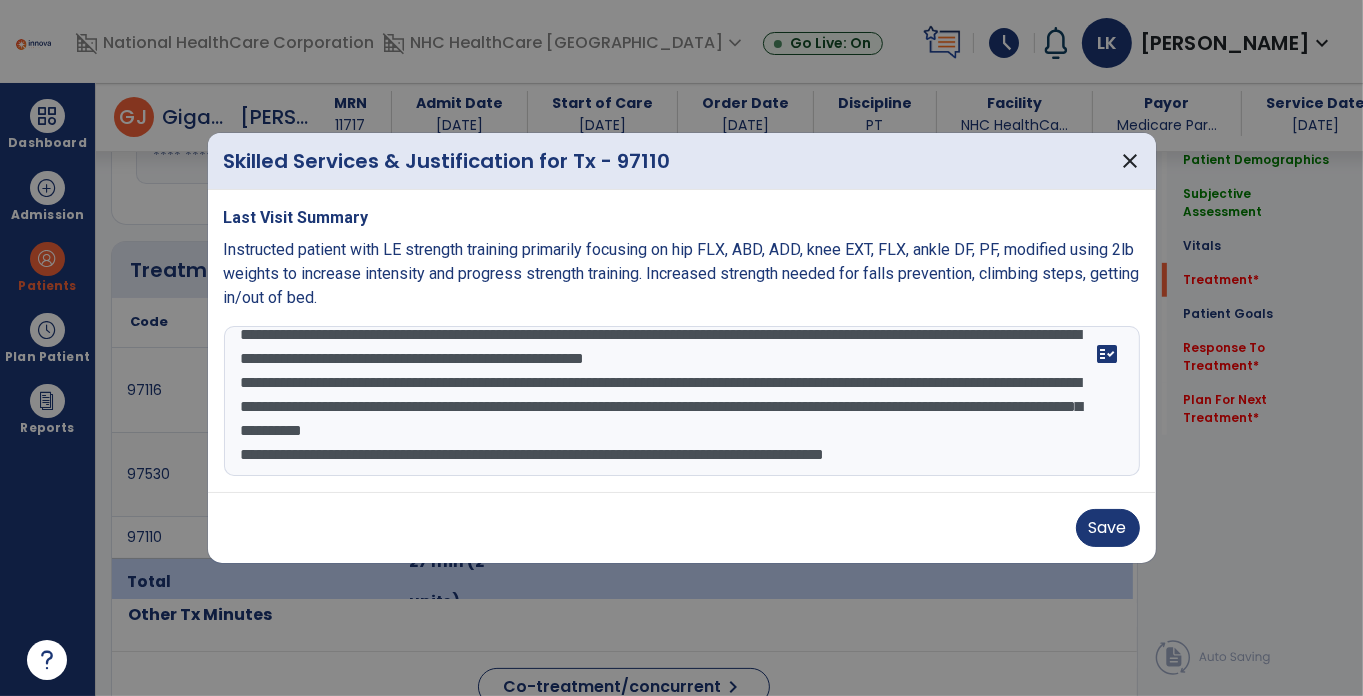 drag, startPoint x: 883, startPoint y: 367, endPoint x: 904, endPoint y: 421, distance: 57.939625 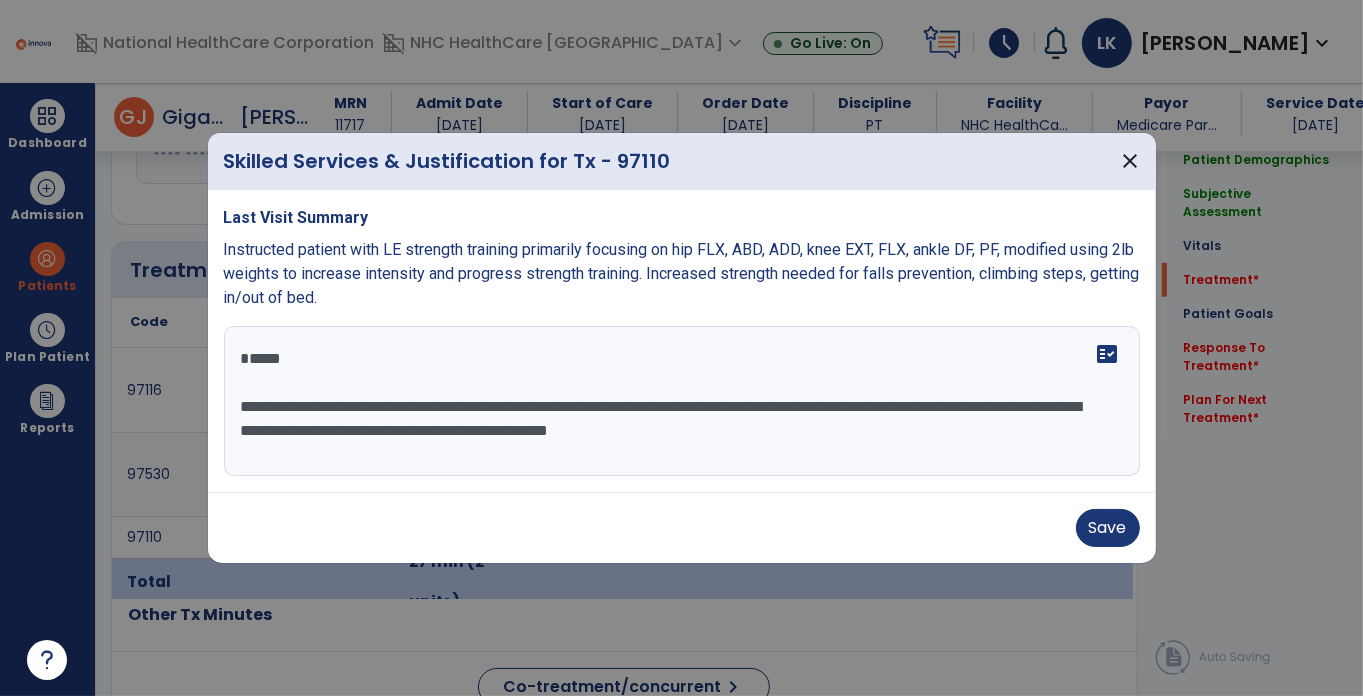 scroll, scrollTop: 0, scrollLeft: 0, axis: both 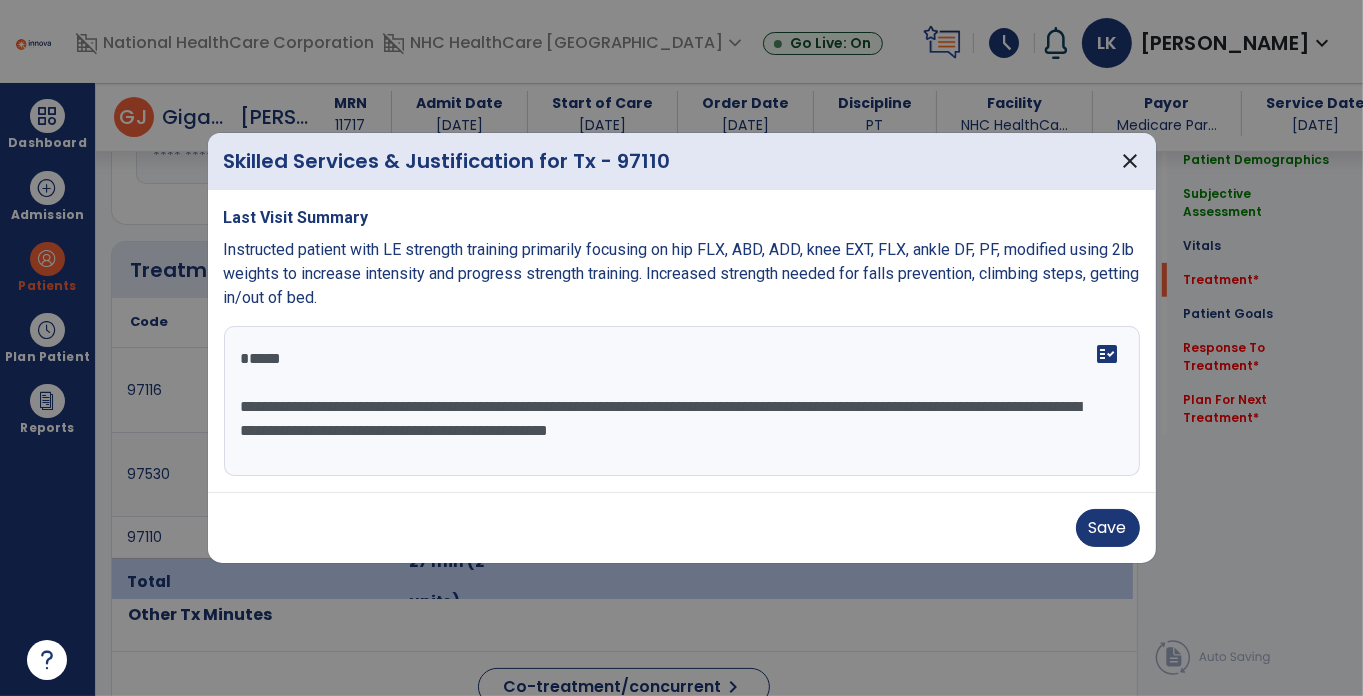 click on "**********" at bounding box center (681, 348) 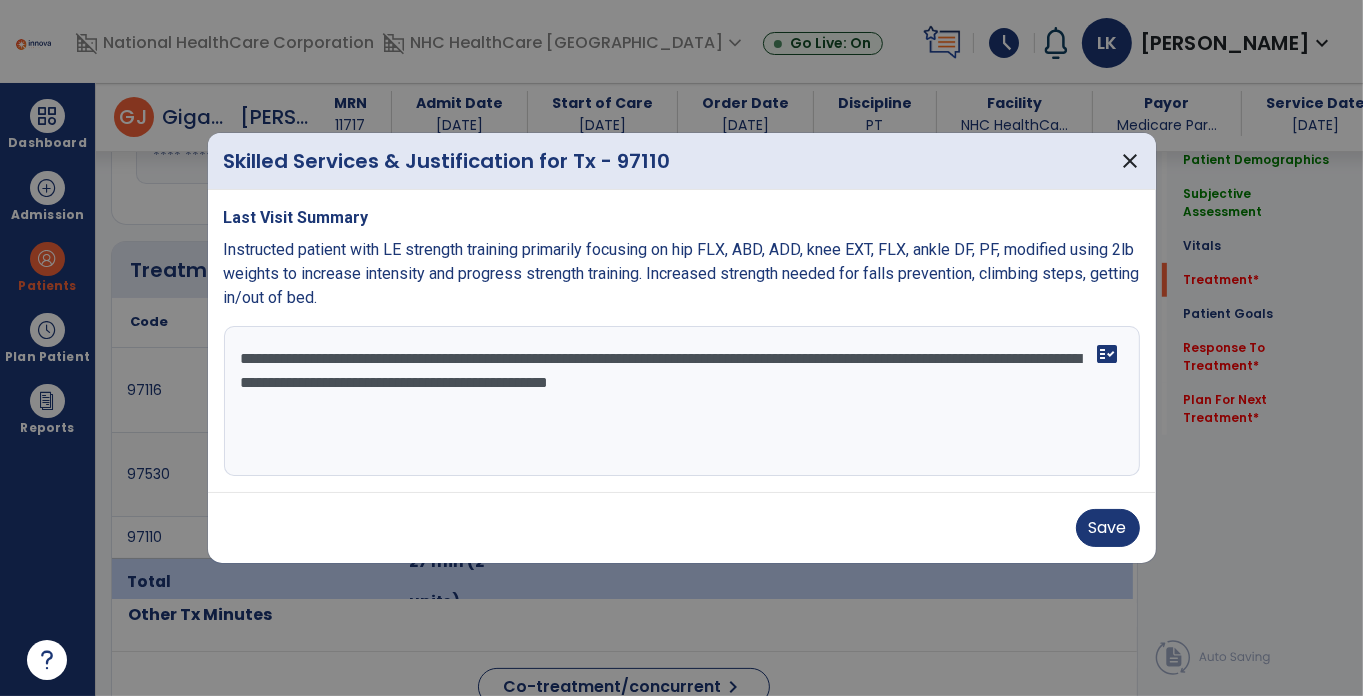 type on "**********" 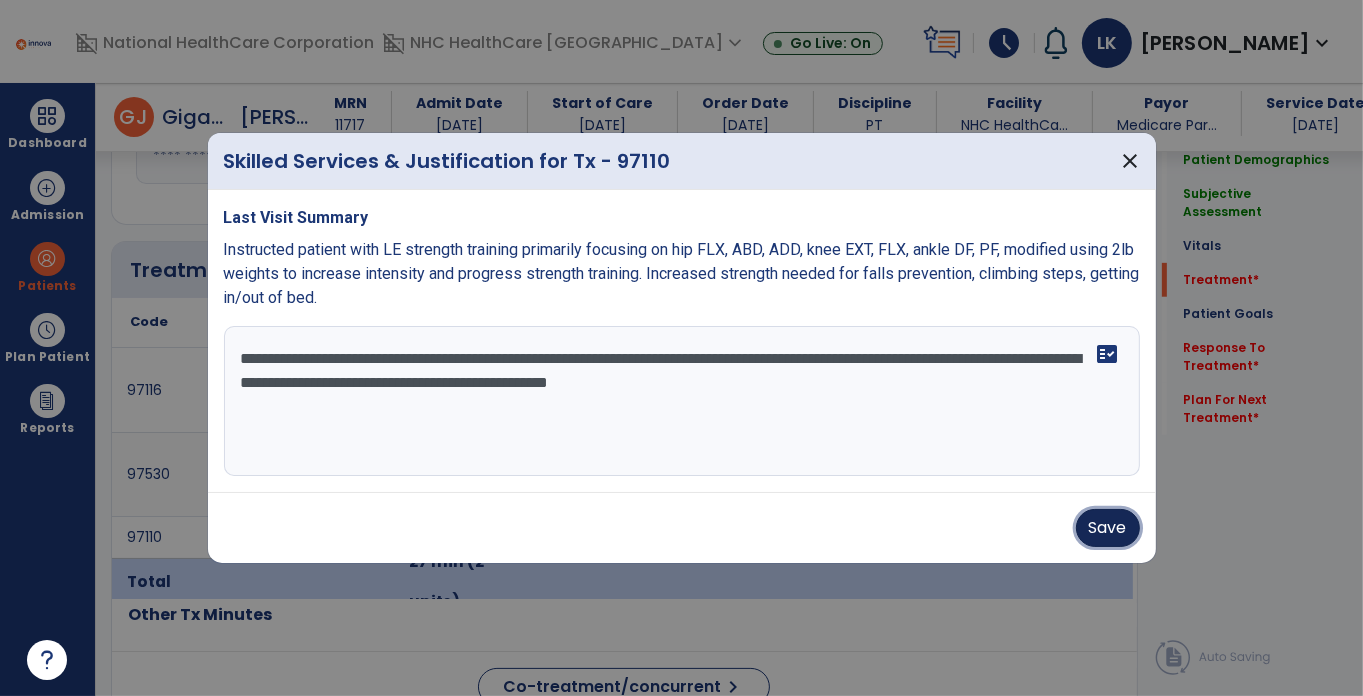 click on "Save" at bounding box center [1108, 528] 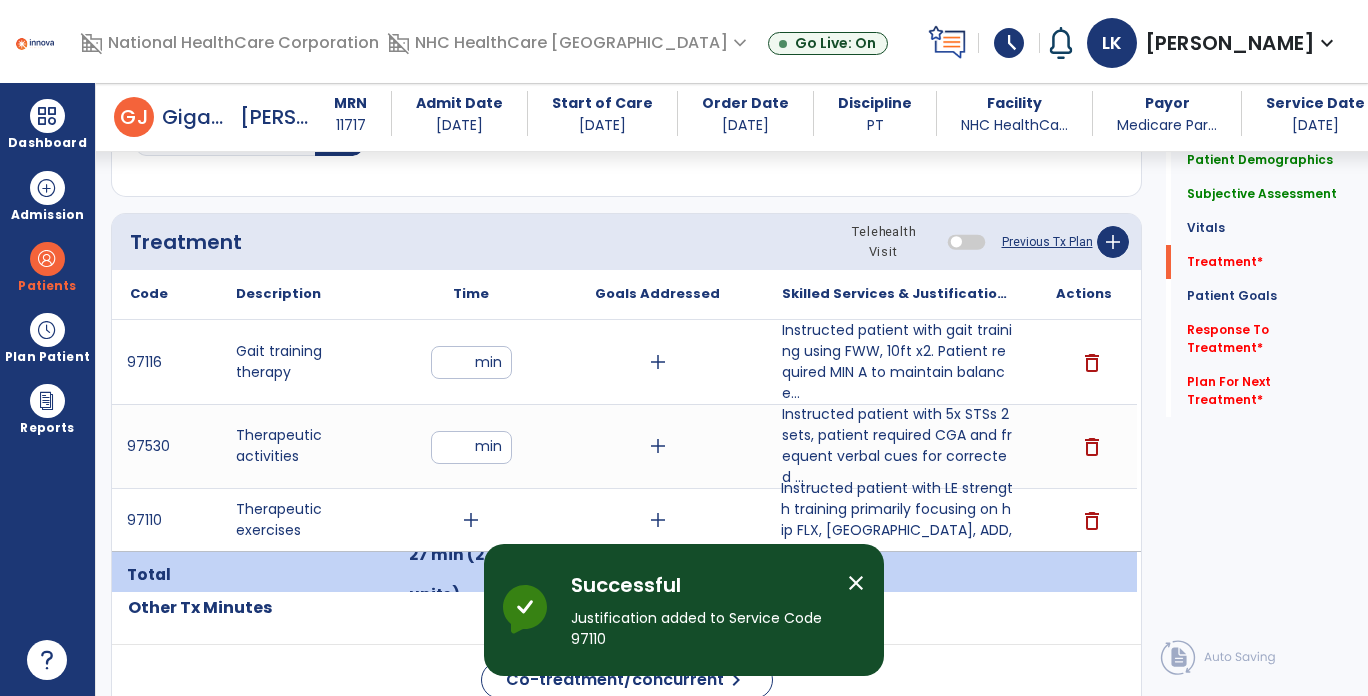 scroll, scrollTop: 1200, scrollLeft: 0, axis: vertical 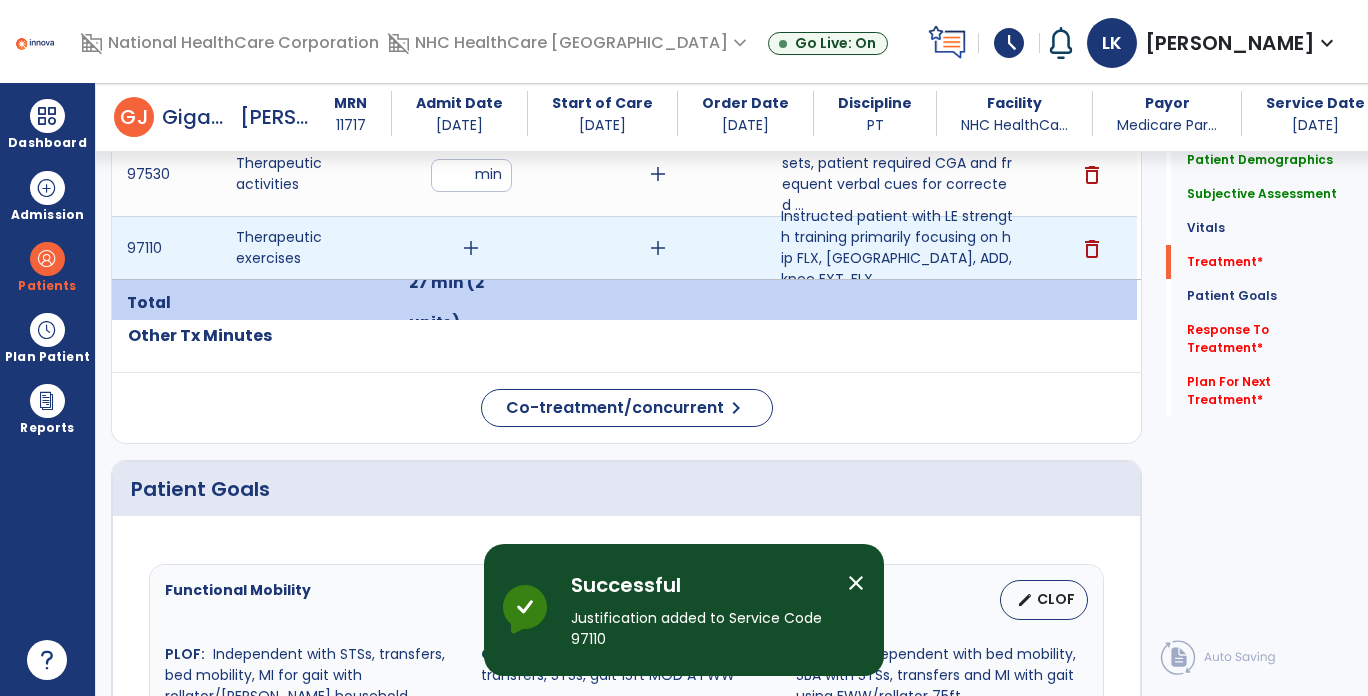 click on "add" at bounding box center (471, 248) 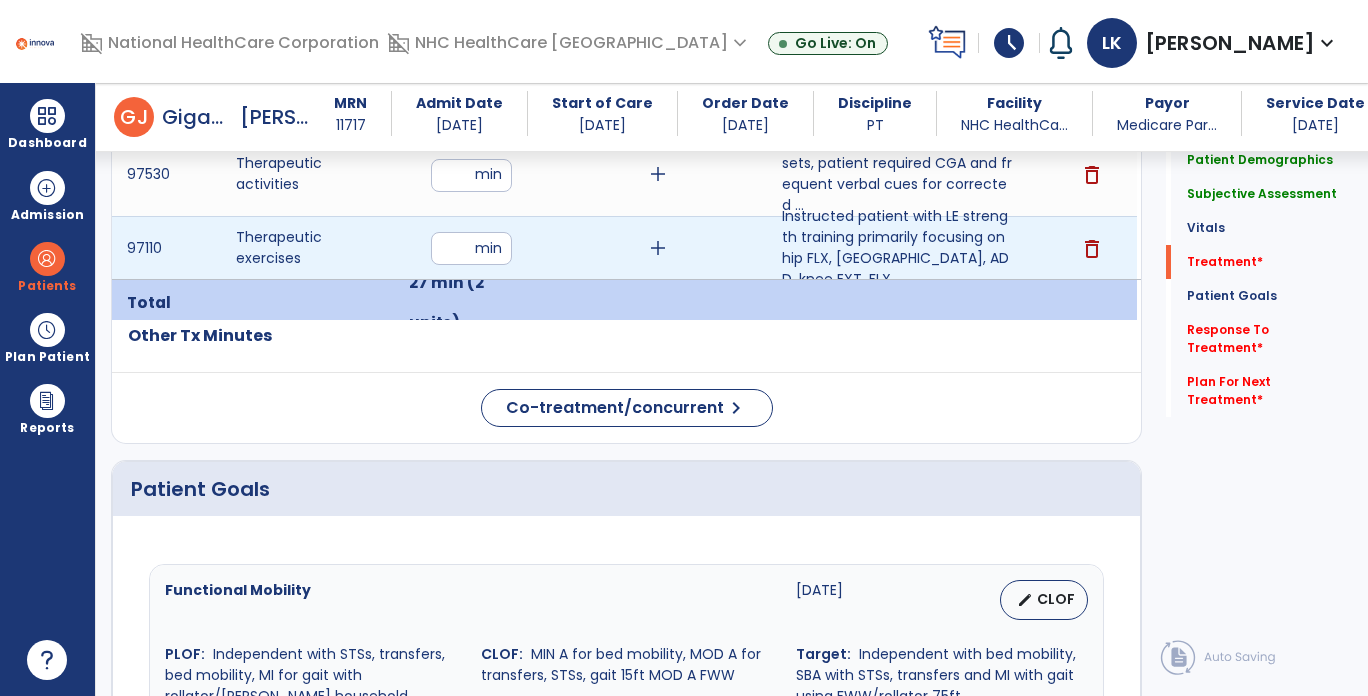 type on "*" 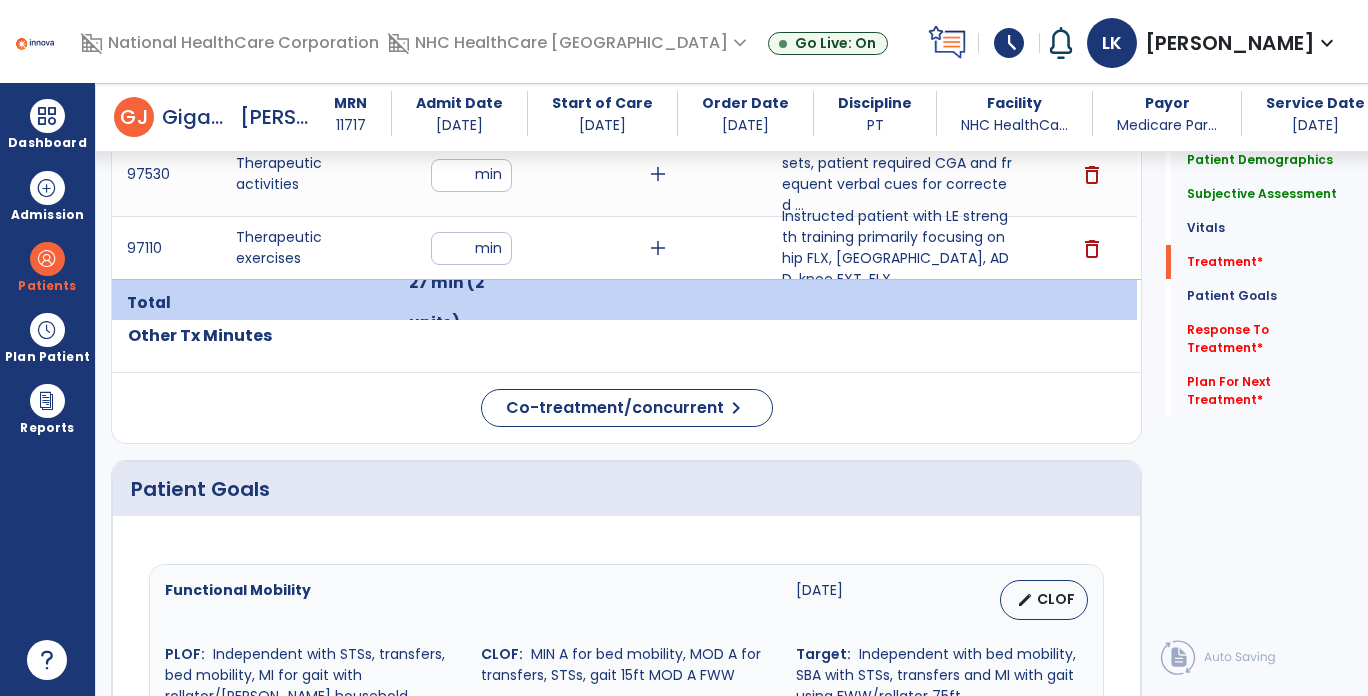 click on "Treatment Telehealth Visit  Previous Tx Plan   add
Code
Description
Time
*" 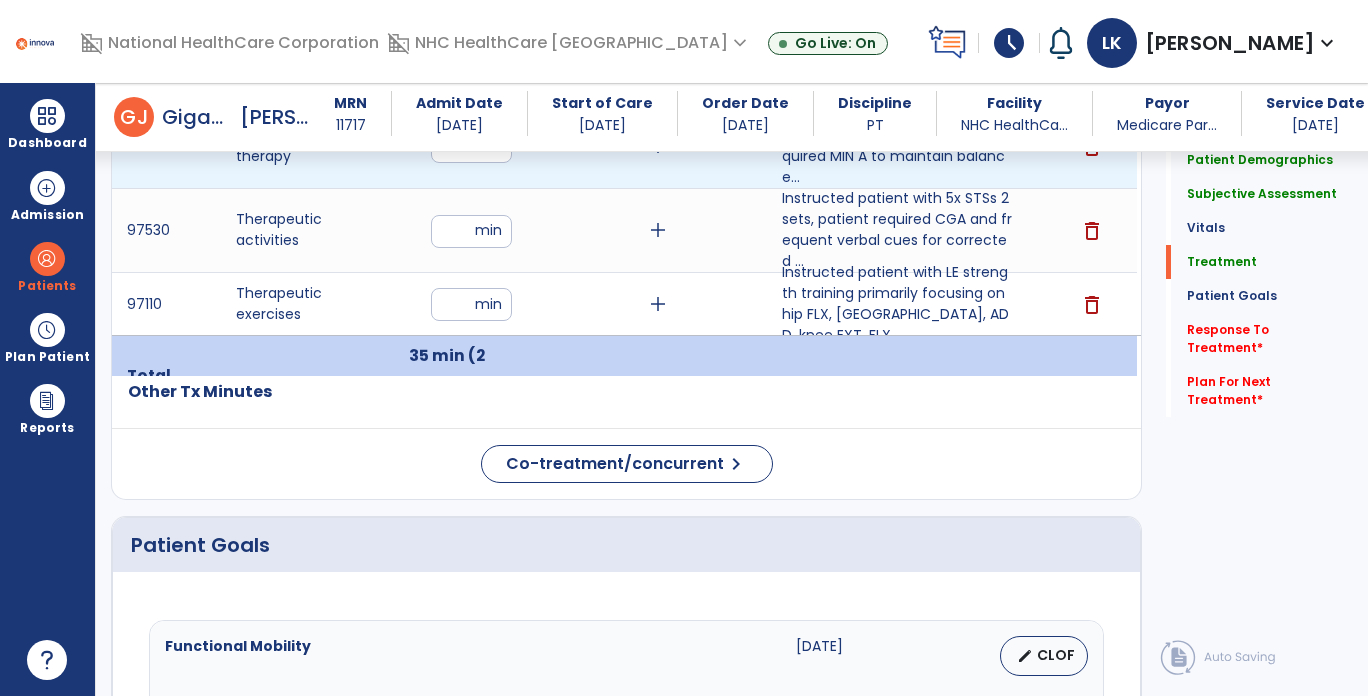 scroll, scrollTop: 1200, scrollLeft: 0, axis: vertical 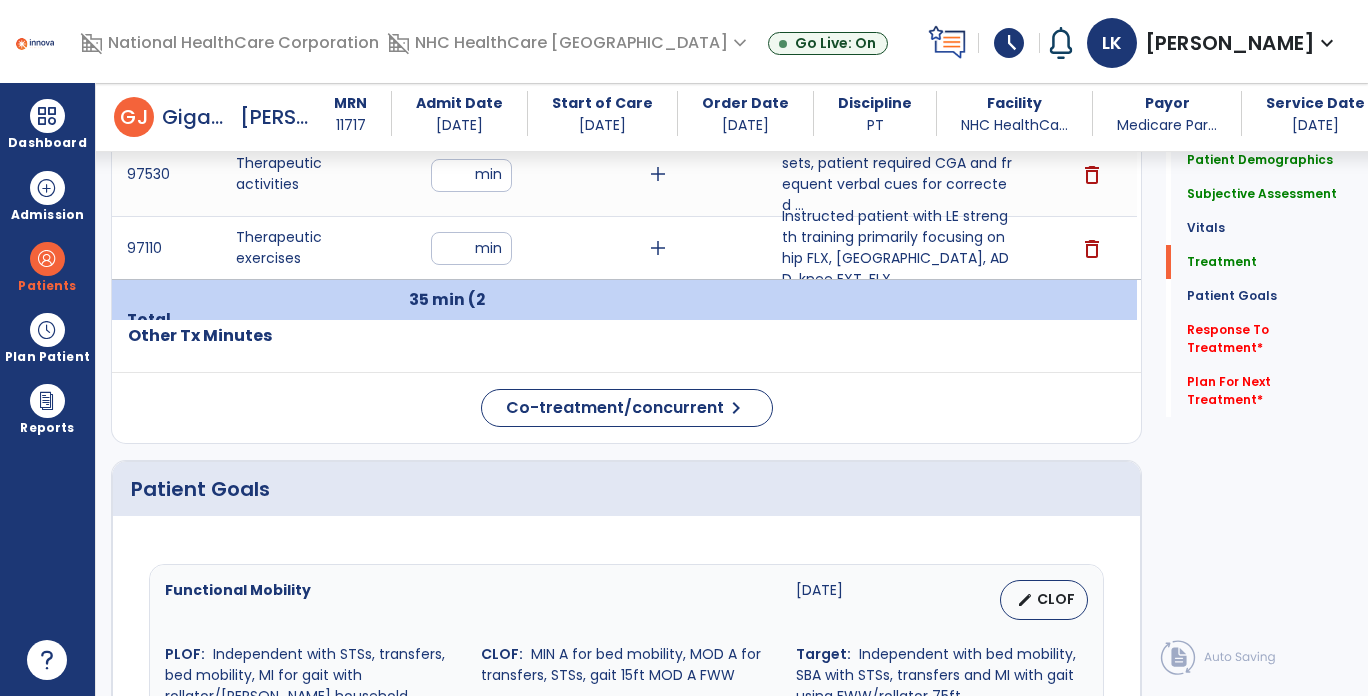 click on "Code
Description
Time" 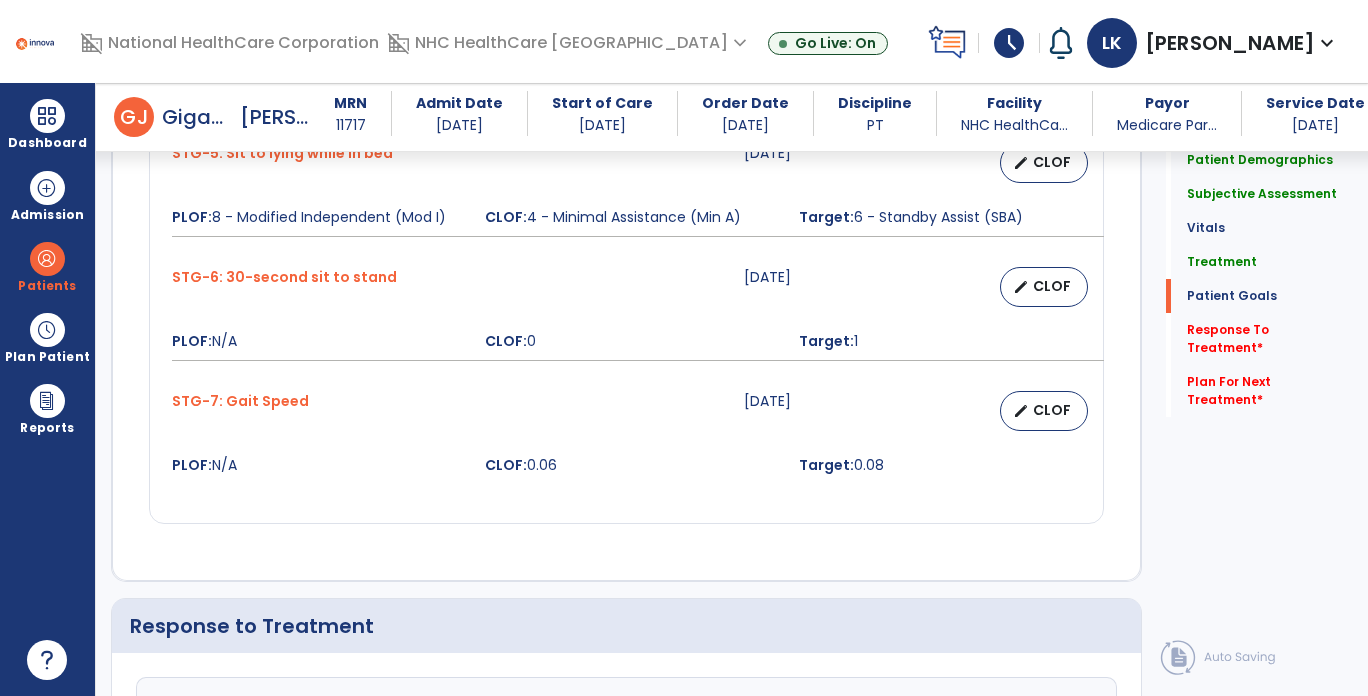 scroll, scrollTop: 2700, scrollLeft: 0, axis: vertical 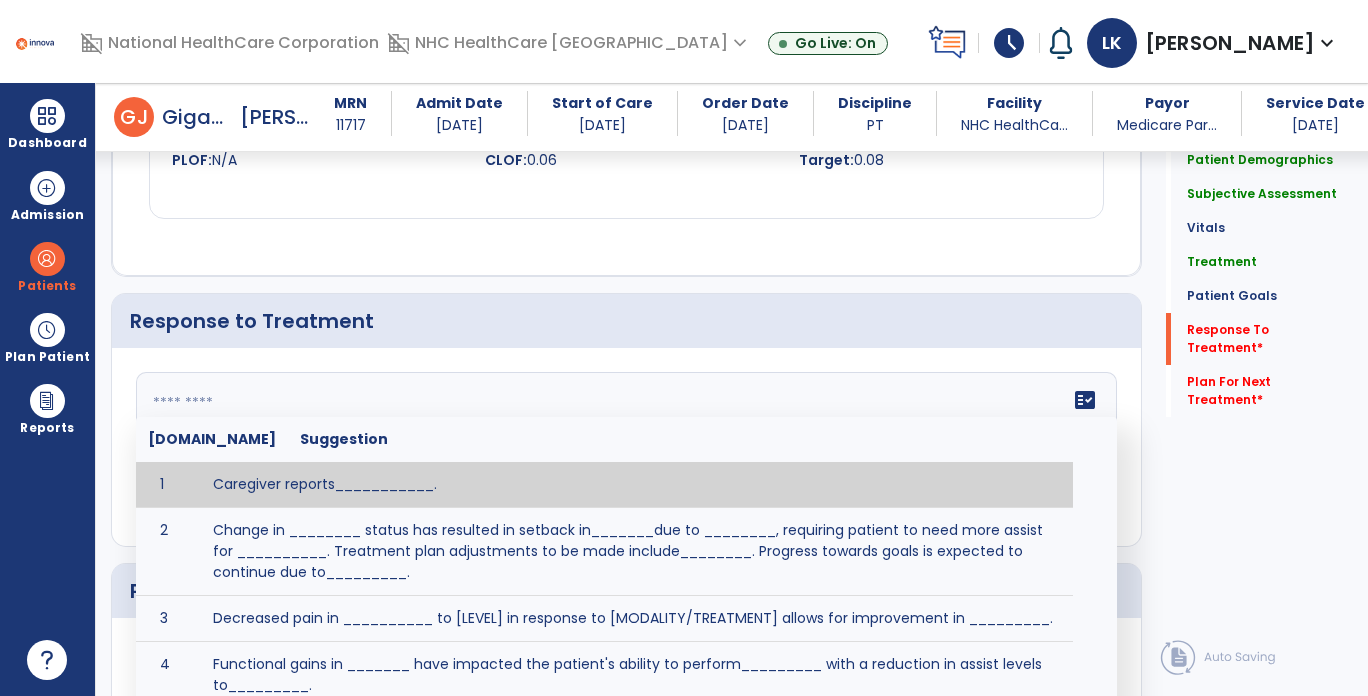 drag, startPoint x: 331, startPoint y: 414, endPoint x: 156, endPoint y: 369, distance: 180.69312 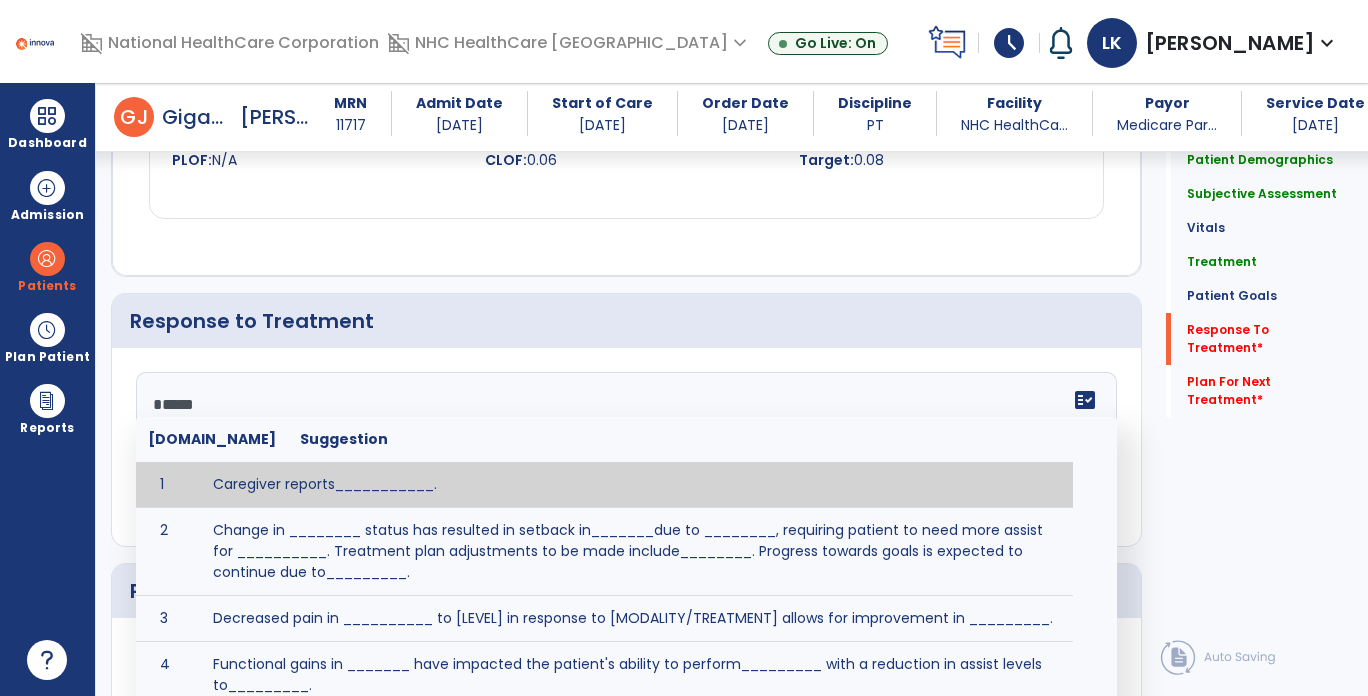 drag, startPoint x: 250, startPoint y: 369, endPoint x: 98, endPoint y: 393, distance: 153.88307 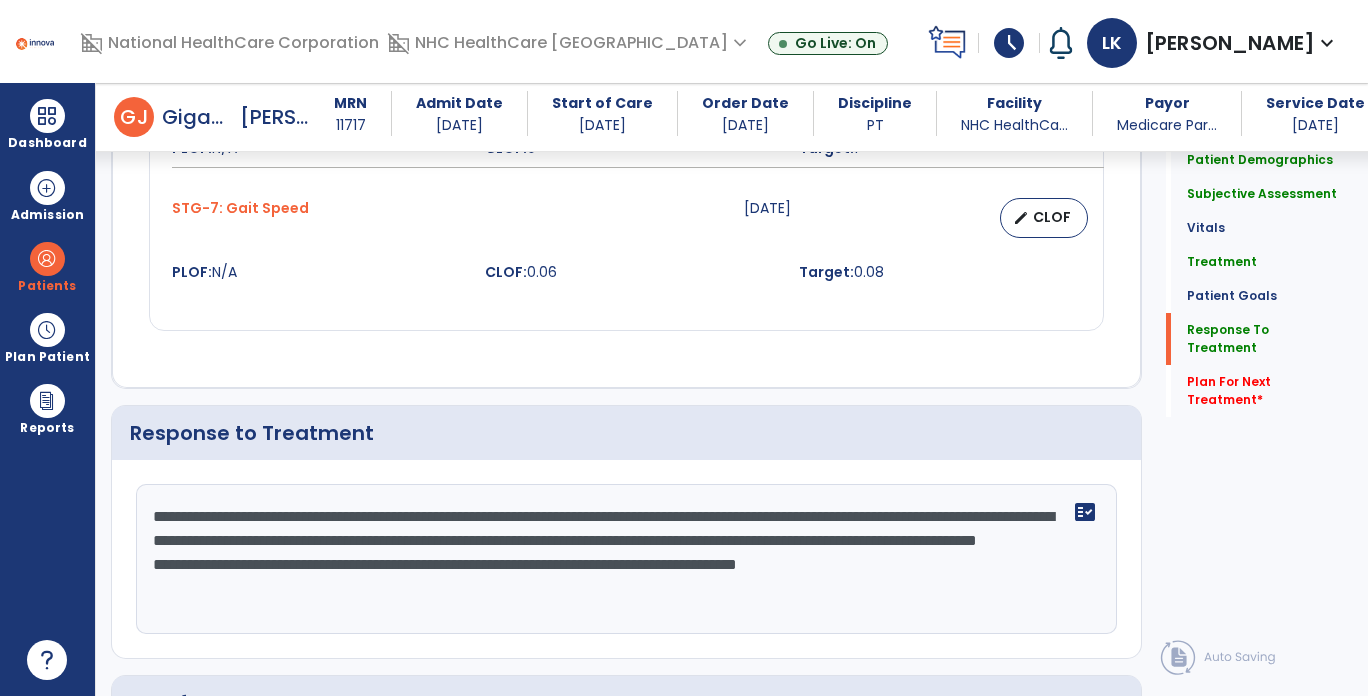 scroll, scrollTop: 2700, scrollLeft: 0, axis: vertical 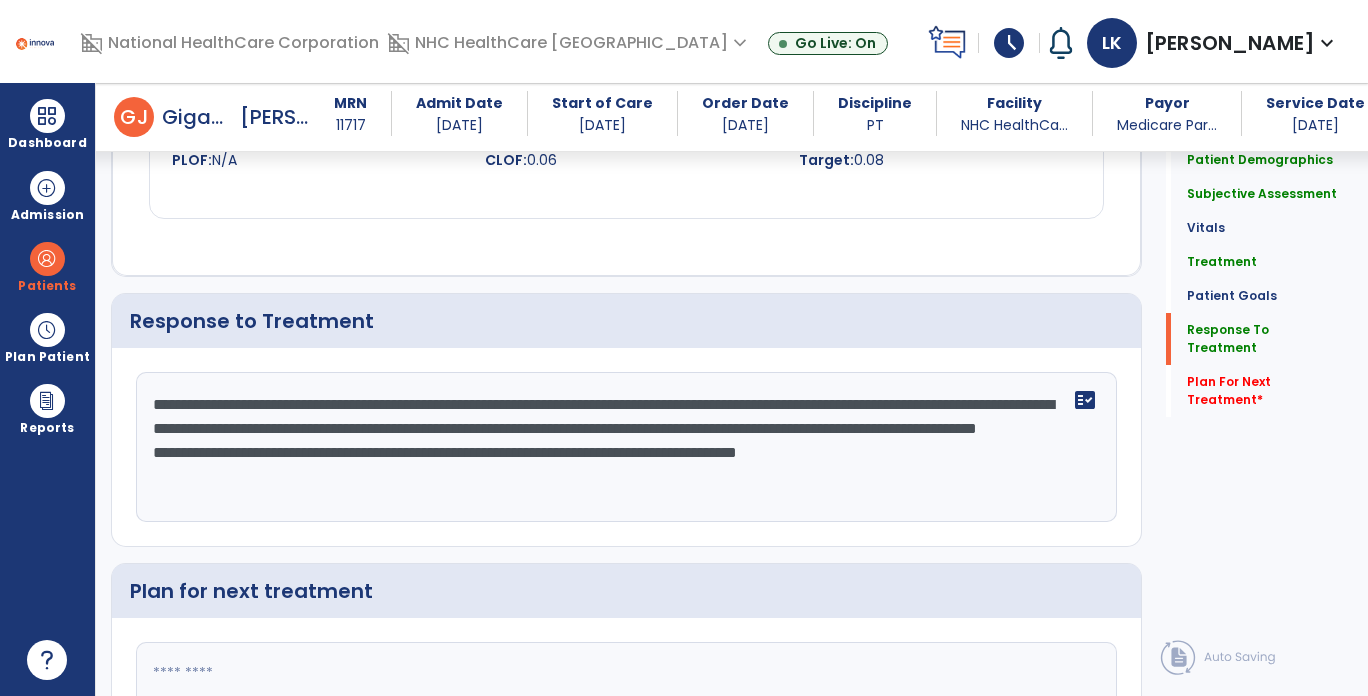 drag, startPoint x: 167, startPoint y: 452, endPoint x: 975, endPoint y: 492, distance: 808.9895 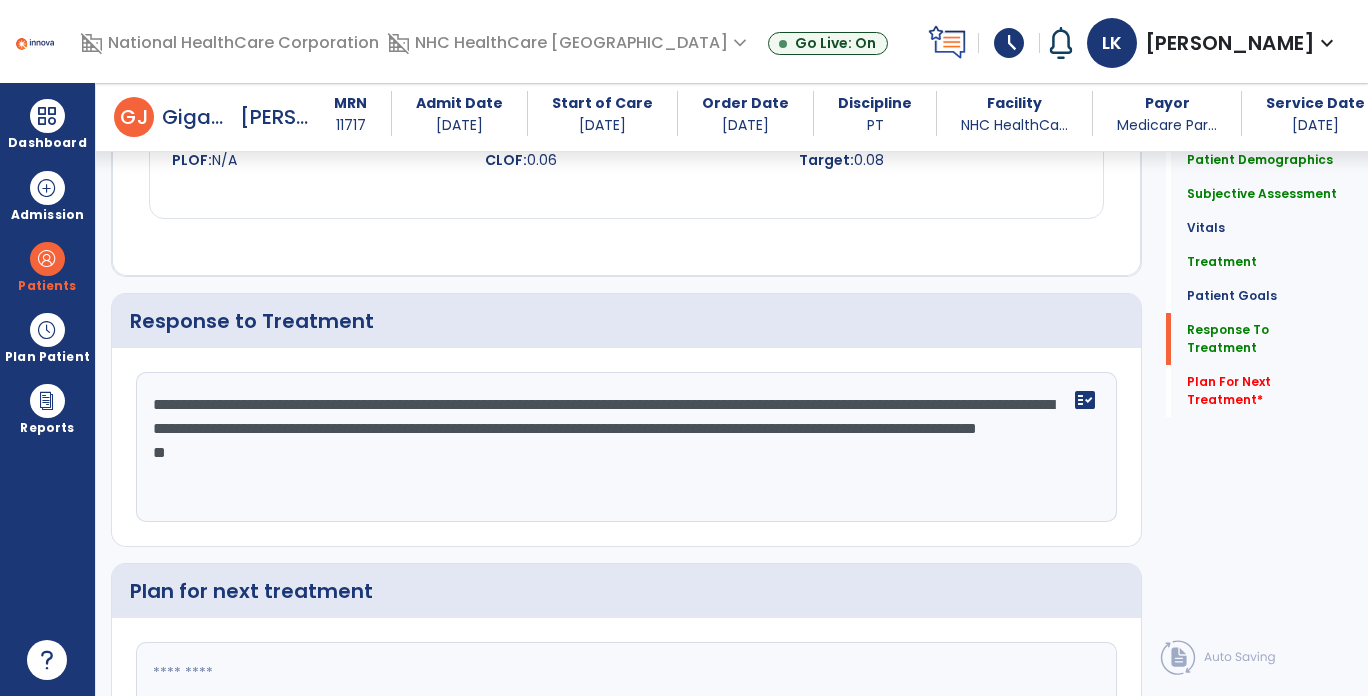 drag, startPoint x: 142, startPoint y: 453, endPoint x: 200, endPoint y: 459, distance: 58.30952 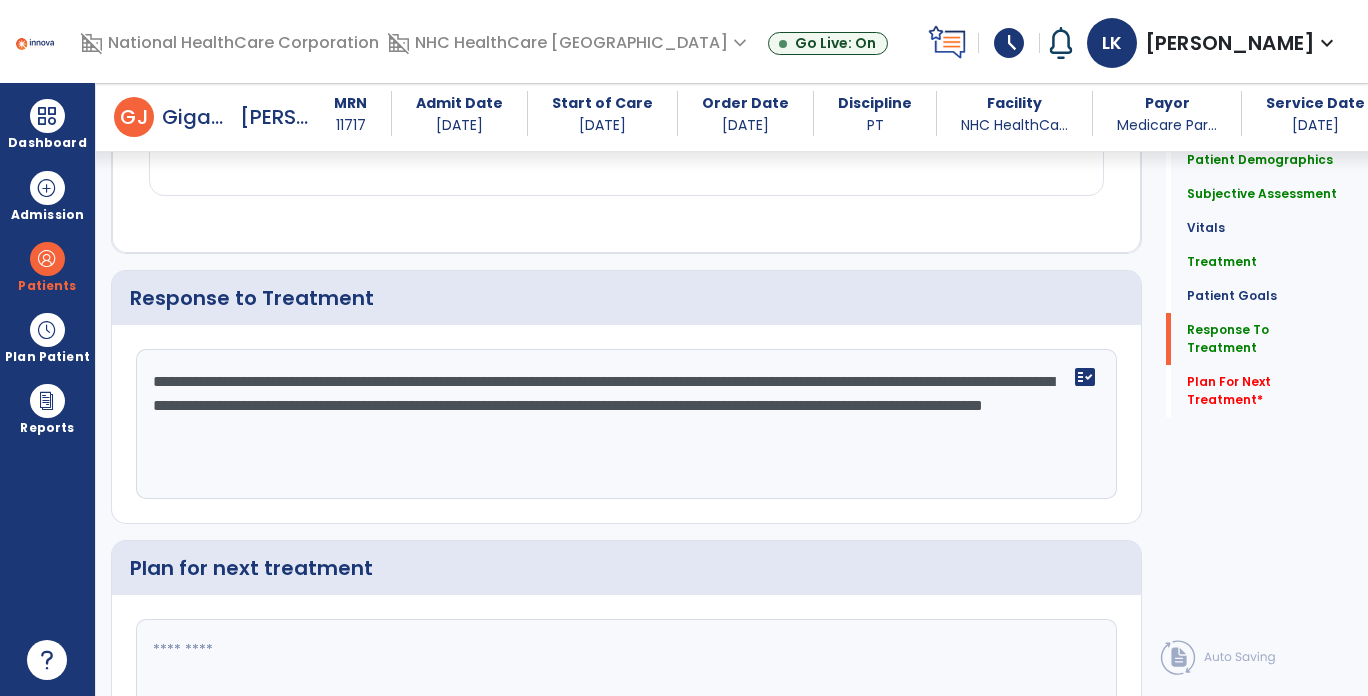 type on "**********" 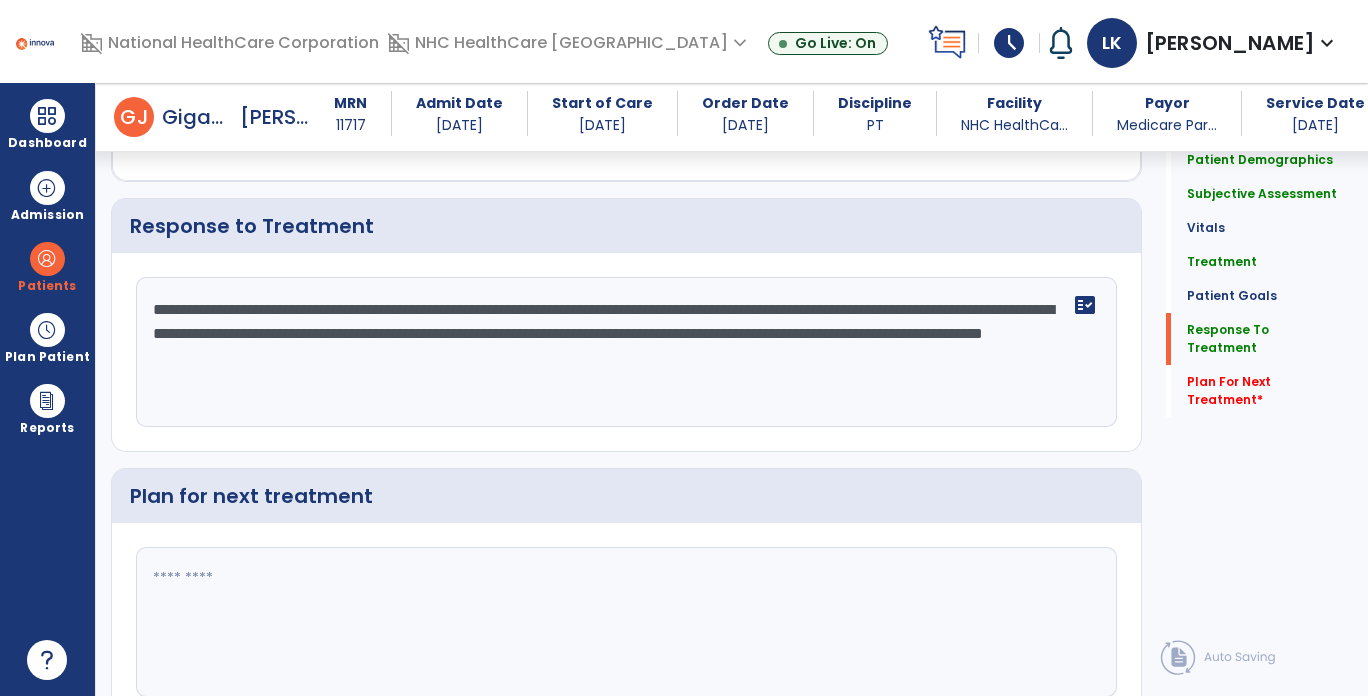 scroll, scrollTop: 2860, scrollLeft: 0, axis: vertical 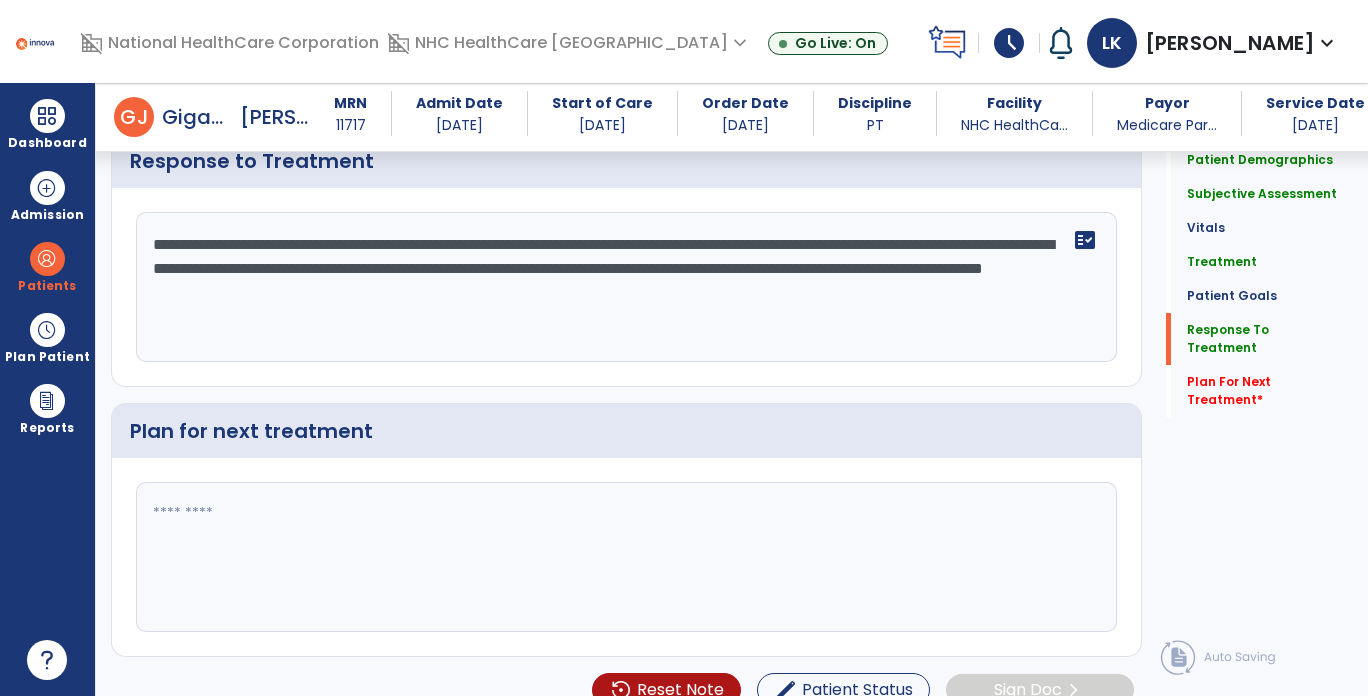 paste on "**********" 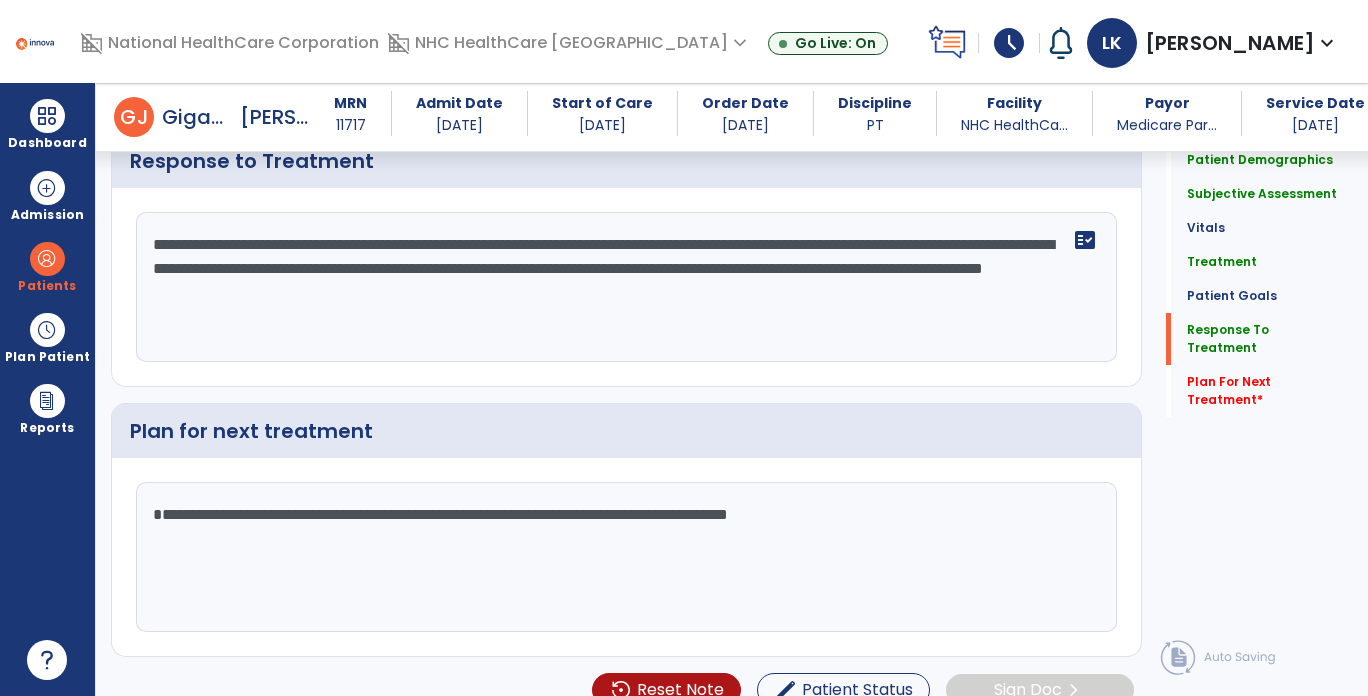 click on "**********" 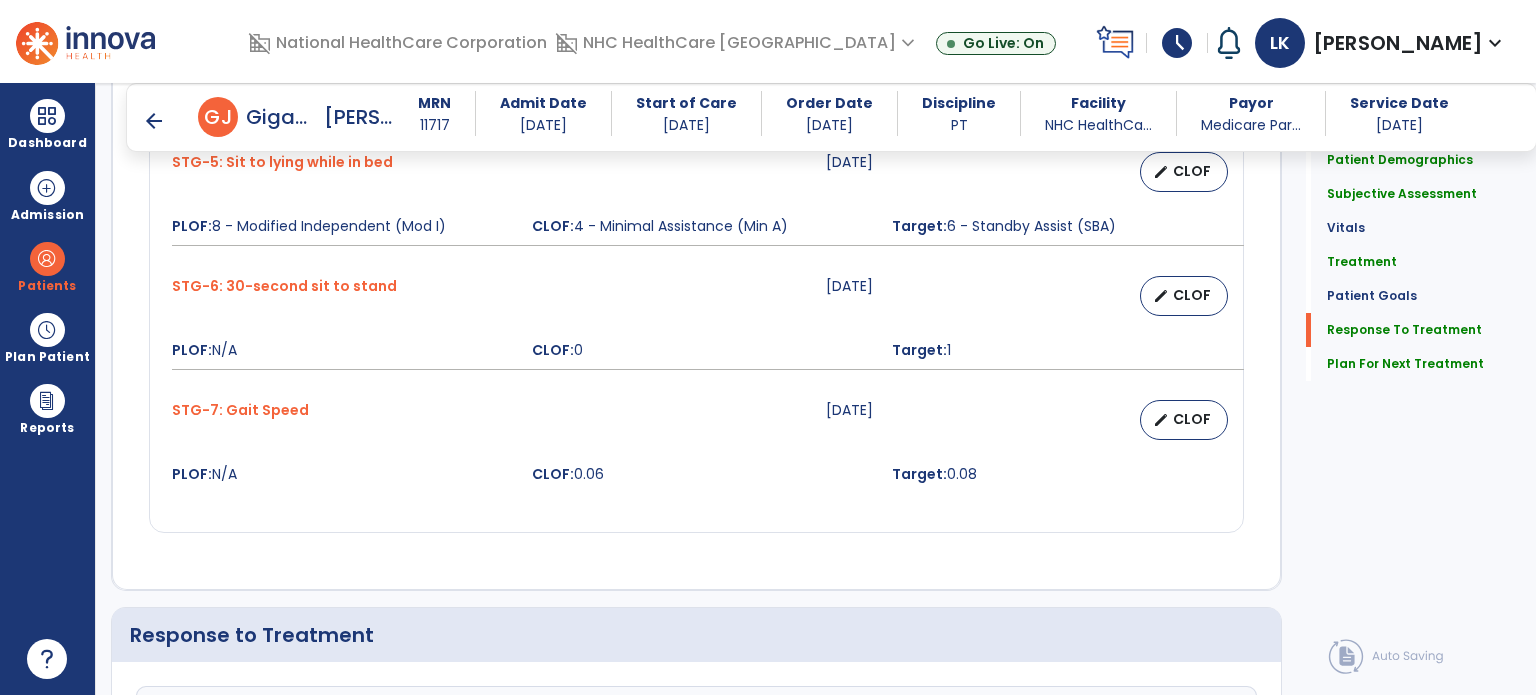 scroll, scrollTop: 2755, scrollLeft: 0, axis: vertical 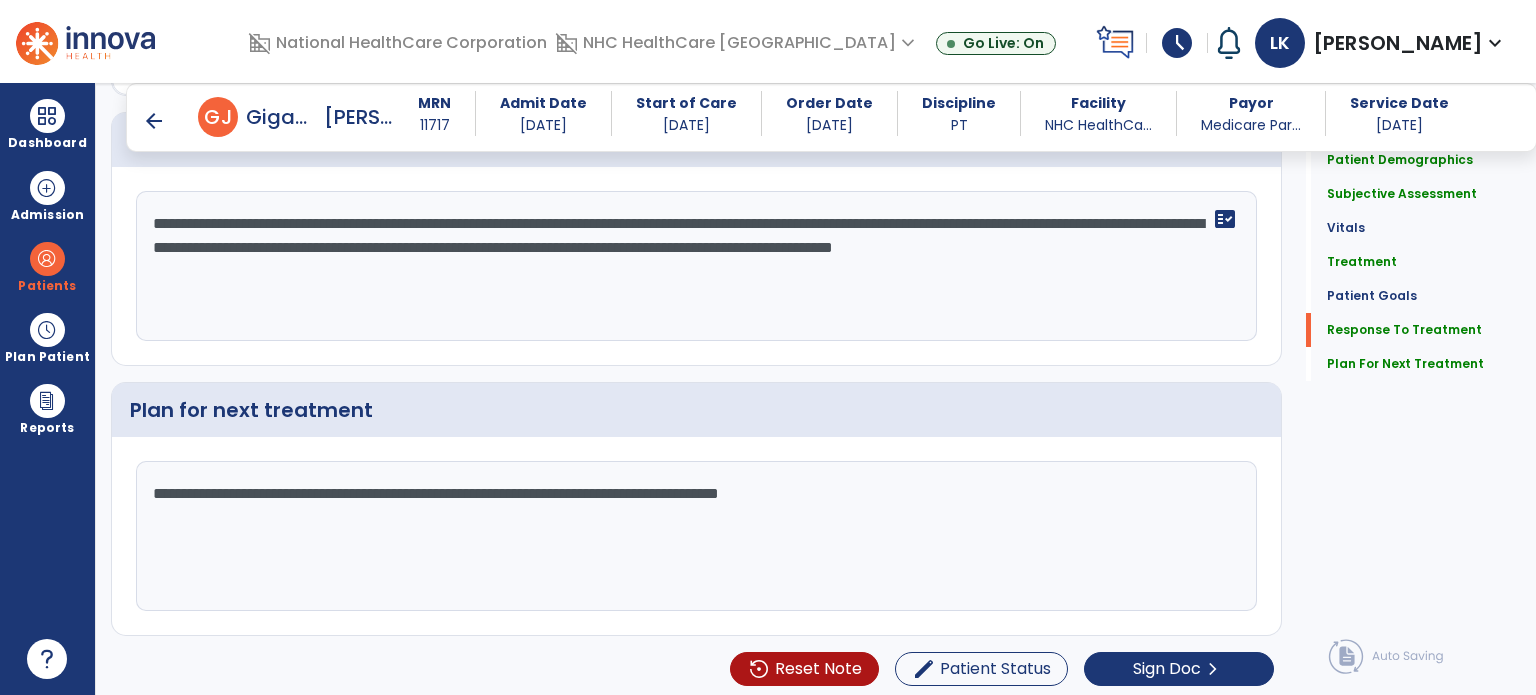 type on "**********" 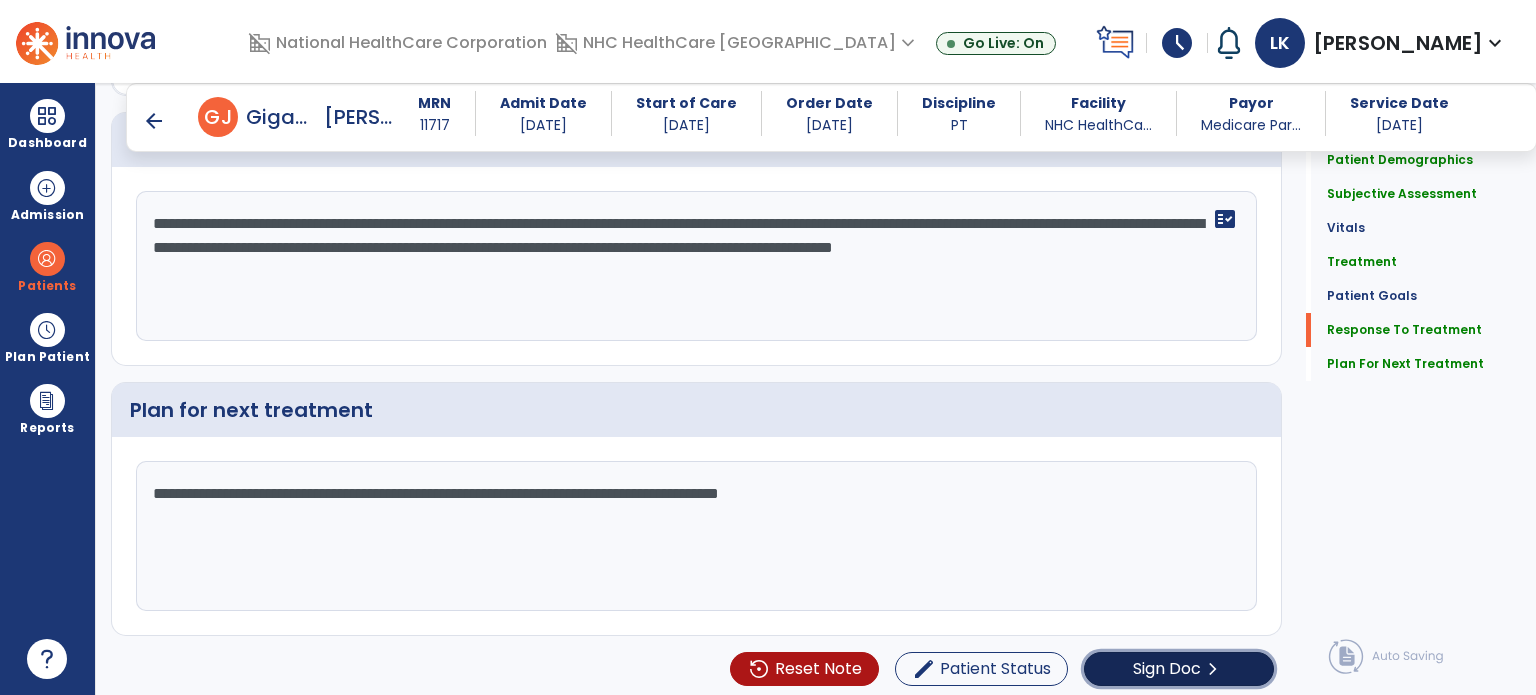 click on "Sign Doc" 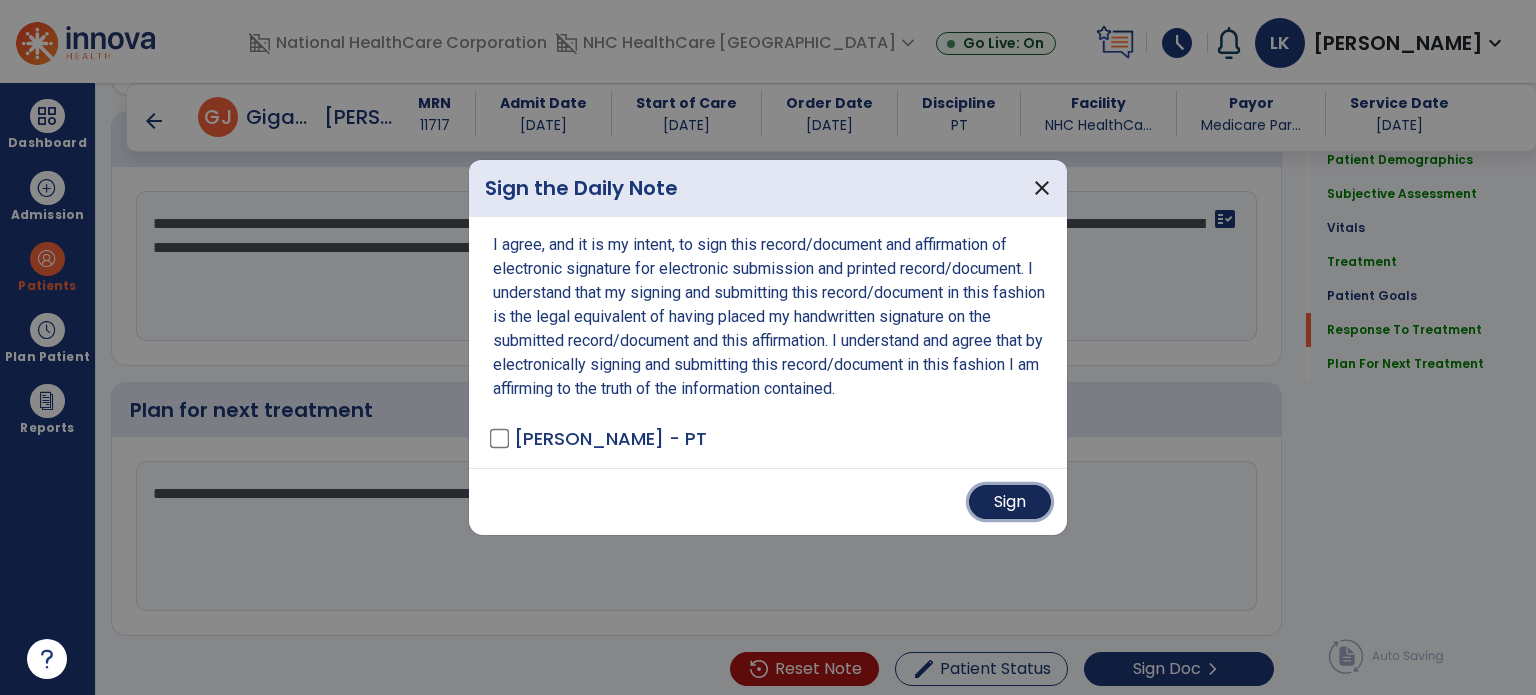 click on "Sign" at bounding box center [1010, 502] 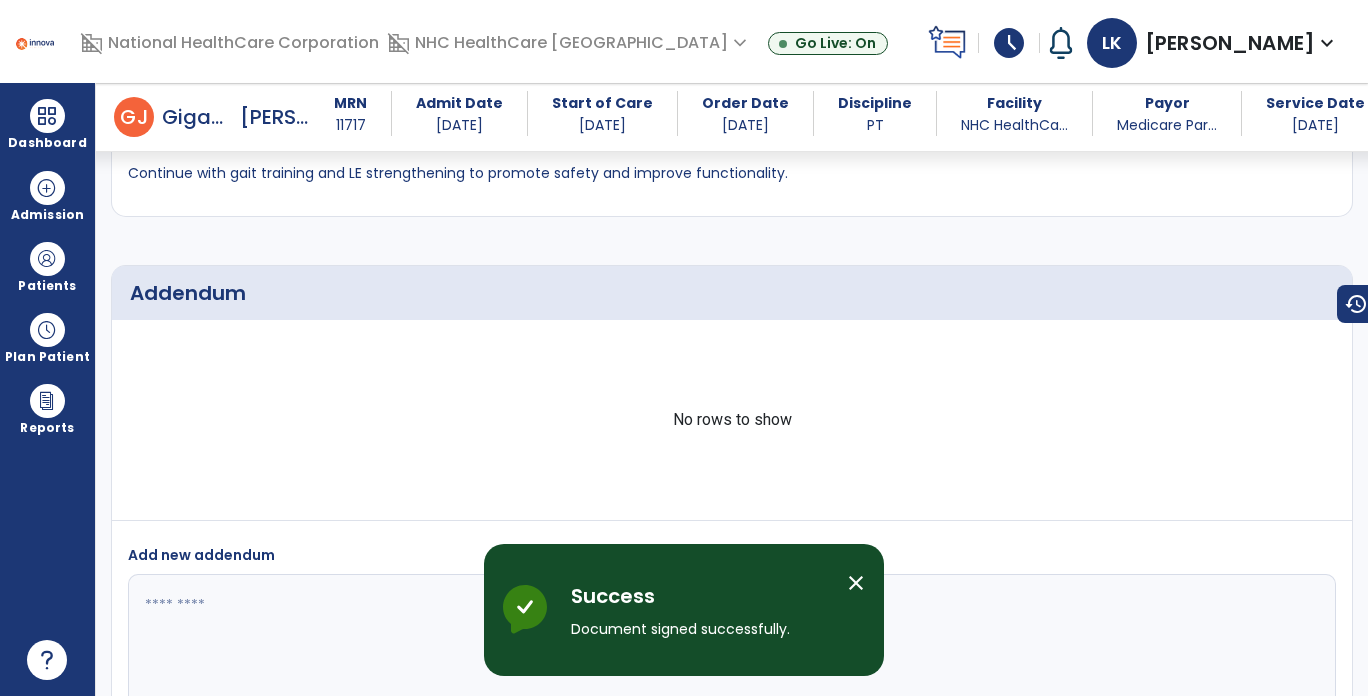 scroll, scrollTop: 5106, scrollLeft: 0, axis: vertical 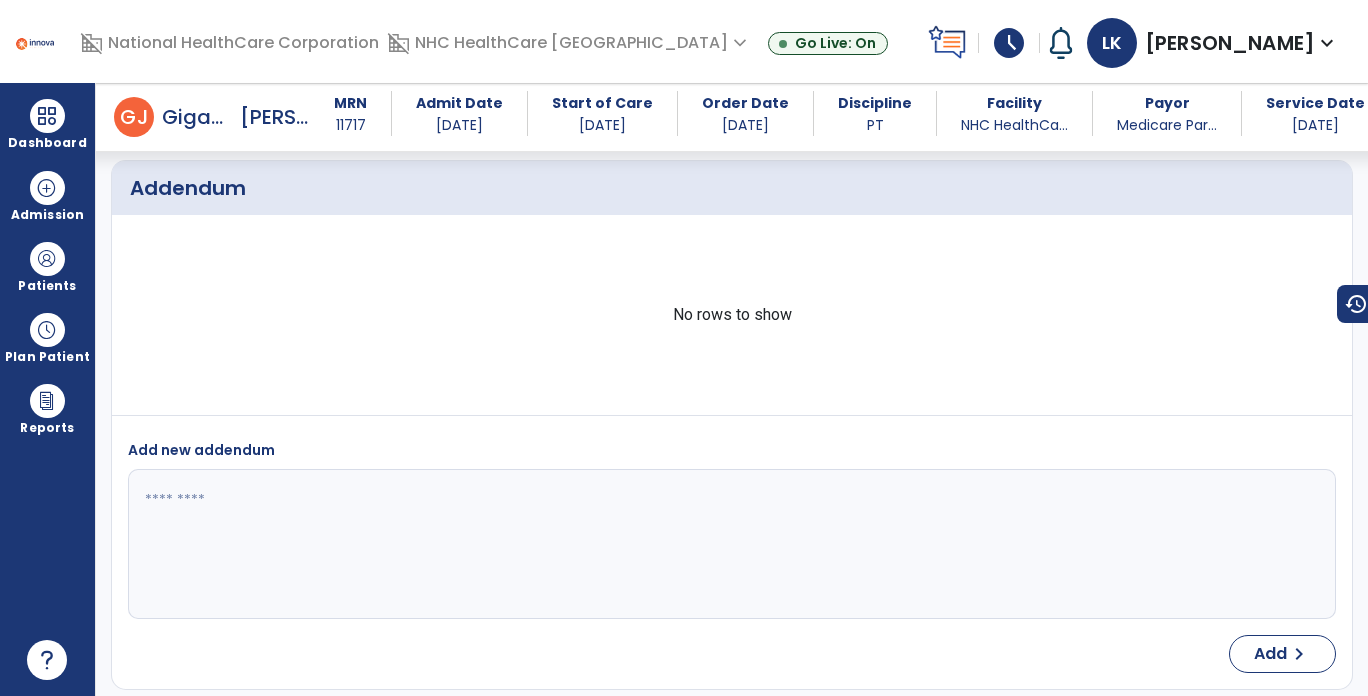 click on "No rows to show" at bounding box center (732, 315) 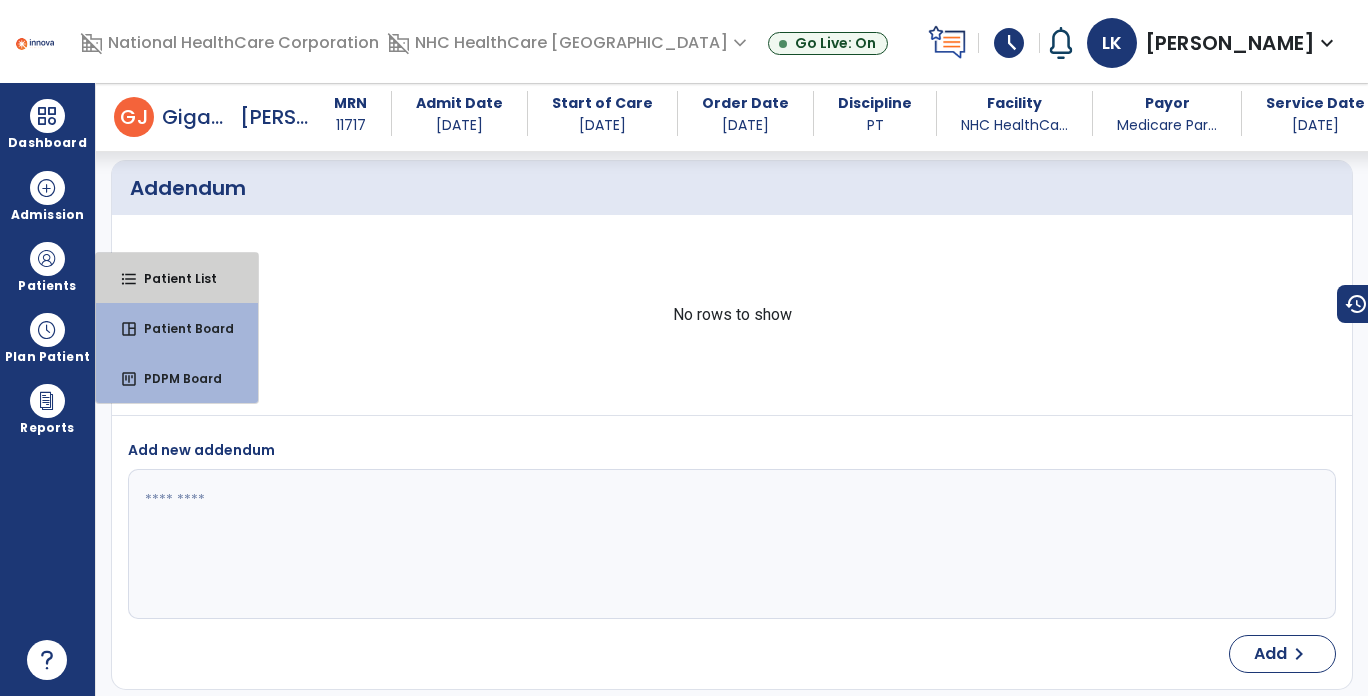 click on "Patient List" at bounding box center (172, 278) 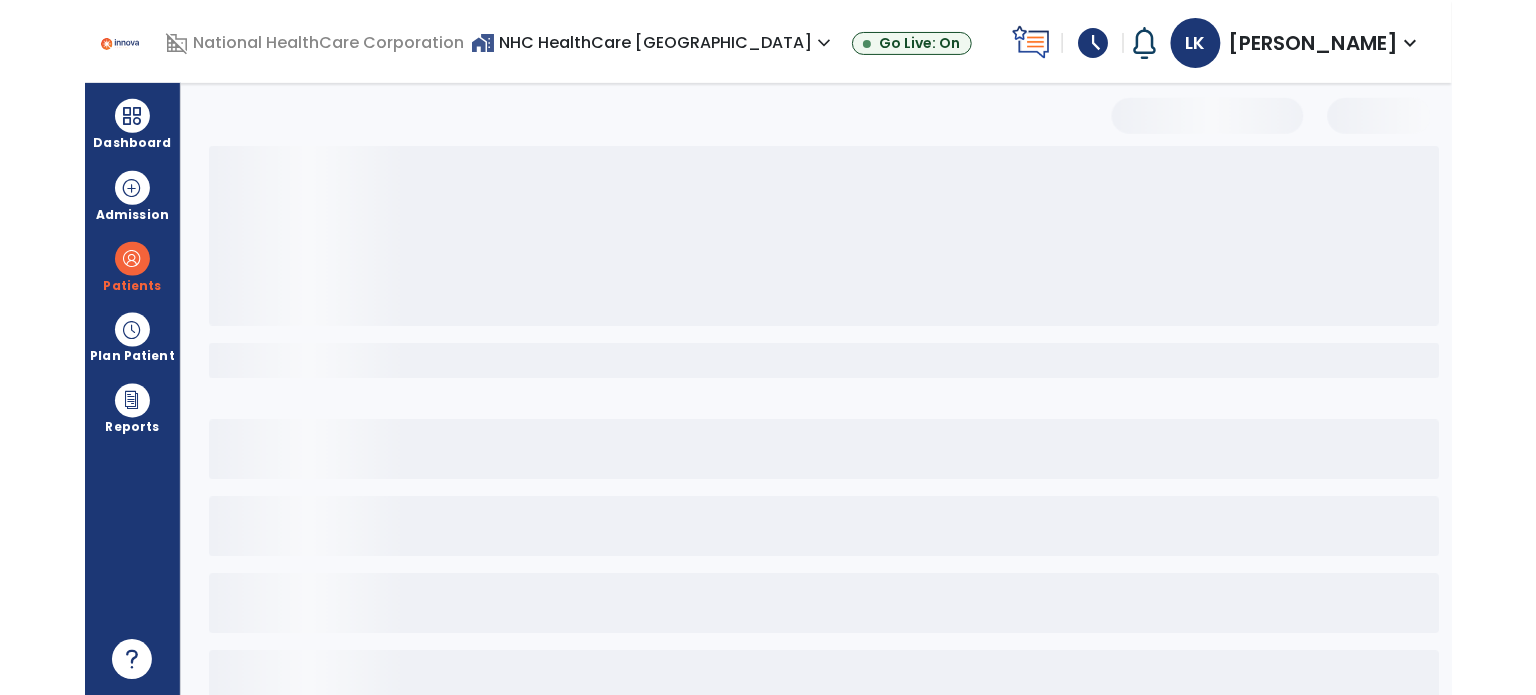 scroll, scrollTop: 0, scrollLeft: 0, axis: both 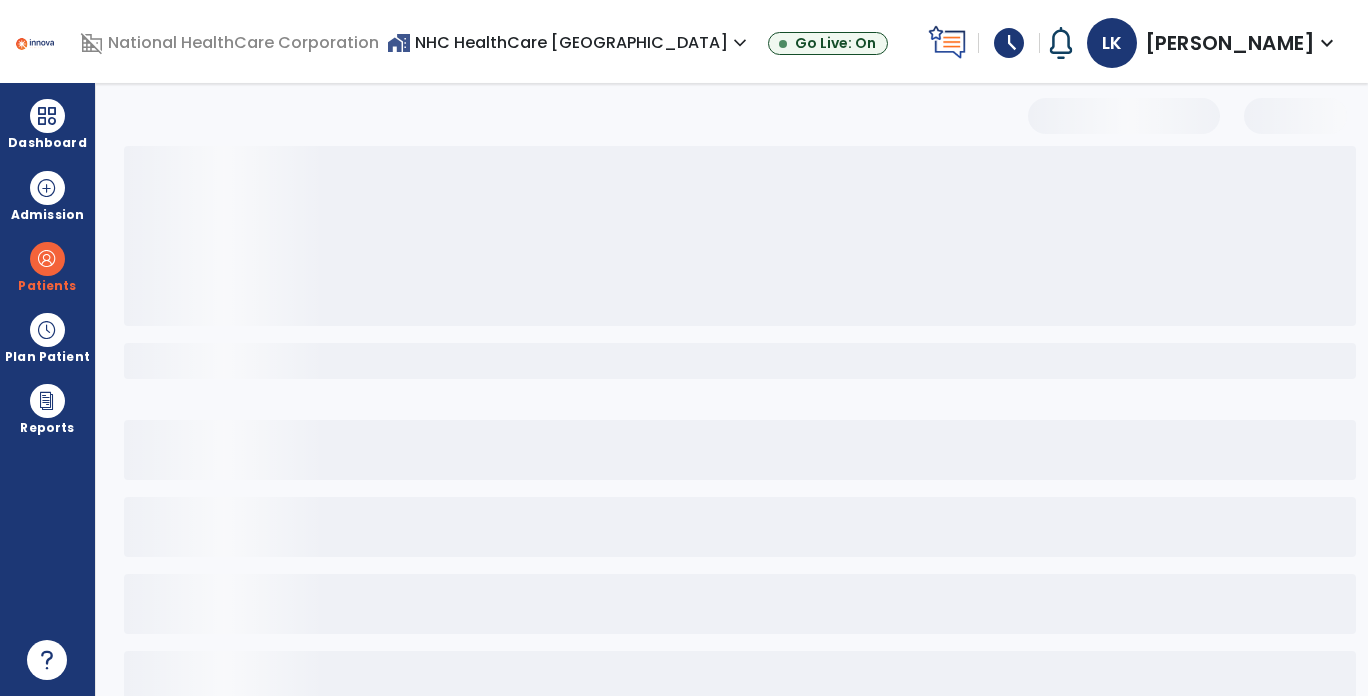 select on "***" 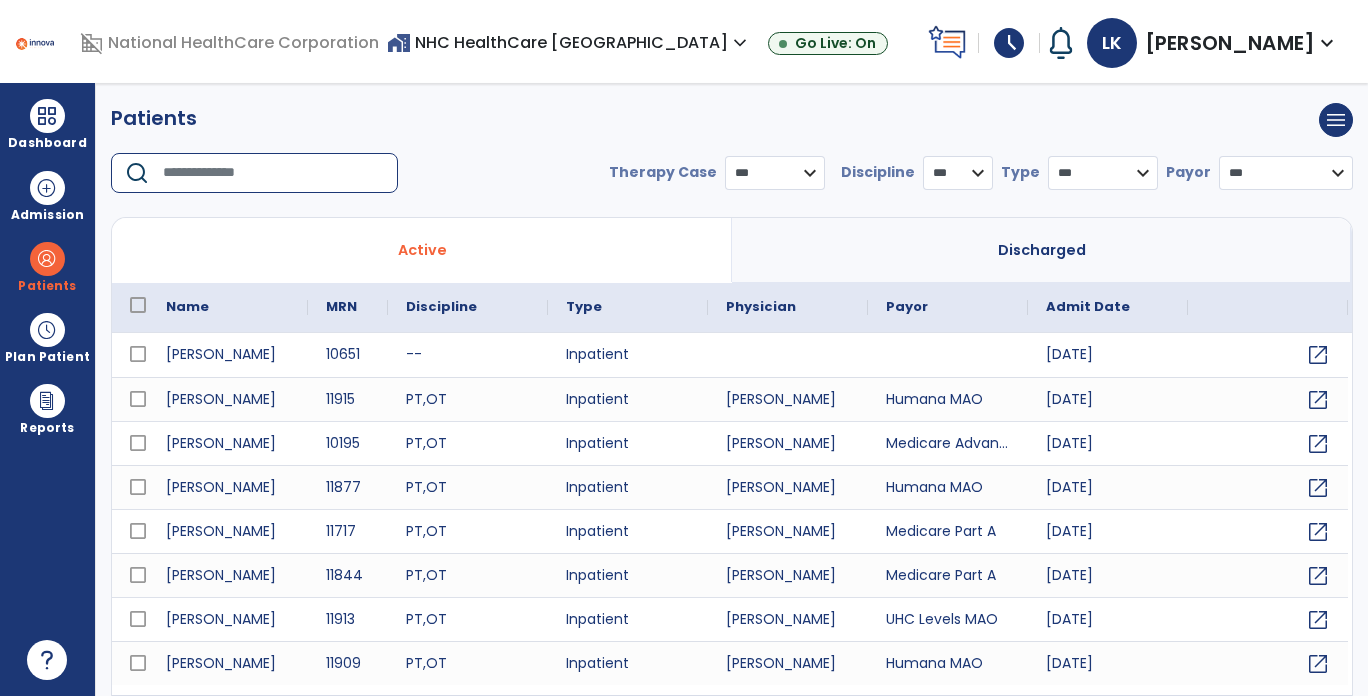 click at bounding box center [273, 173] 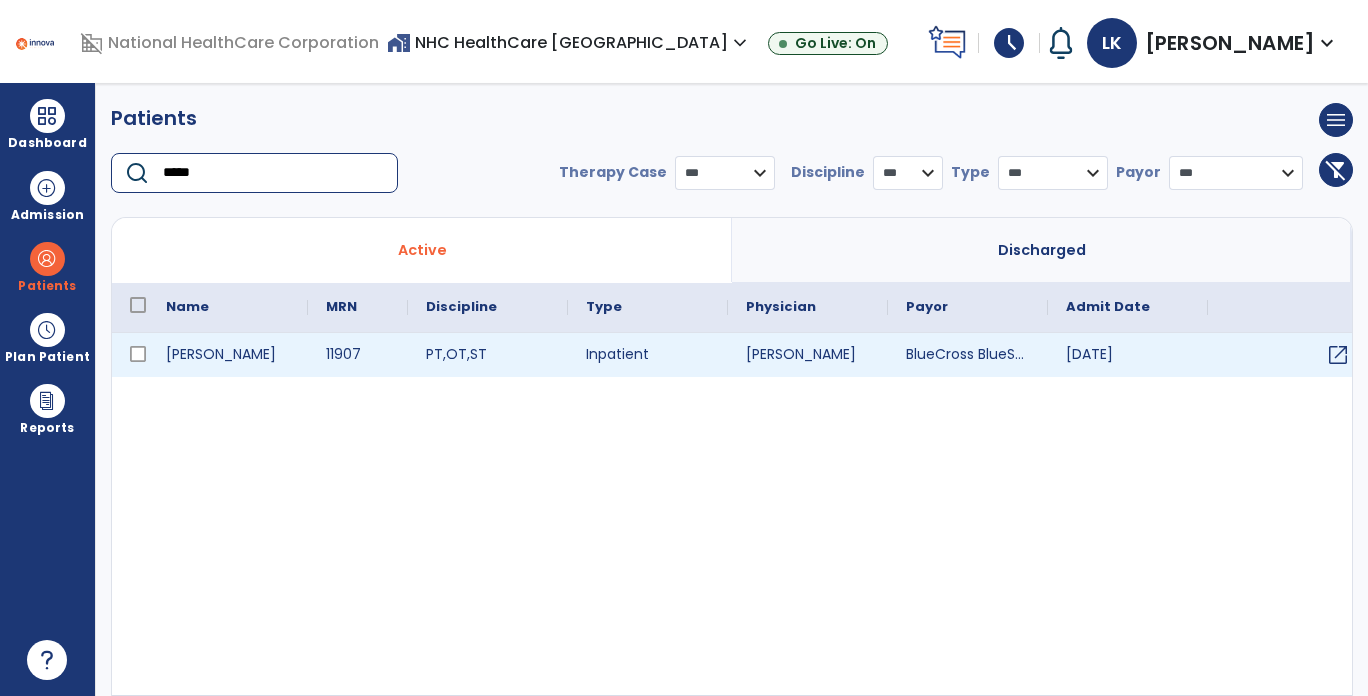 type on "*****" 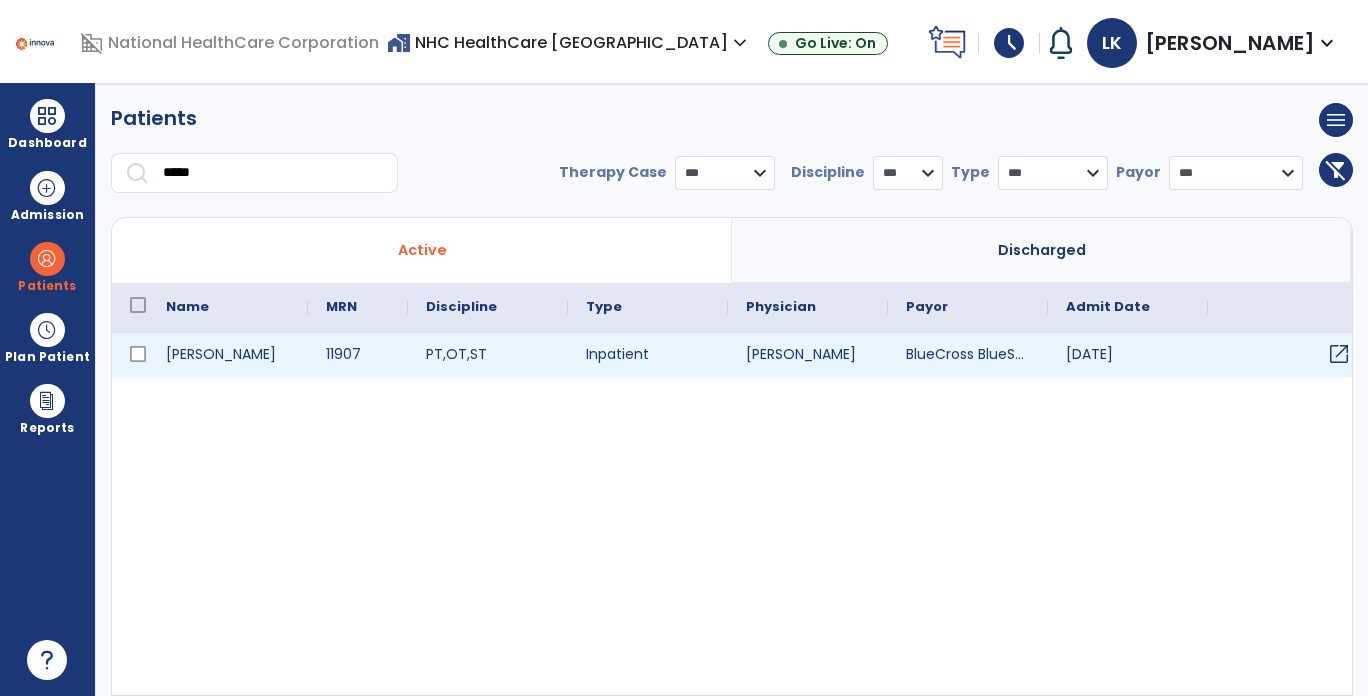 click on "open_in_new" at bounding box center [1339, 354] 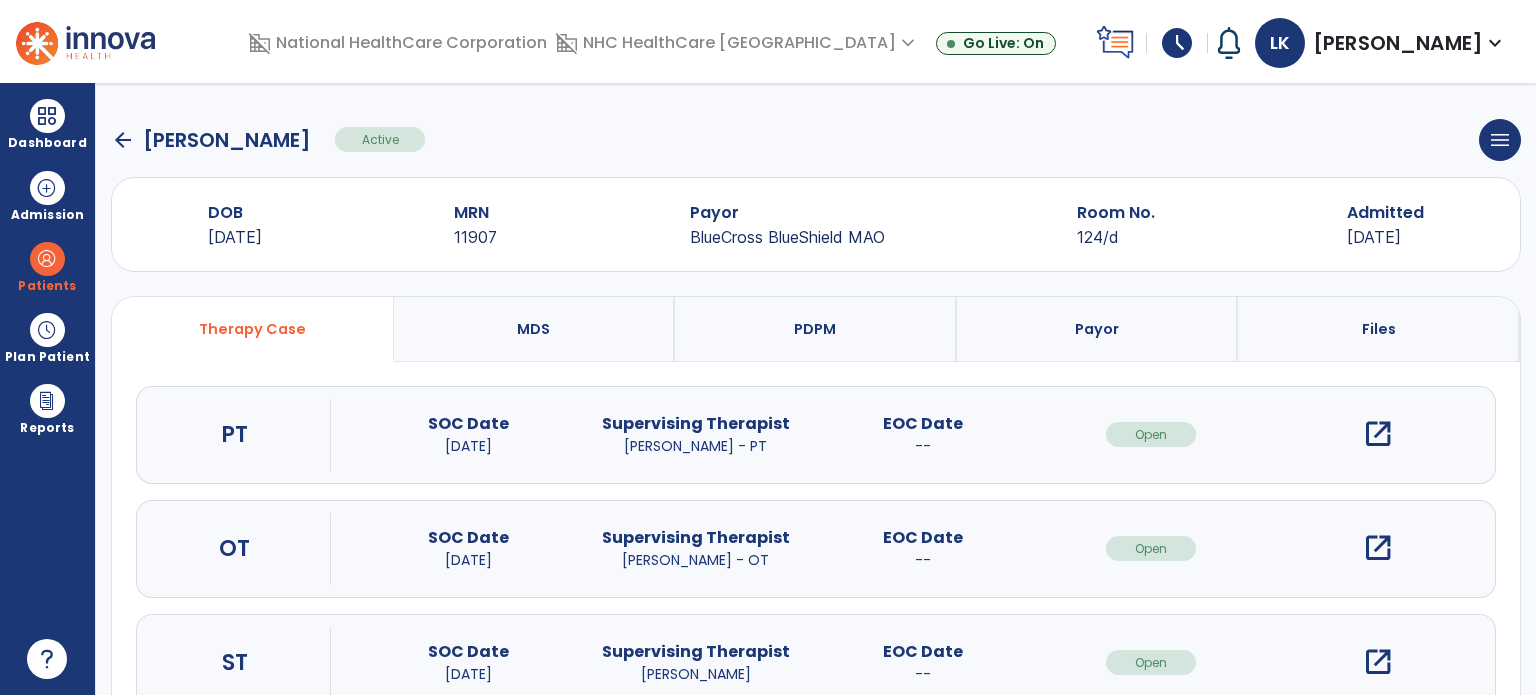 click on "open_in_new" at bounding box center (1378, 434) 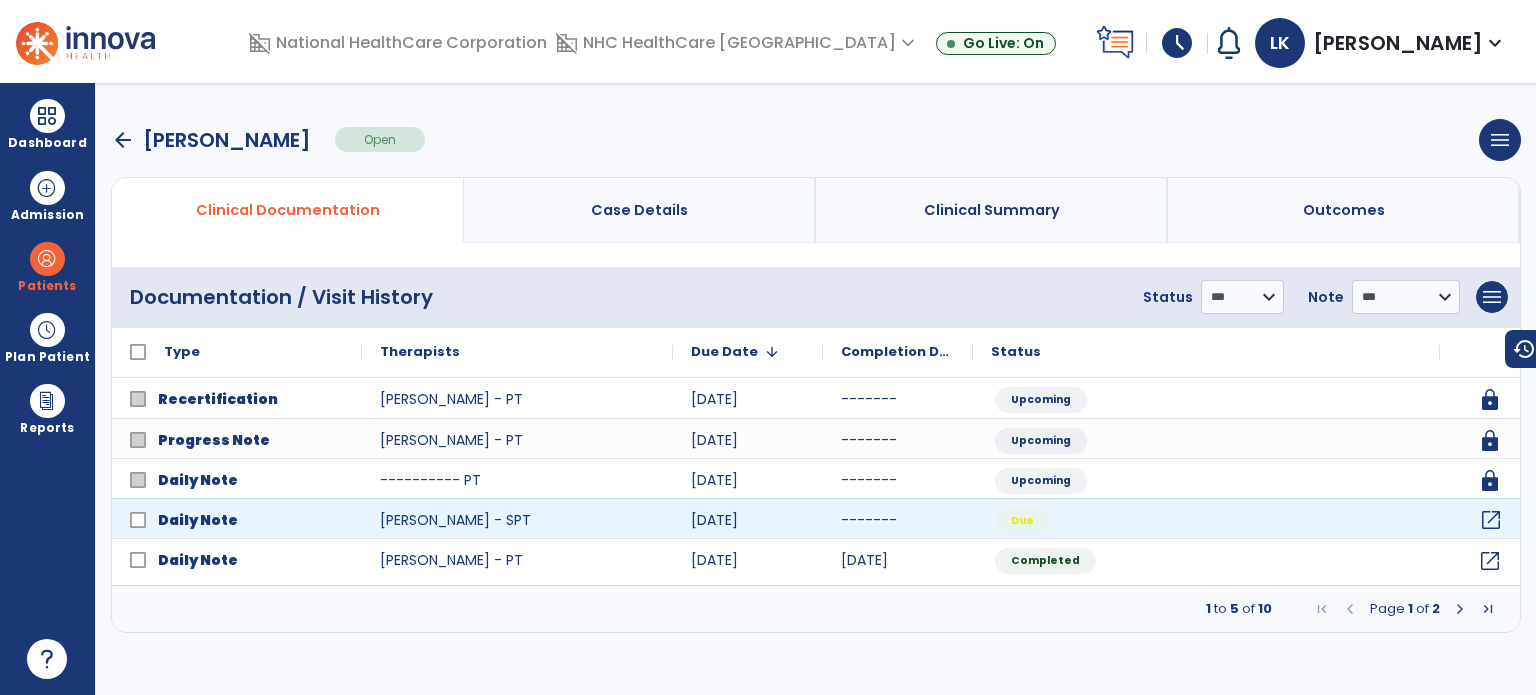 click on "open_in_new" 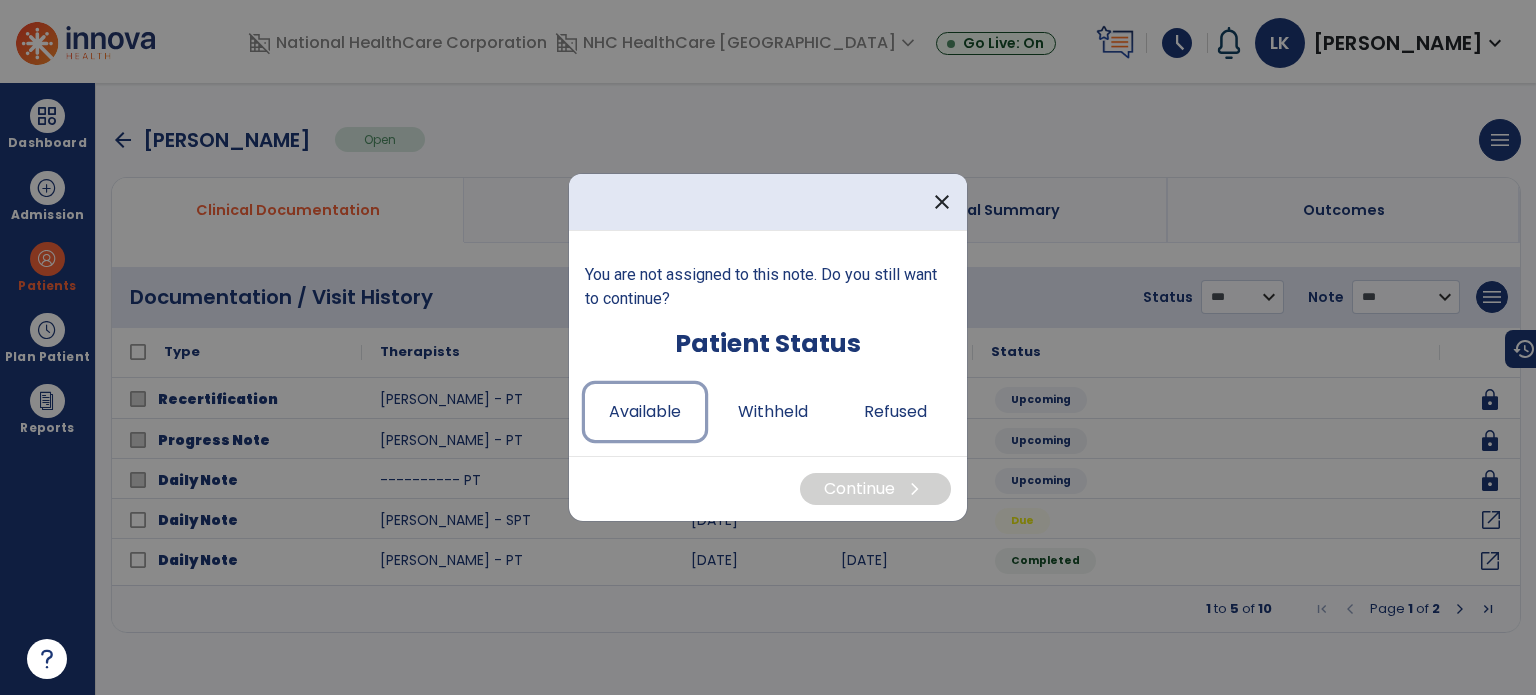 click on "Available" at bounding box center (645, 412) 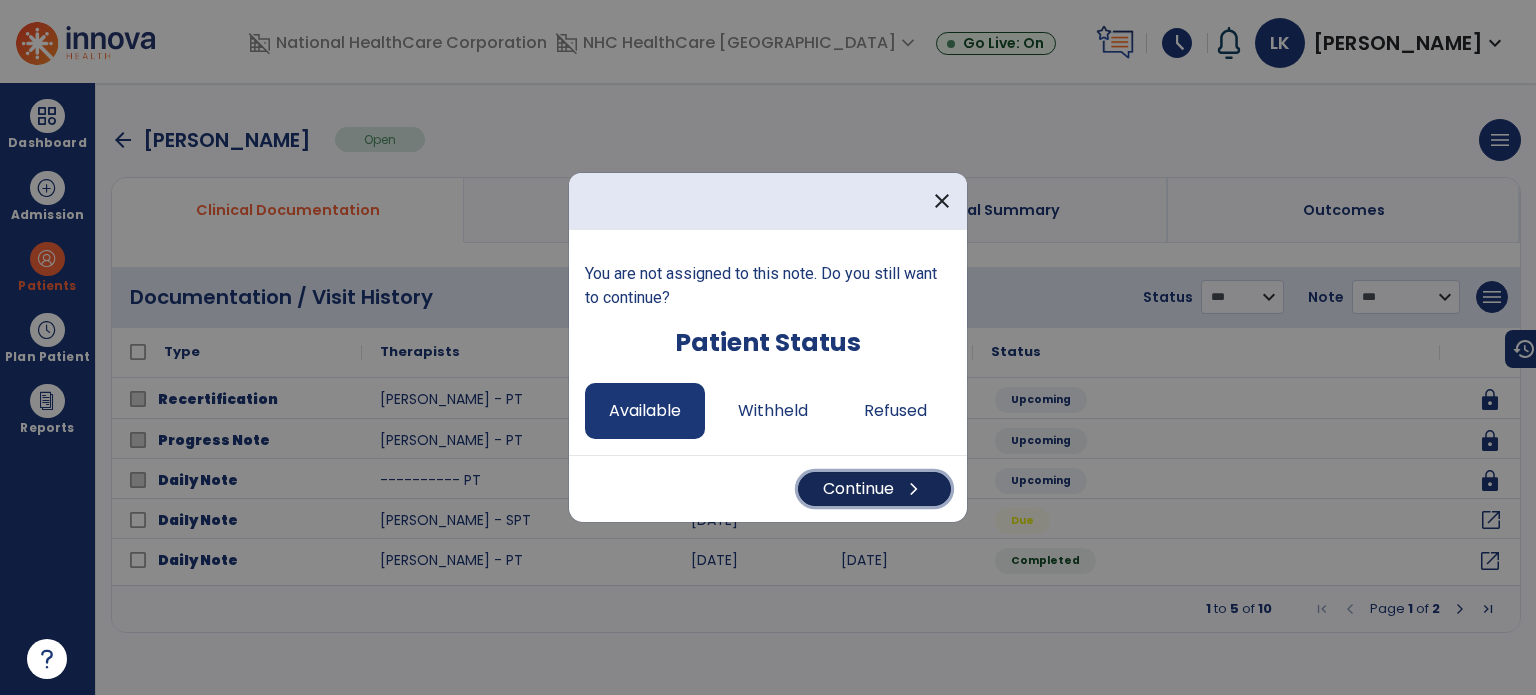 click on "Continue   chevron_right" at bounding box center [874, 489] 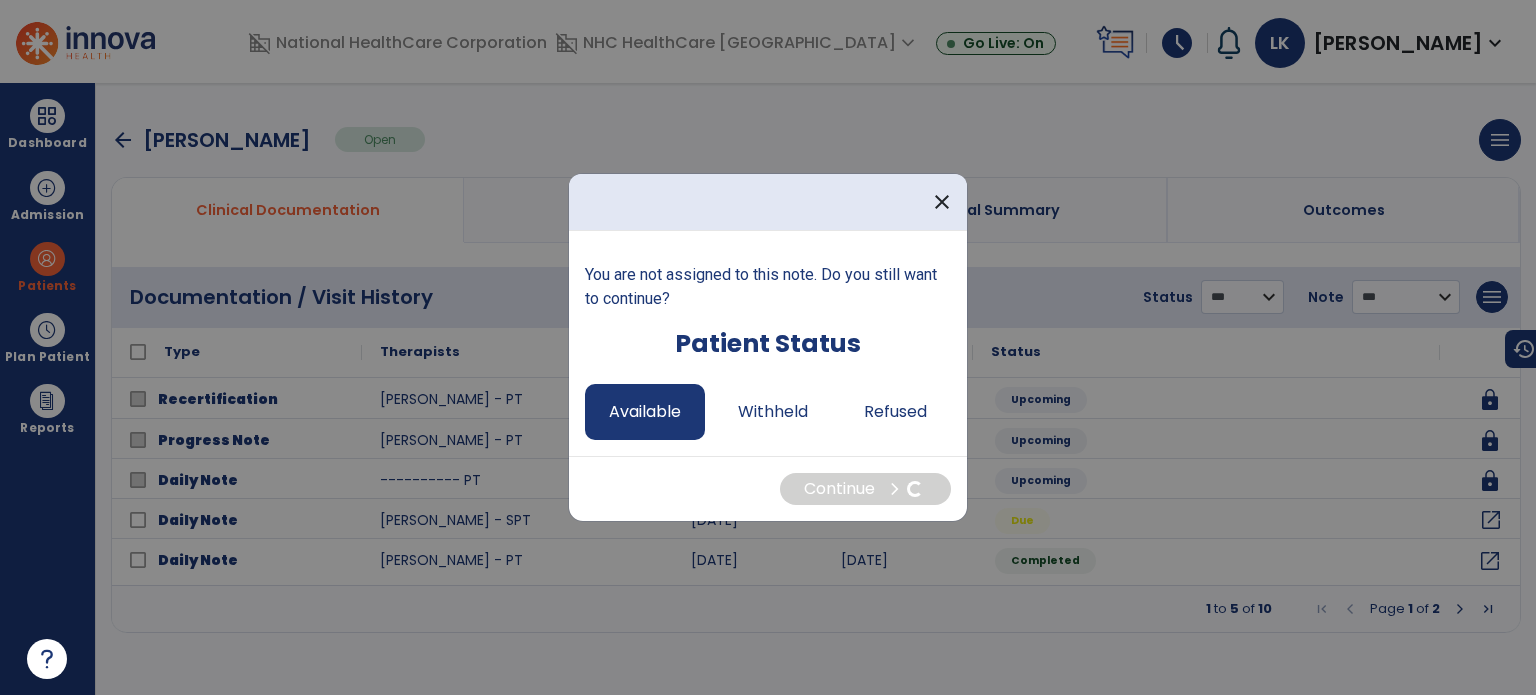select on "*" 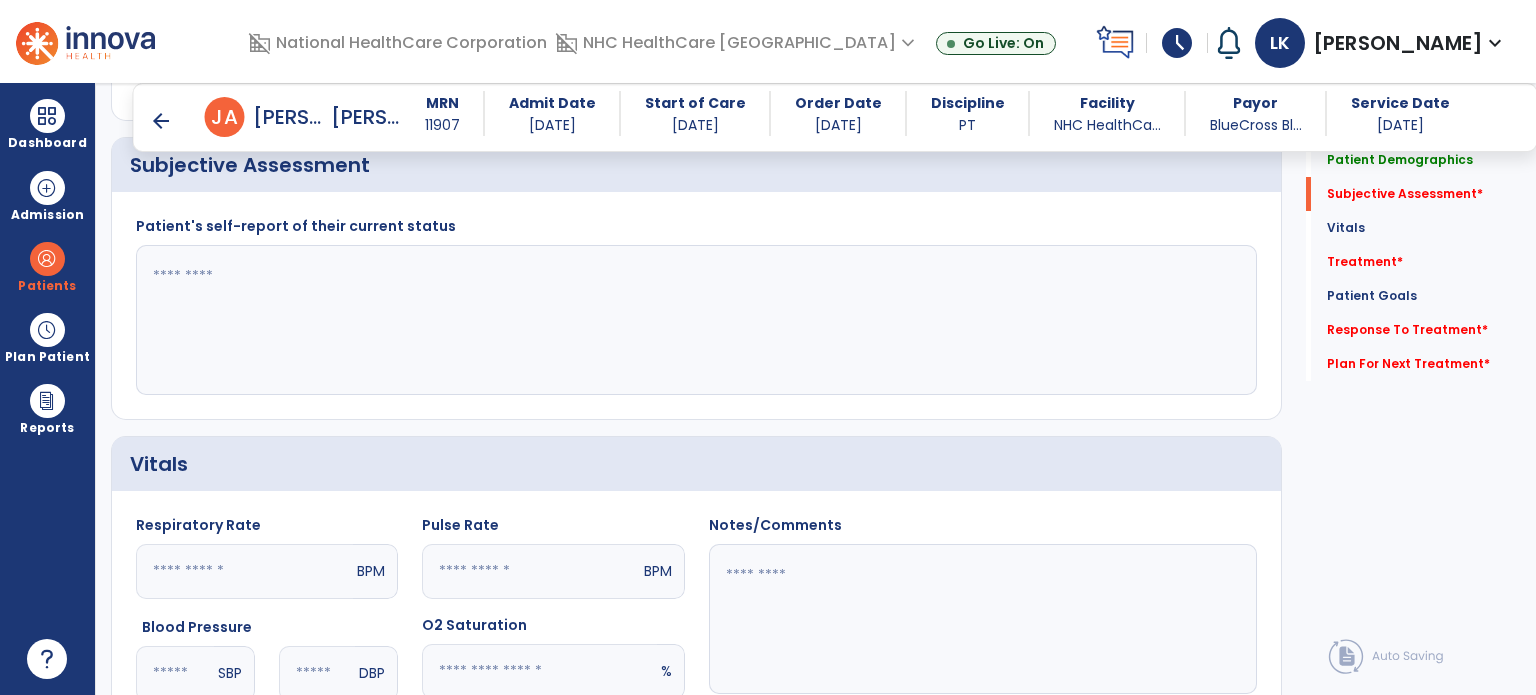 scroll, scrollTop: 300, scrollLeft: 0, axis: vertical 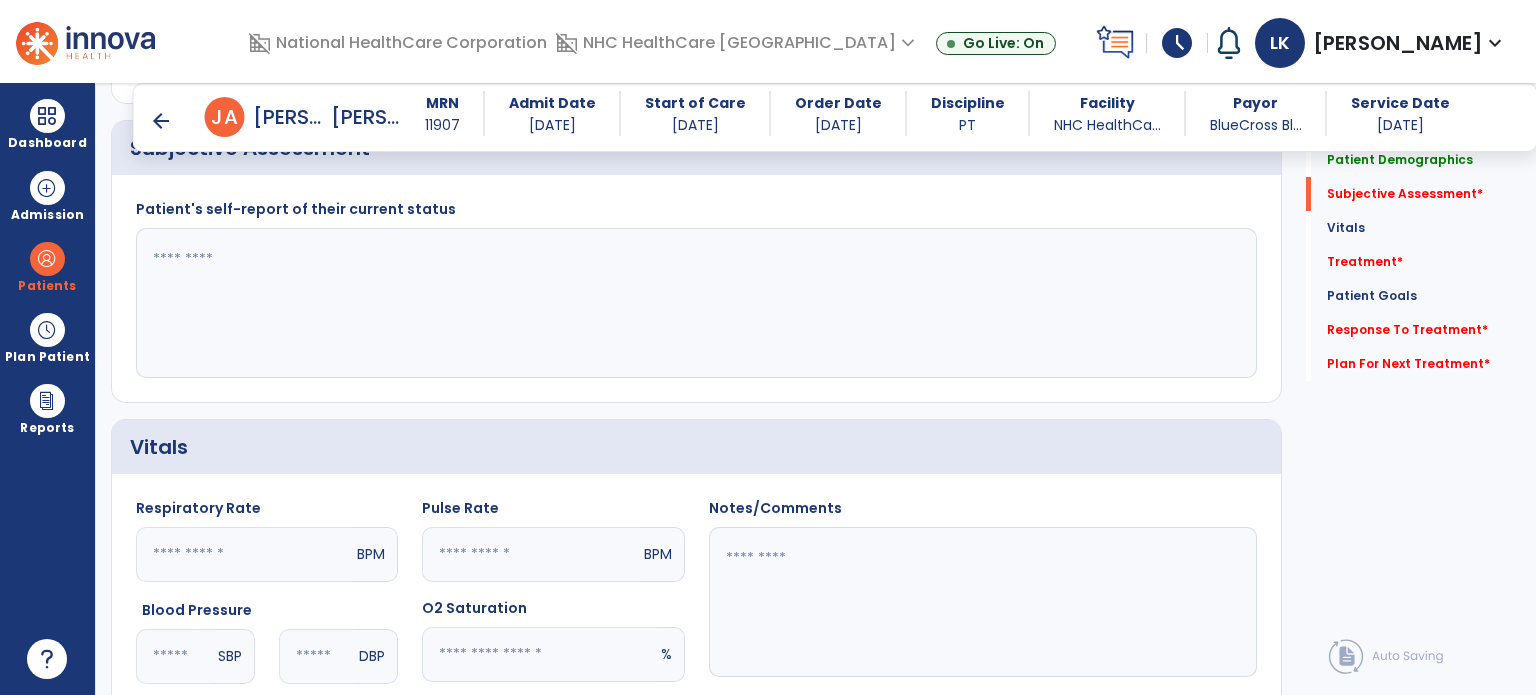 paste on "**********" 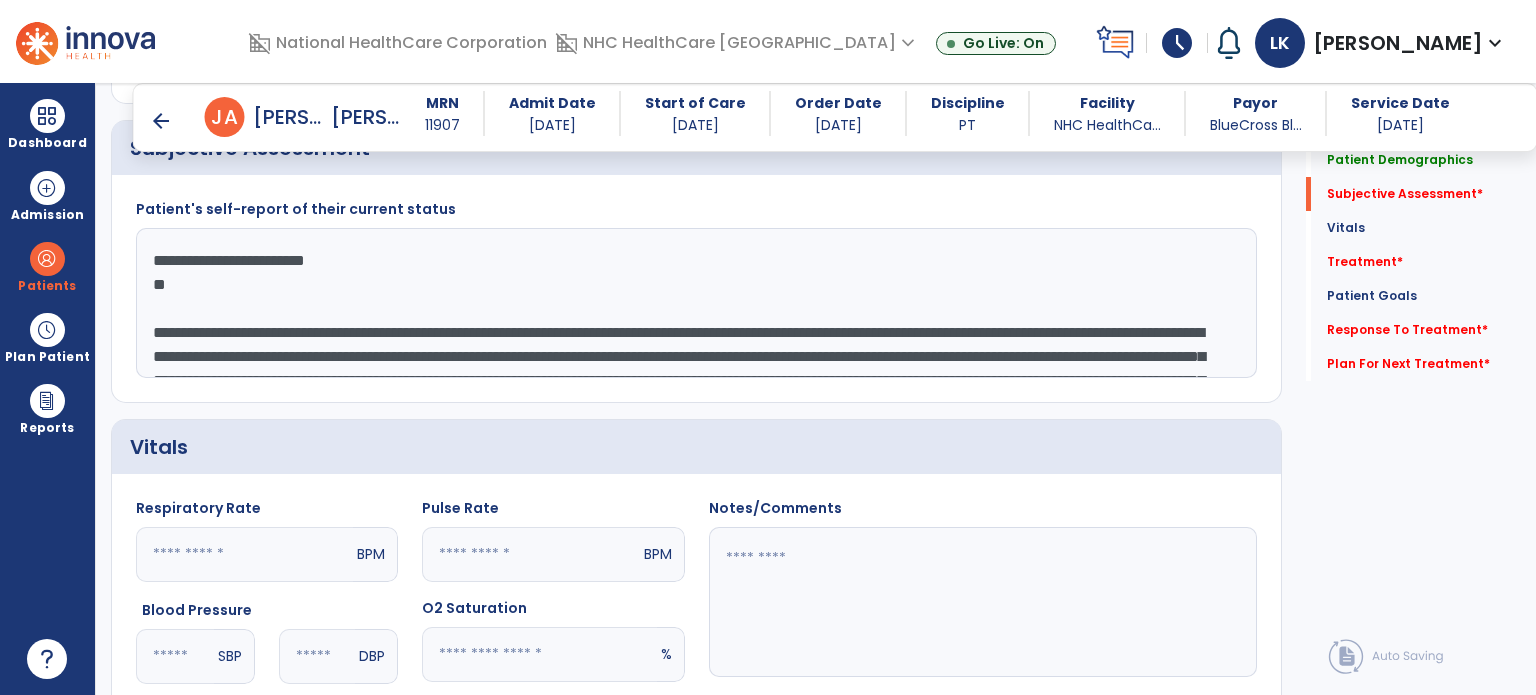 scroll, scrollTop: 135, scrollLeft: 0, axis: vertical 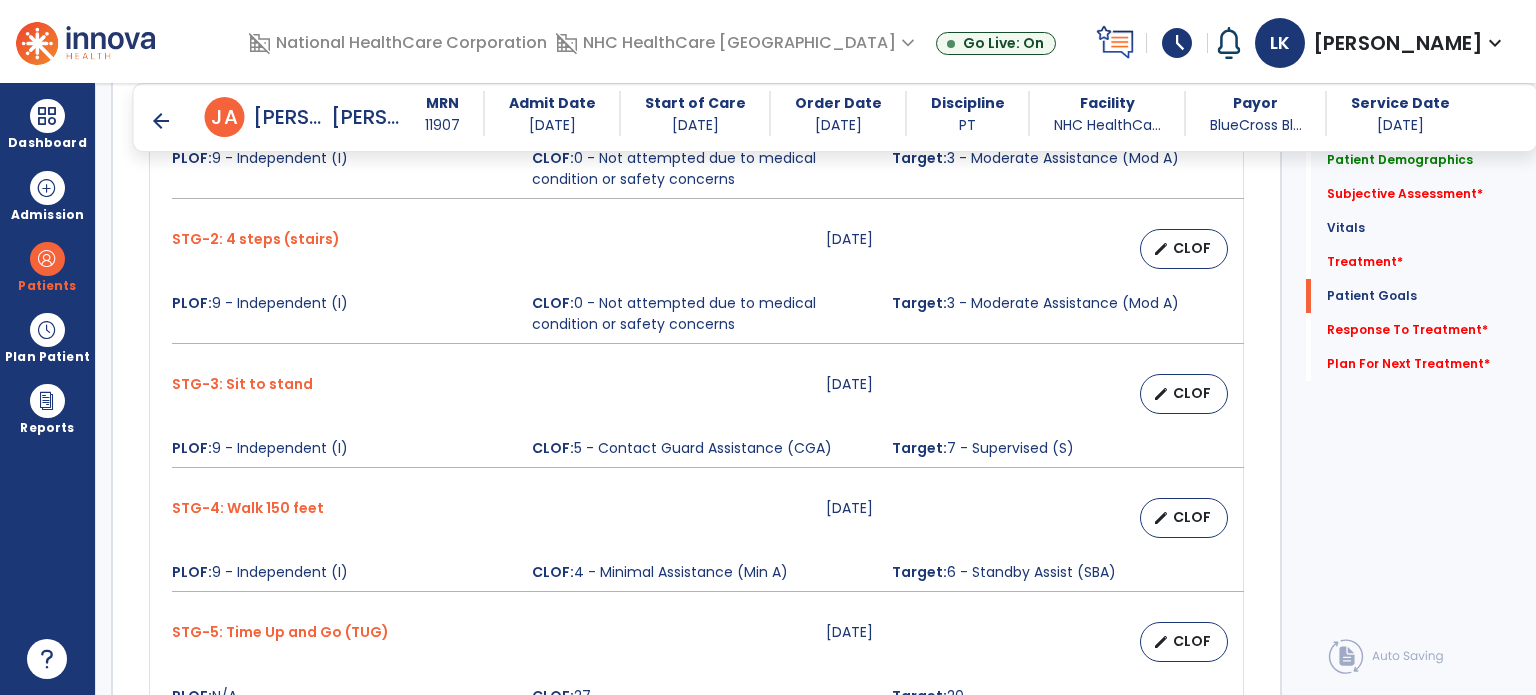 drag, startPoint x: 151, startPoint y: 383, endPoint x: 728, endPoint y: 545, distance: 599.3104 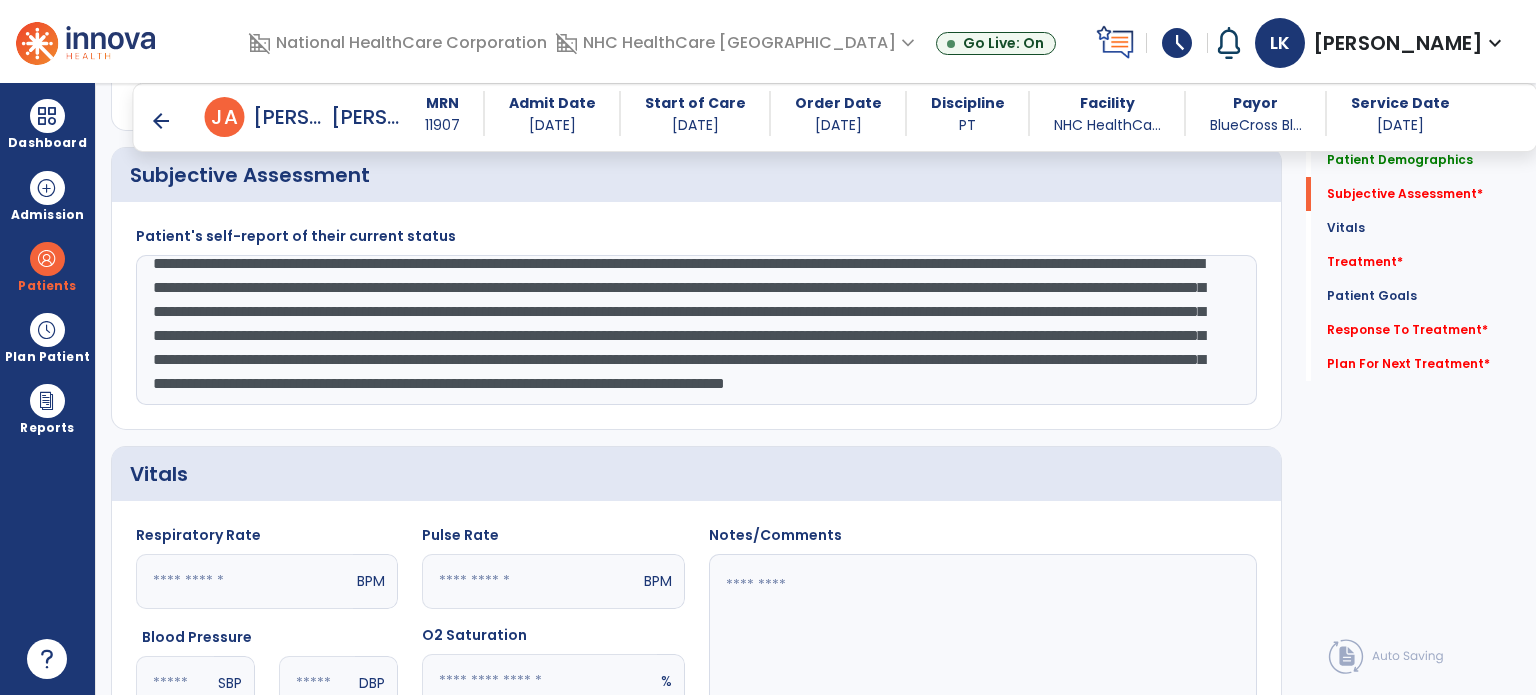 scroll, scrollTop: 206, scrollLeft: 0, axis: vertical 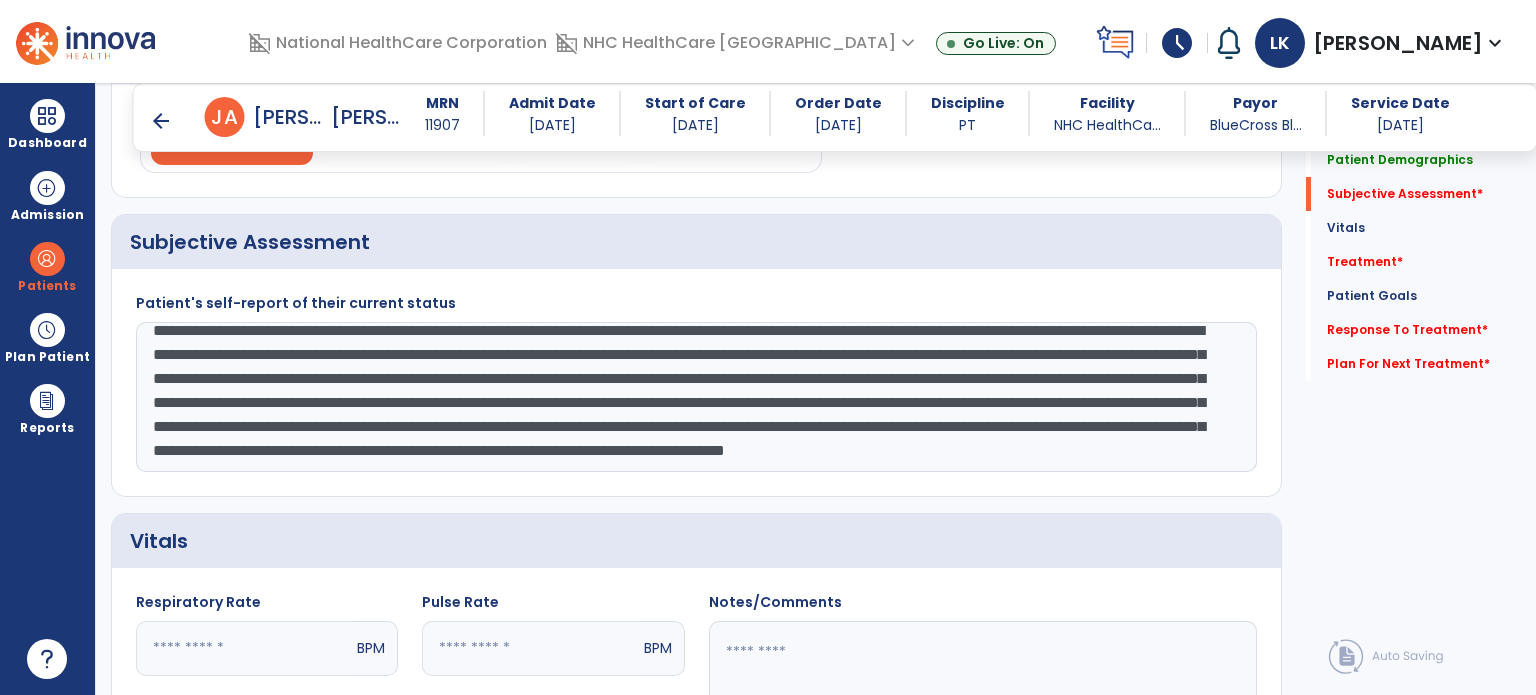 click on "Patient's self-report of their current status" 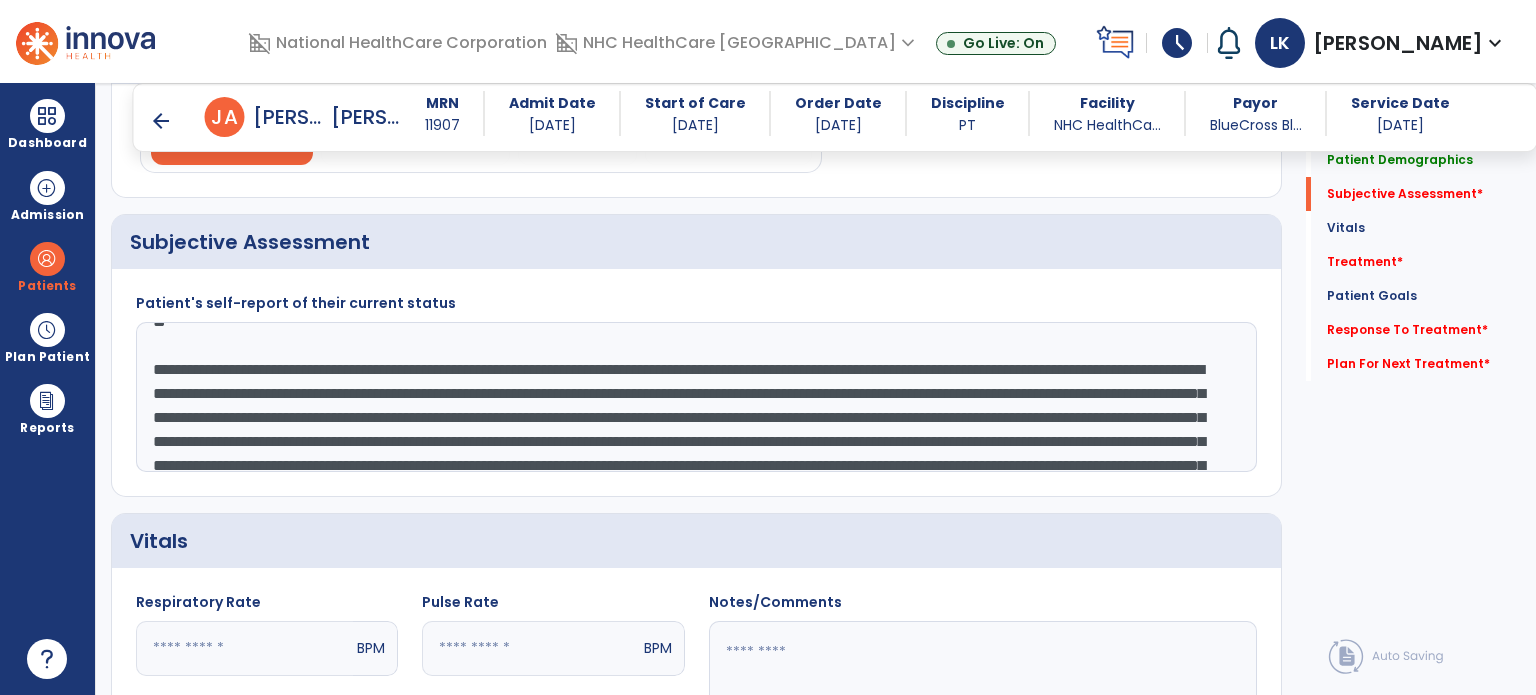 scroll, scrollTop: 18, scrollLeft: 0, axis: vertical 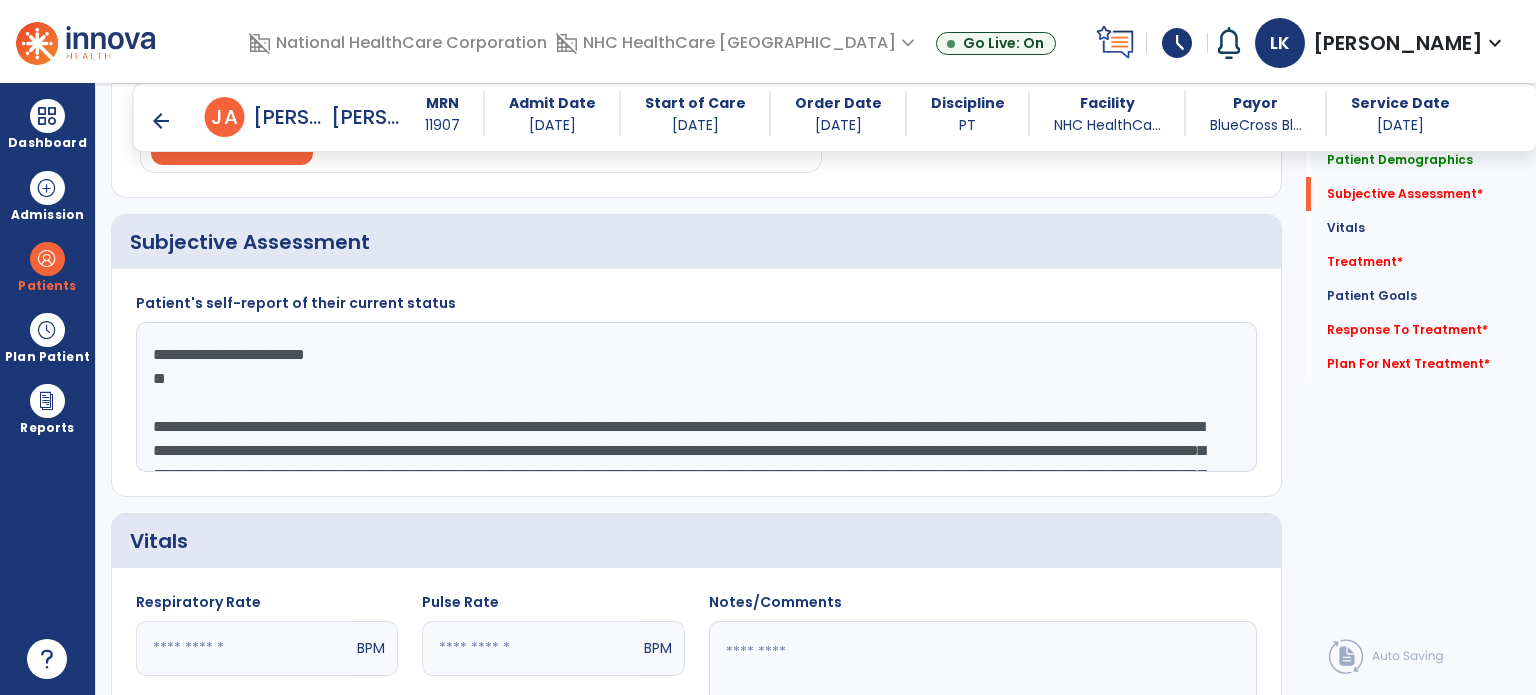drag, startPoint x: 710, startPoint y: 449, endPoint x: 144, endPoint y: 383, distance: 569.8351 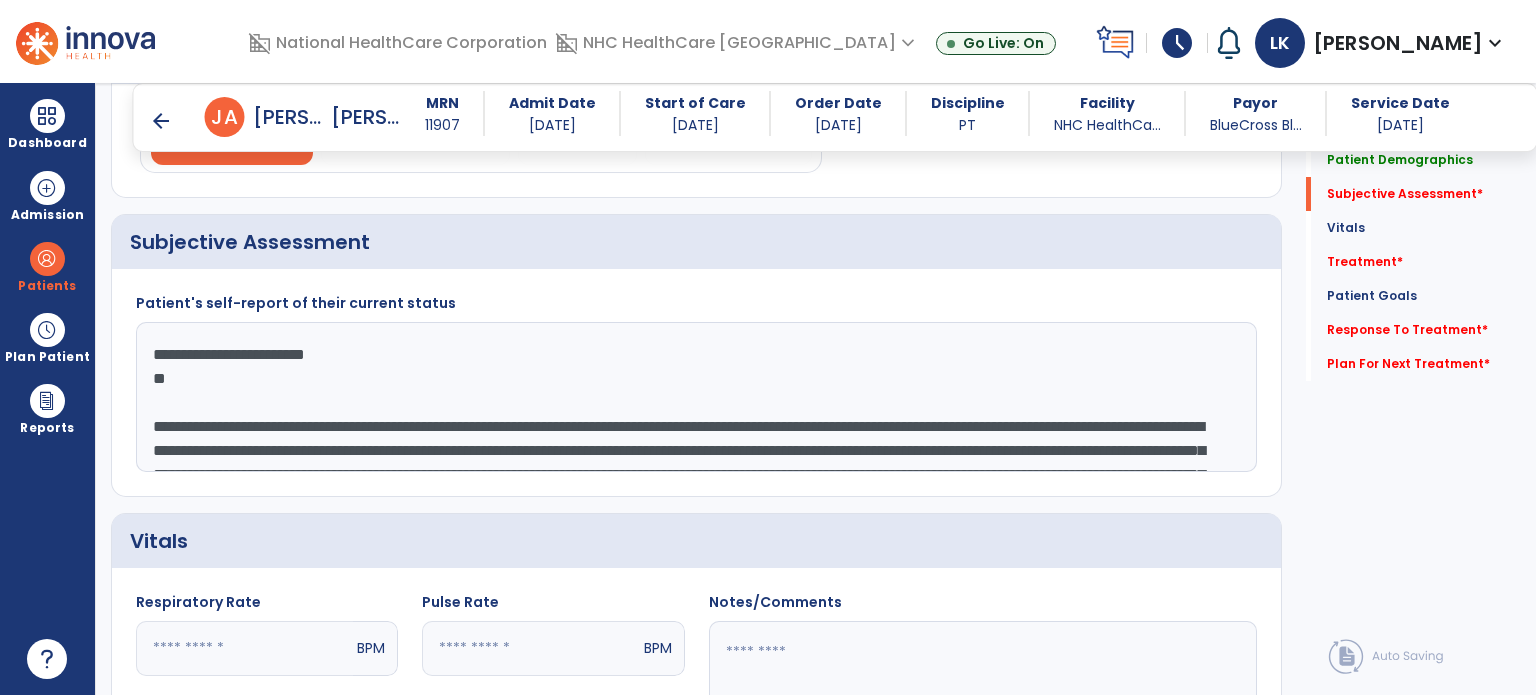 click on "**********" 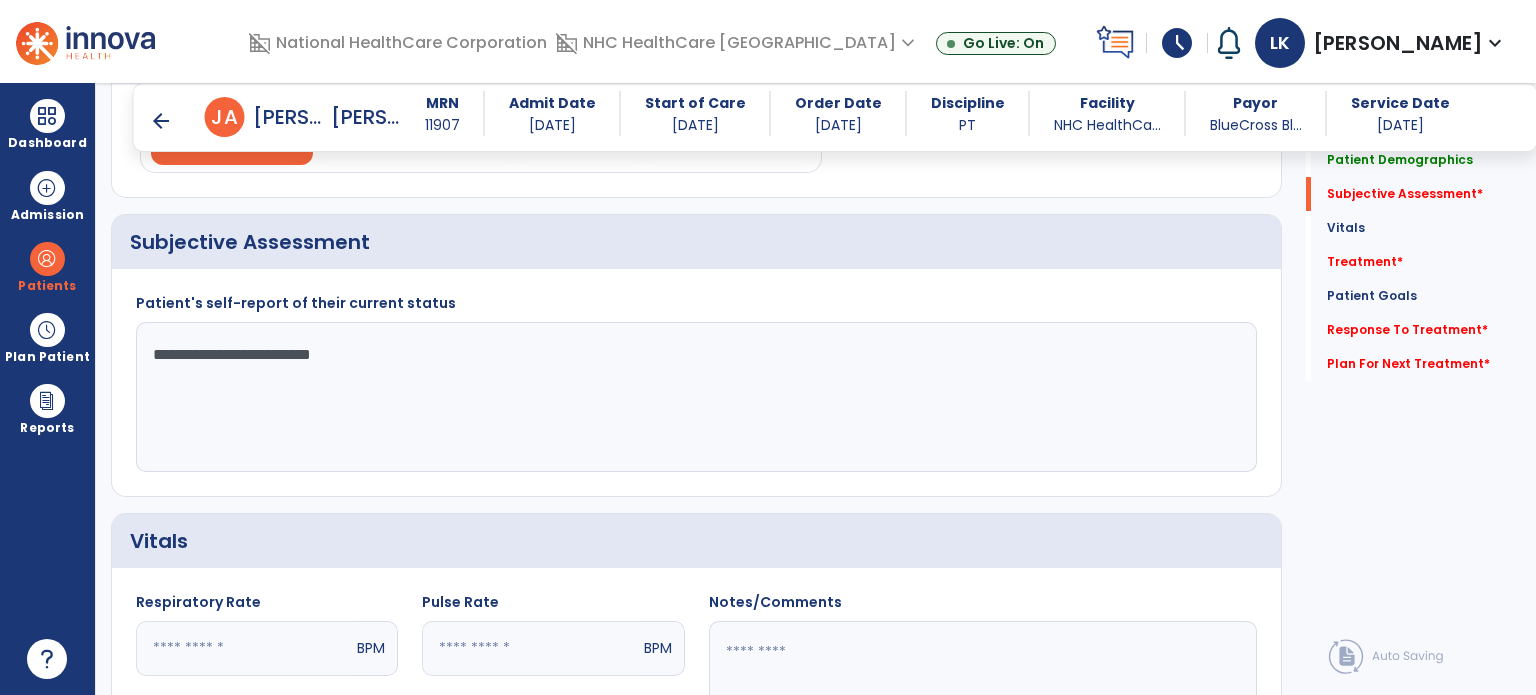 click on "**********" 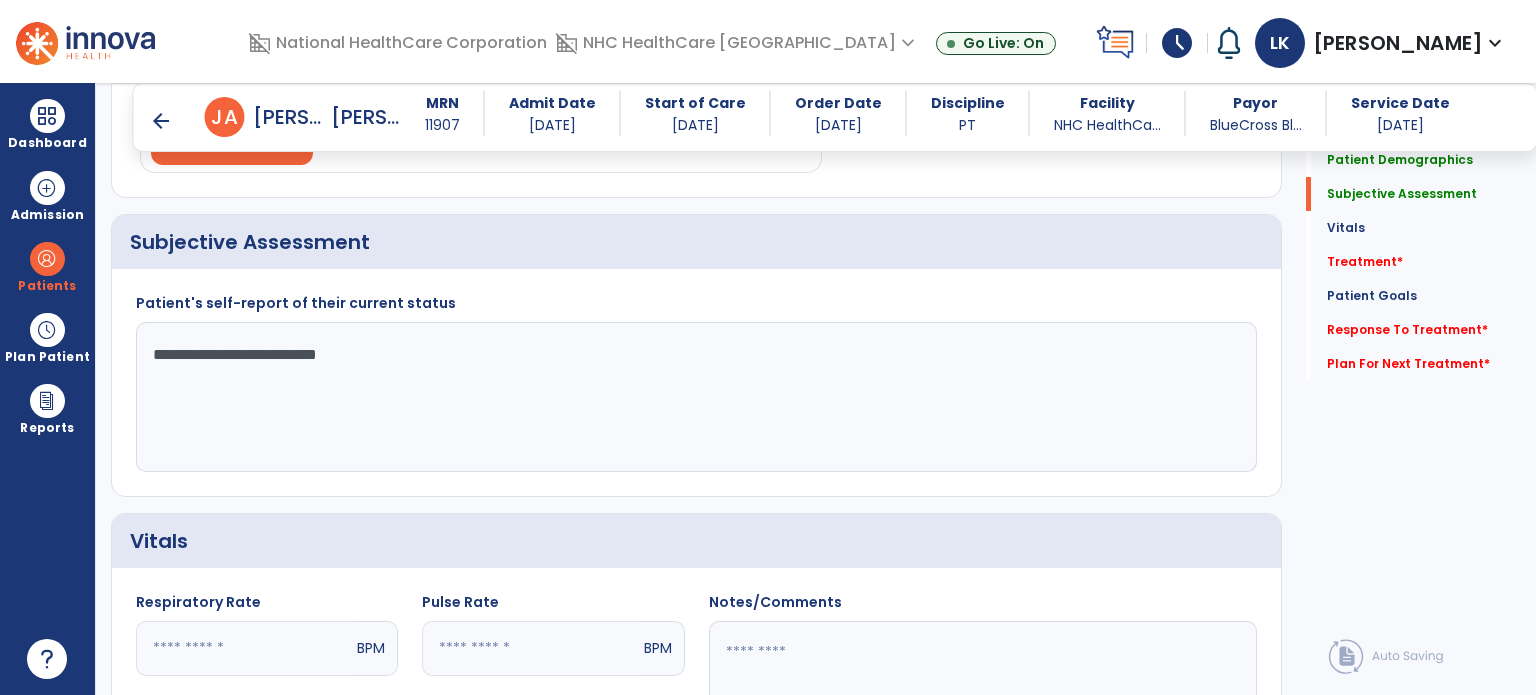 click on "**********" 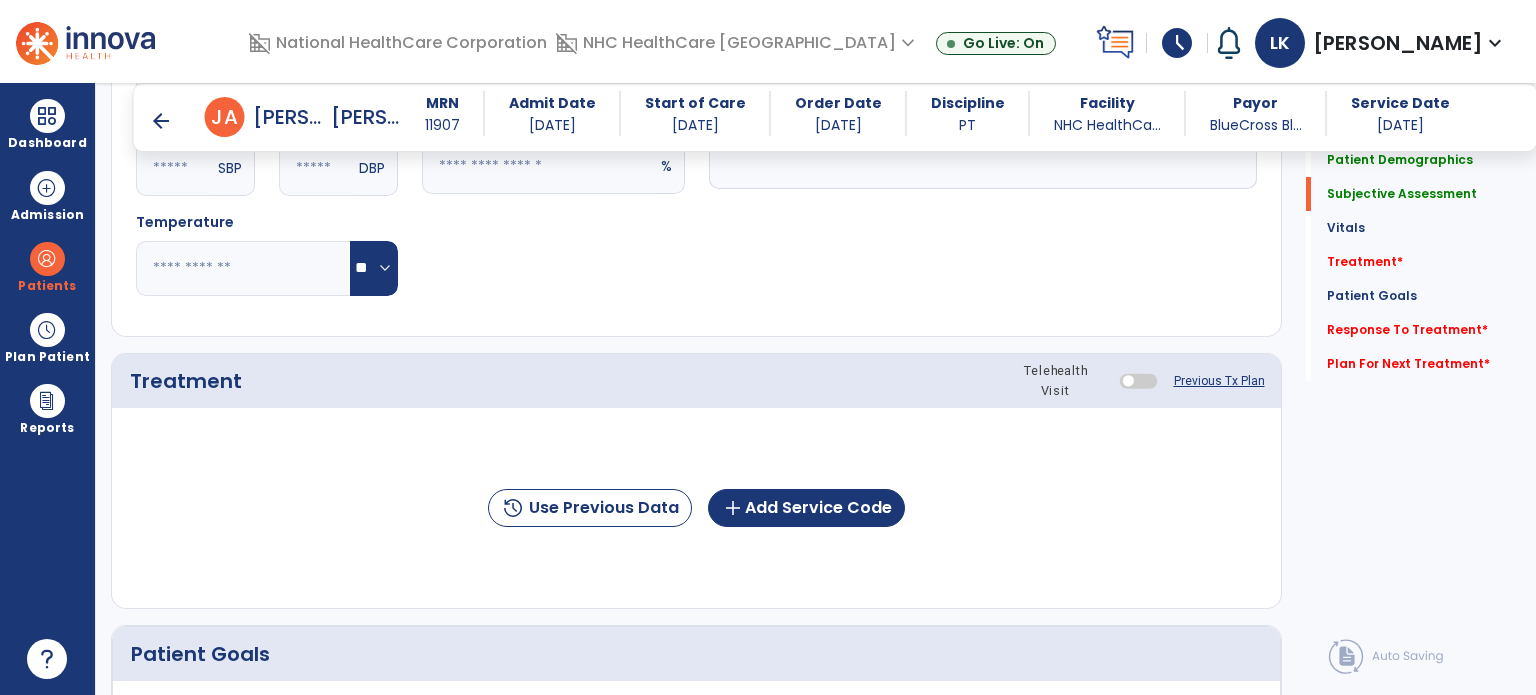scroll, scrollTop: 806, scrollLeft: 0, axis: vertical 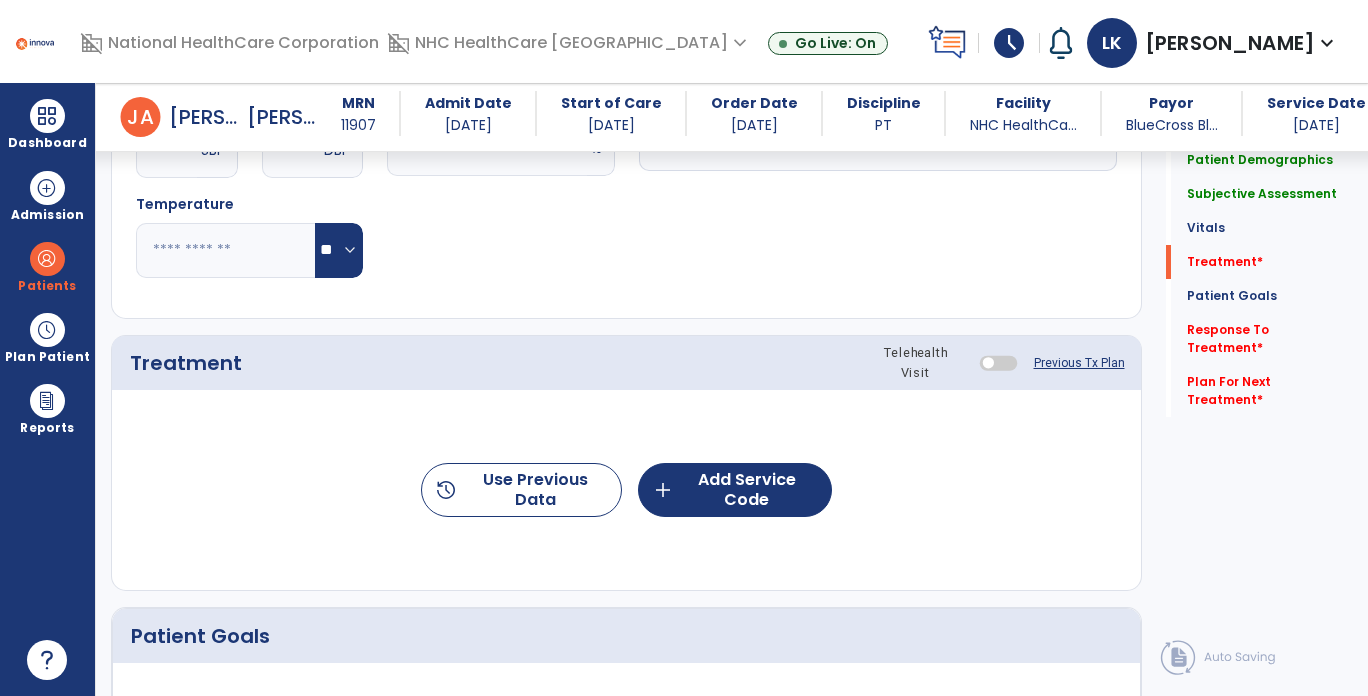 type on "**********" 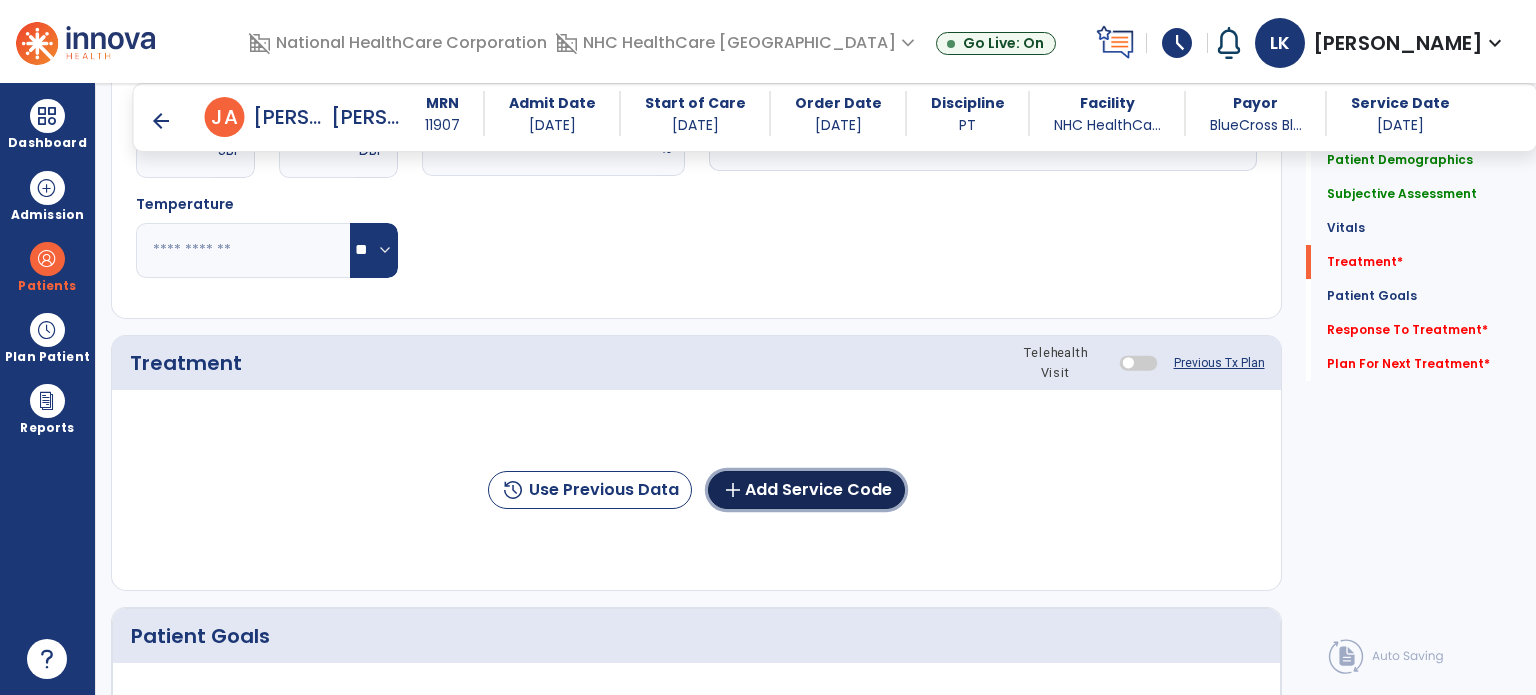 click on "add  Add Service Code" 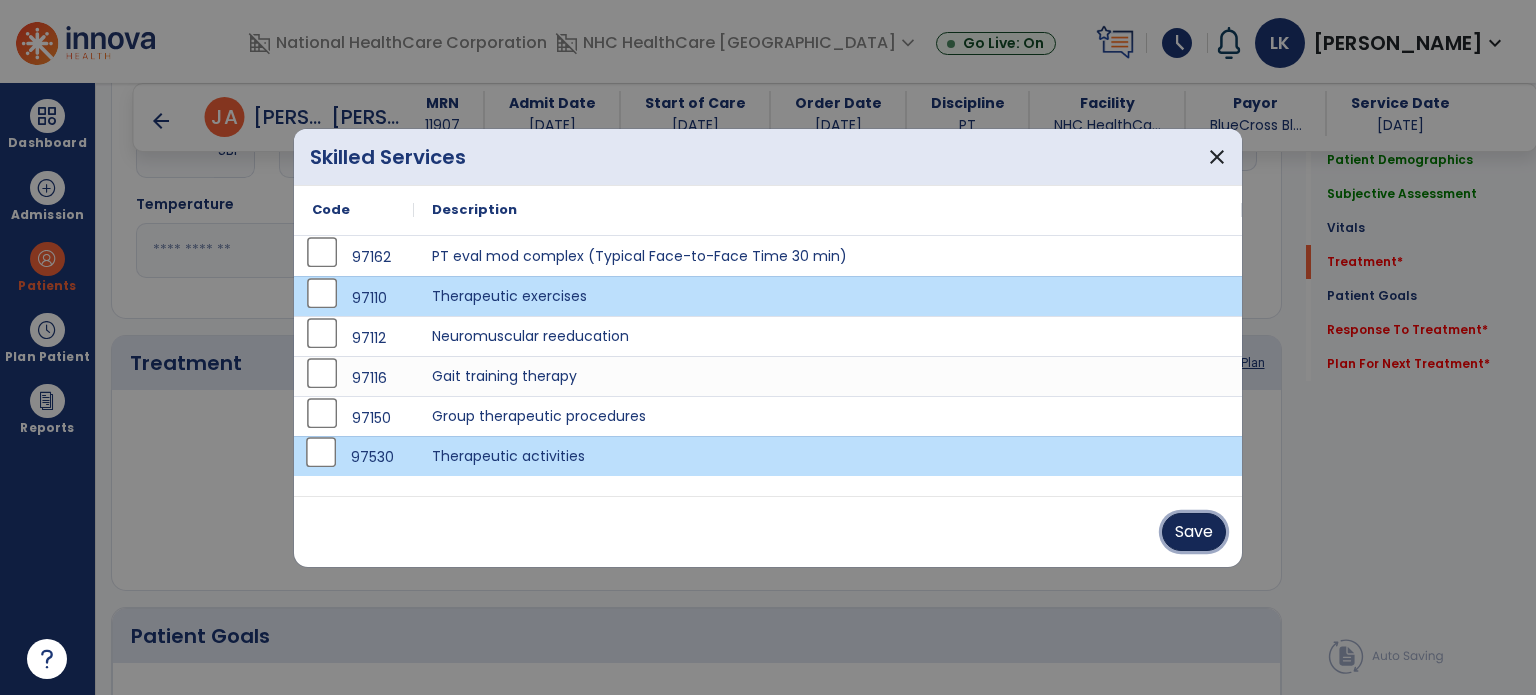 click on "Save" at bounding box center [1194, 532] 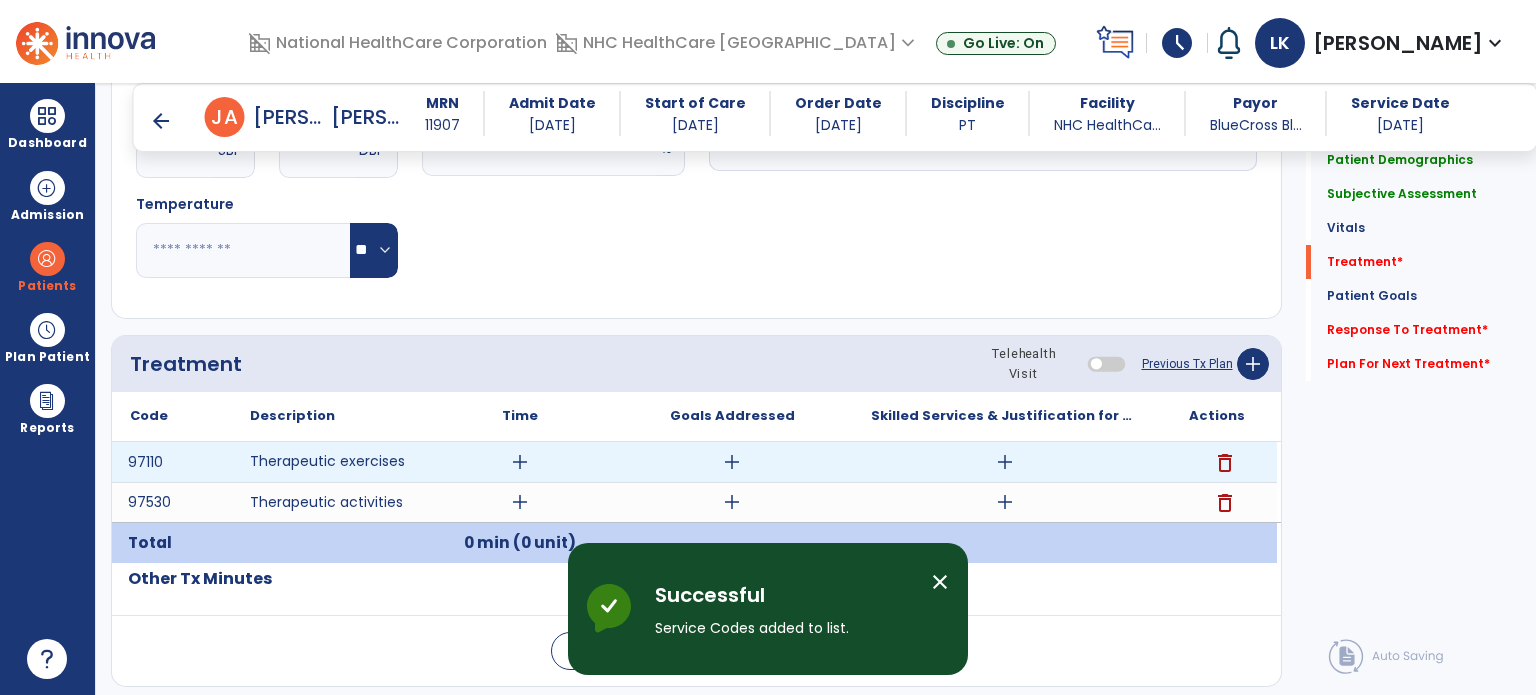click on "add" at bounding box center (1005, 462) 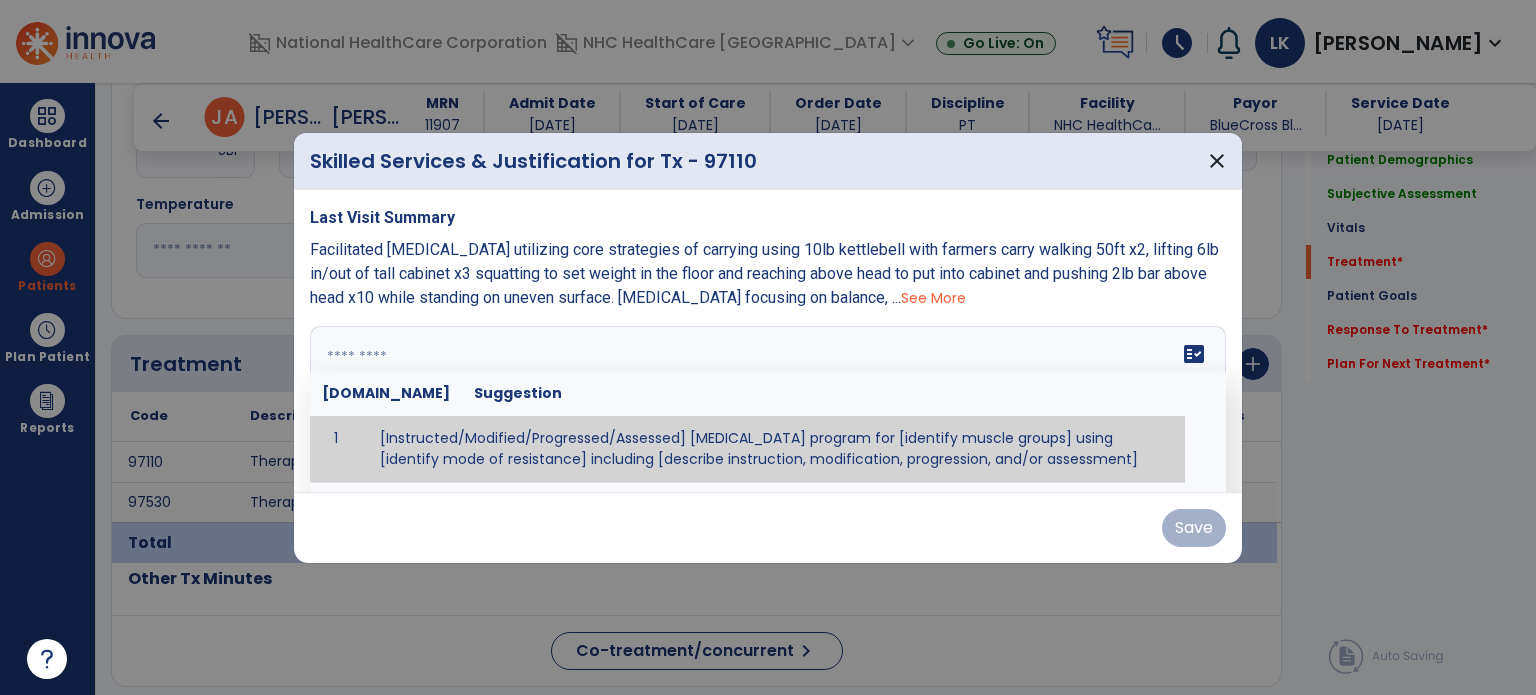 drag, startPoint x: 564, startPoint y: 376, endPoint x: 348, endPoint y: 348, distance: 217.80725 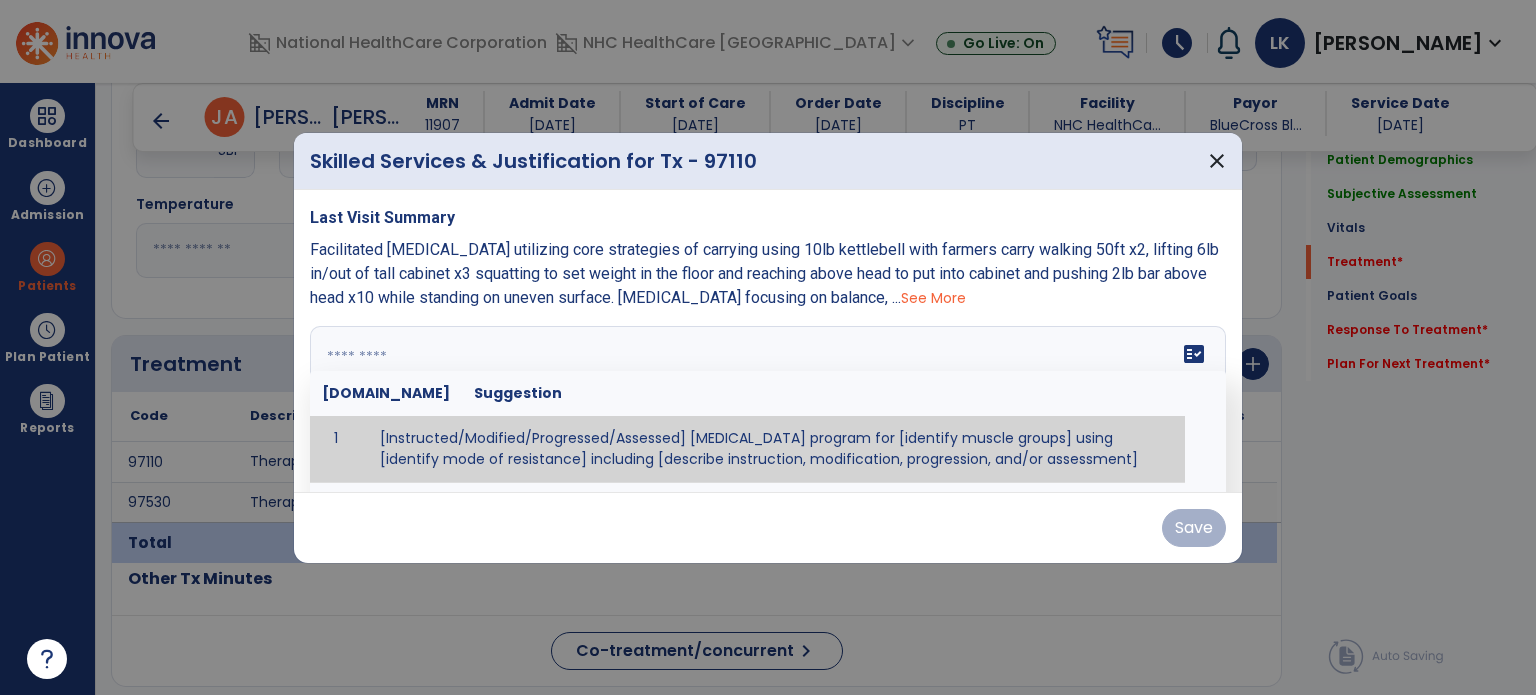 paste on "**********" 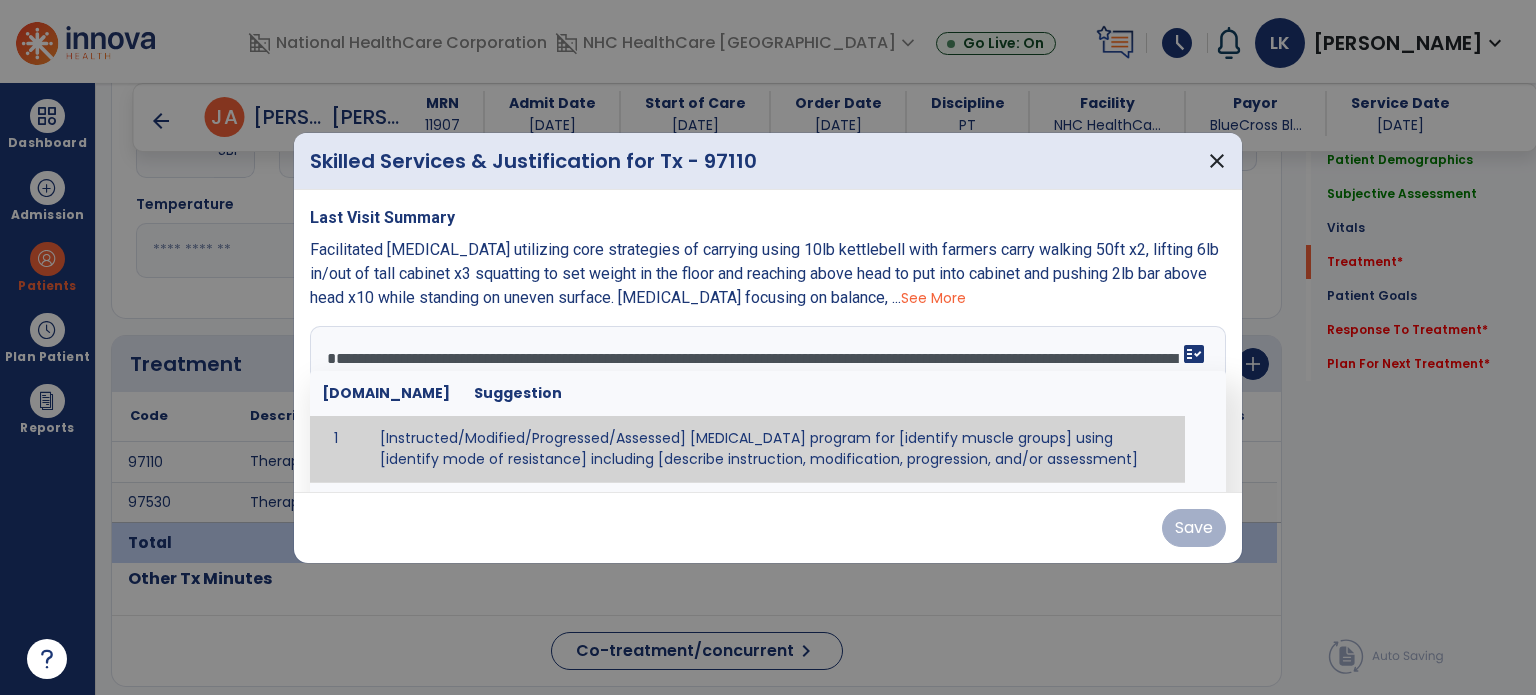 scroll, scrollTop: 135, scrollLeft: 0, axis: vertical 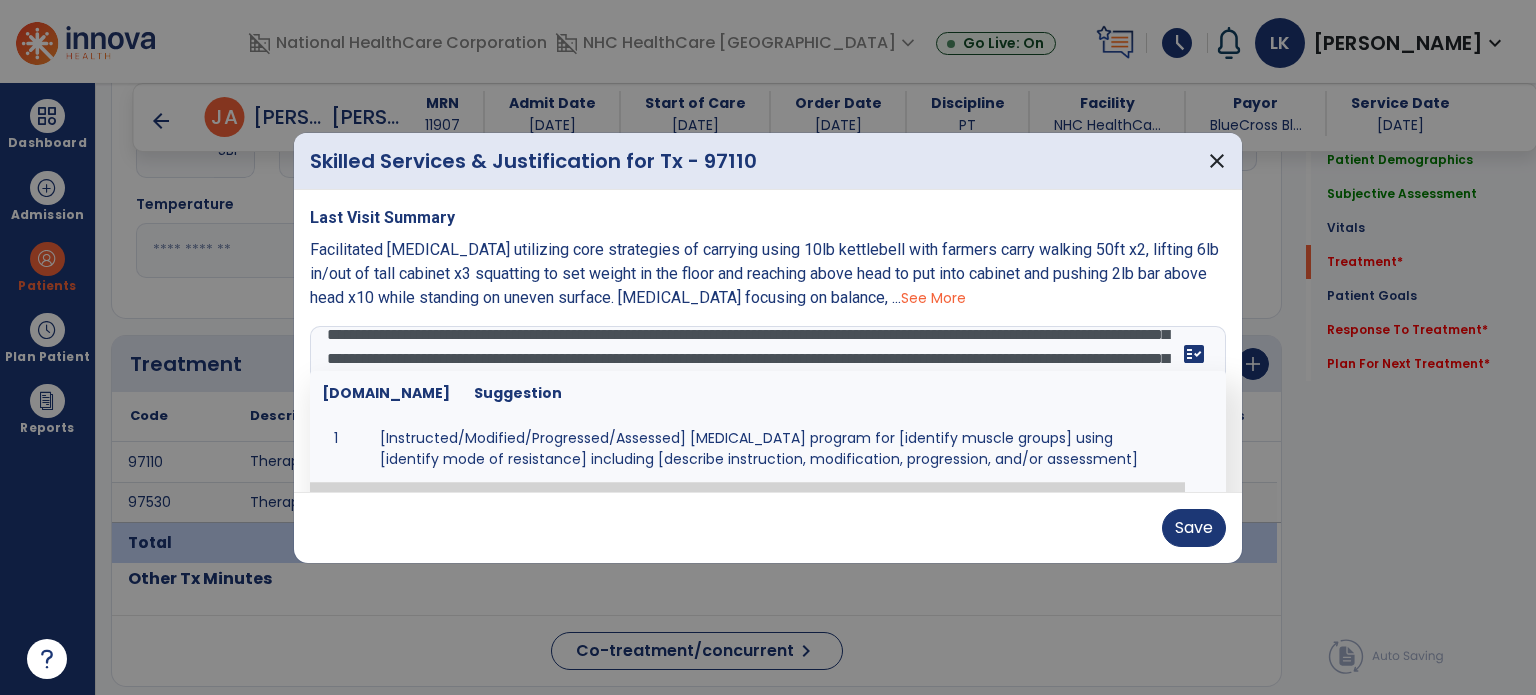 type on "**********" 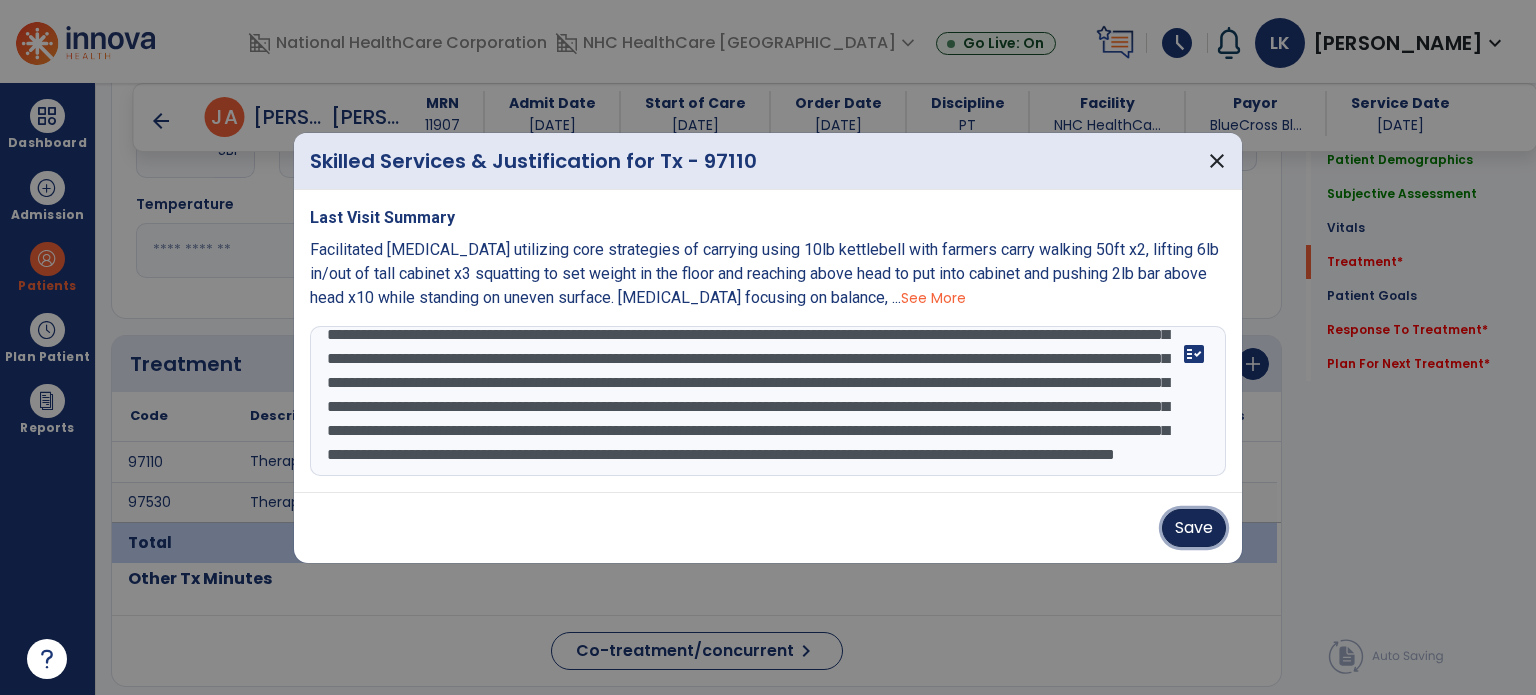 click on "Save" at bounding box center (1194, 528) 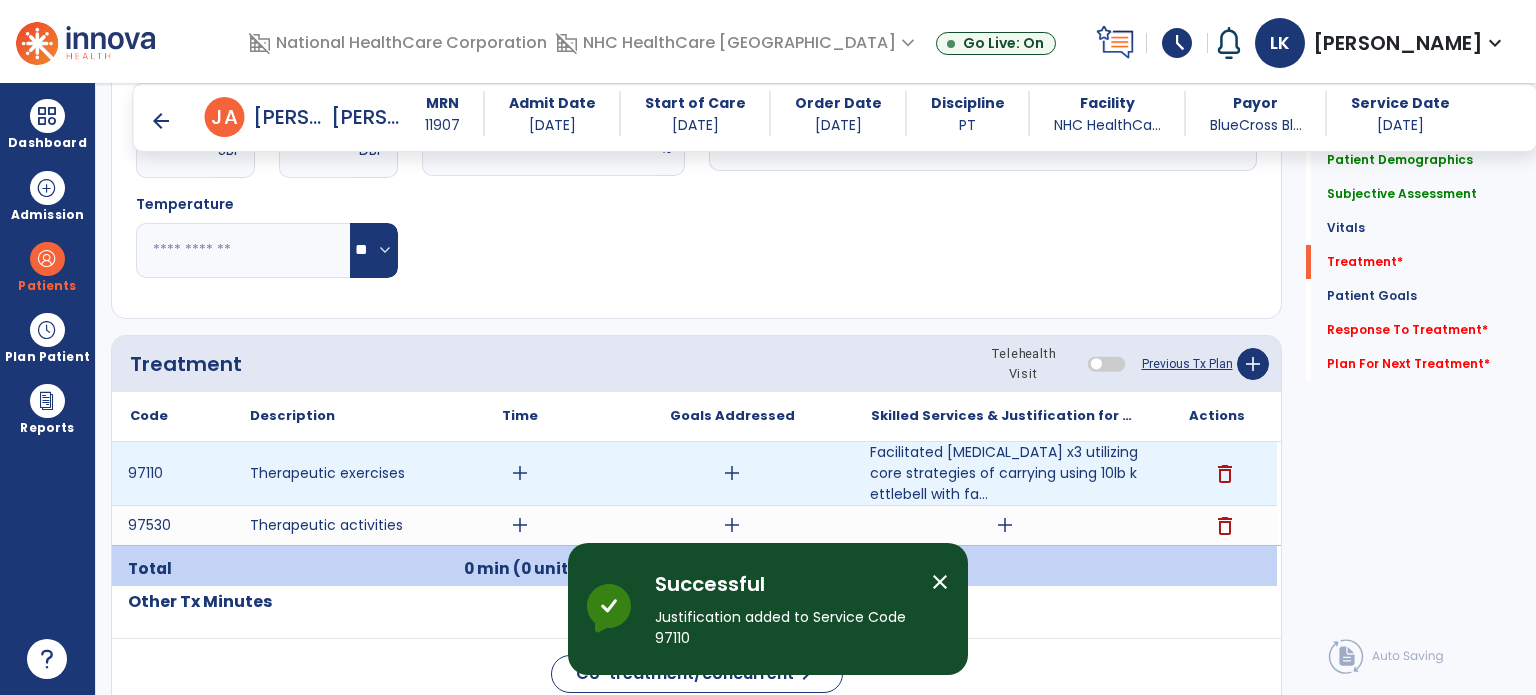 click on "add" at bounding box center (520, 473) 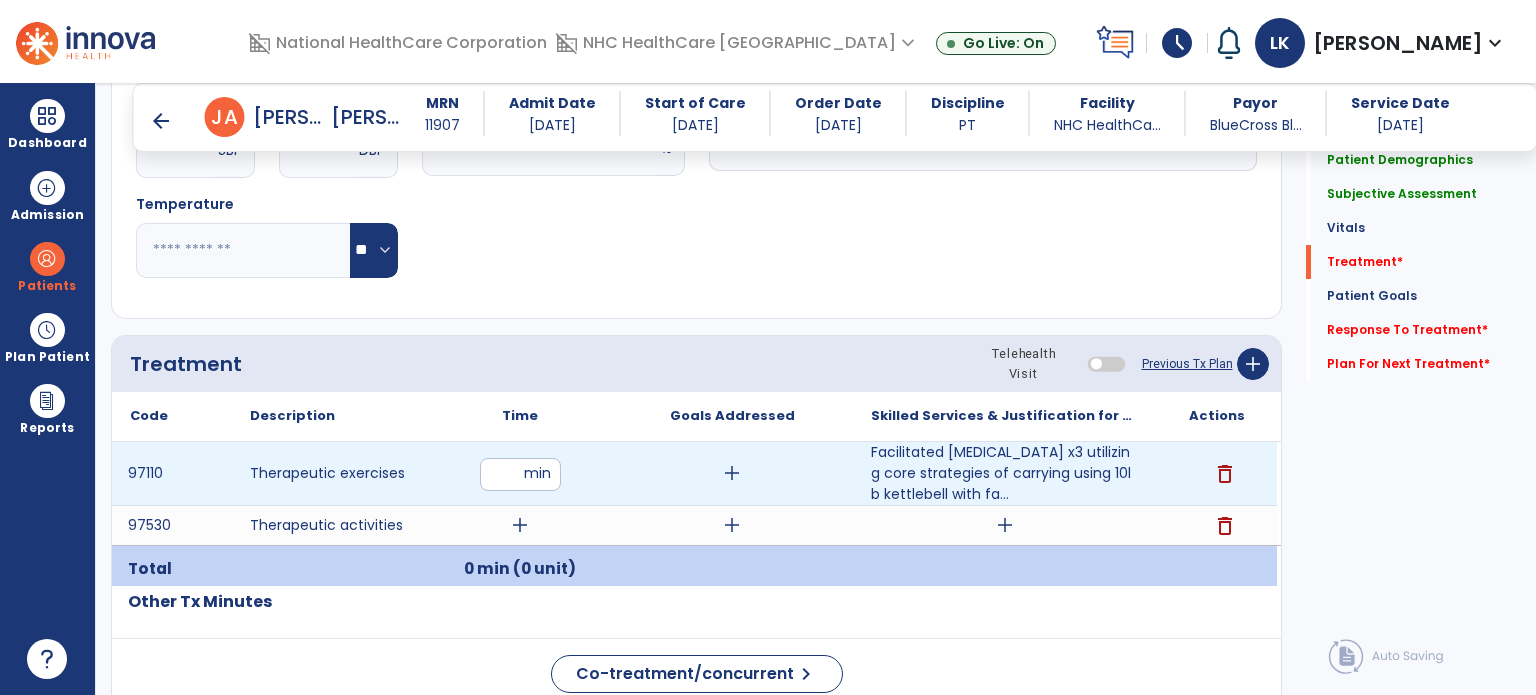 click at bounding box center (520, 474) 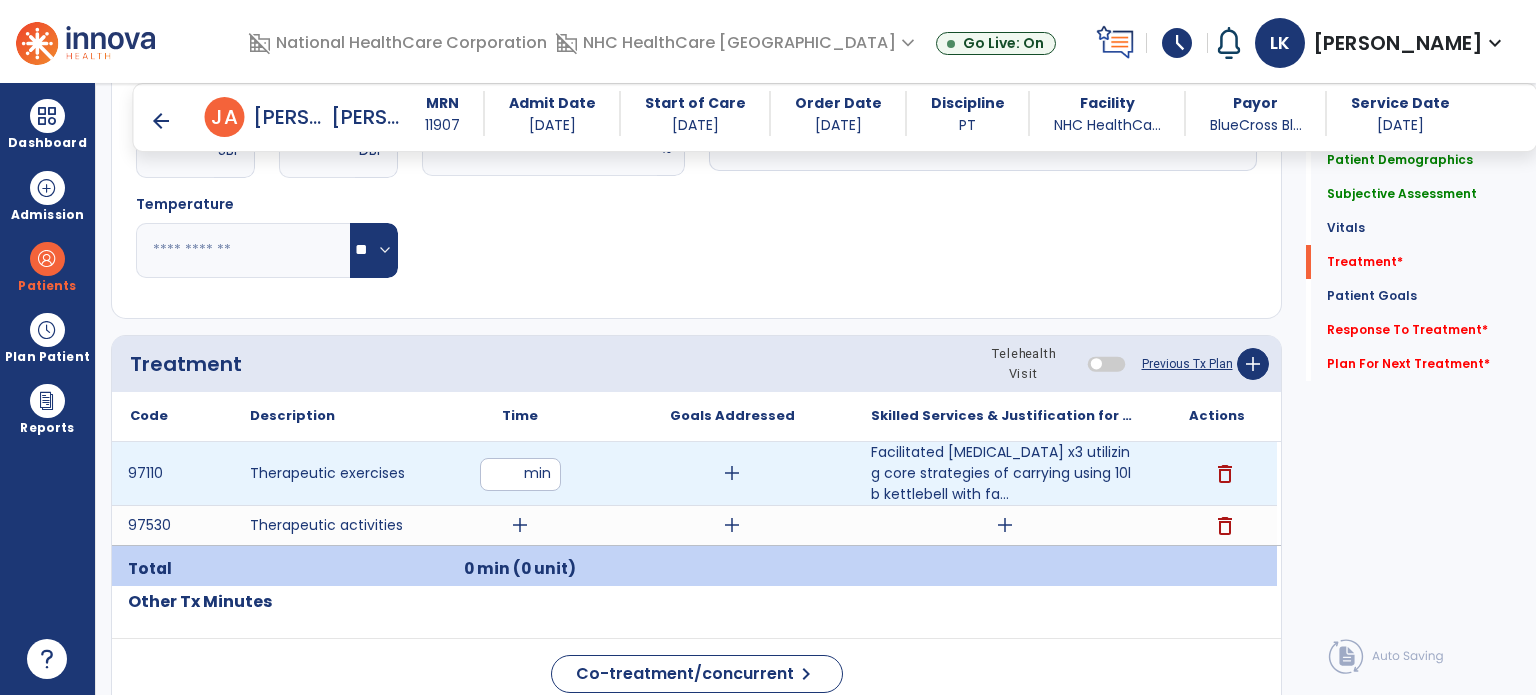 type on "**" 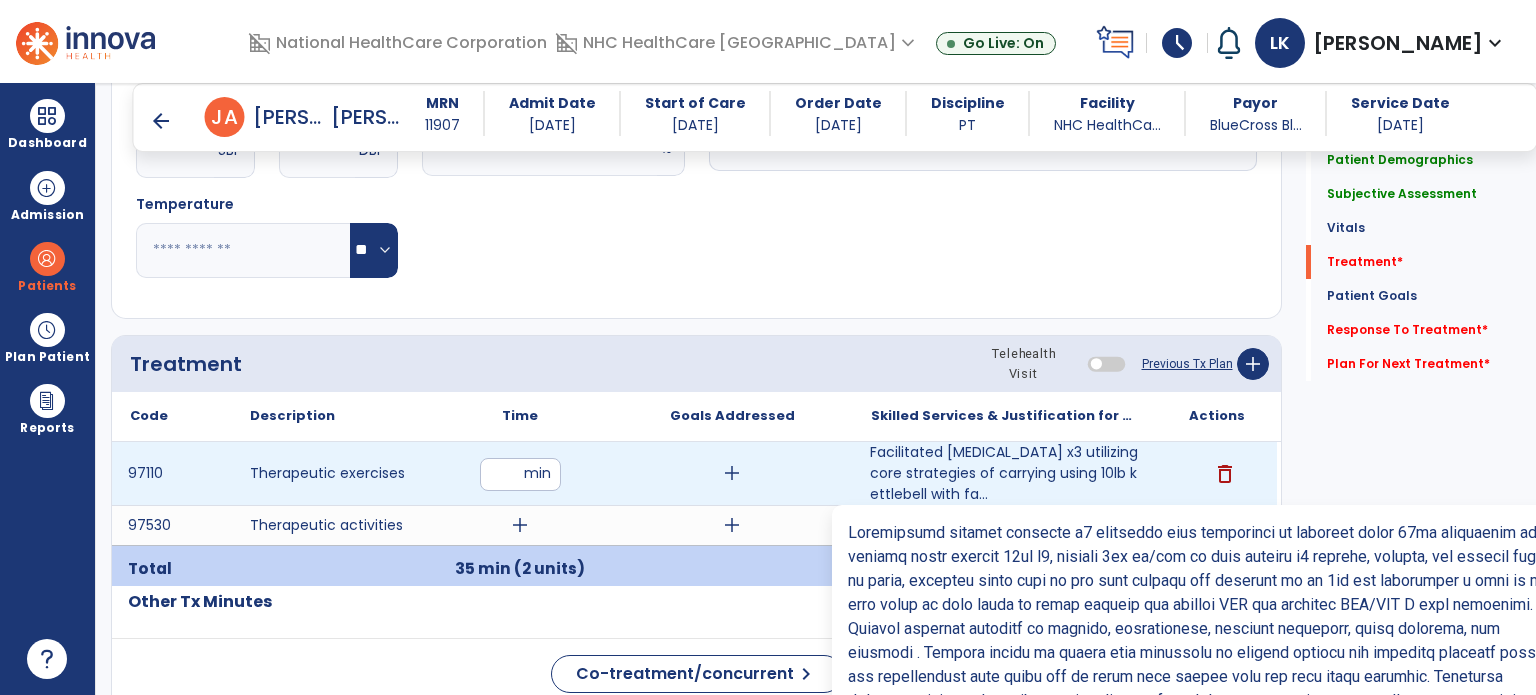 click on "Facilitated [MEDICAL_DATA] x3 utilizing core strategies of carrying using 10lb kettlebell with fa..." at bounding box center (1004, 473) 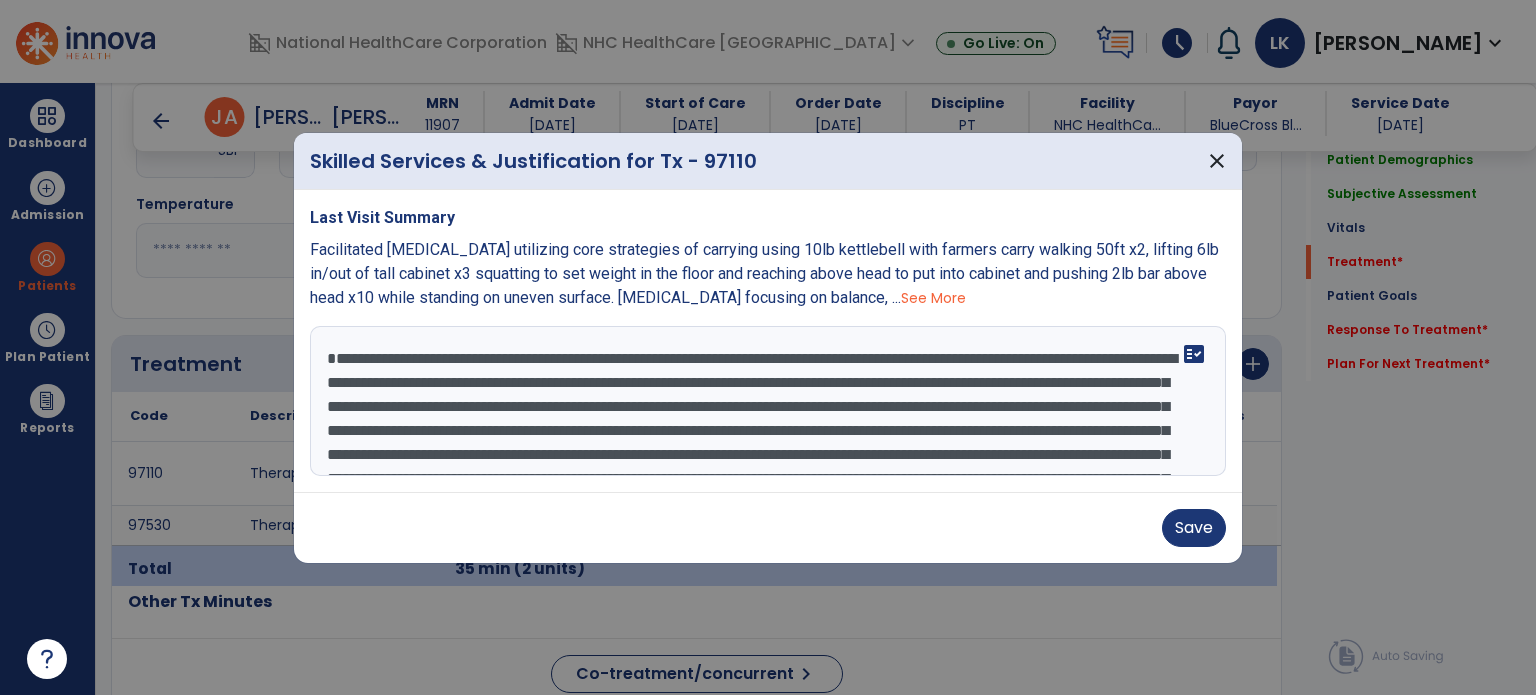 scroll, scrollTop: 67, scrollLeft: 0, axis: vertical 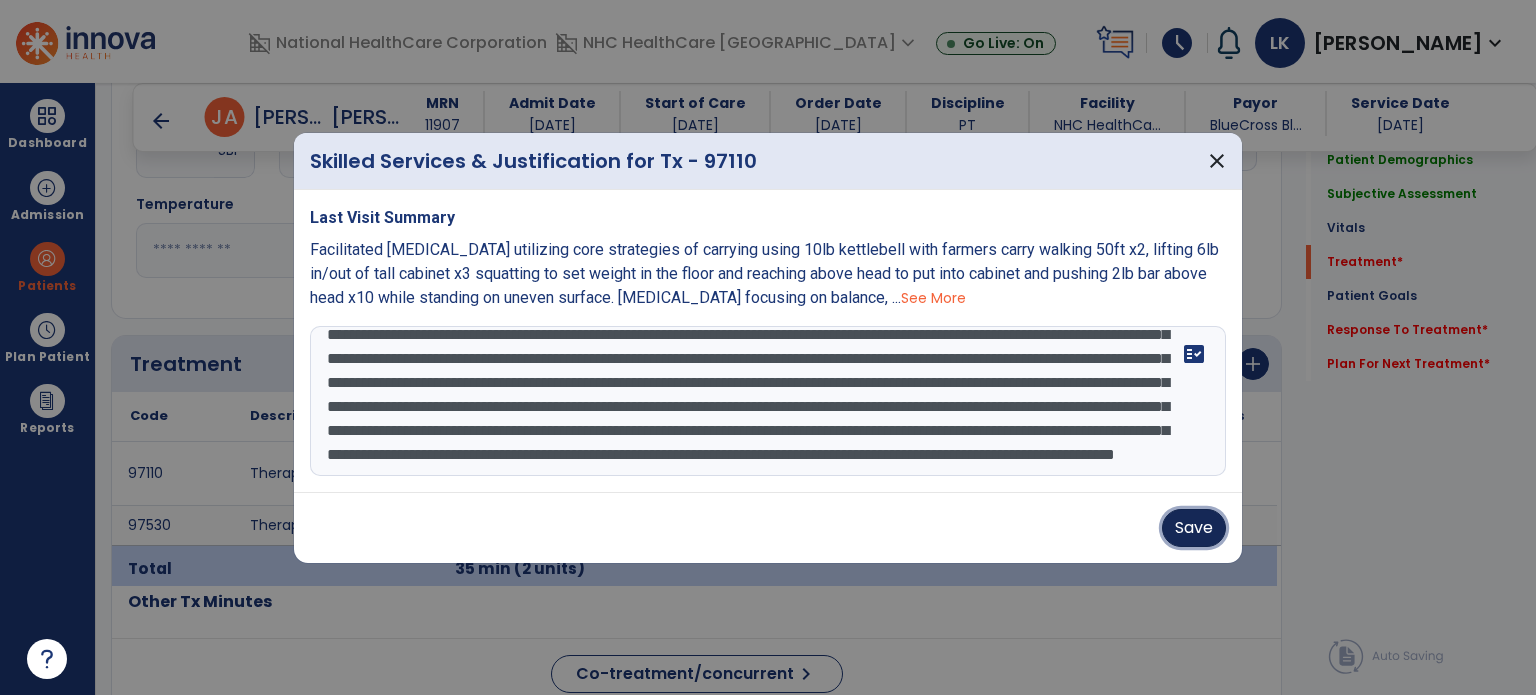 click on "Save" at bounding box center [1194, 528] 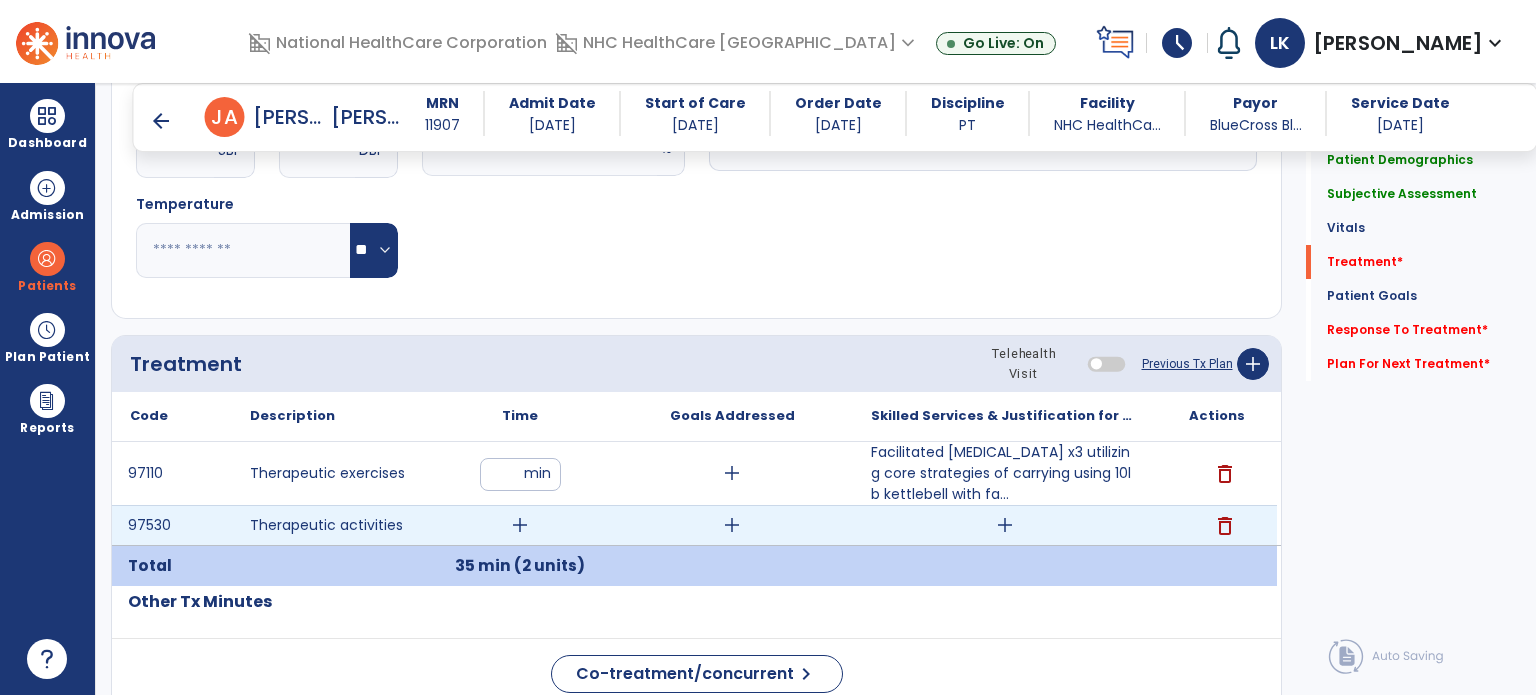 click on "add" at bounding box center [520, 525] 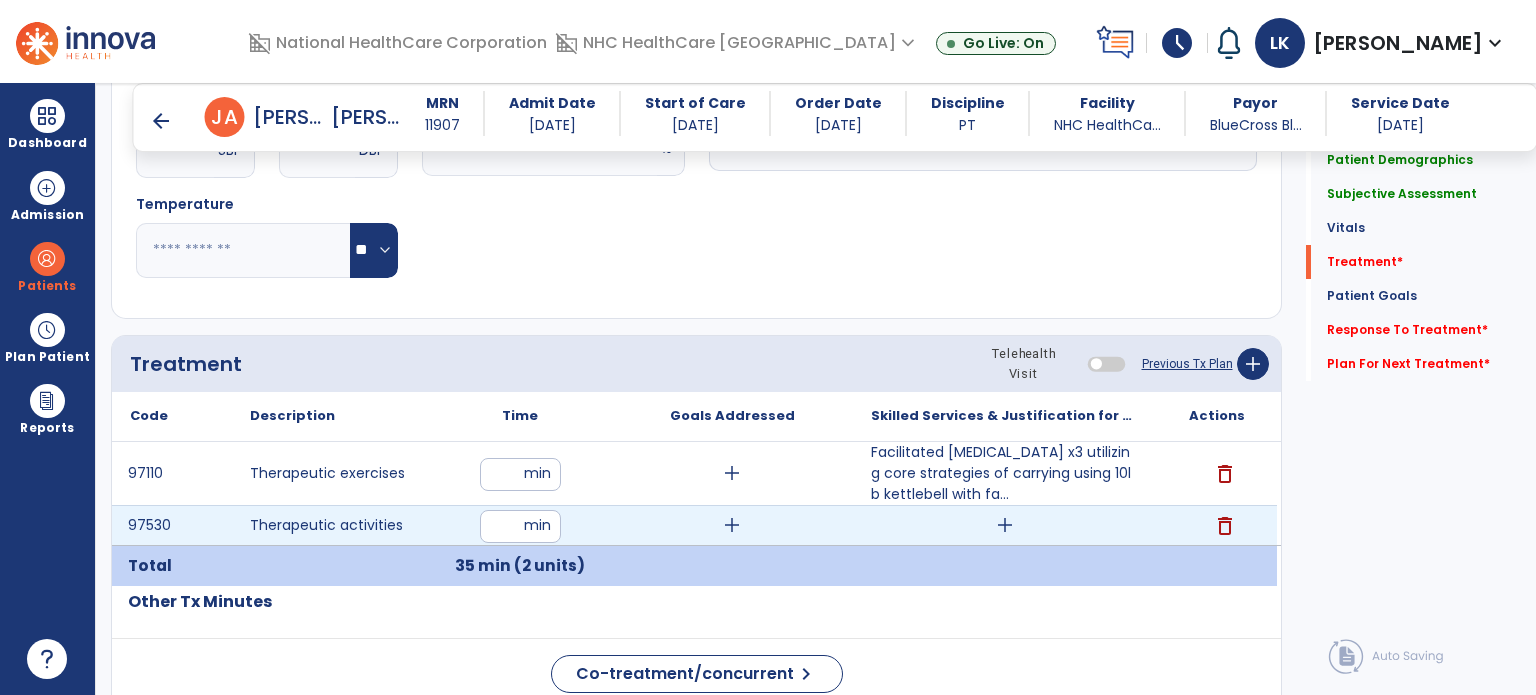 type on "**" 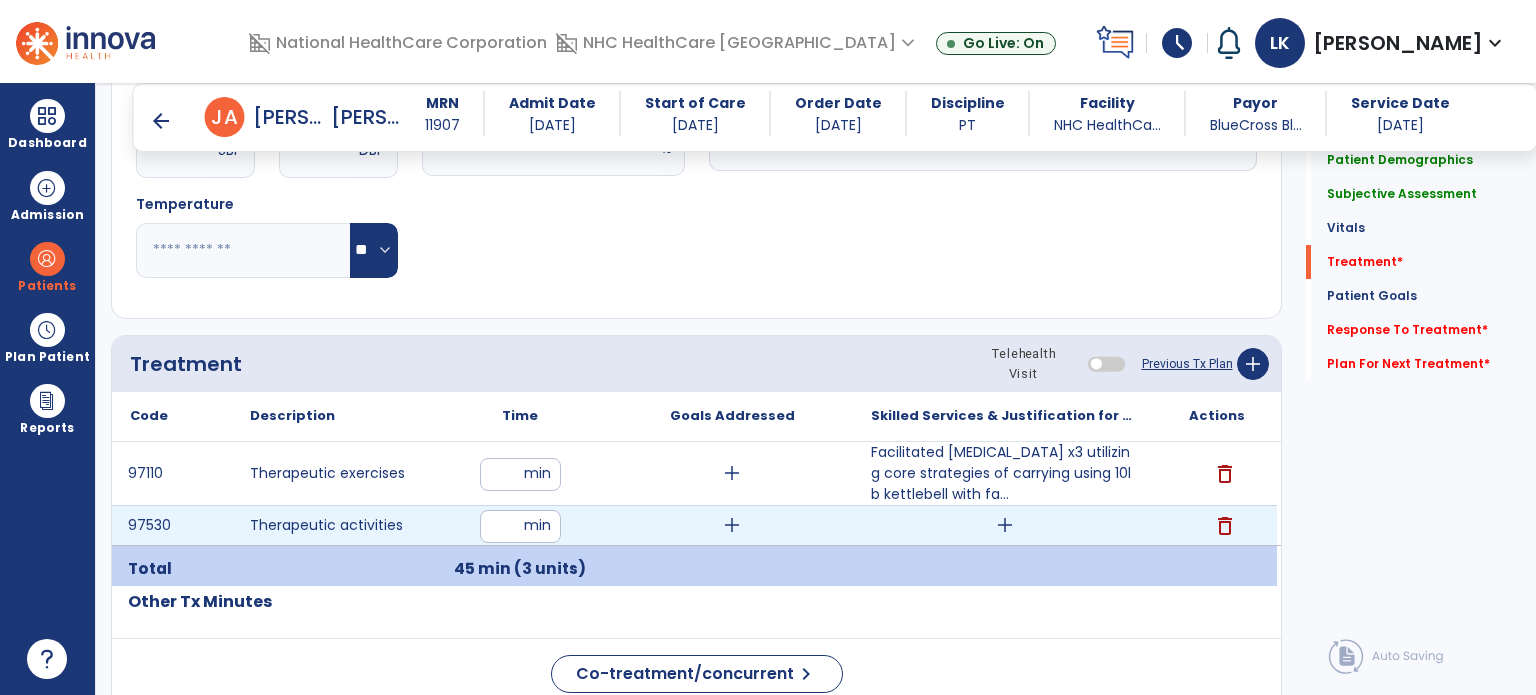click on "add" at bounding box center (1005, 525) 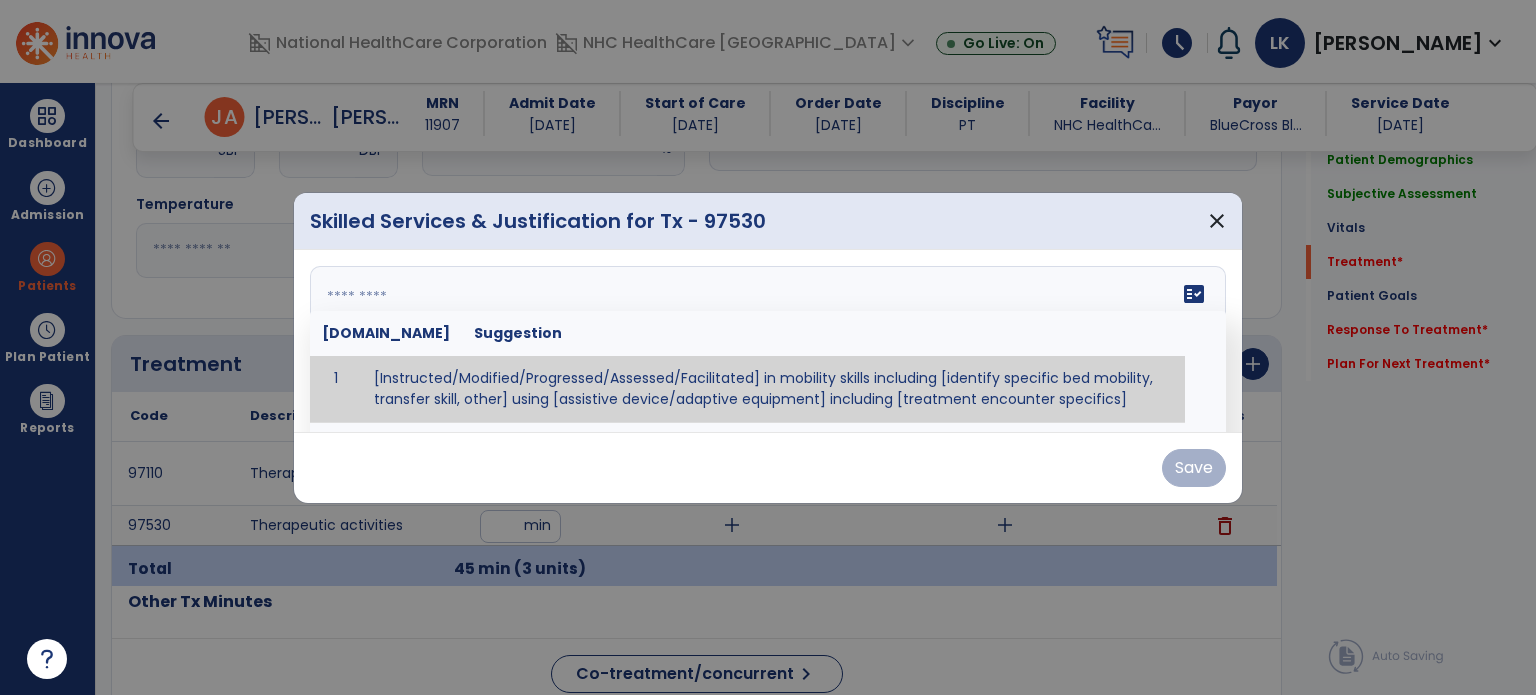 paste on "**********" 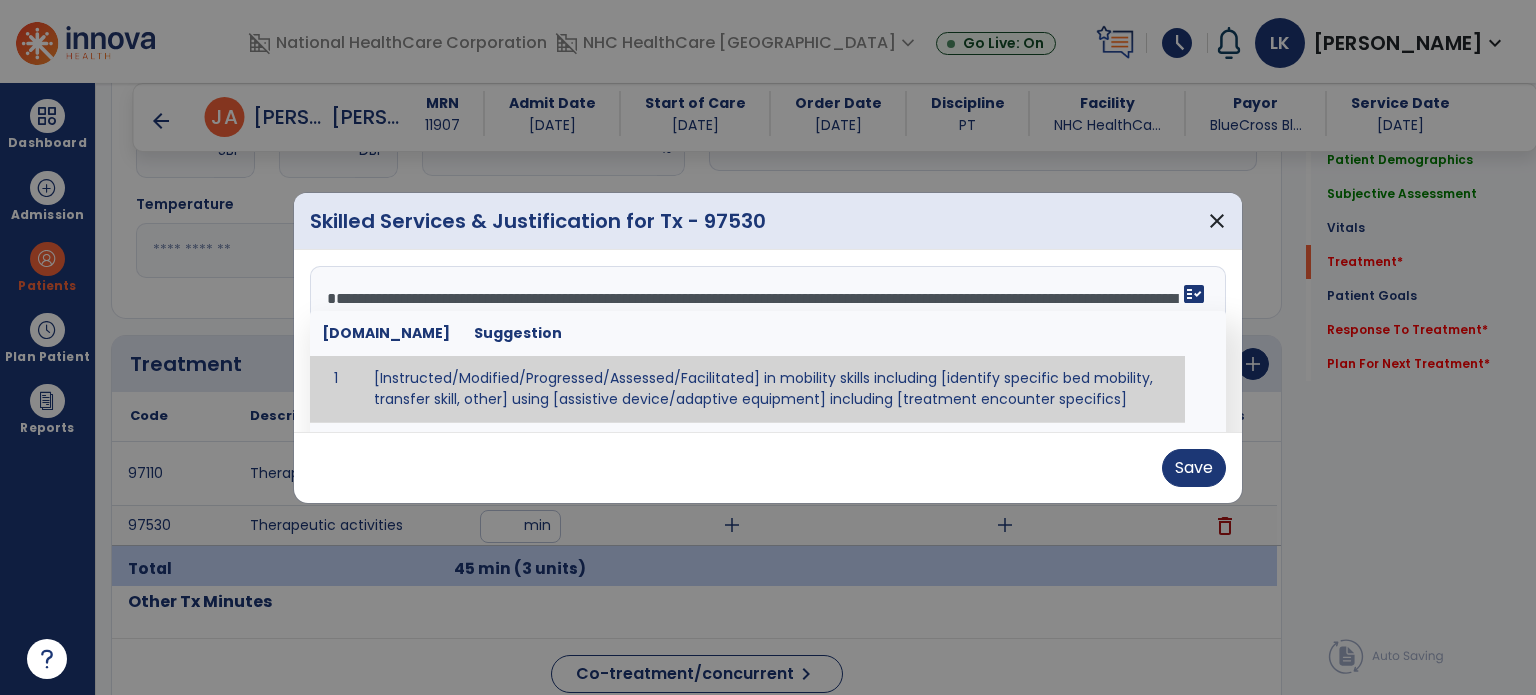 click on "**********" at bounding box center [766, 341] 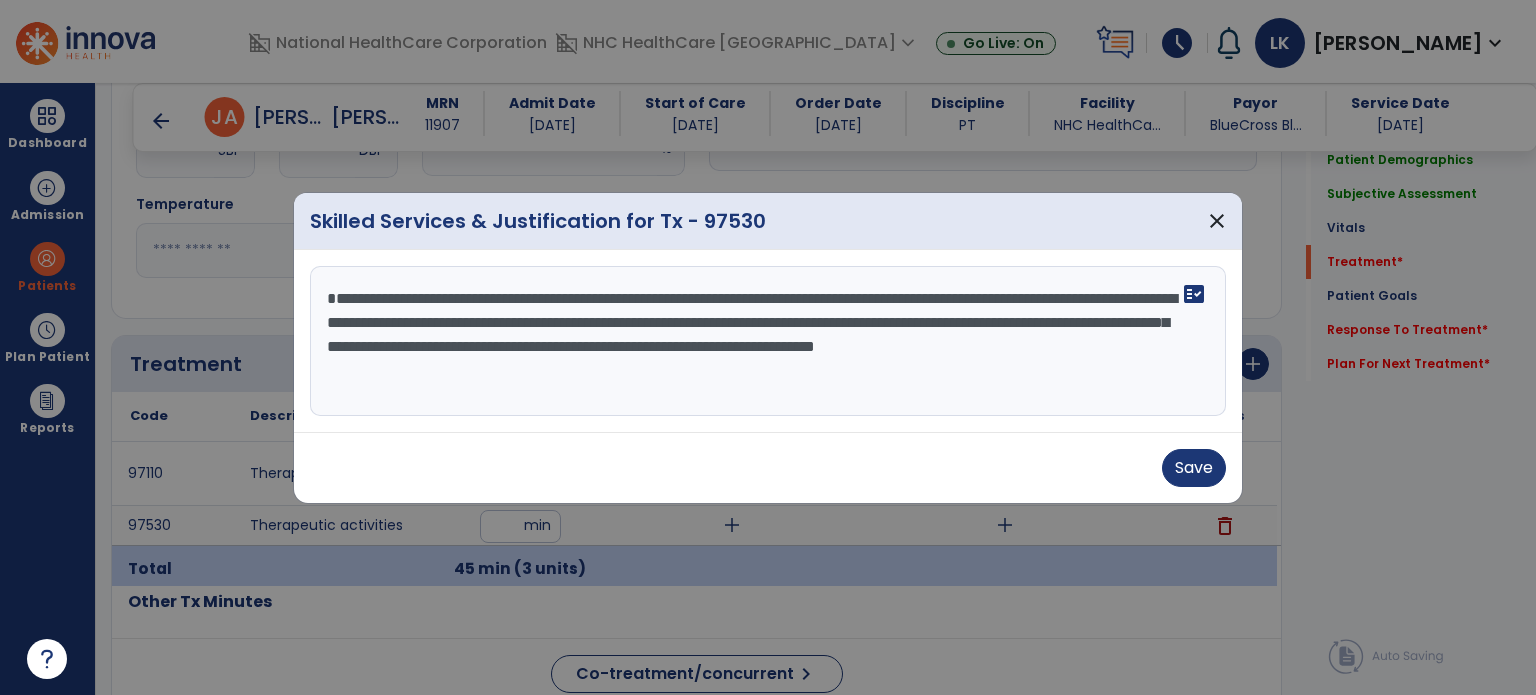 type on "**********" 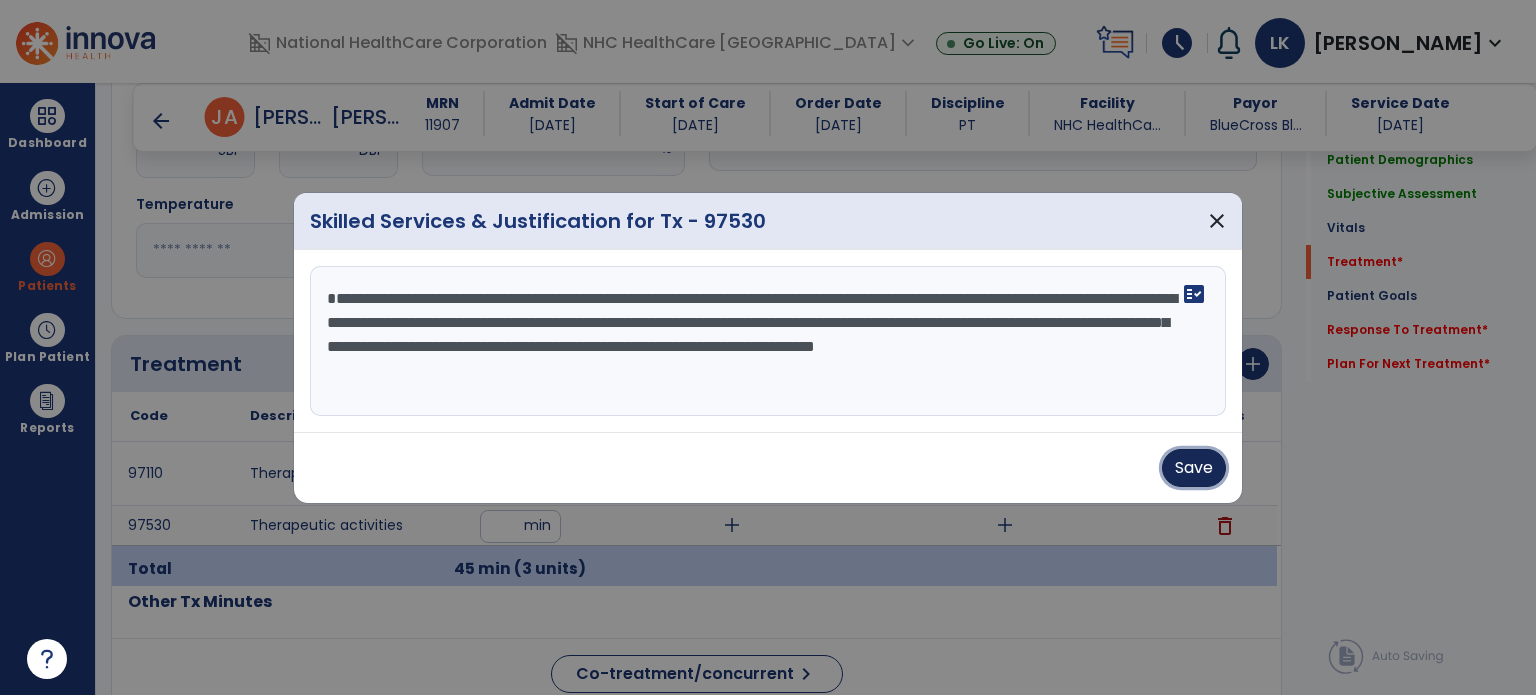 click on "Save" at bounding box center (1194, 468) 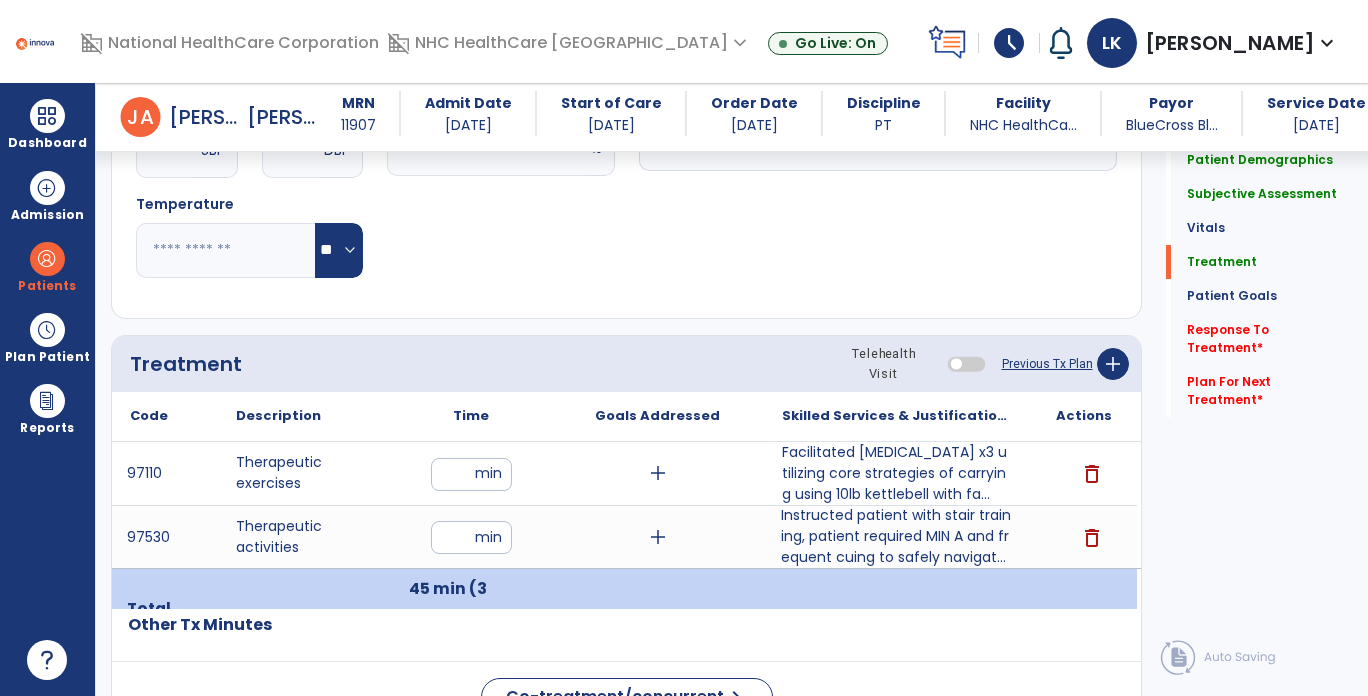 click on "Quick Links  Patient Demographics   Patient Demographics   Subjective Assessment   Subjective Assessment   Vitals   Vitals   Treatment   Treatment   Patient Goals   Patient Goals   Response To Treatment   *  Response To Treatment   *  Plan For Next Treatment   *  Plan For Next Treatment   *" 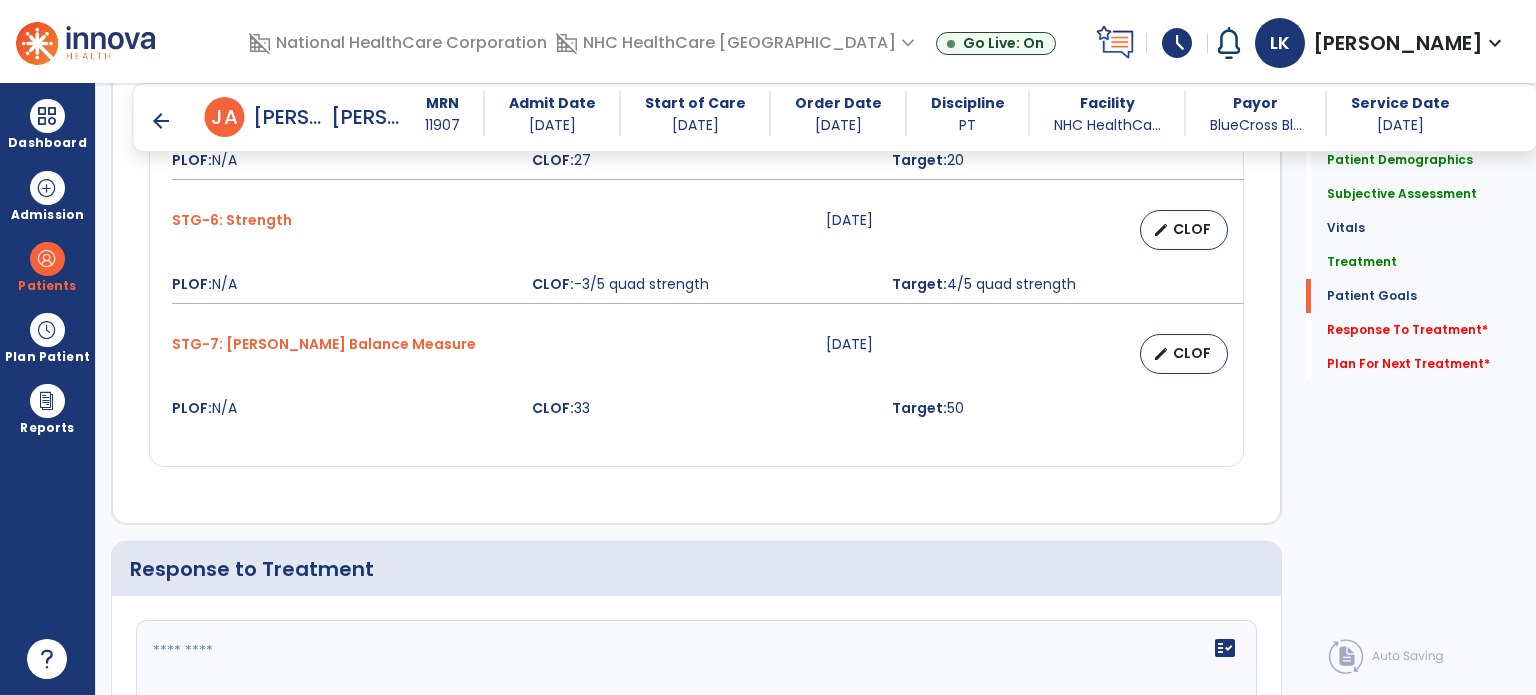 scroll, scrollTop: 2713, scrollLeft: 0, axis: vertical 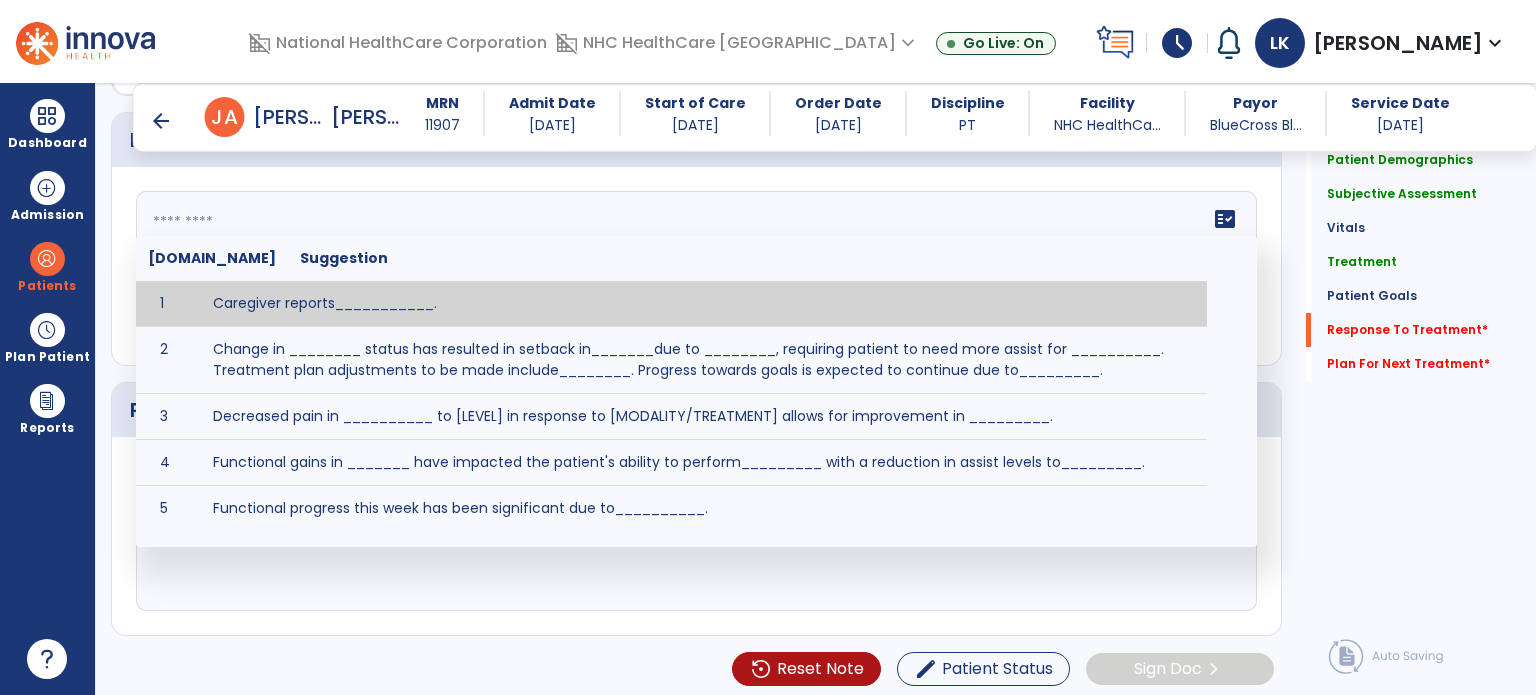 paste on "**********" 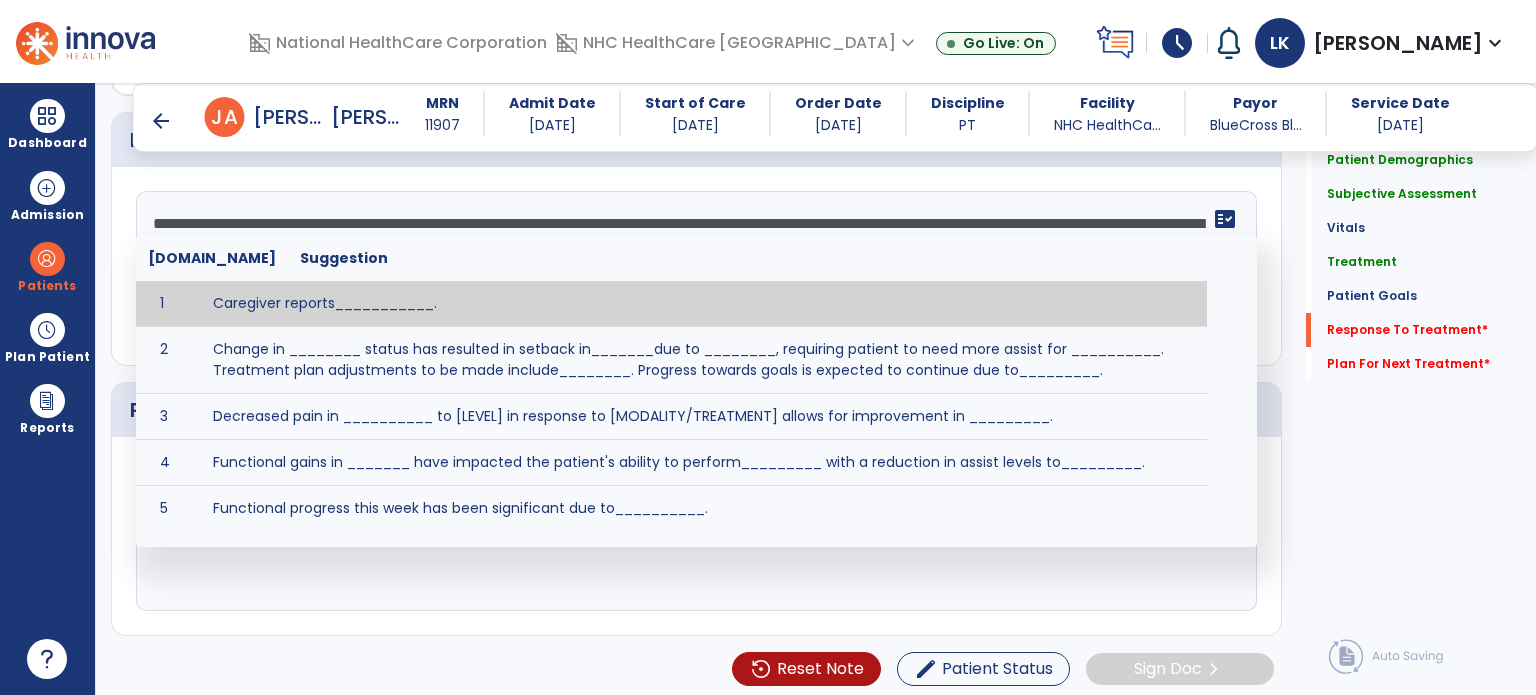 click on "**********" 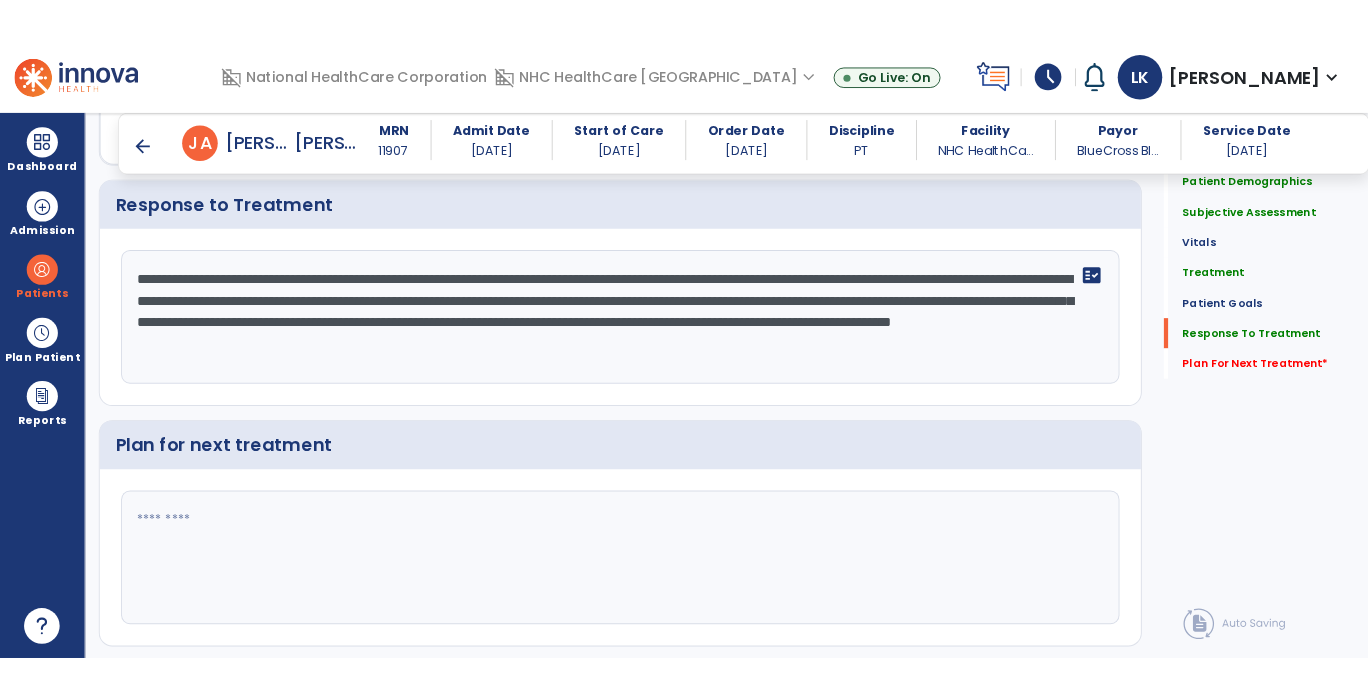 scroll, scrollTop: 2713, scrollLeft: 0, axis: vertical 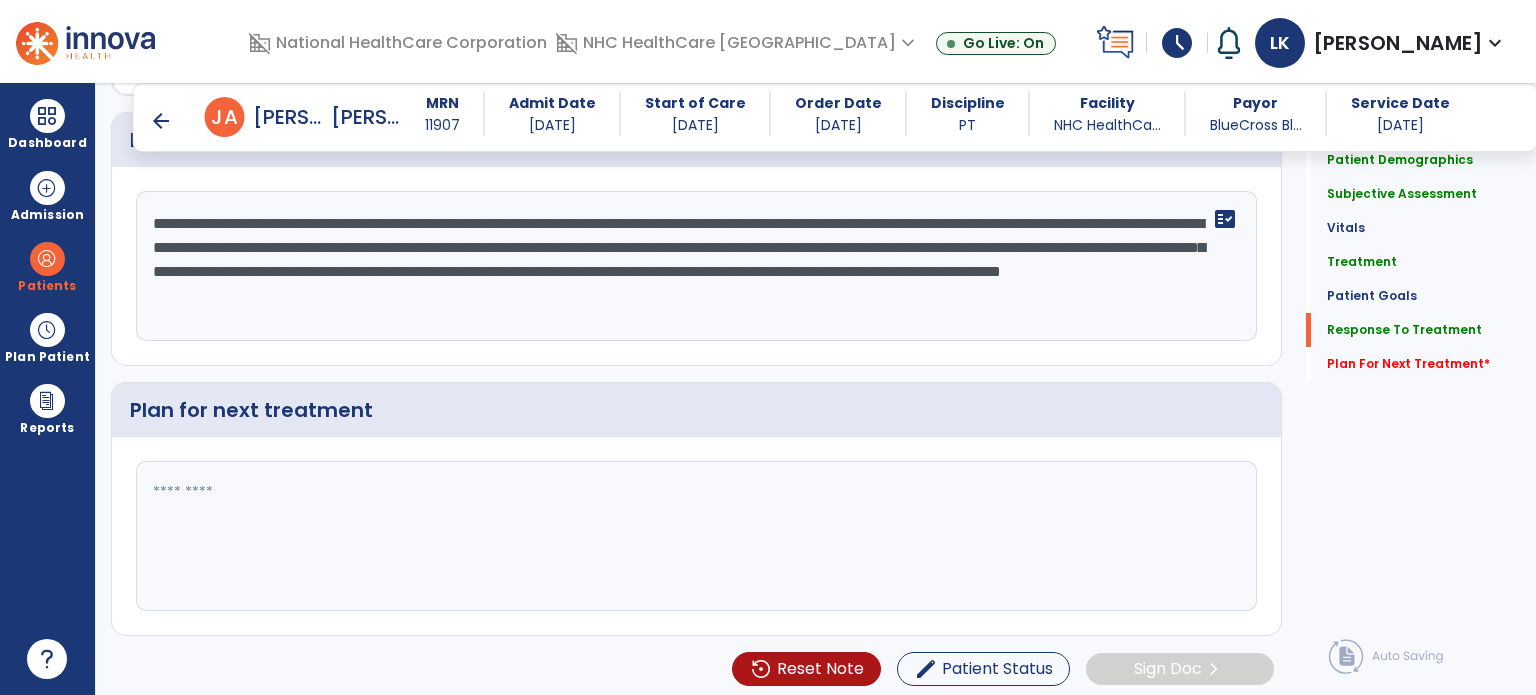 type on "**********" 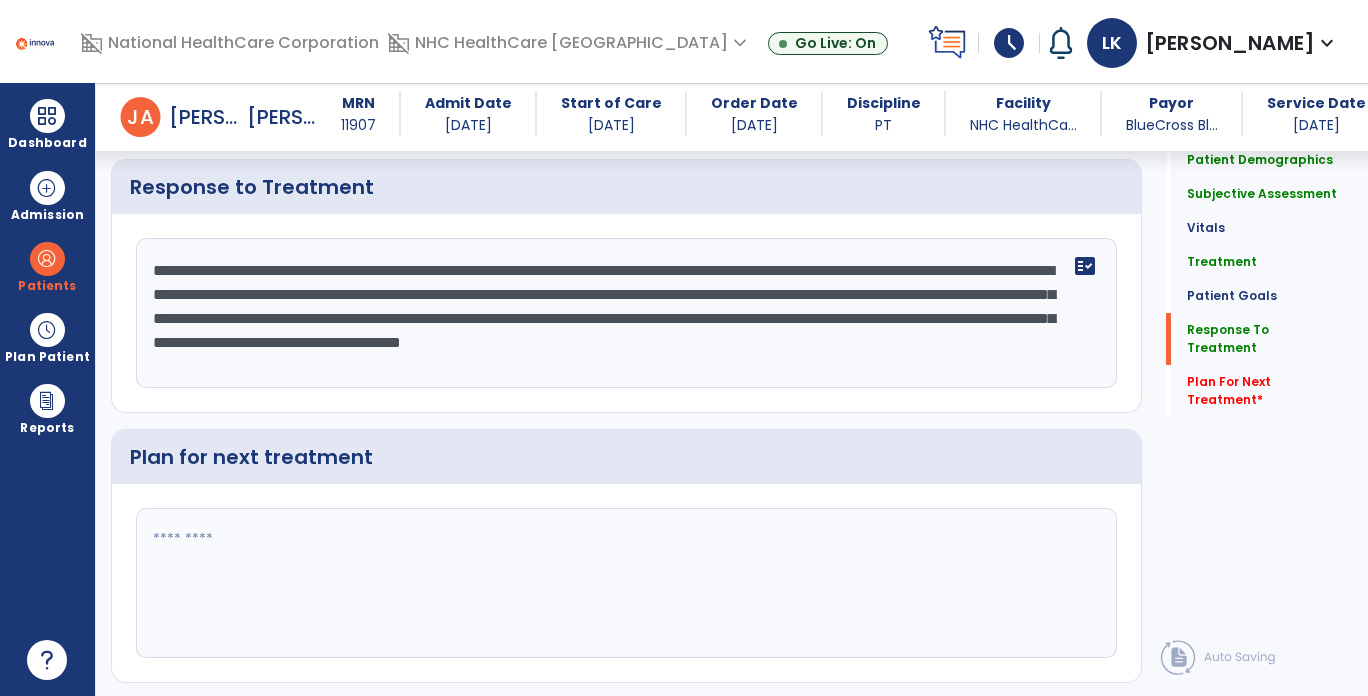 scroll, scrollTop: 2713, scrollLeft: 0, axis: vertical 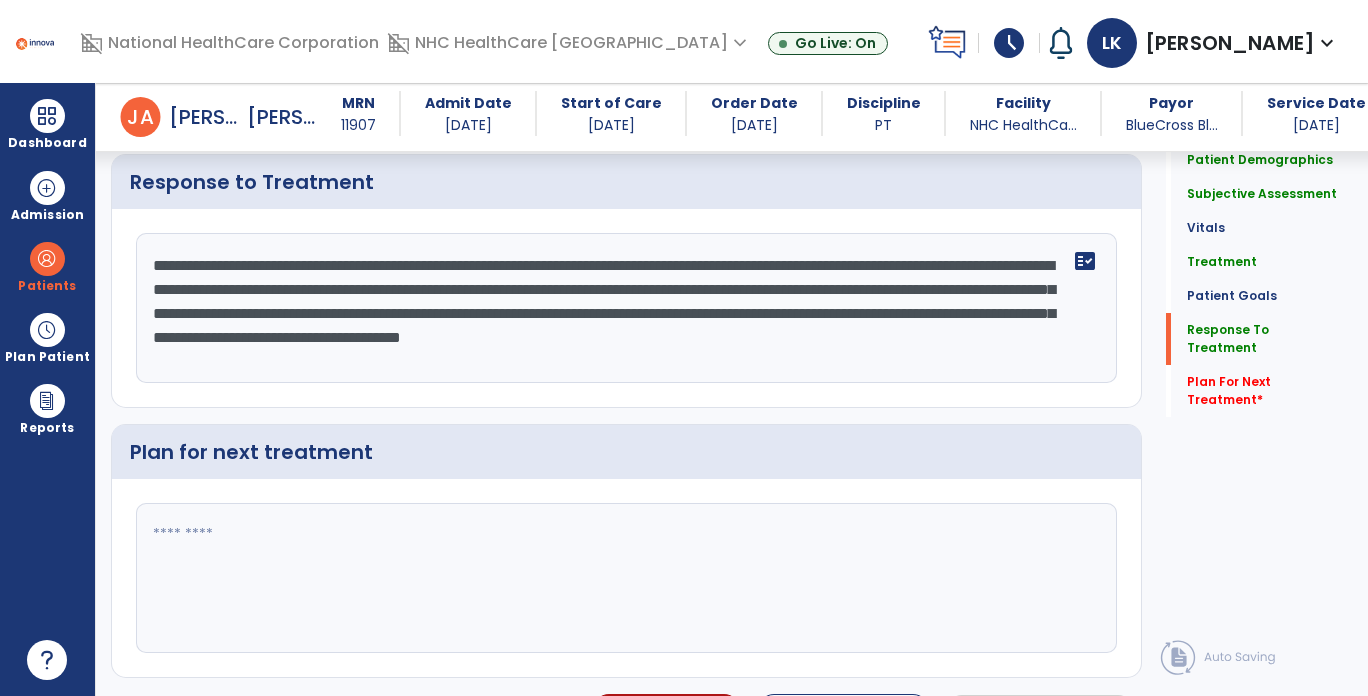 drag, startPoint x: 1216, startPoint y: 398, endPoint x: 1156, endPoint y: 398, distance: 60 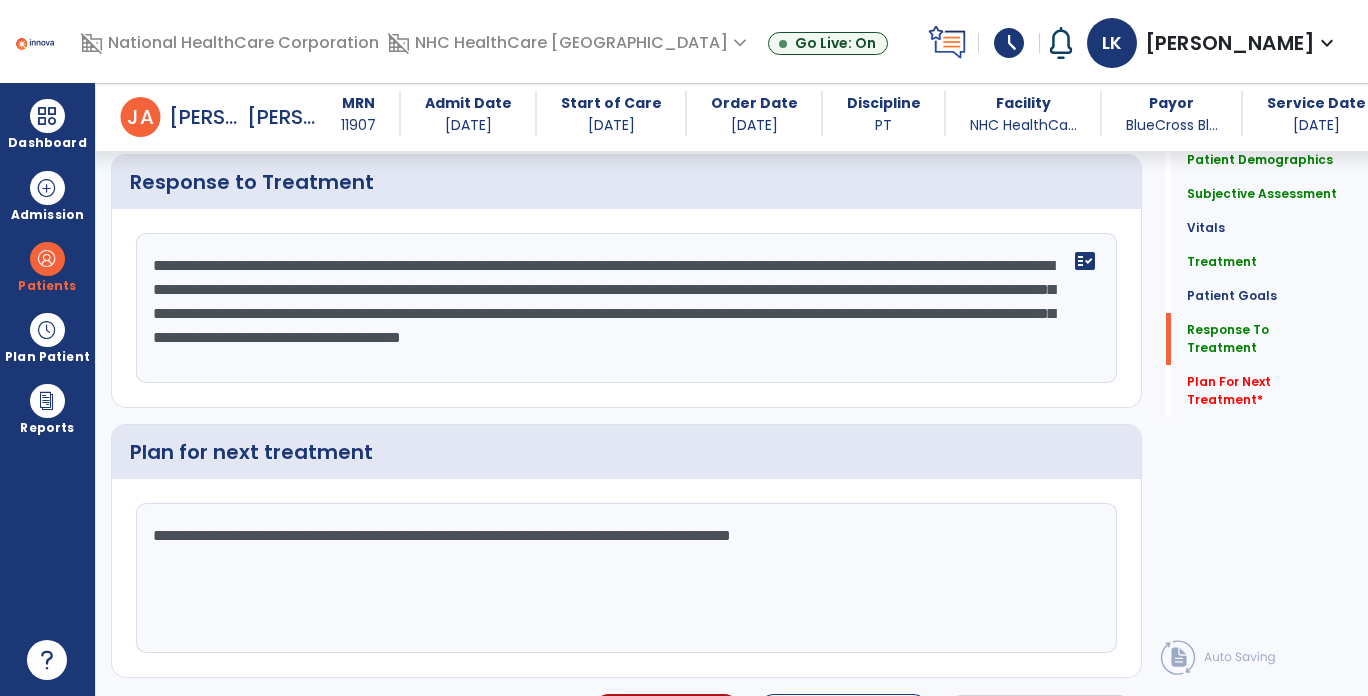 click on "**********" 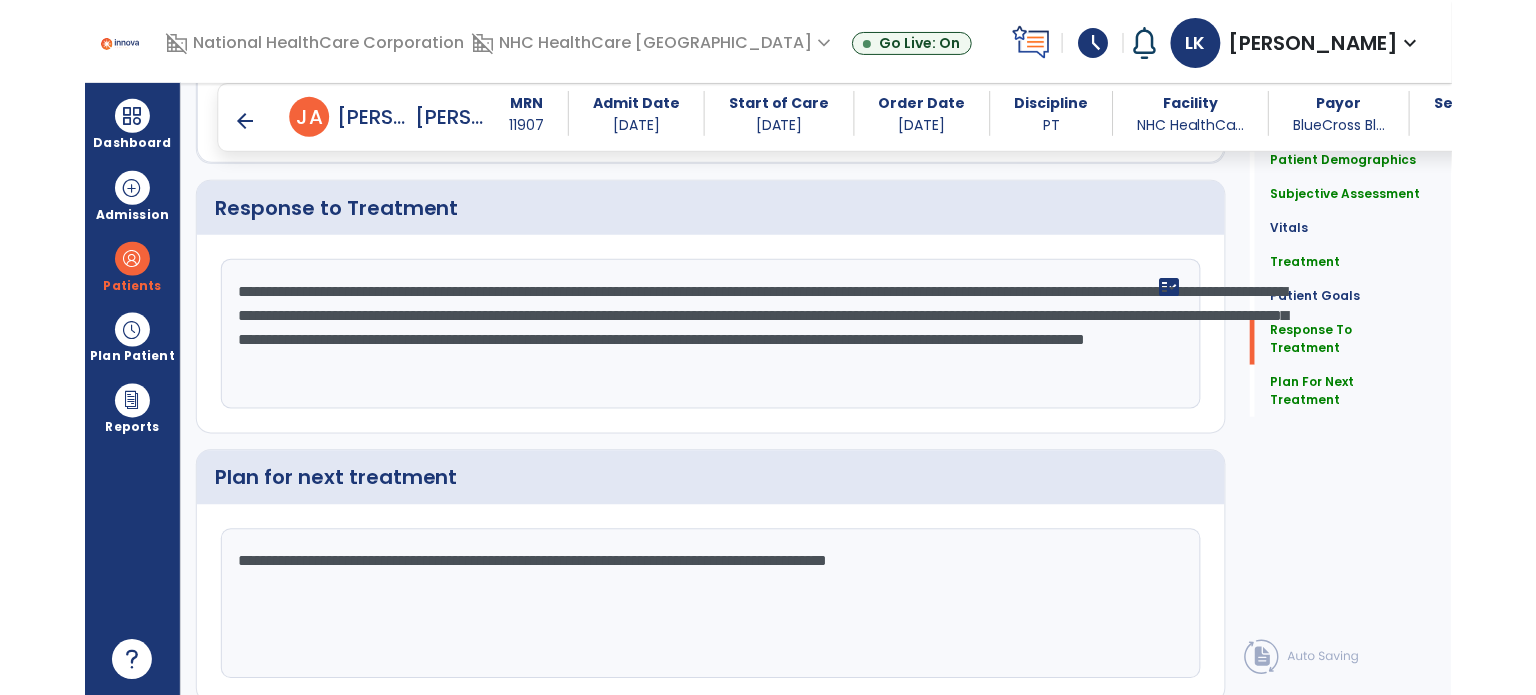 scroll, scrollTop: 2713, scrollLeft: 0, axis: vertical 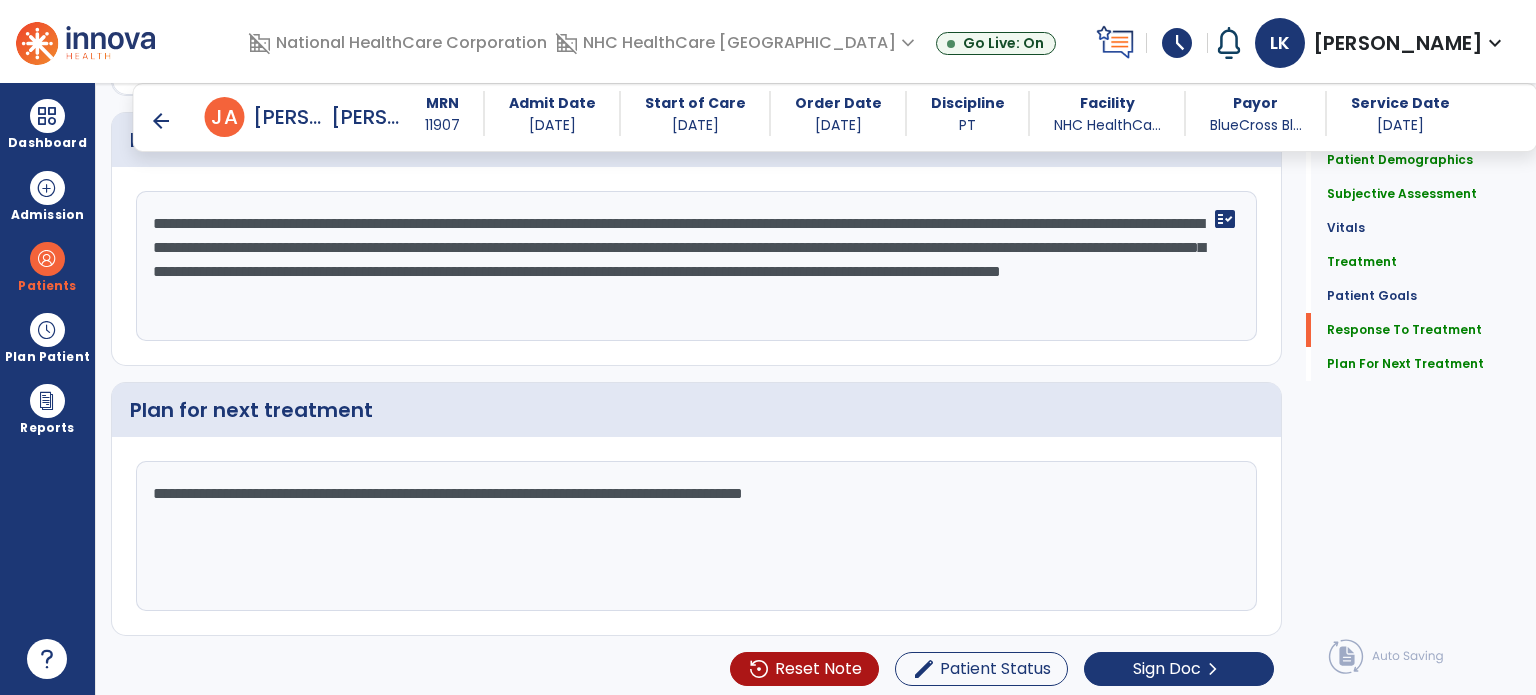 type on "**********" 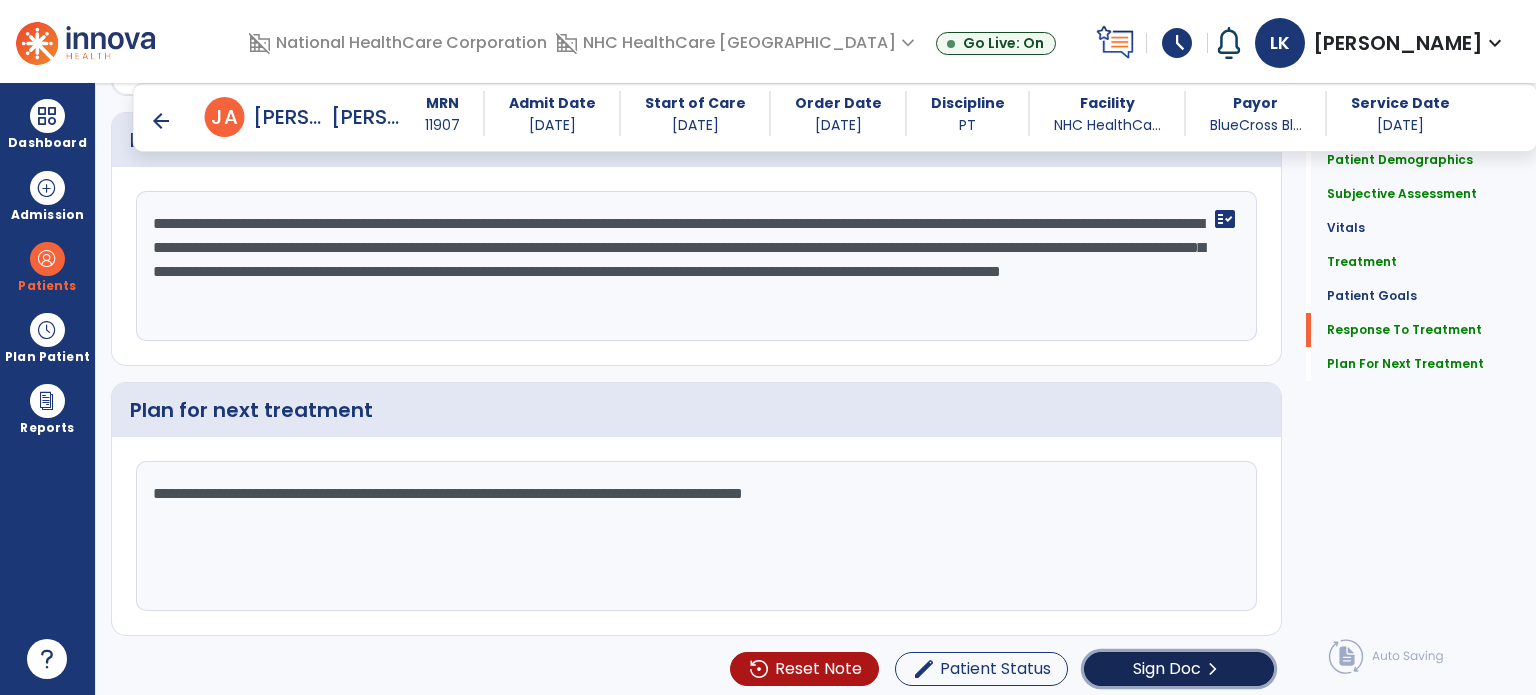 click on "Sign Doc" 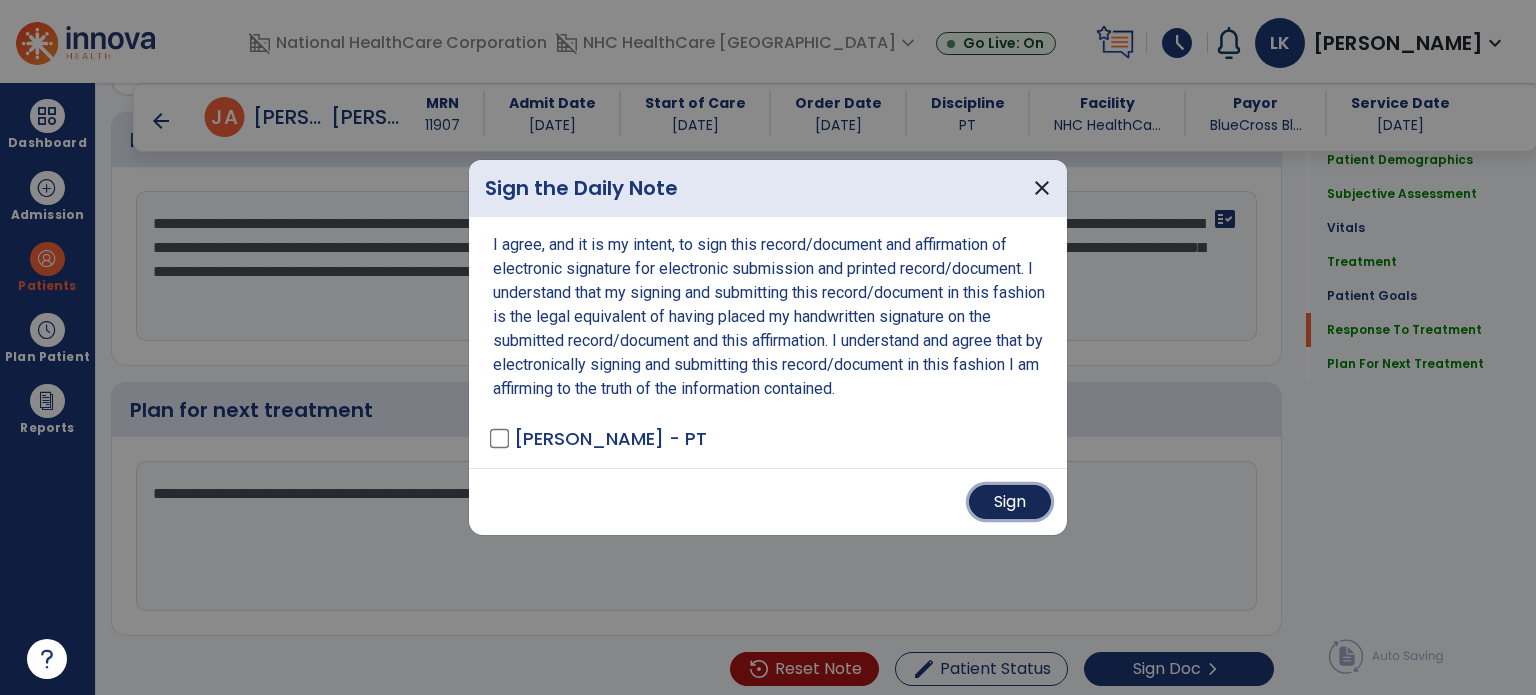 click on "Sign" at bounding box center (1010, 502) 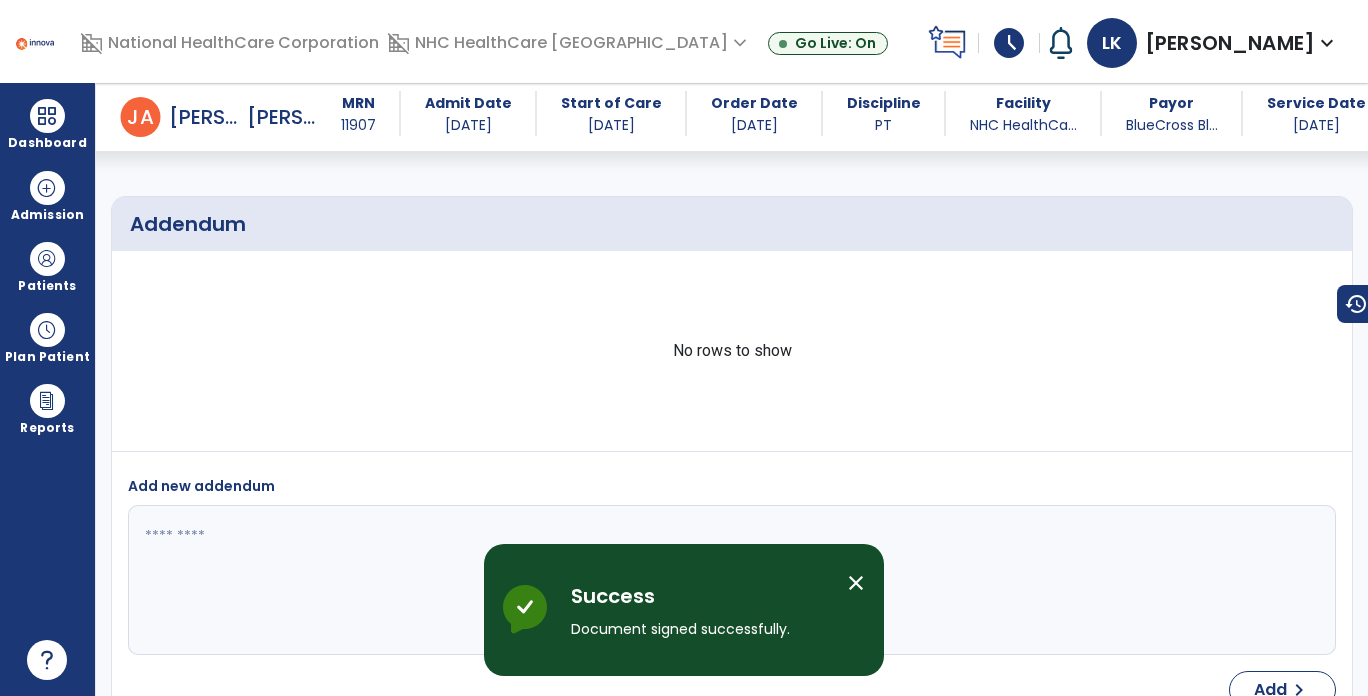 scroll, scrollTop: 5147, scrollLeft: 0, axis: vertical 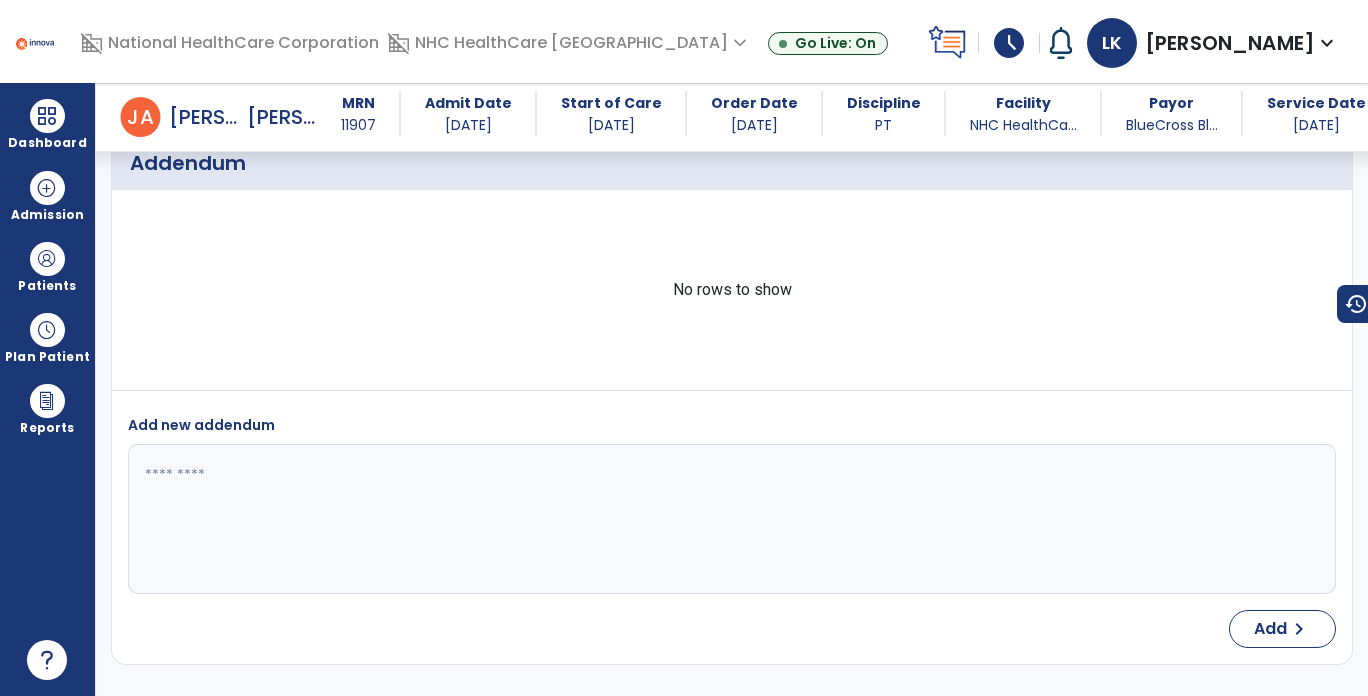click on "No rows to show" at bounding box center (732, 290) 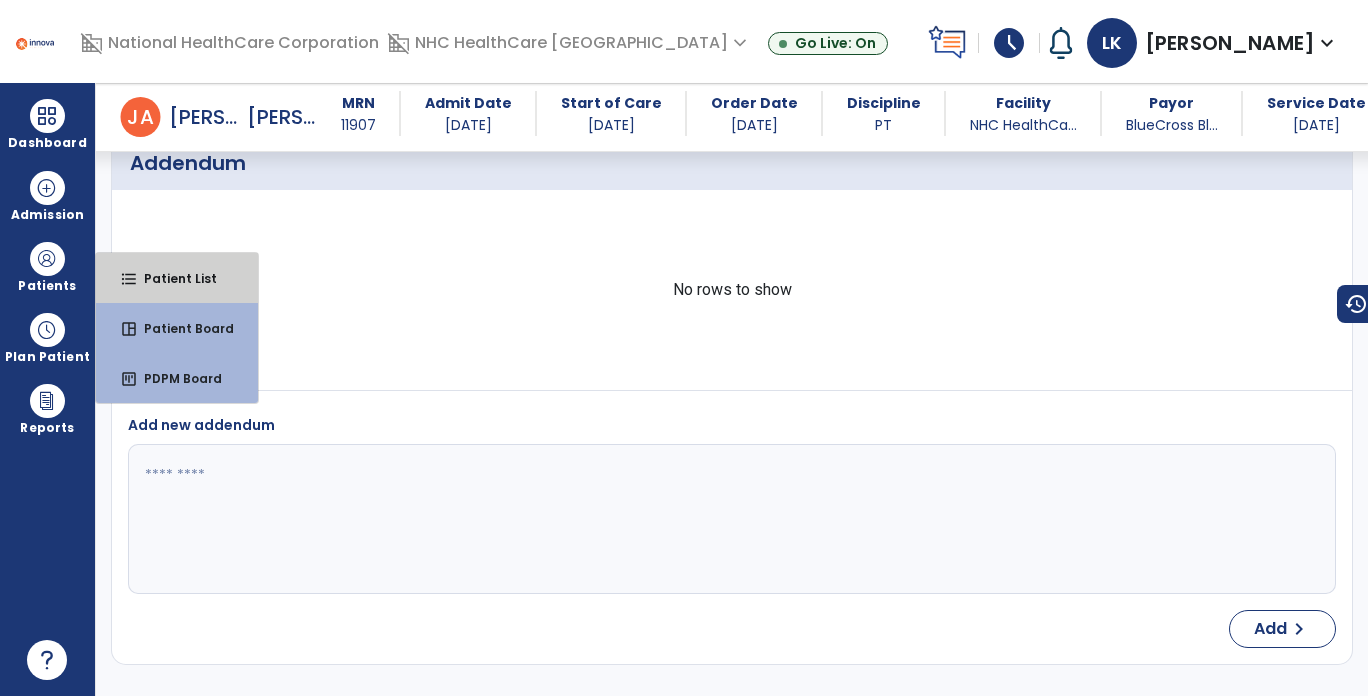 click on "Patient List" at bounding box center (172, 278) 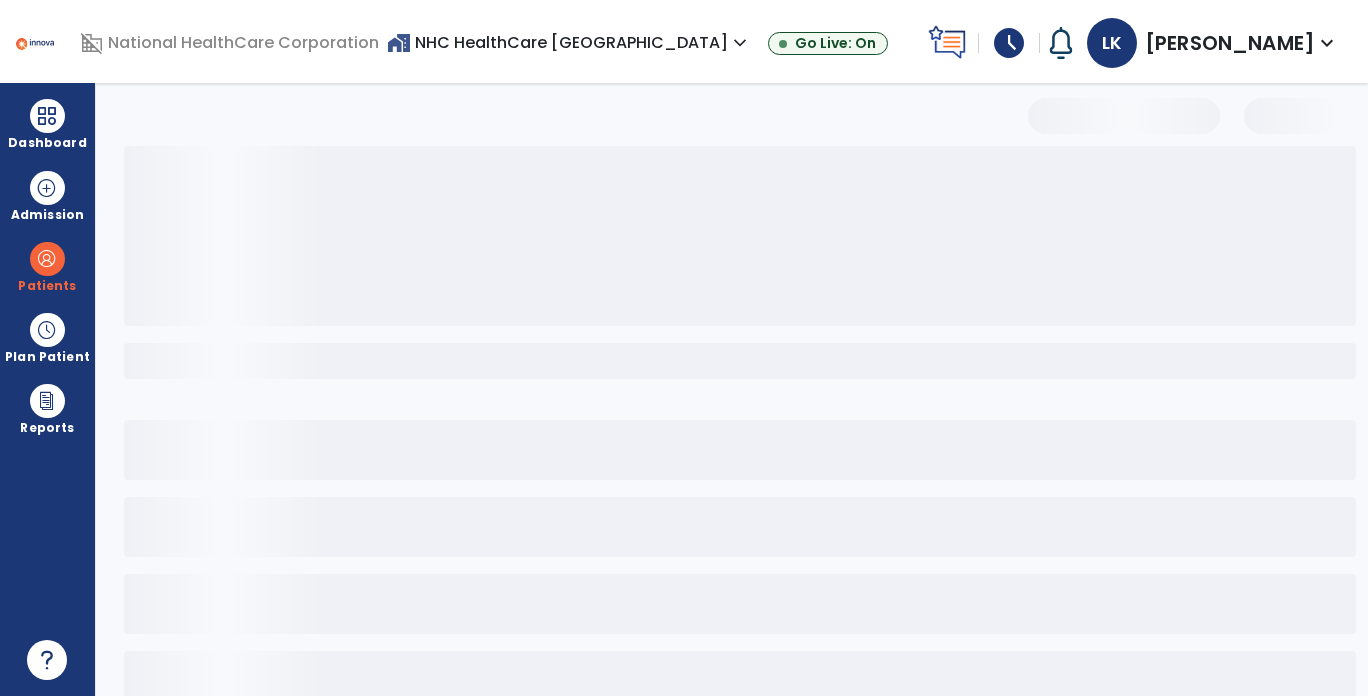 scroll, scrollTop: 0, scrollLeft: 0, axis: both 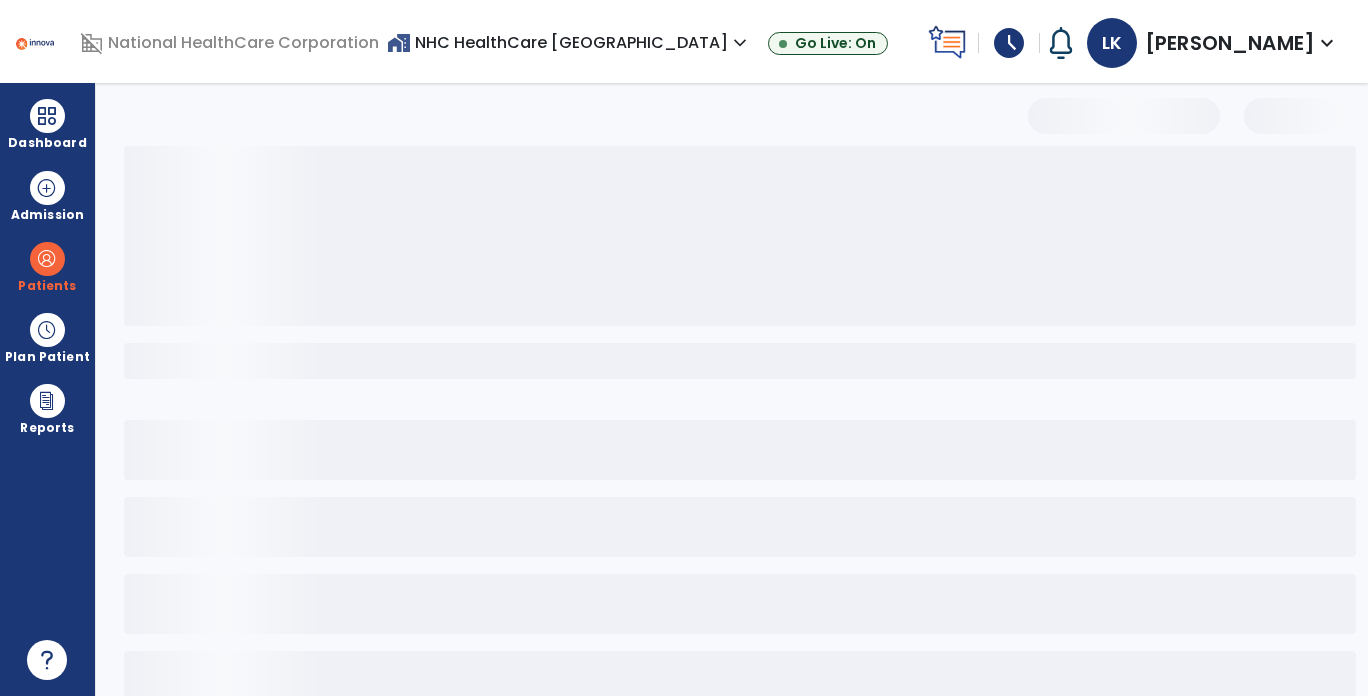 select on "***" 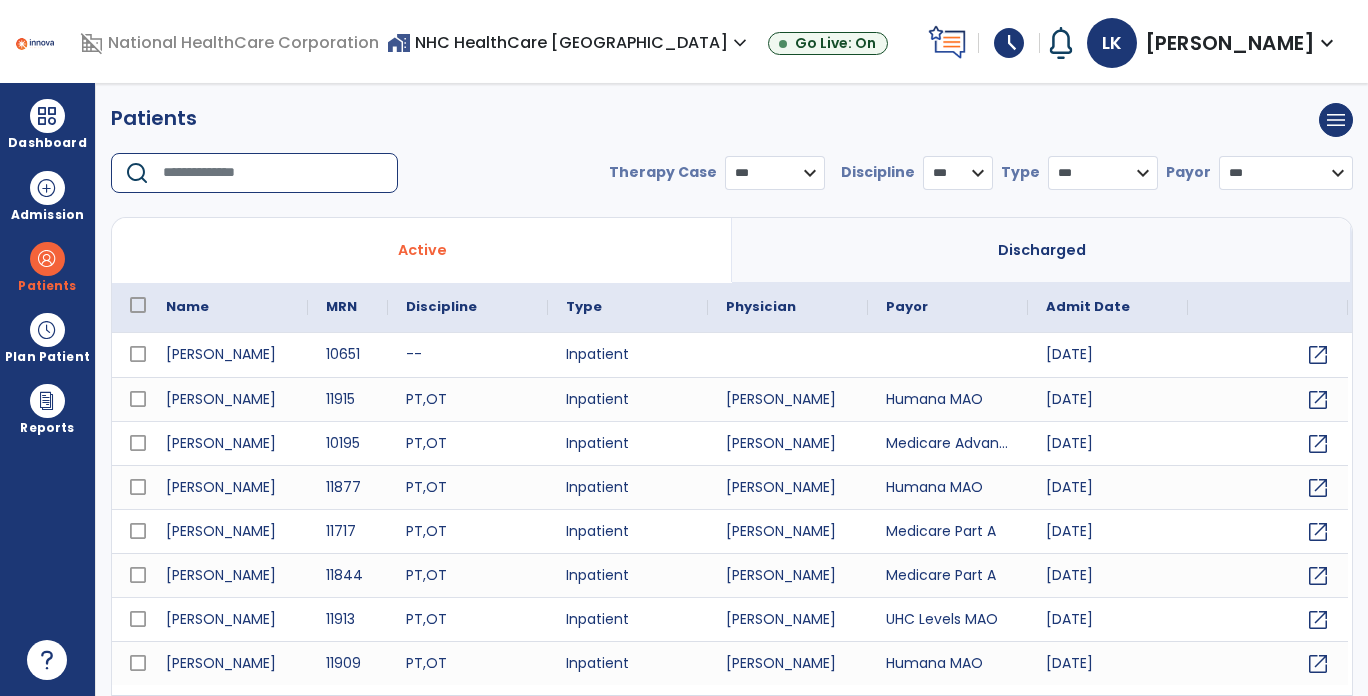 click at bounding box center (273, 173) 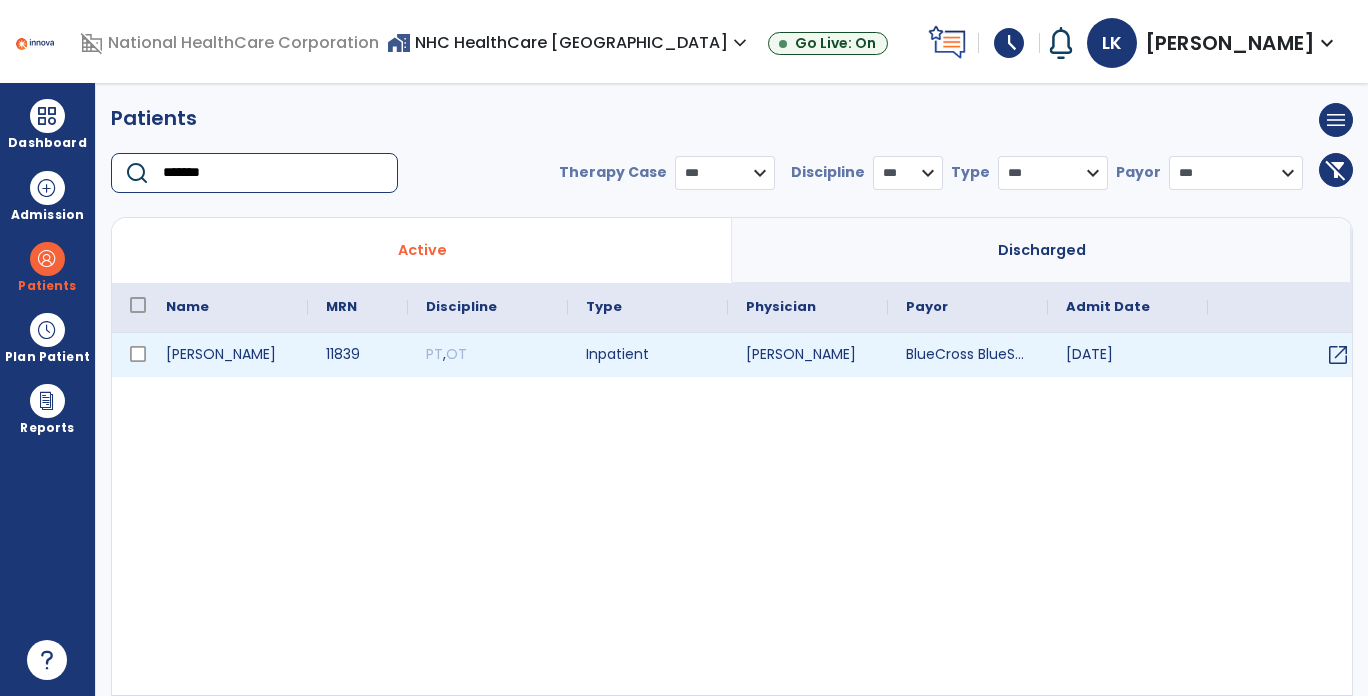 type on "*******" 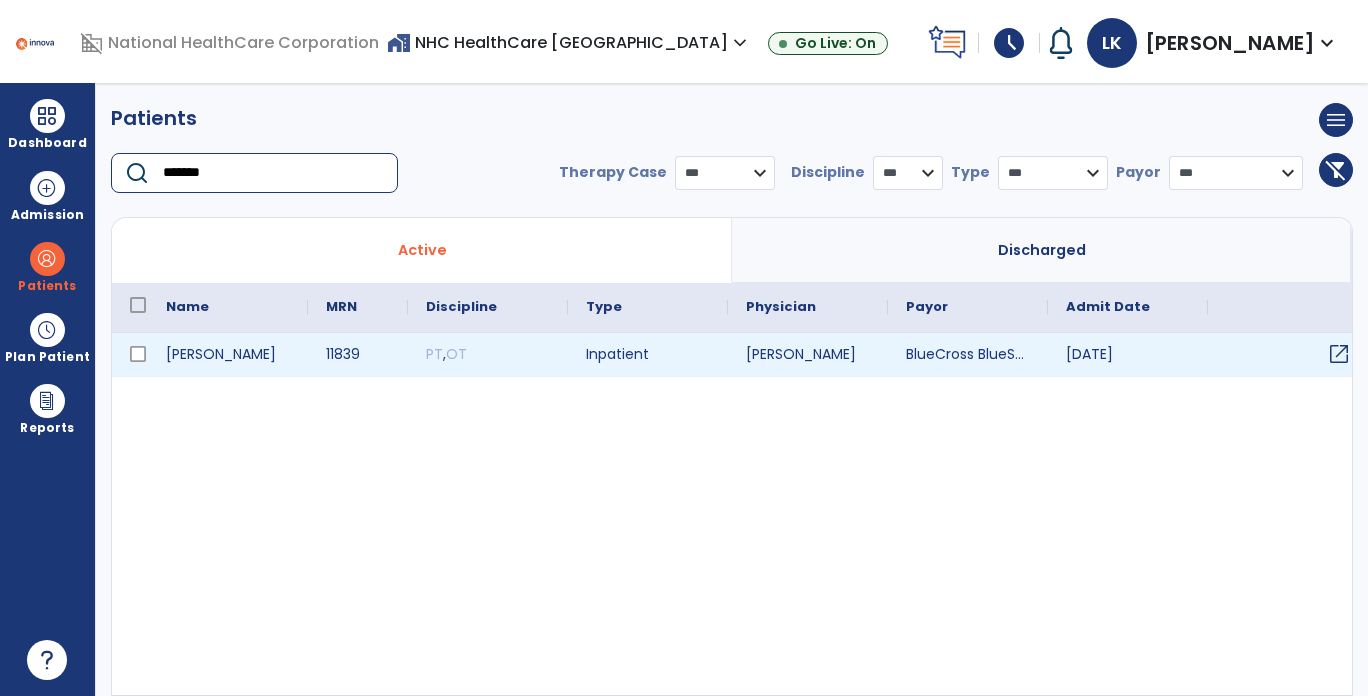 click on "open_in_new" at bounding box center (1339, 354) 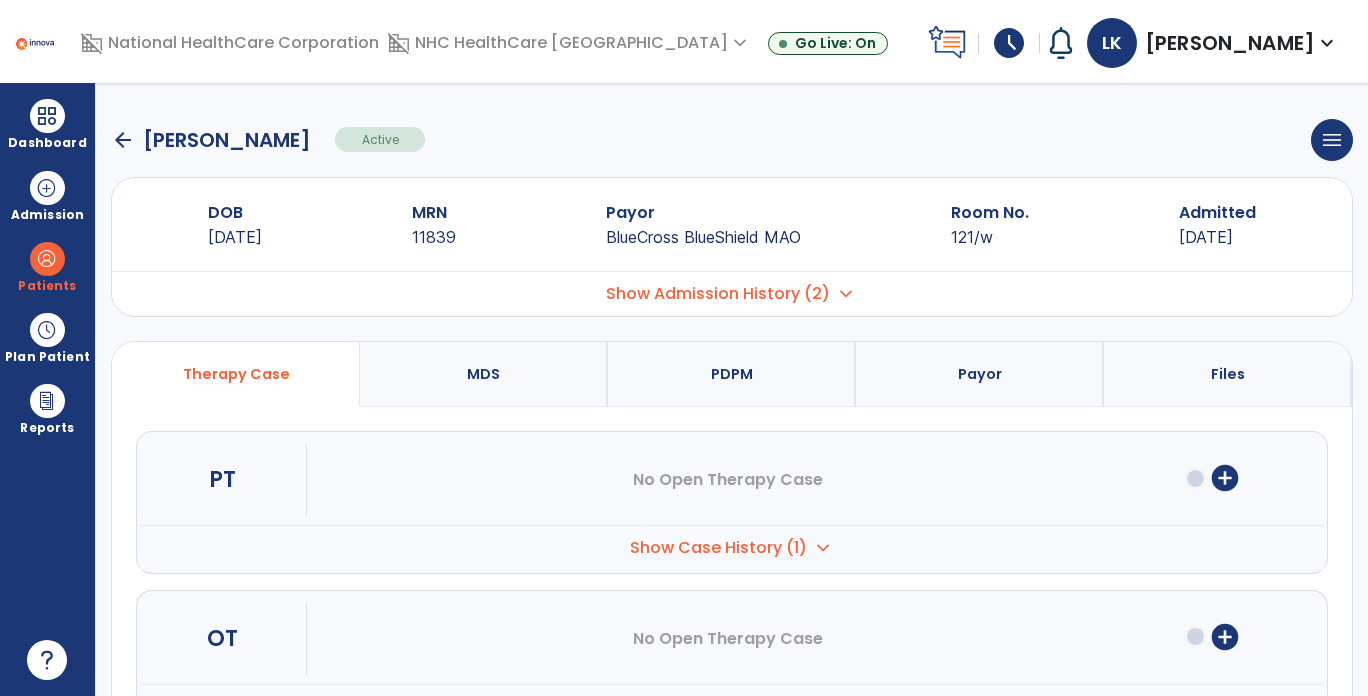 click 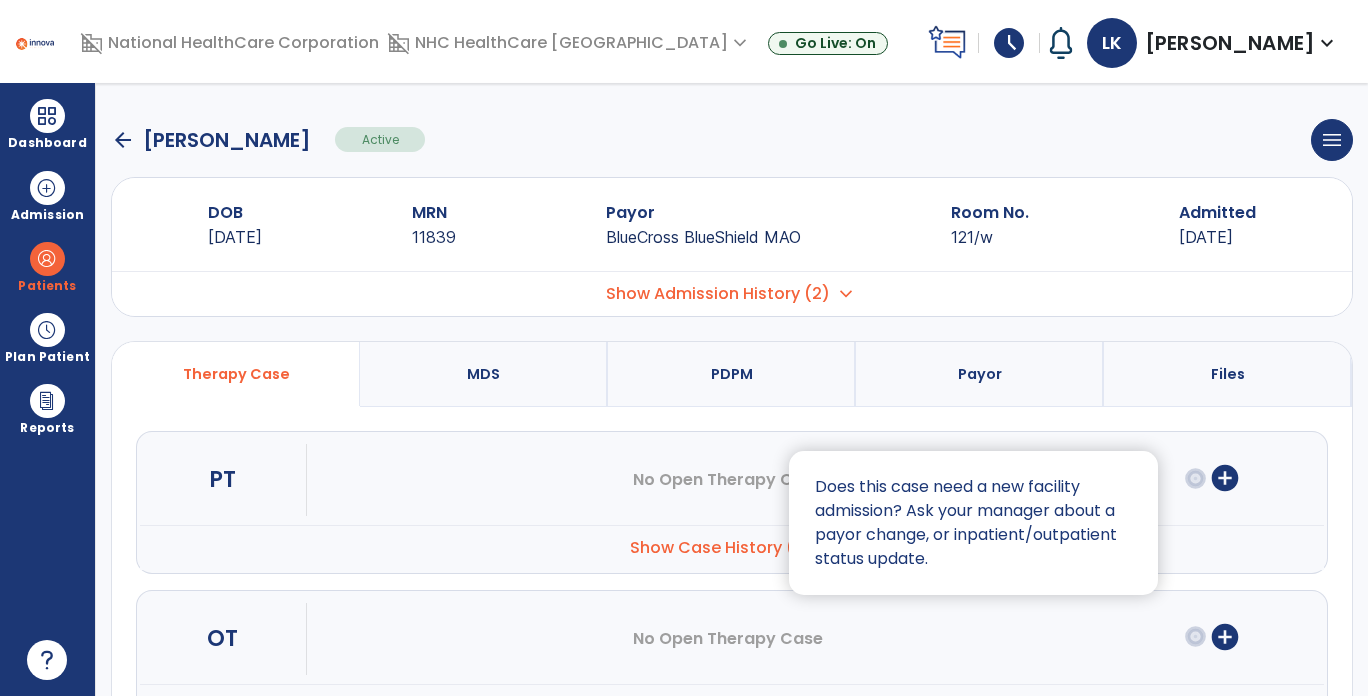 click at bounding box center [684, 348] 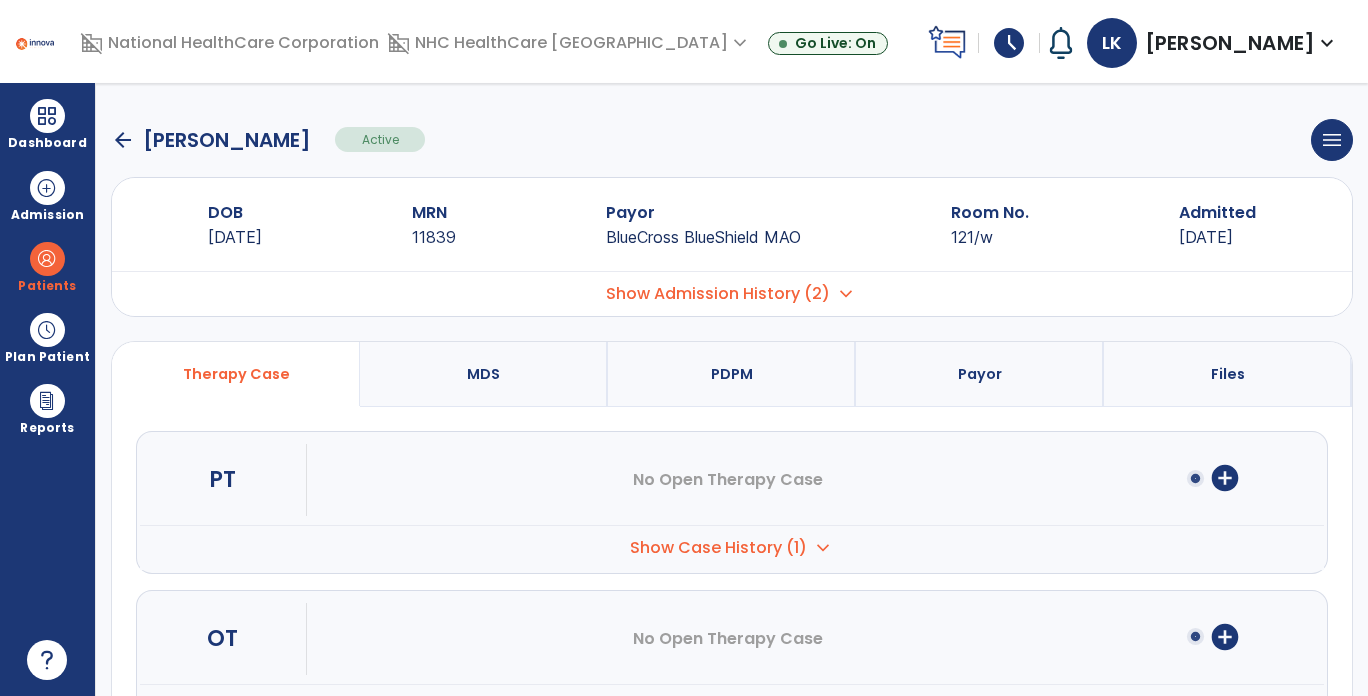 click on "Show Case History (1)" at bounding box center (718, 548) 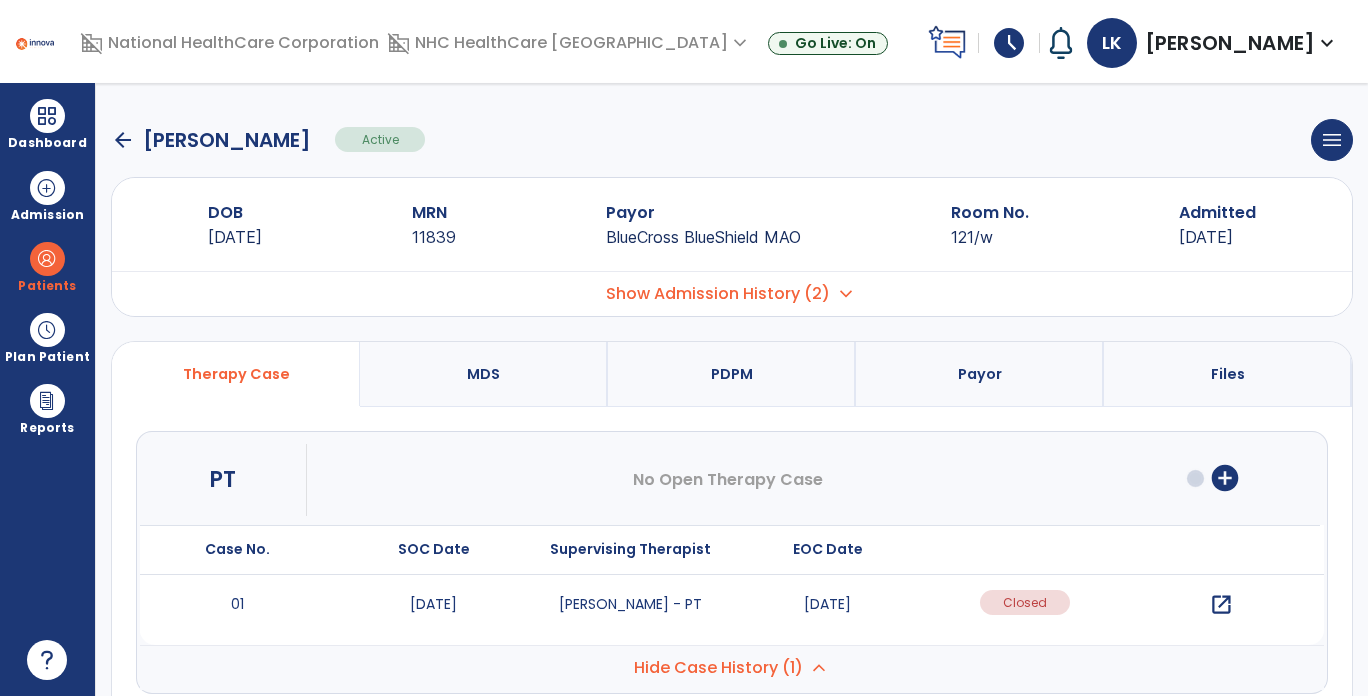 click on "open_in_new" at bounding box center (1221, 605) 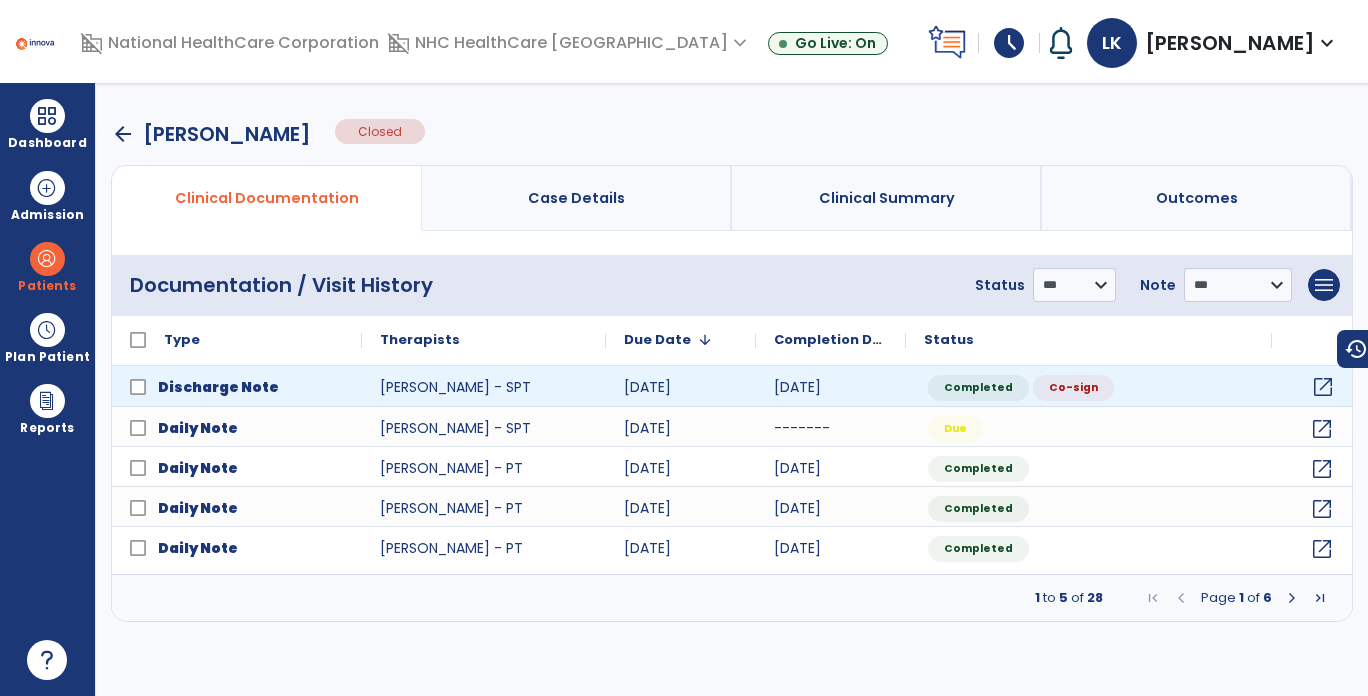 click on "open_in_new" 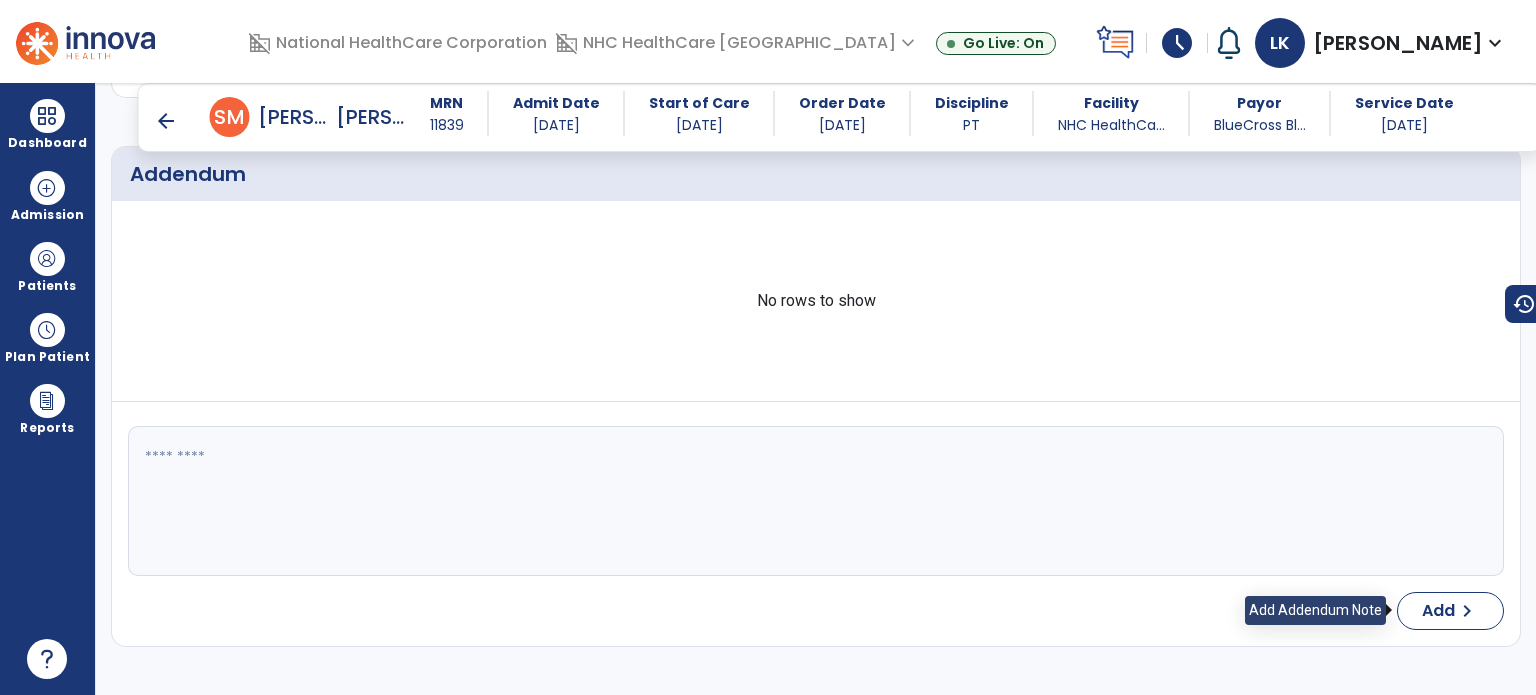 scroll, scrollTop: 6028, scrollLeft: 0, axis: vertical 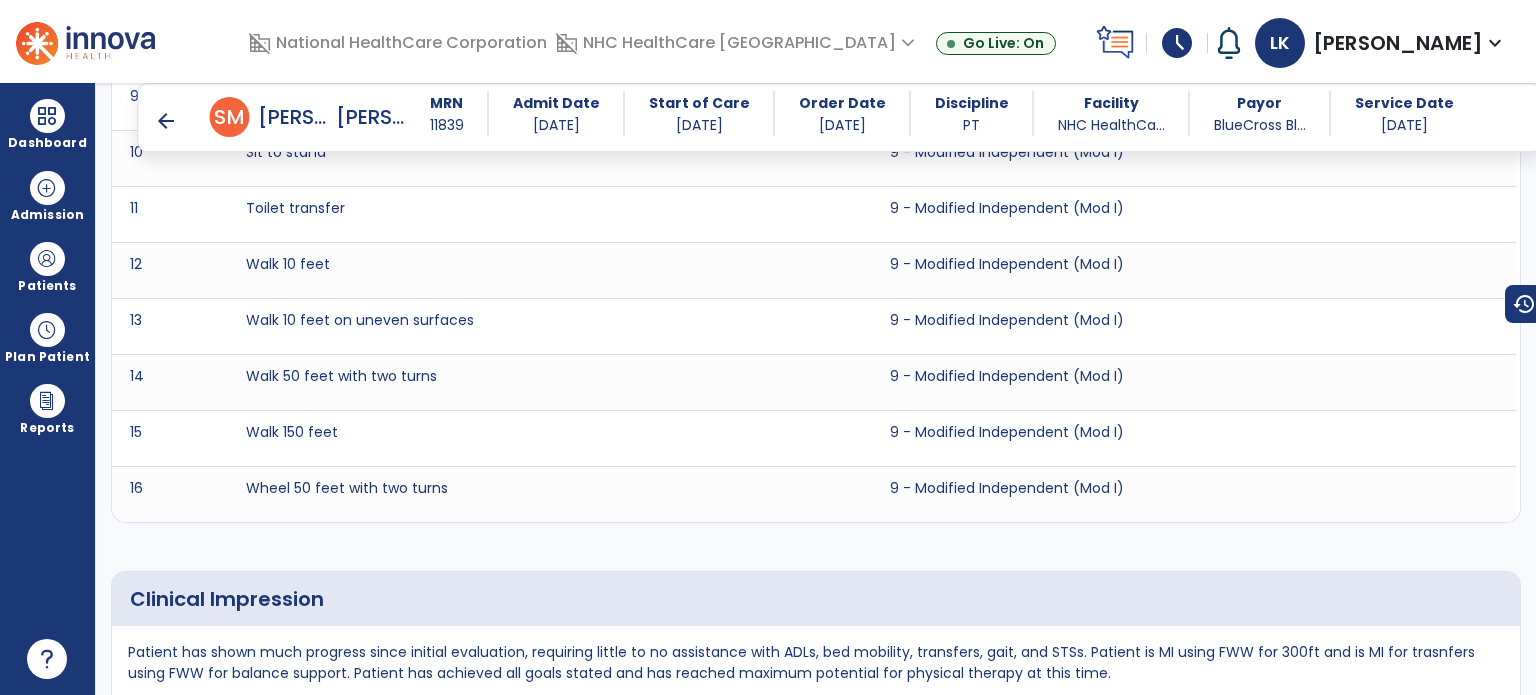 click on "arrow_back" at bounding box center (166, 121) 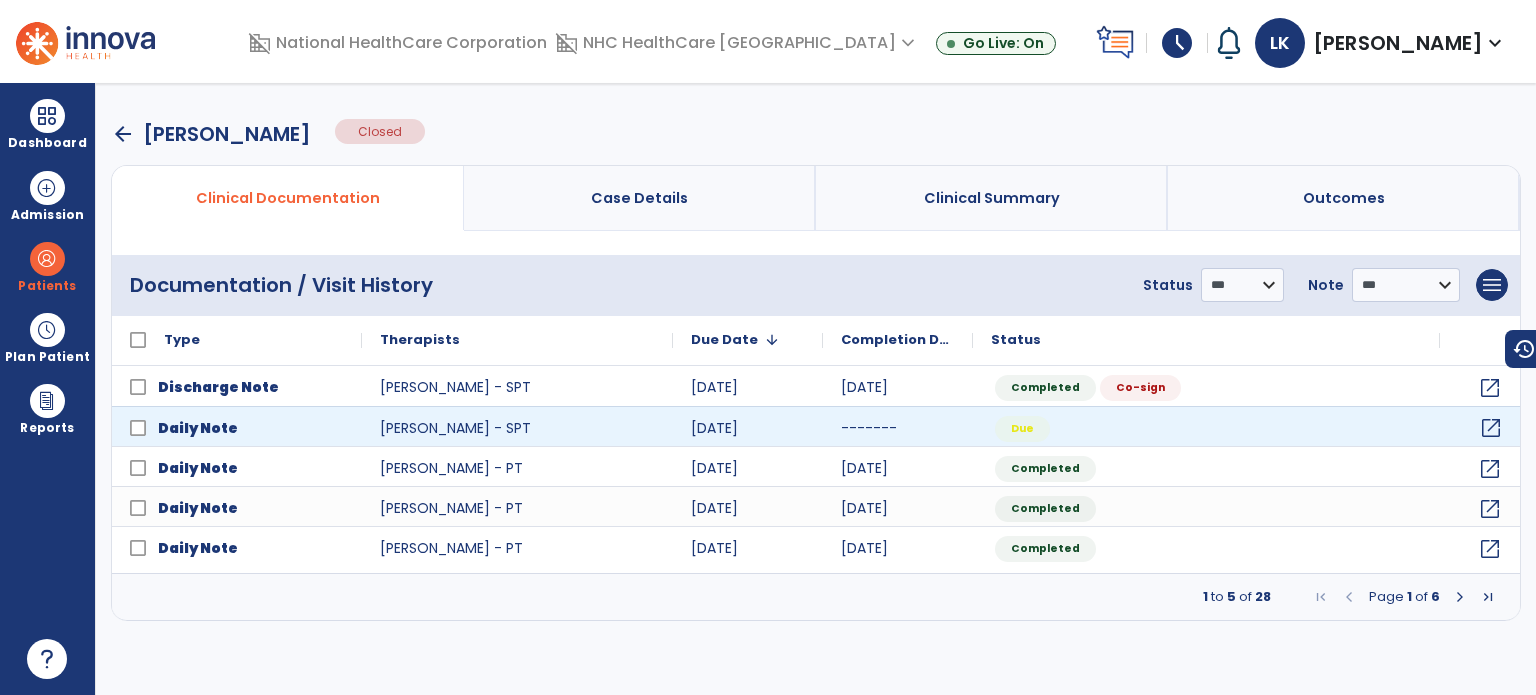 click on "open_in_new" 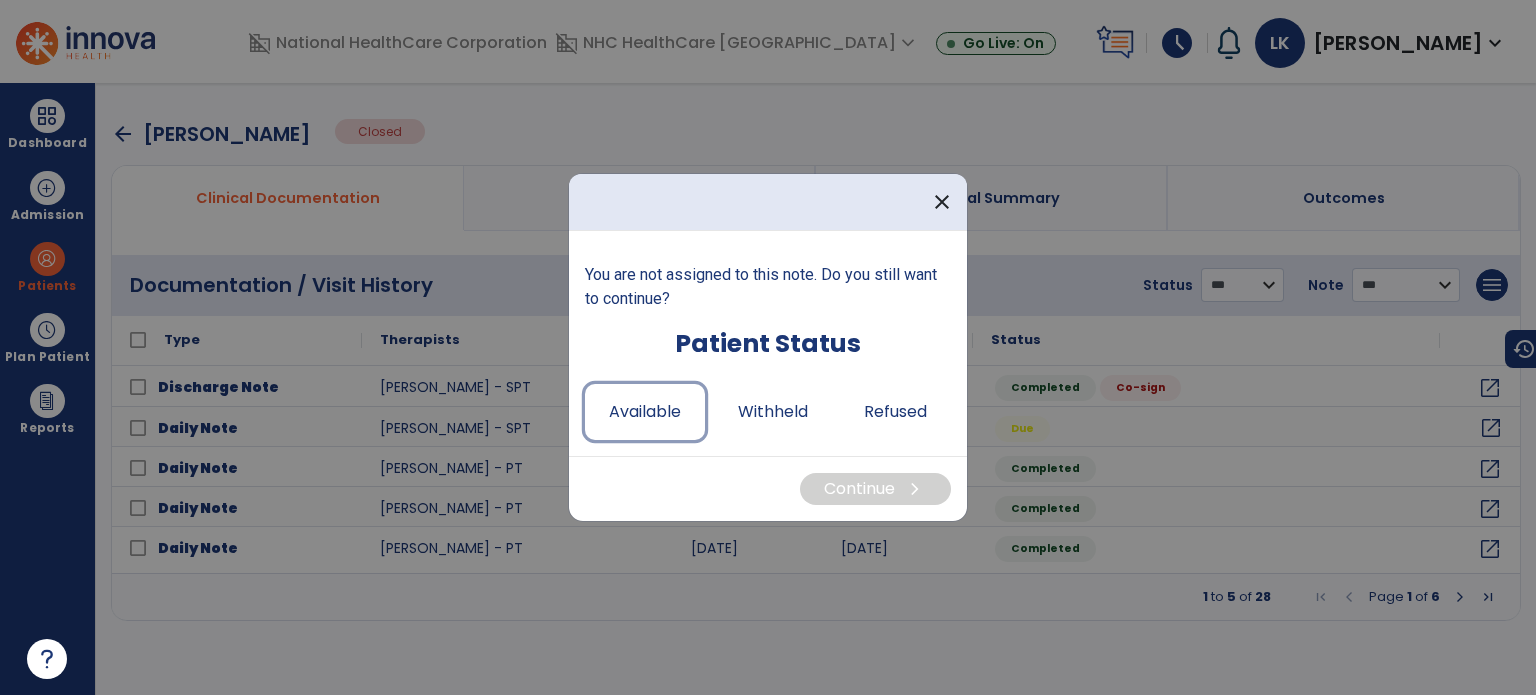 click on "Available" at bounding box center [645, 412] 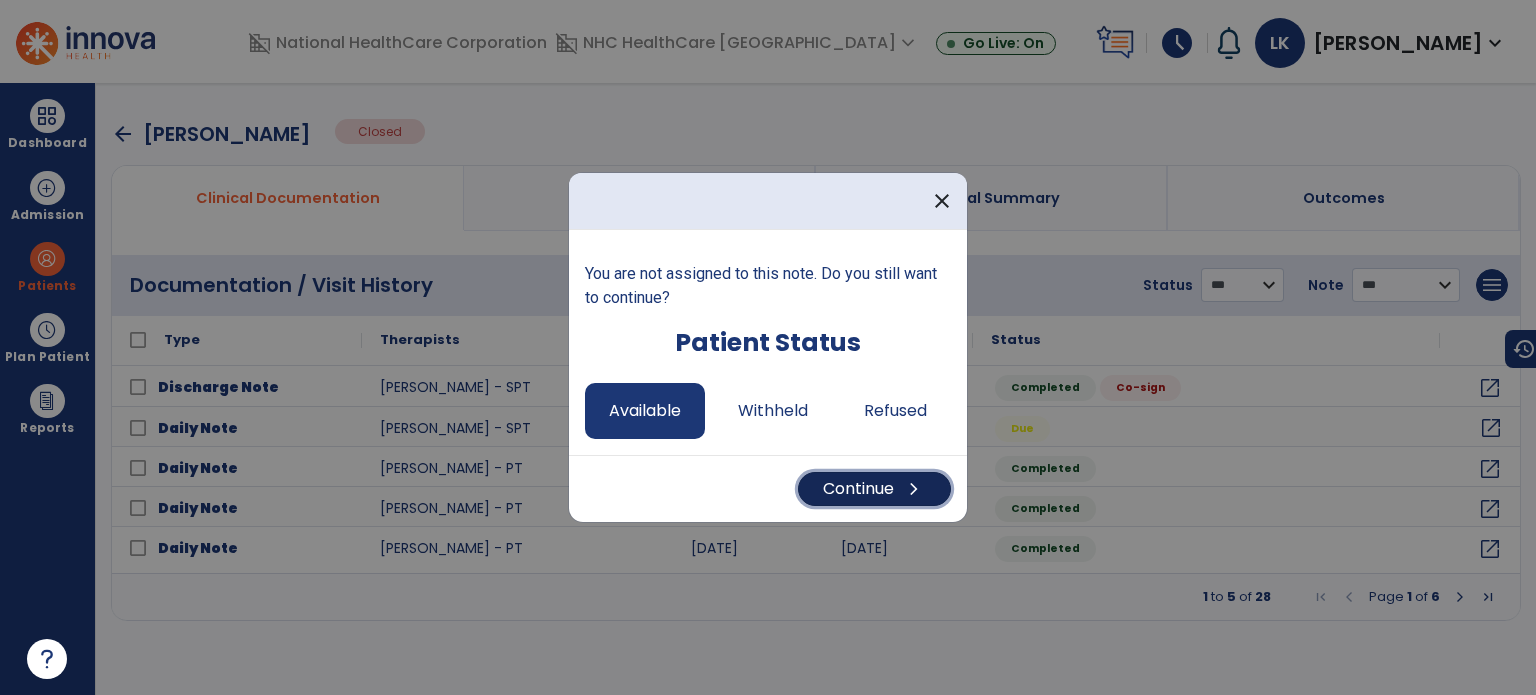 click on "Continue   chevron_right" at bounding box center [874, 489] 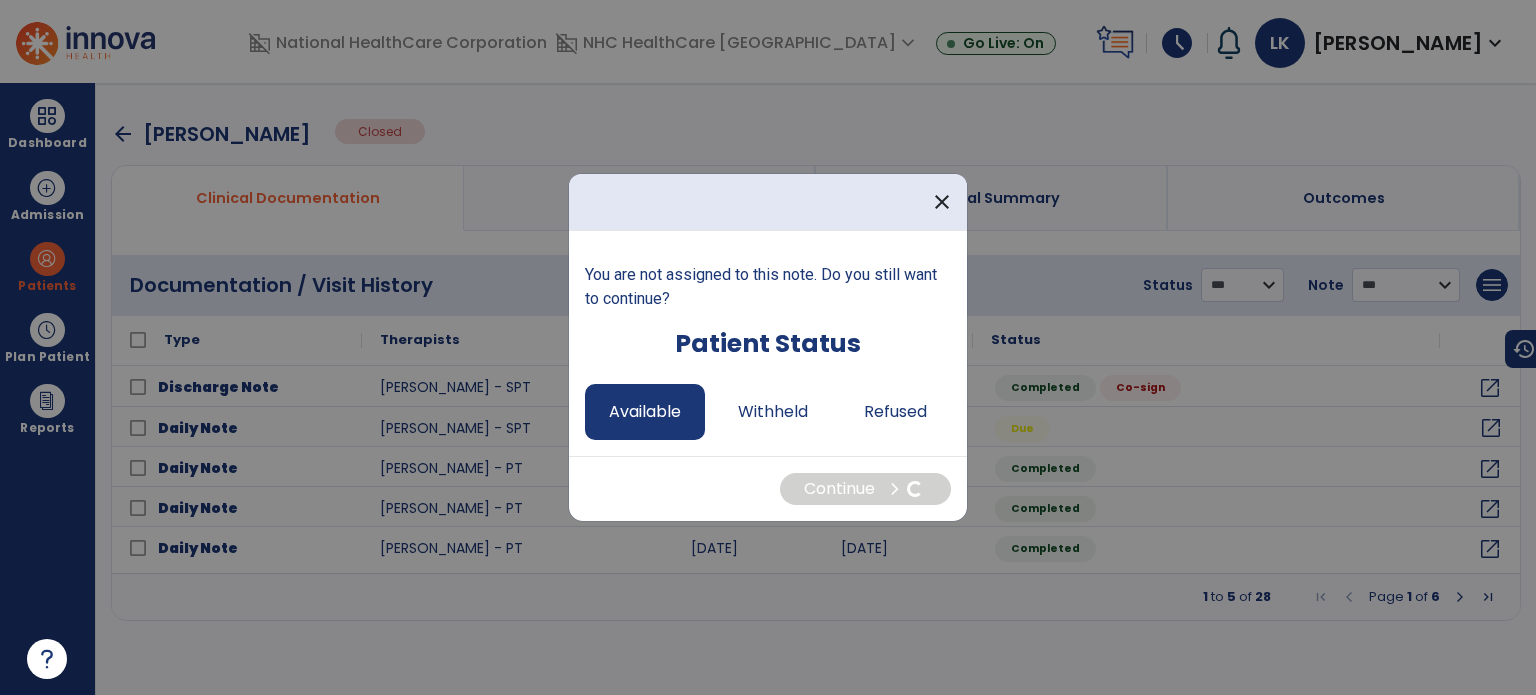 select on "*" 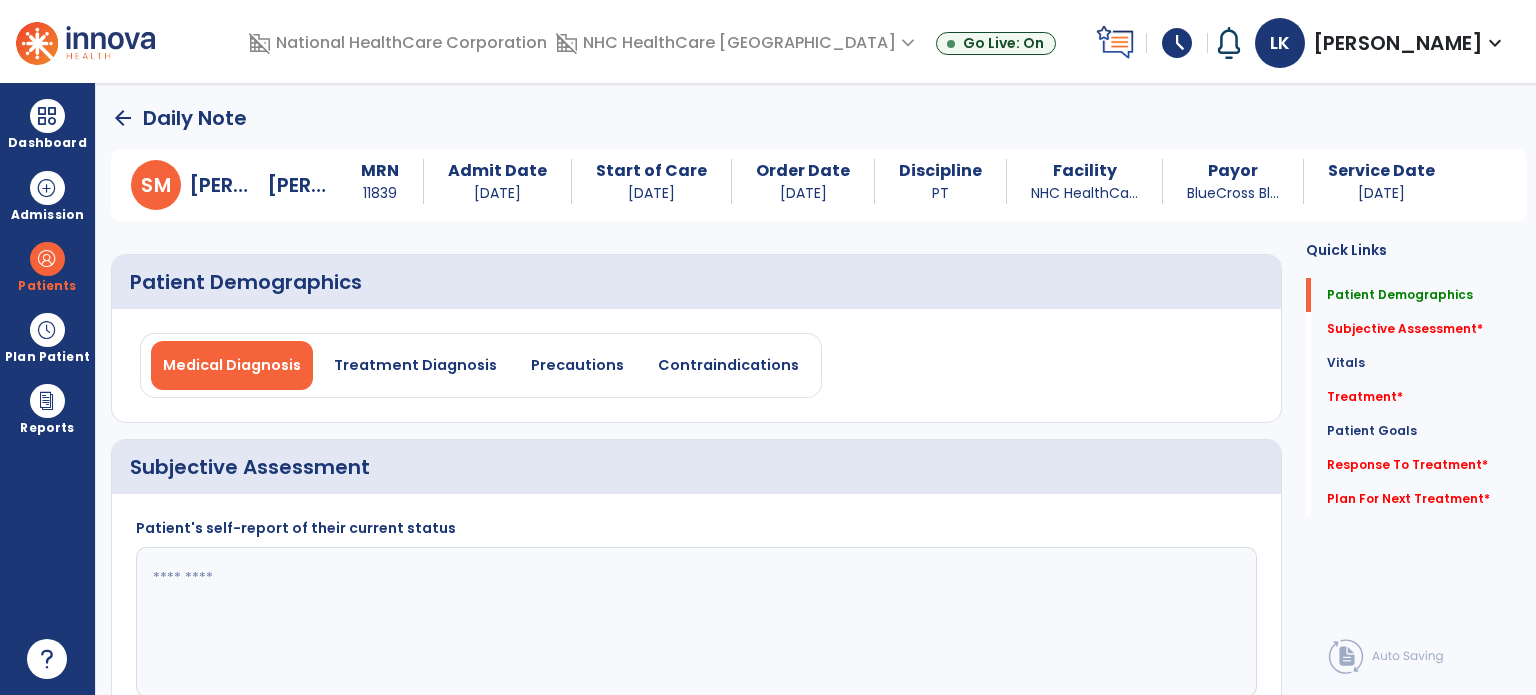paste on "**********" 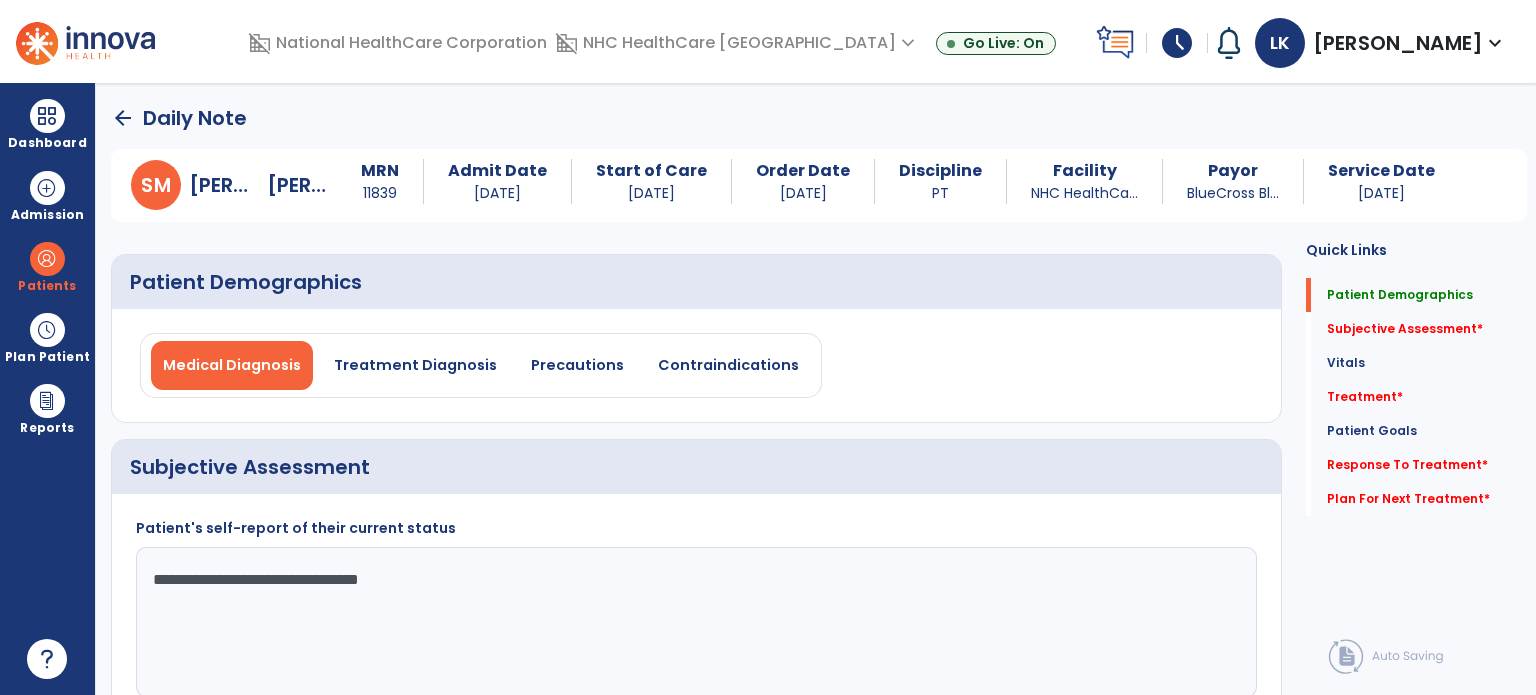 click on "**********" 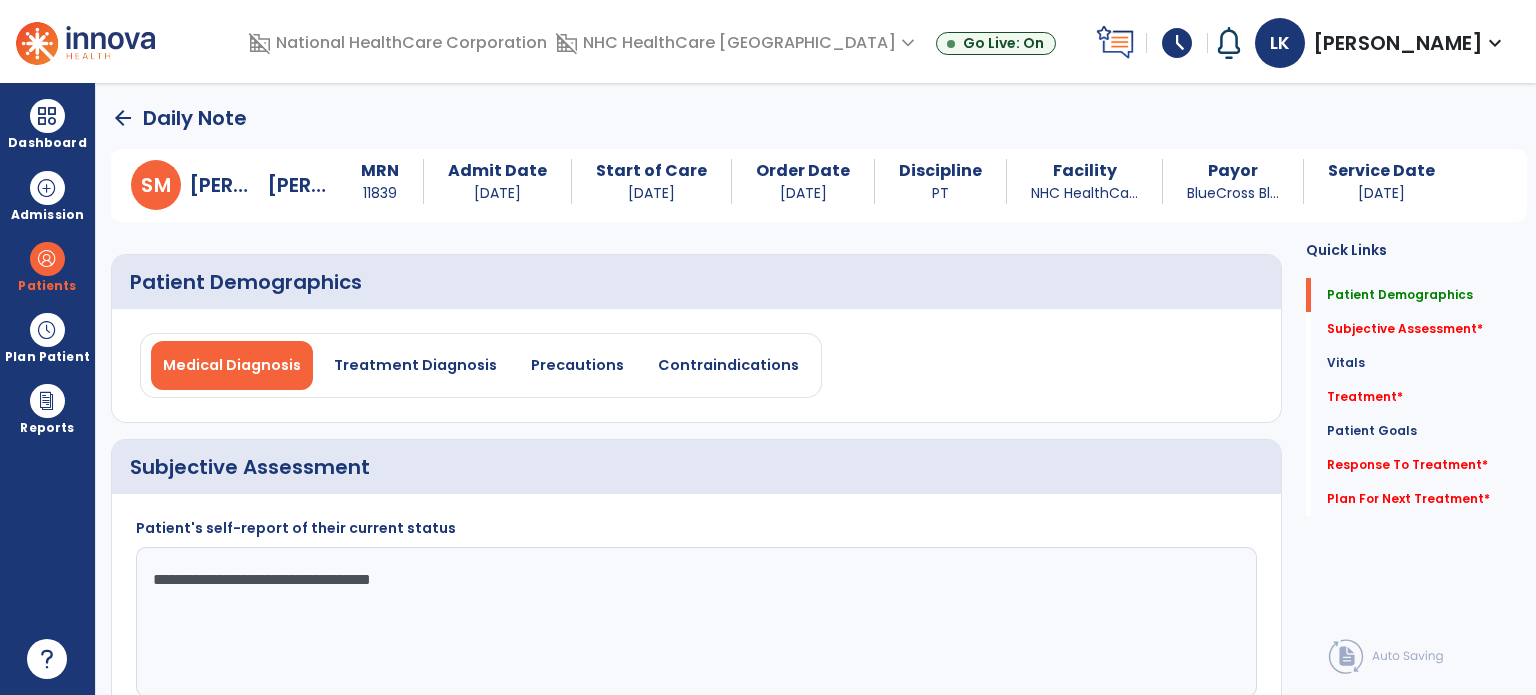 type on "**********" 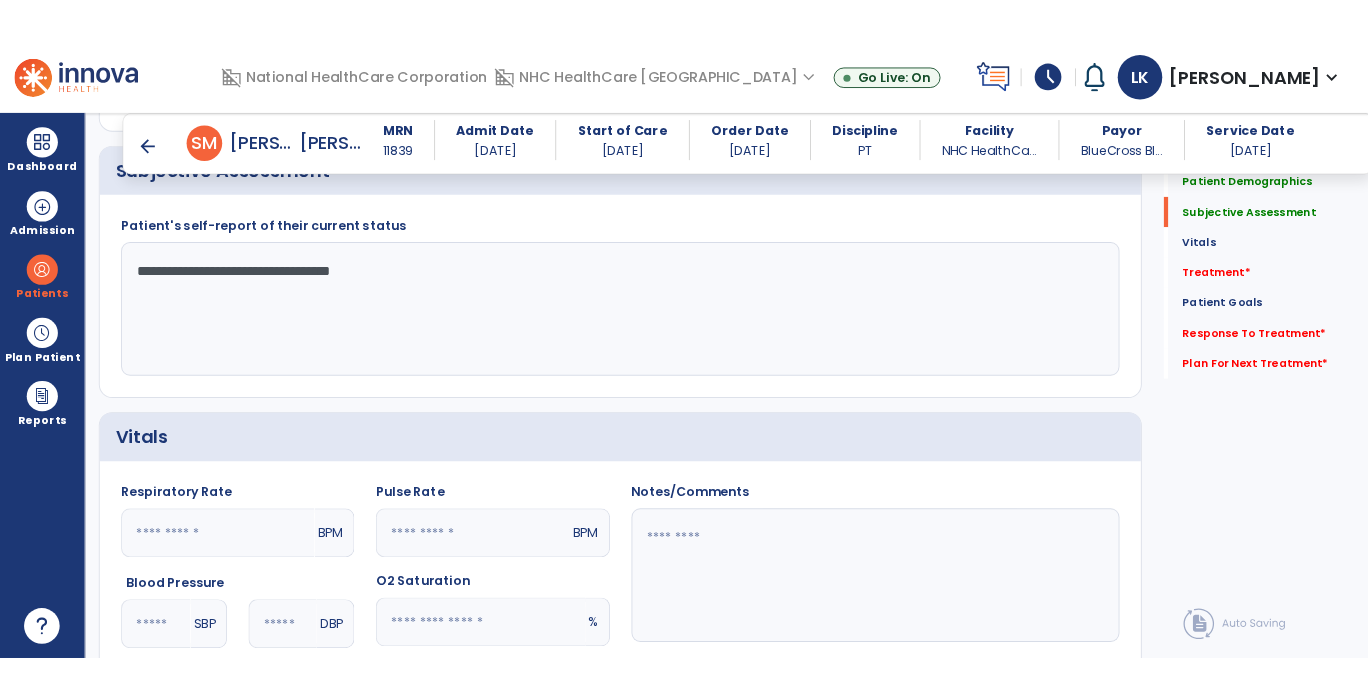 scroll, scrollTop: 600, scrollLeft: 0, axis: vertical 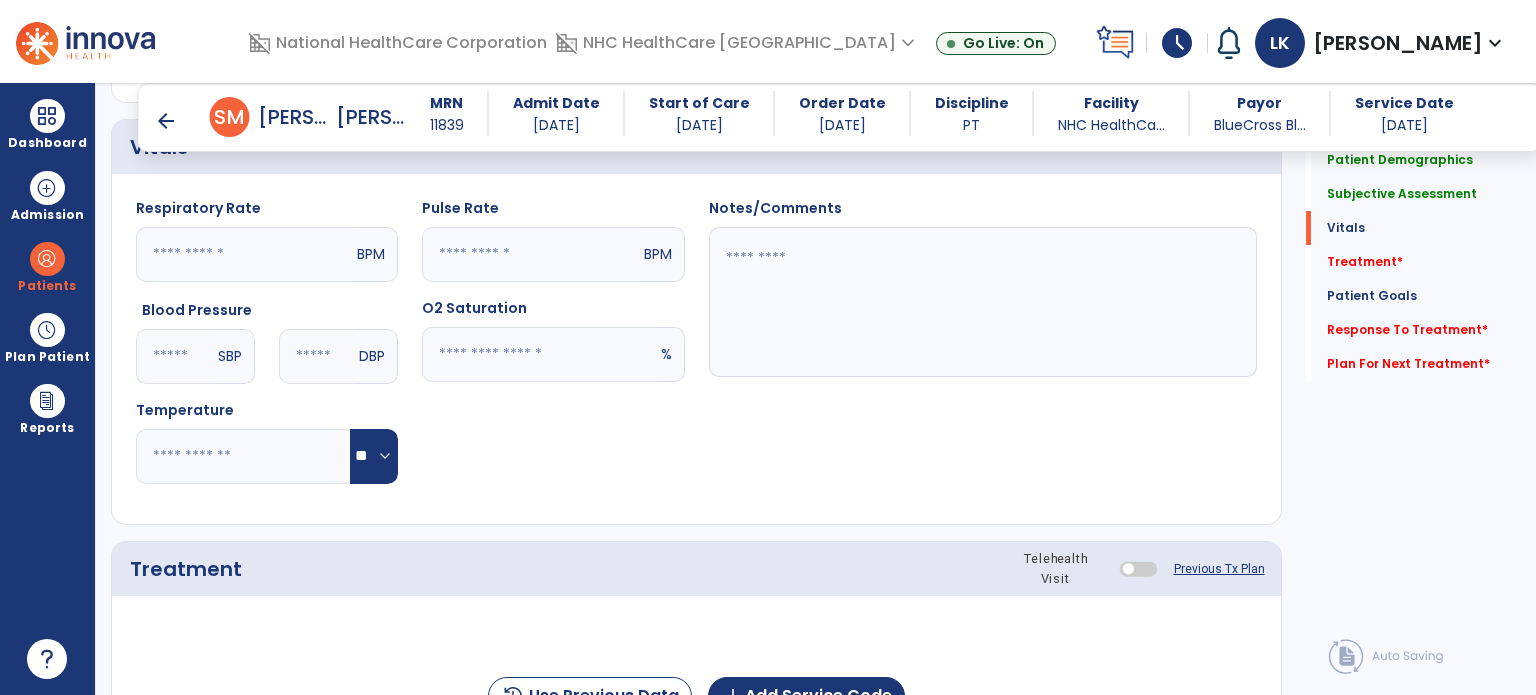 click on "Treatment Telehealth Visit  Previous Tx Plan" 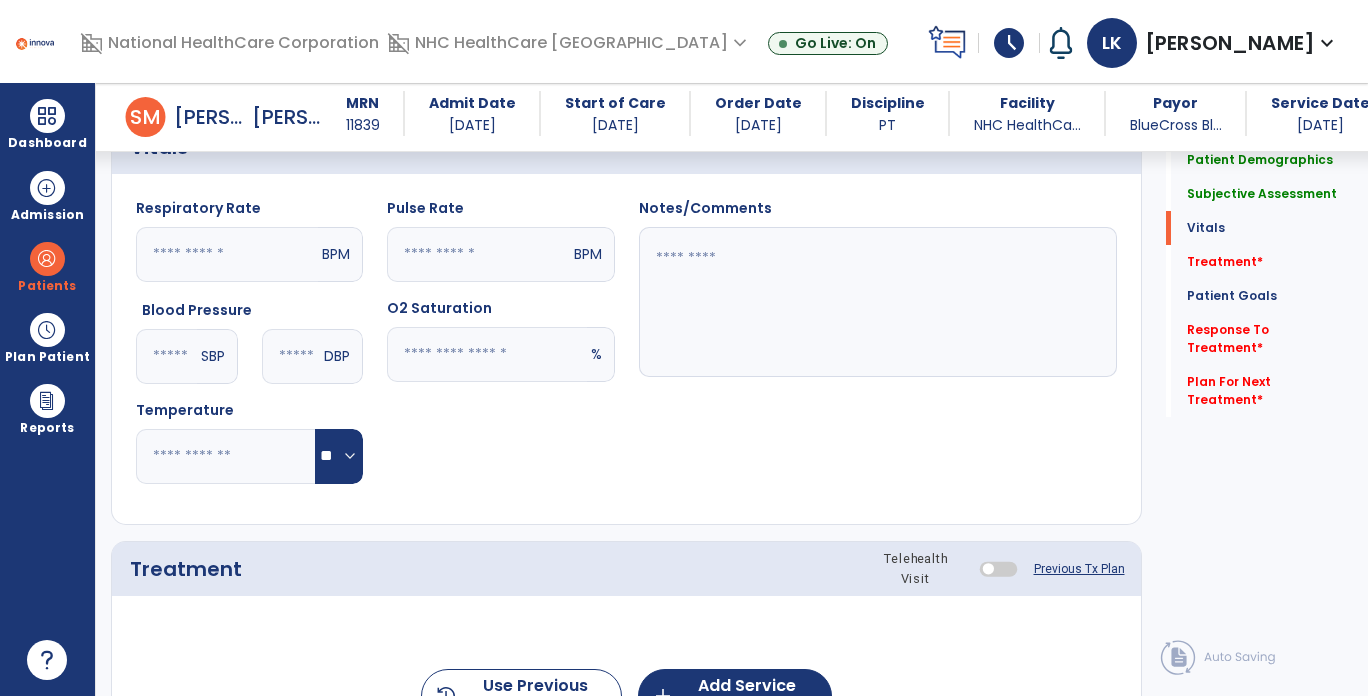 click on "Notes/Comments" 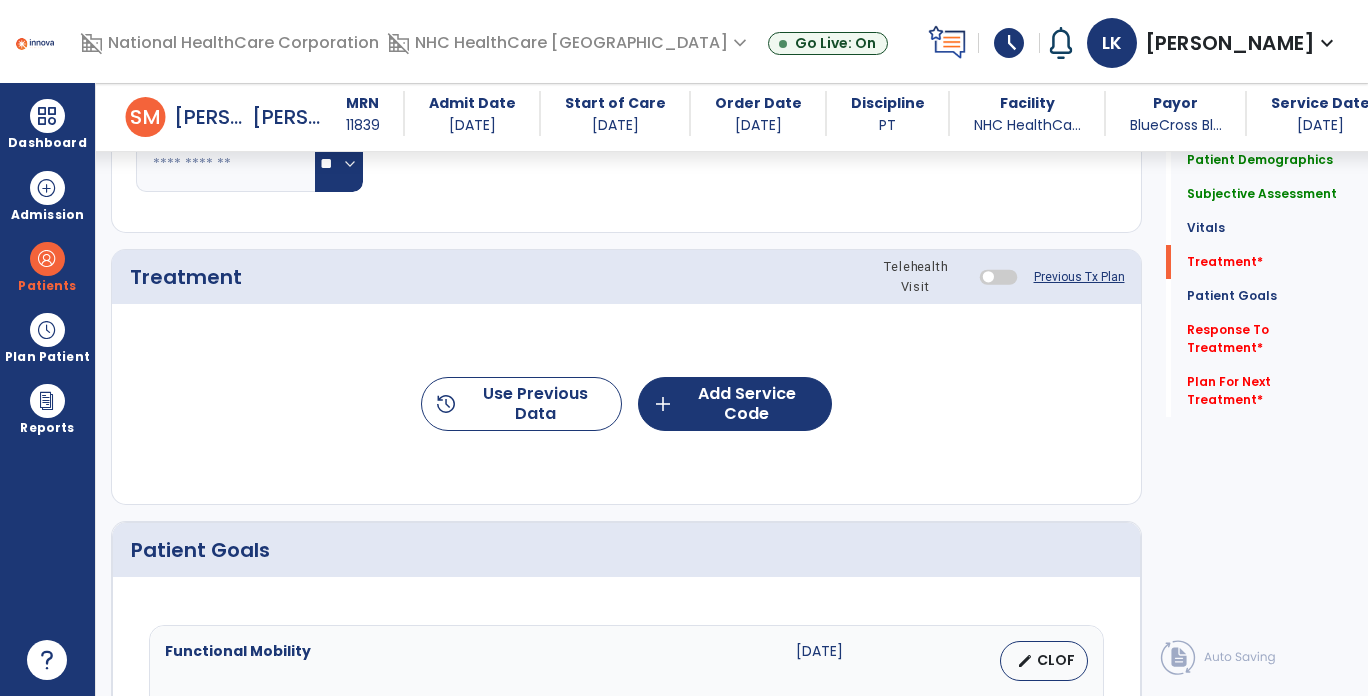 scroll, scrollTop: 900, scrollLeft: 0, axis: vertical 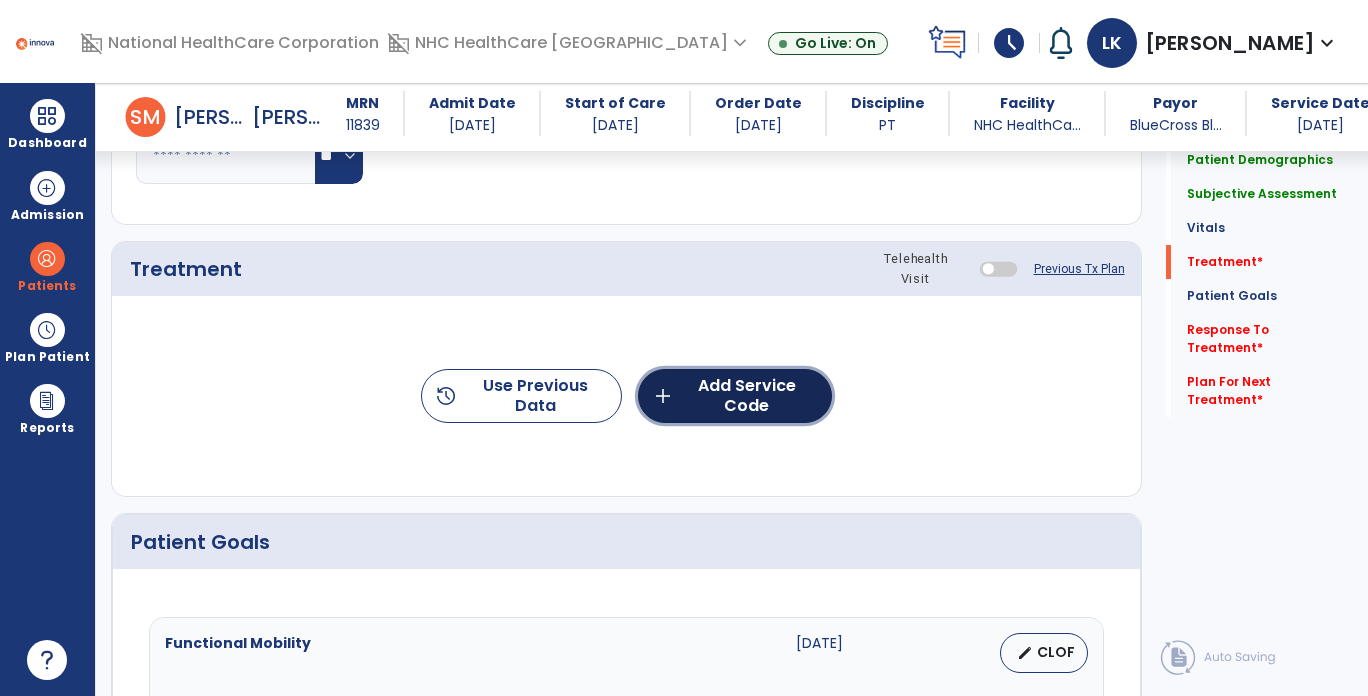 click on "add  Add Service Code" 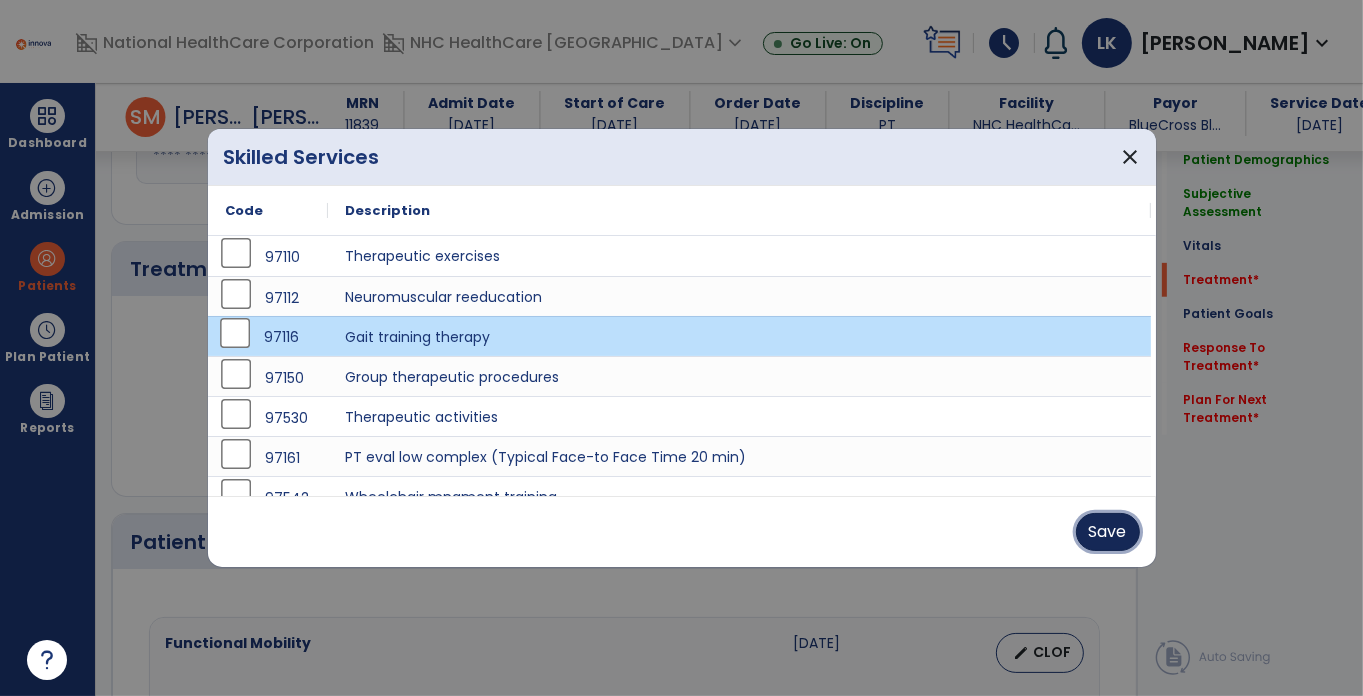 click on "Save" at bounding box center [1108, 532] 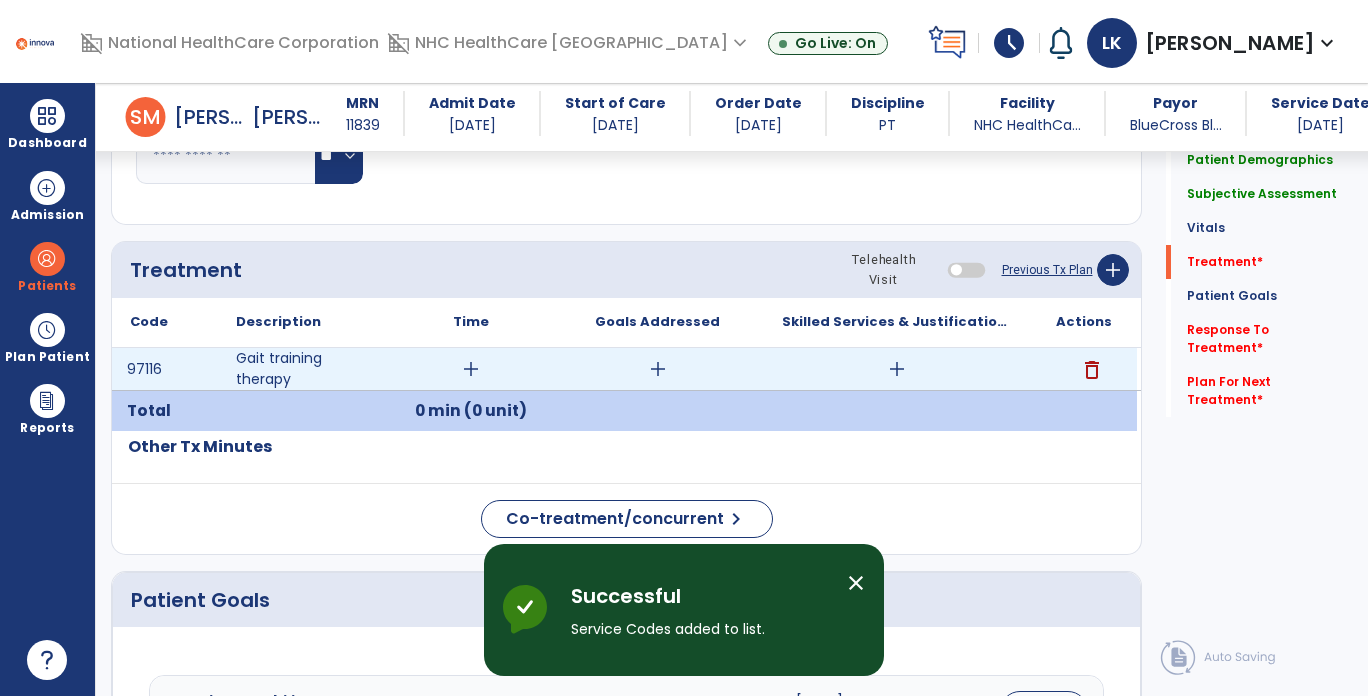 click on "add" at bounding box center [471, 369] 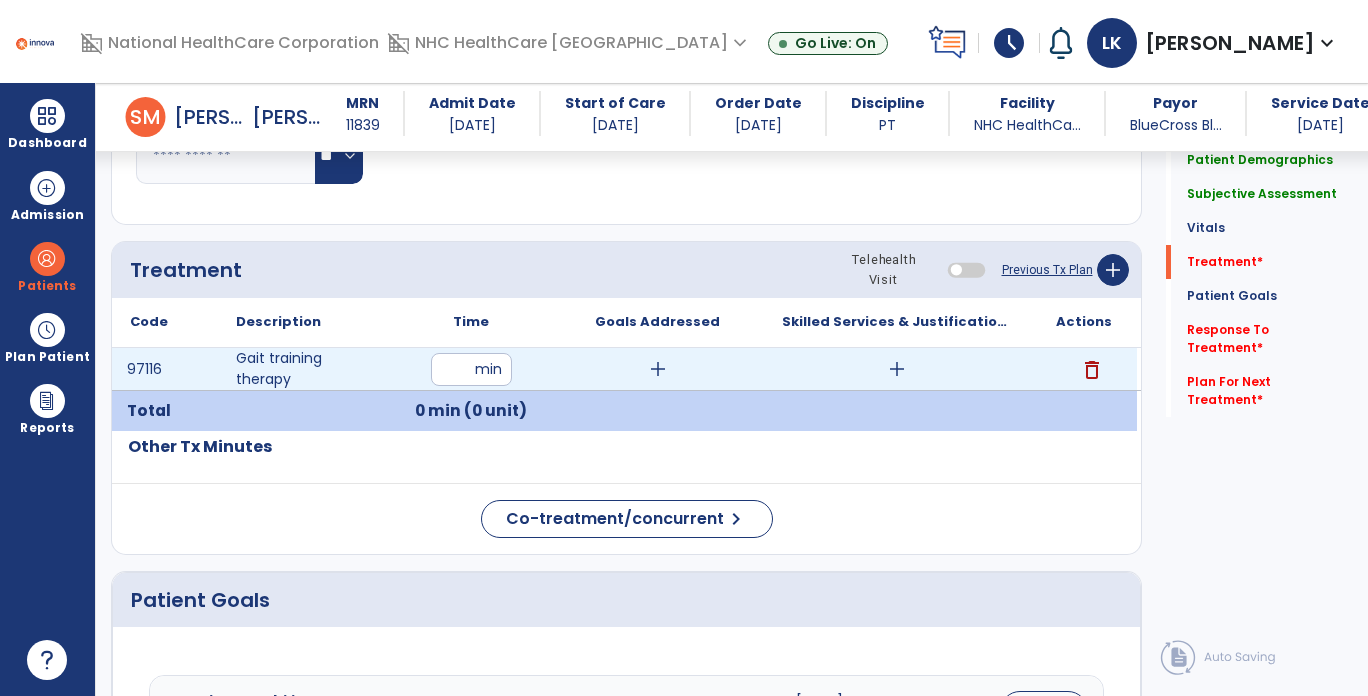 type on "**" 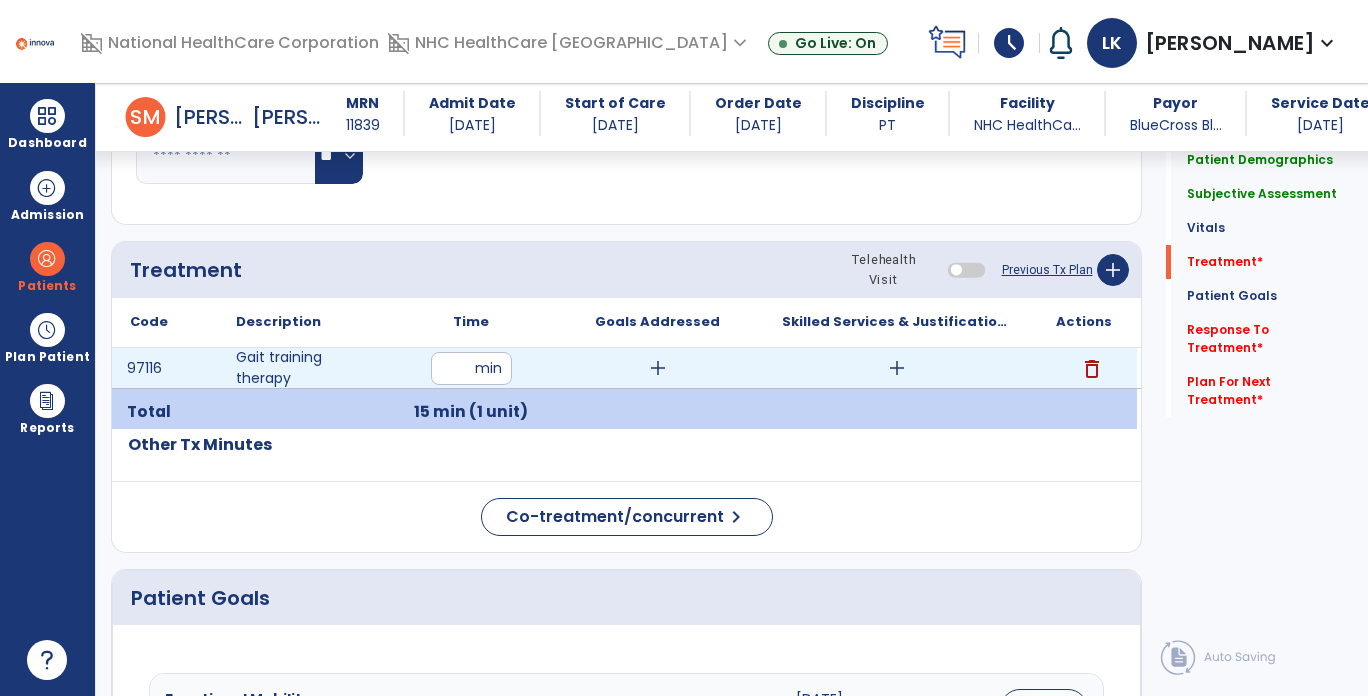 click on "add" at bounding box center [897, 368] 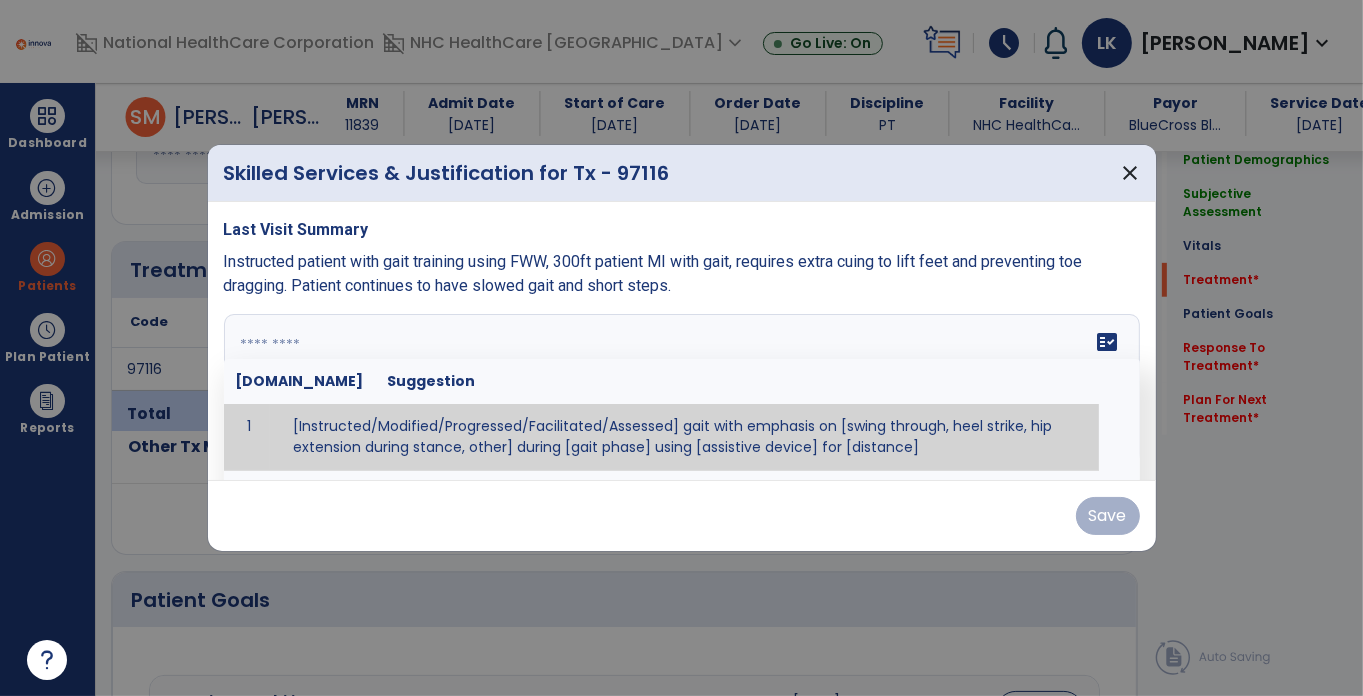 paste on "**********" 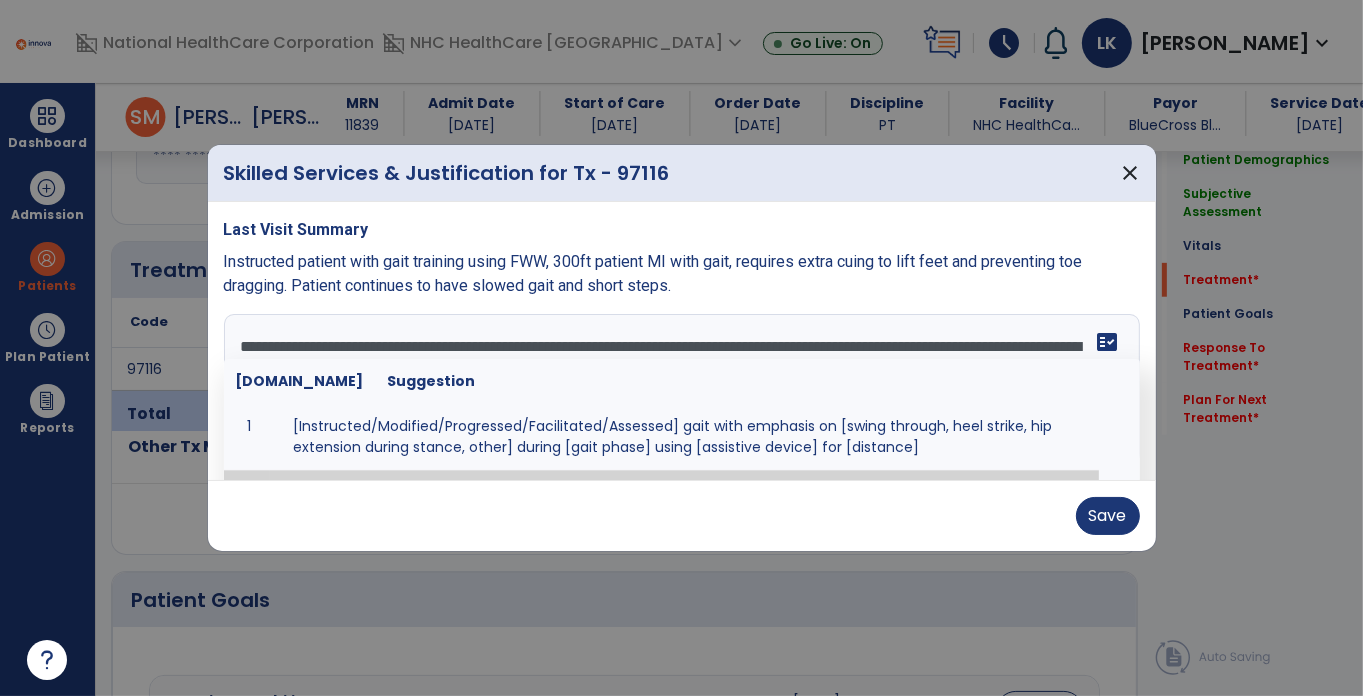 type on "**********" 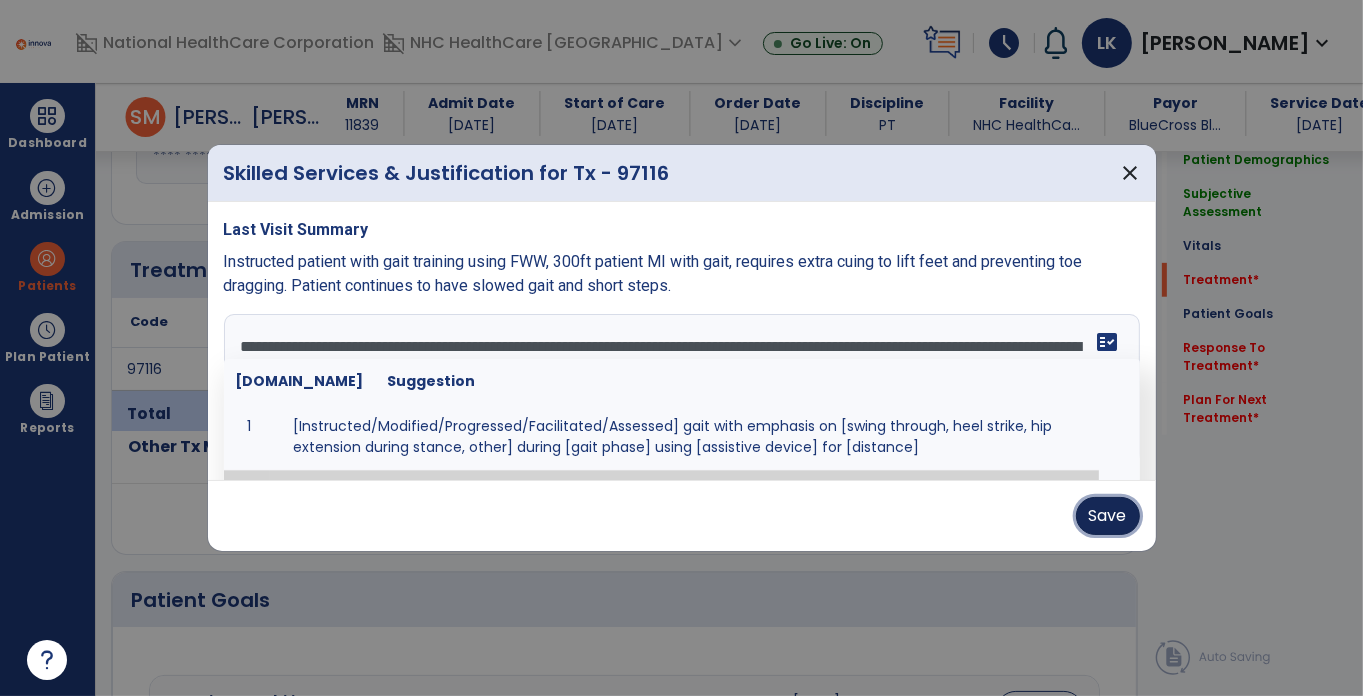 click on "Save" at bounding box center [1108, 516] 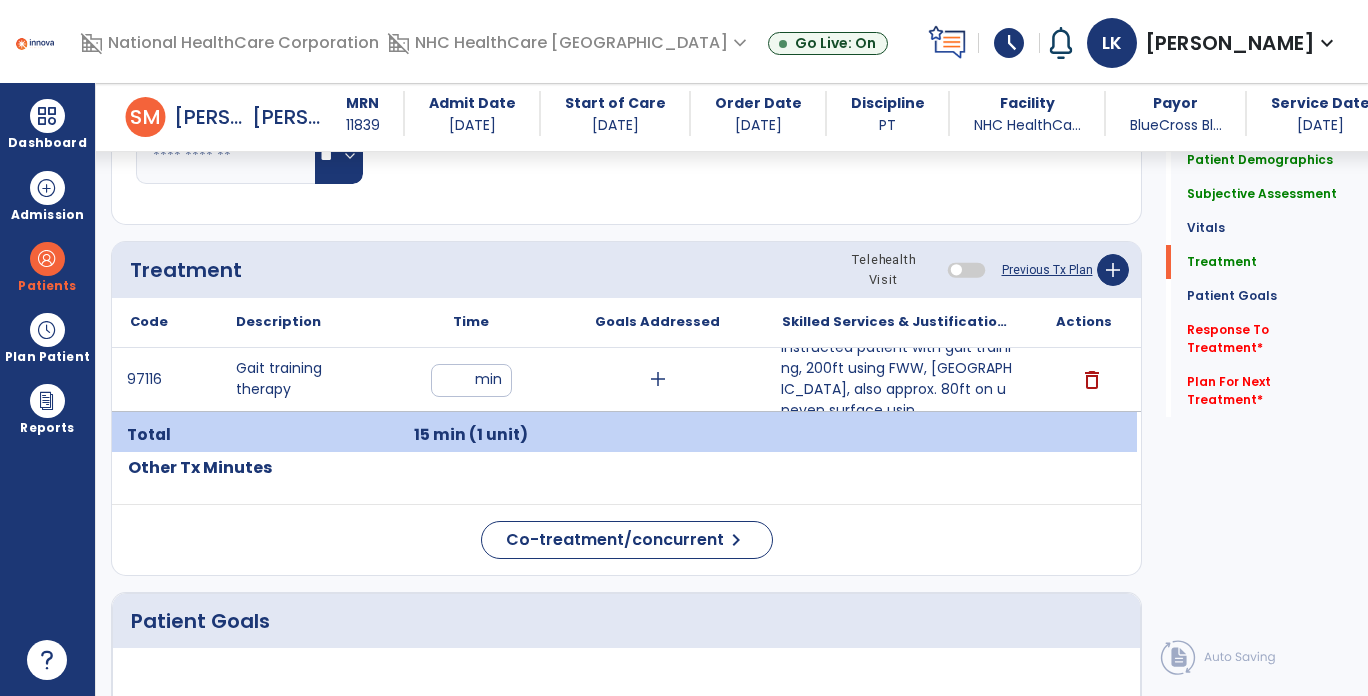click on "Other Tx Minutes" 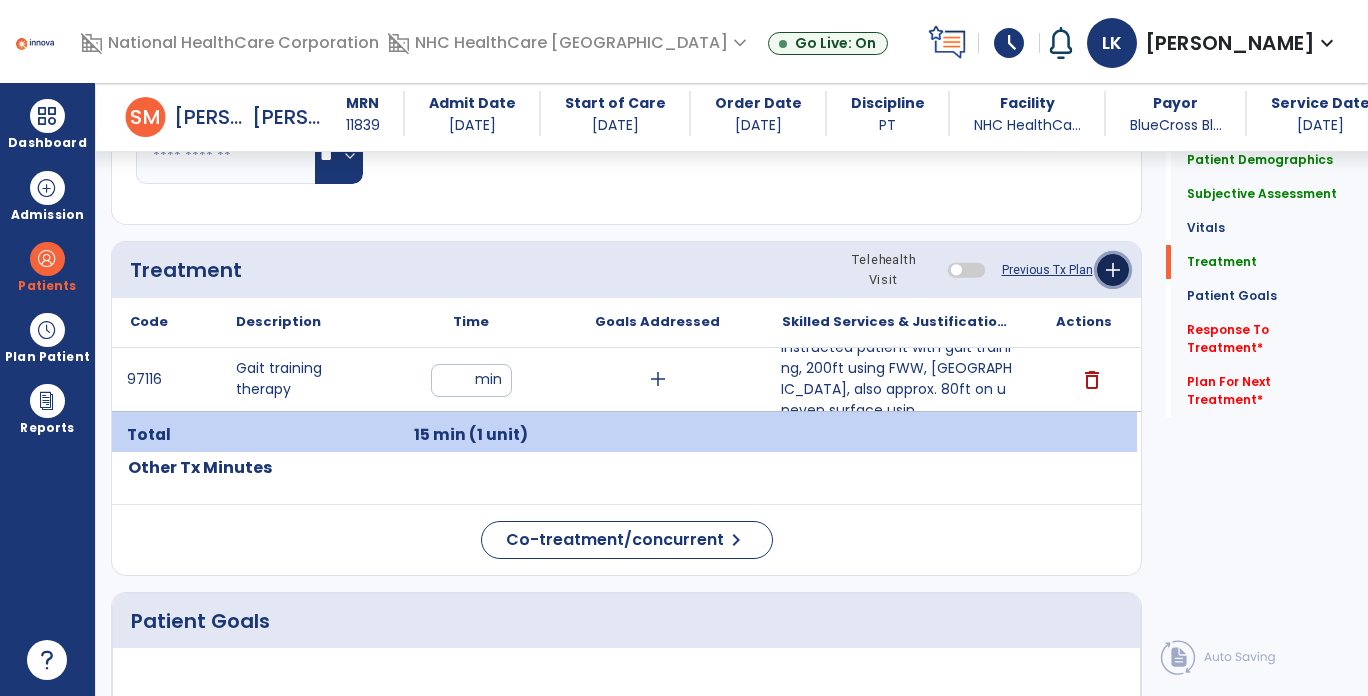 click on "add" 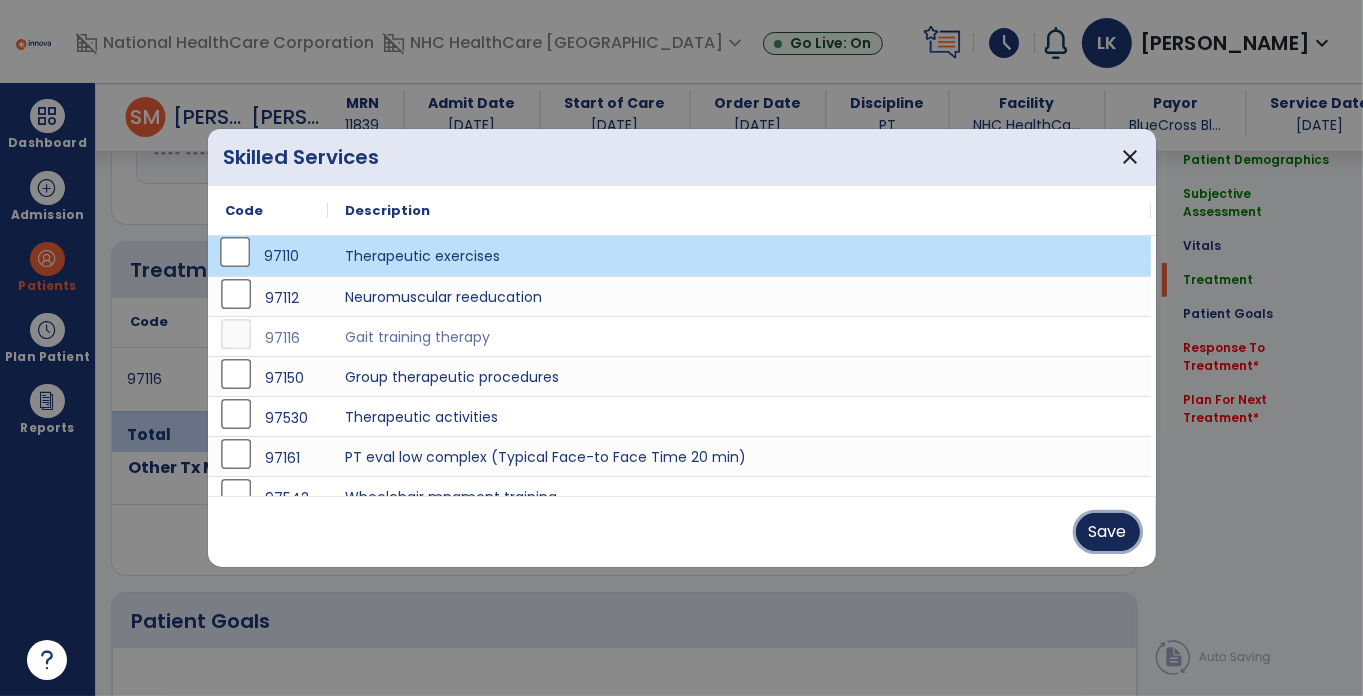 click on "Save" at bounding box center (1108, 532) 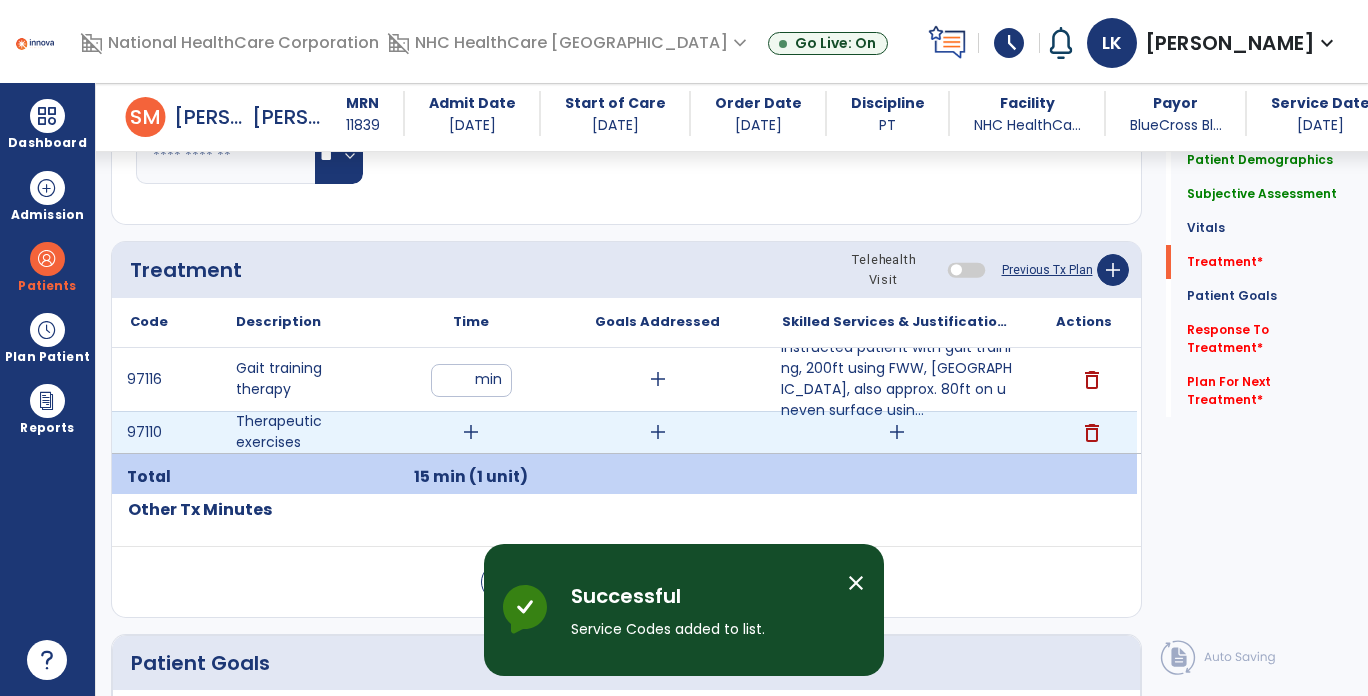 click on "add" at bounding box center [471, 432] 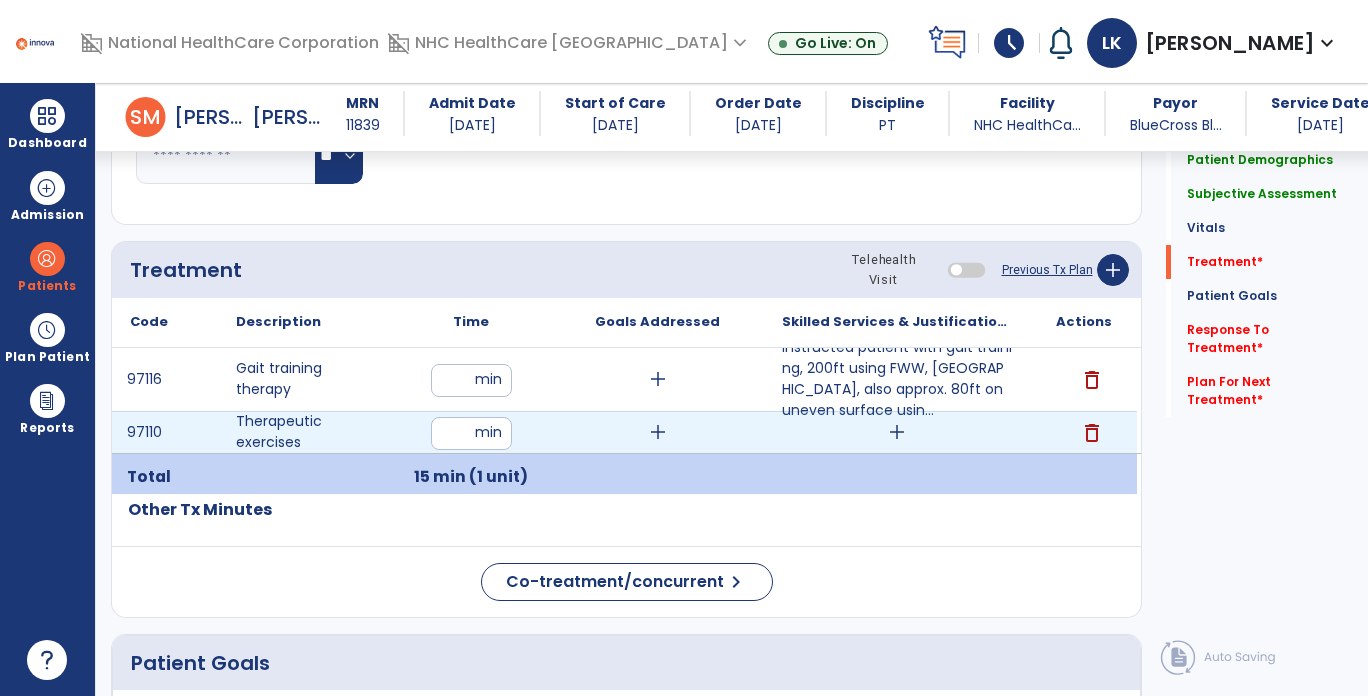 click at bounding box center (471, 433) 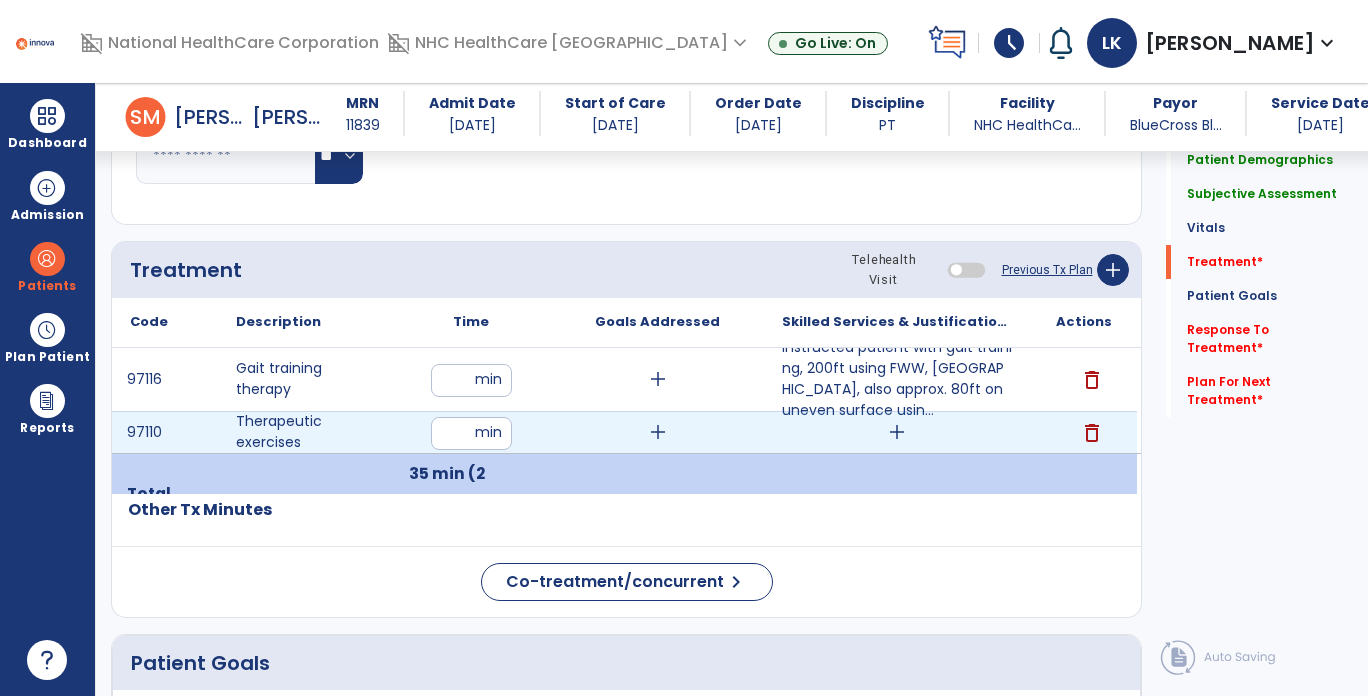 click on "add" at bounding box center (897, 432) 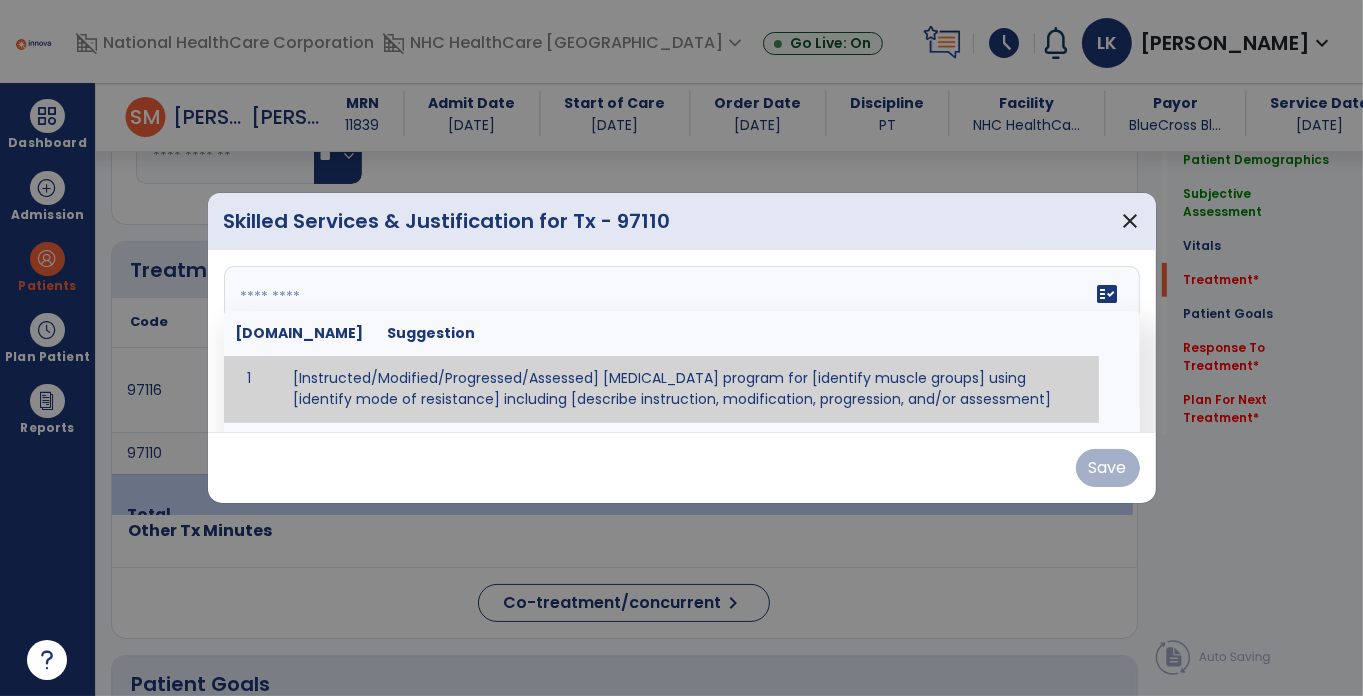 paste on "**********" 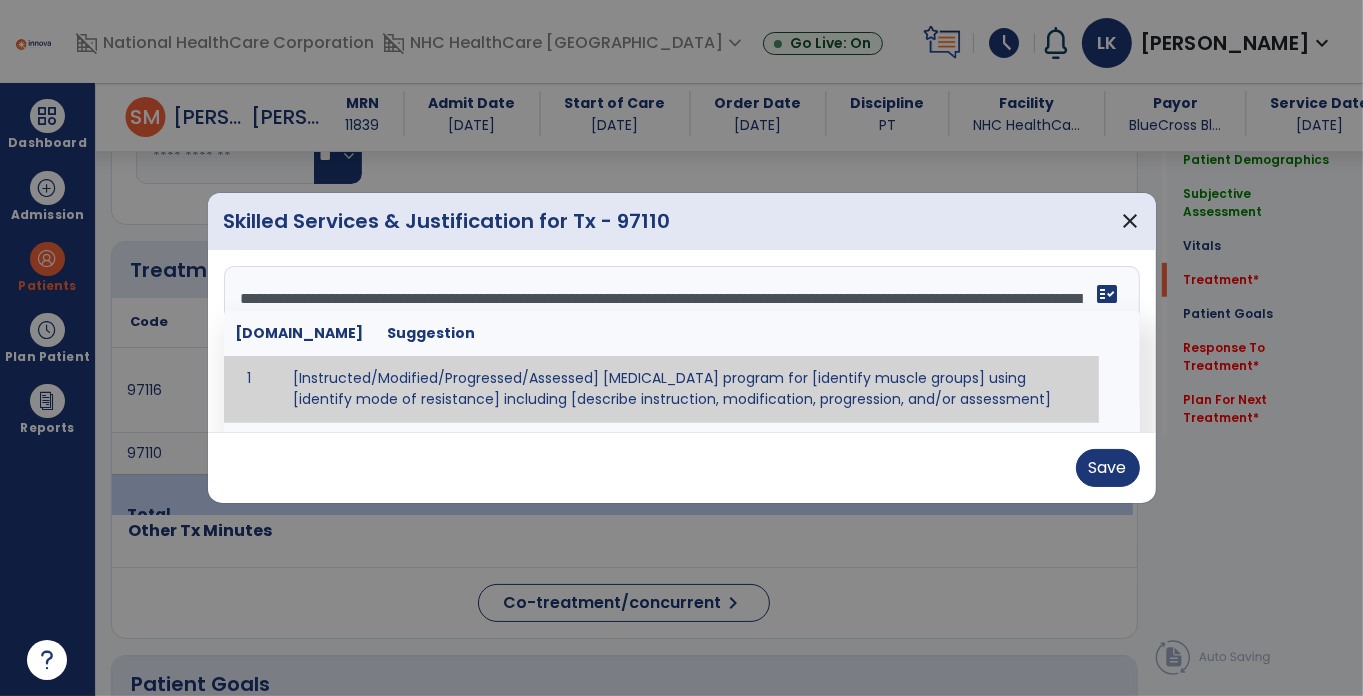 drag, startPoint x: 778, startPoint y: 283, endPoint x: 777, endPoint y: 299, distance: 16.03122 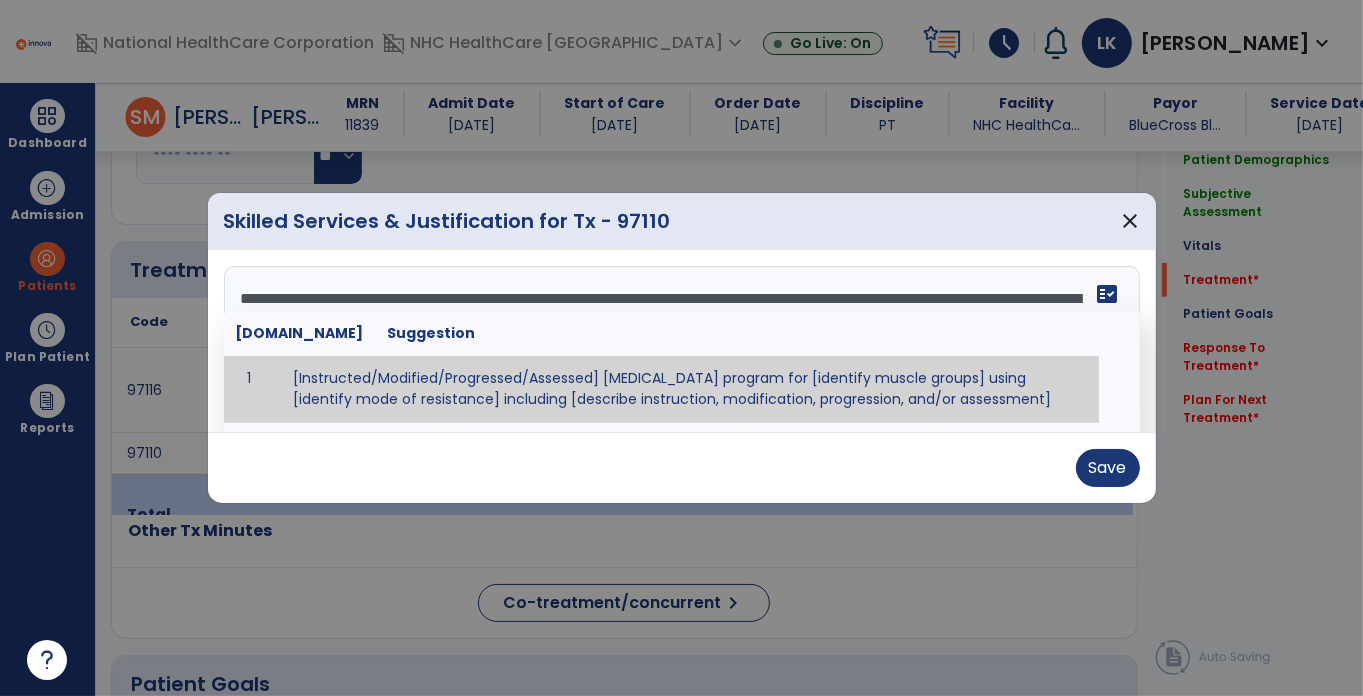 click on "**********" at bounding box center [680, 341] 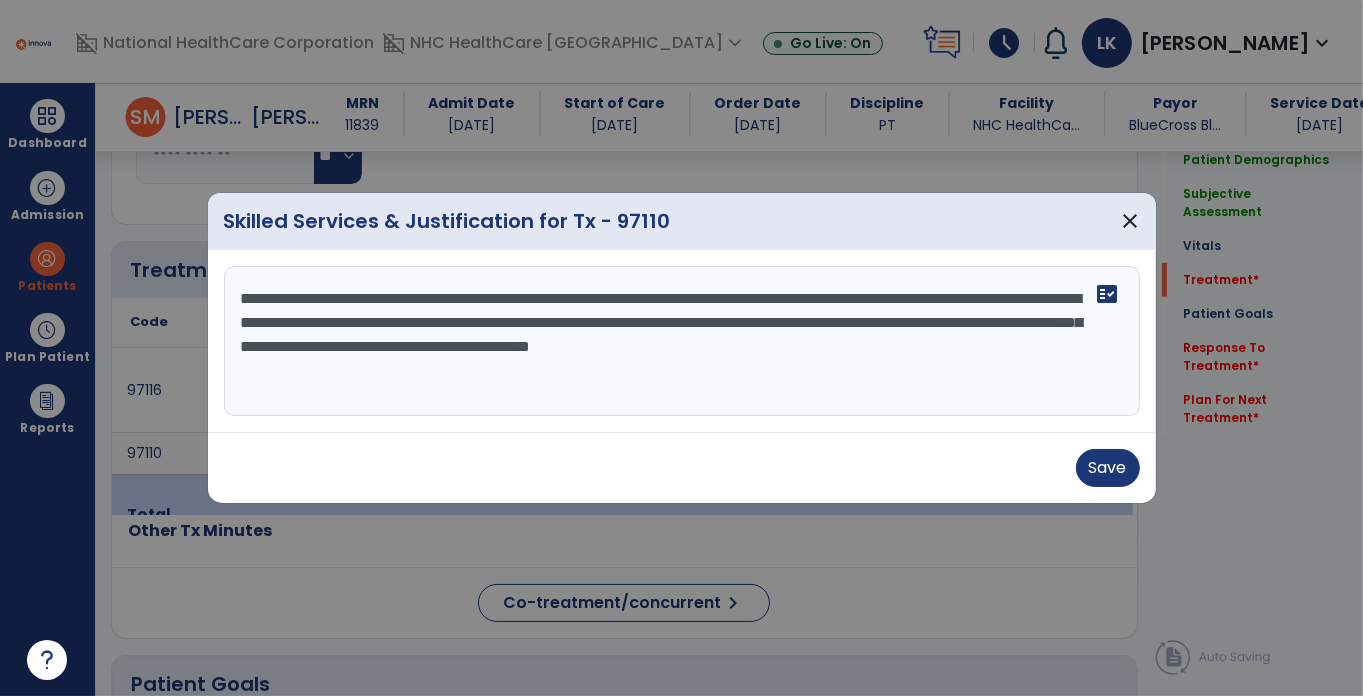 type on "**********" 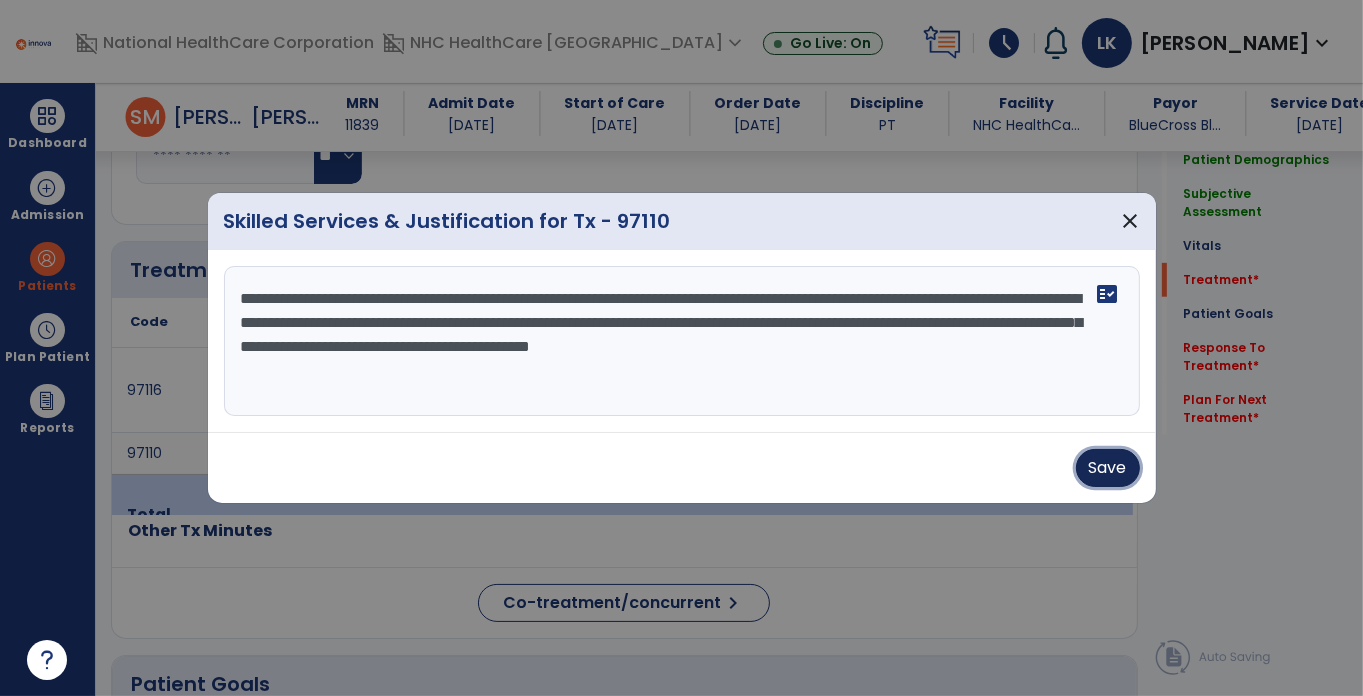 click on "Save" at bounding box center (1108, 468) 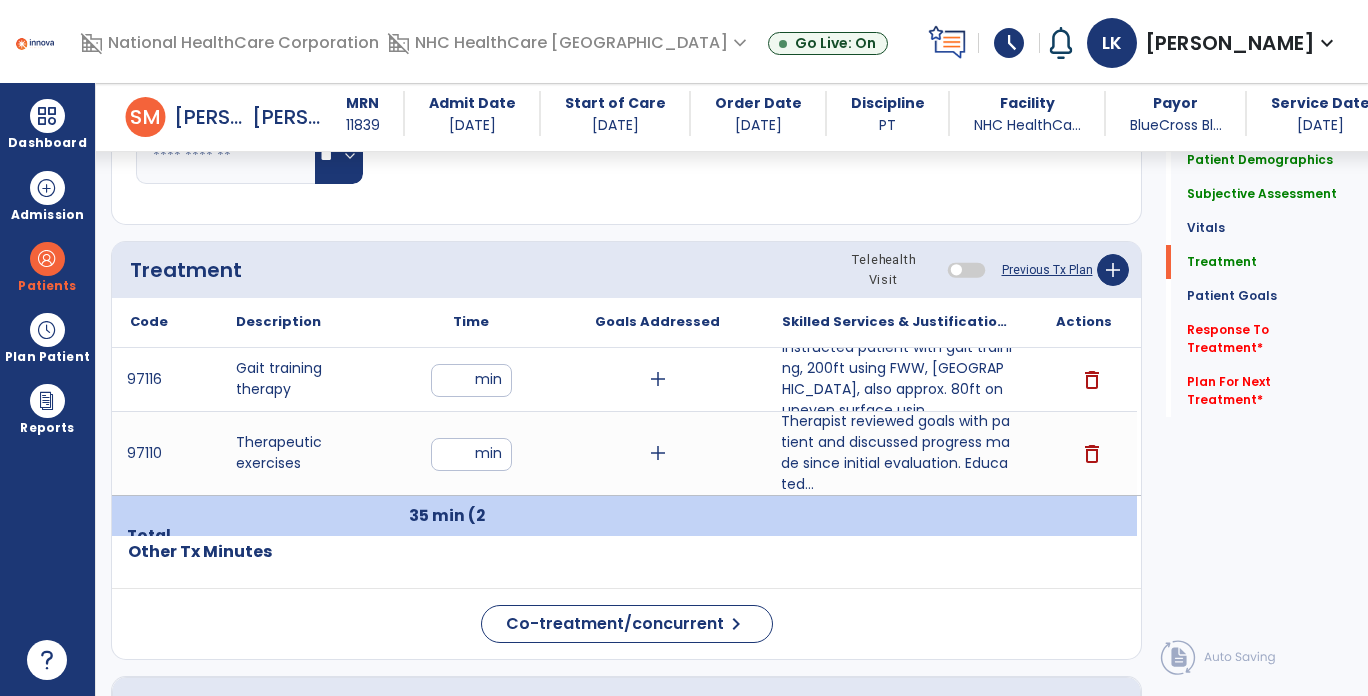 click on "Quick Links  Patient Demographics   Patient Demographics   Subjective Assessment   Subjective Assessment   Vitals   Vitals   Treatment   Treatment   Patient Goals   Patient Goals   Response To Treatment   *  Response To Treatment   *  Plan For Next Treatment   *  Plan For Next Treatment   *" 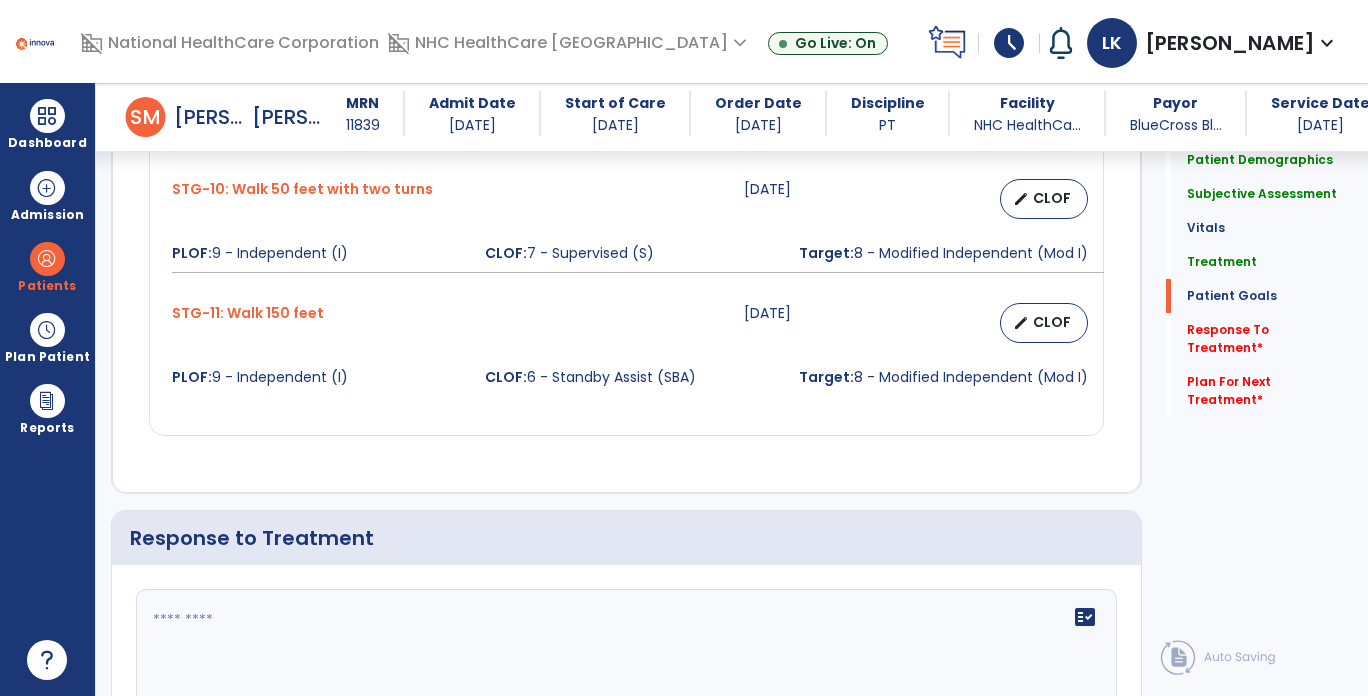 scroll, scrollTop: 2900, scrollLeft: 0, axis: vertical 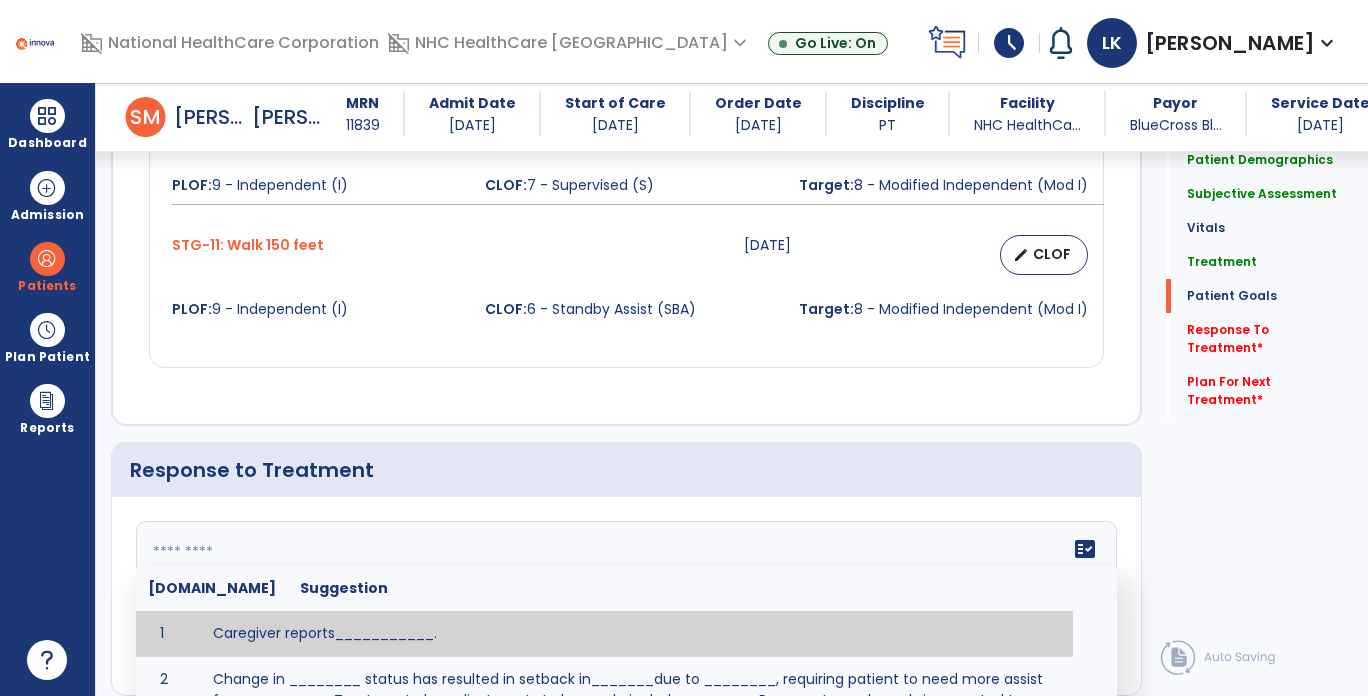 paste on "**********" 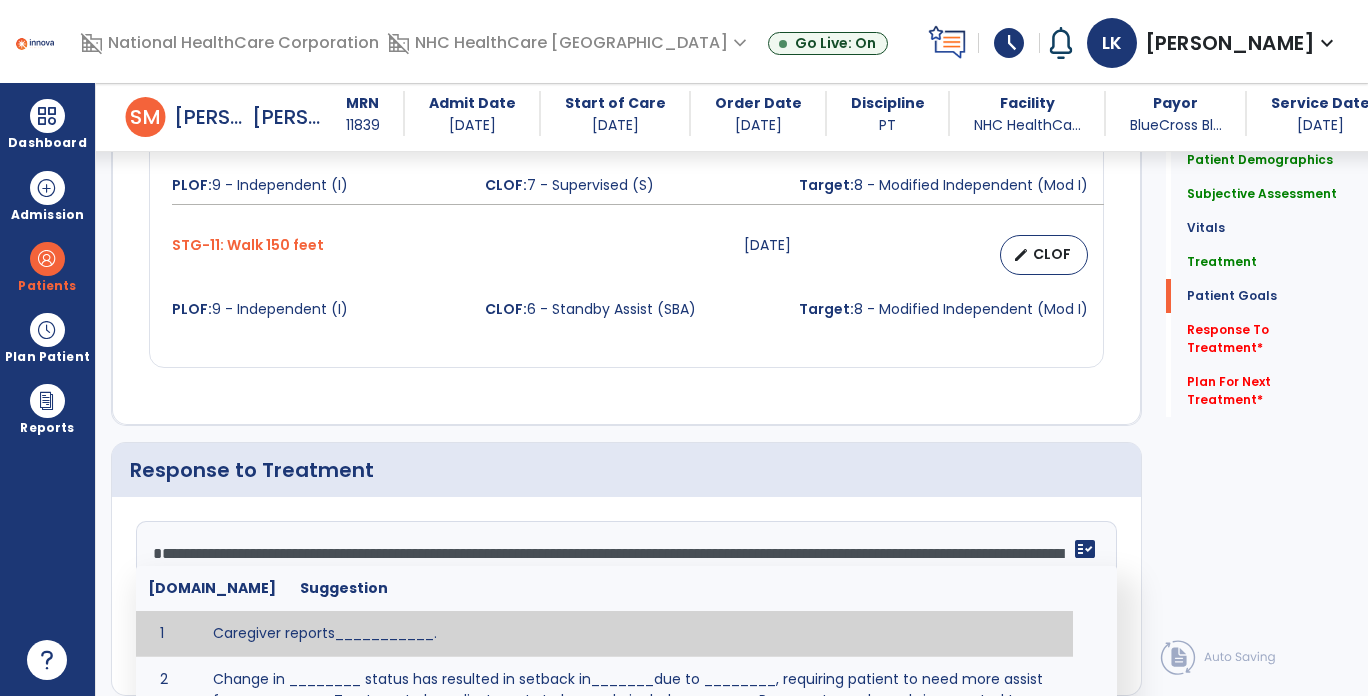 click on "**********" 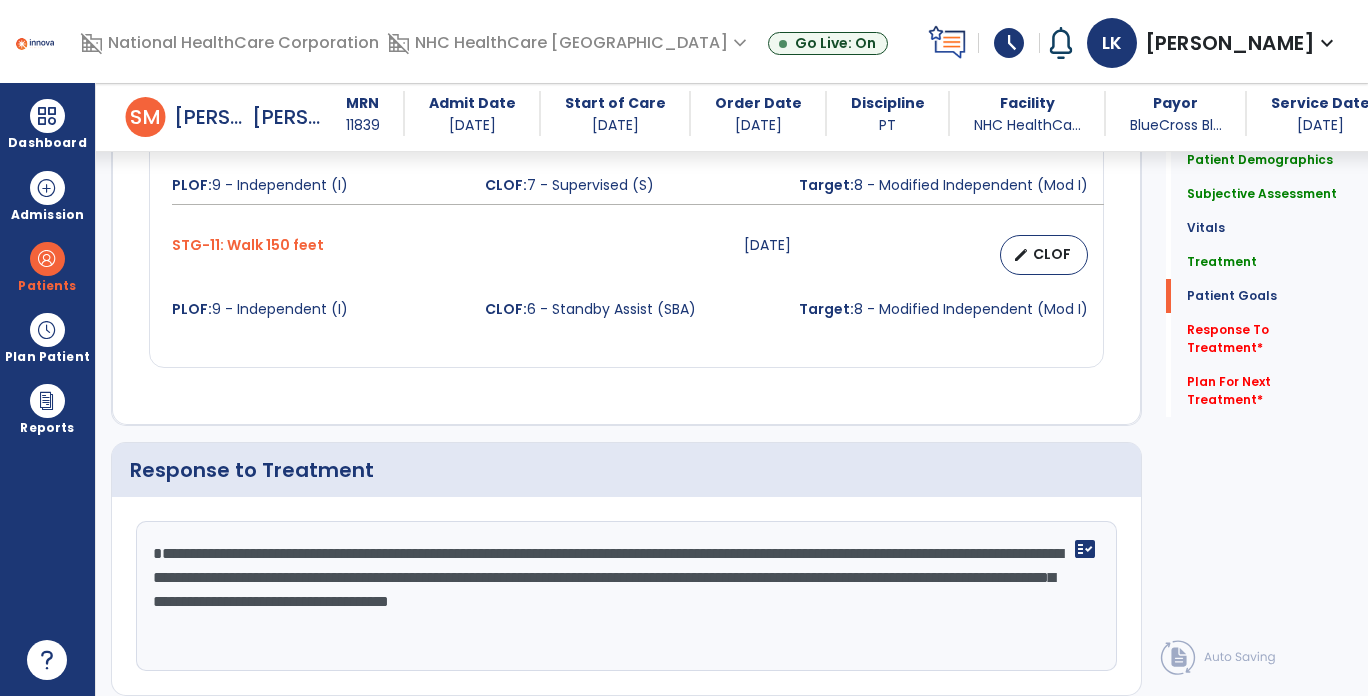 click on "**********" 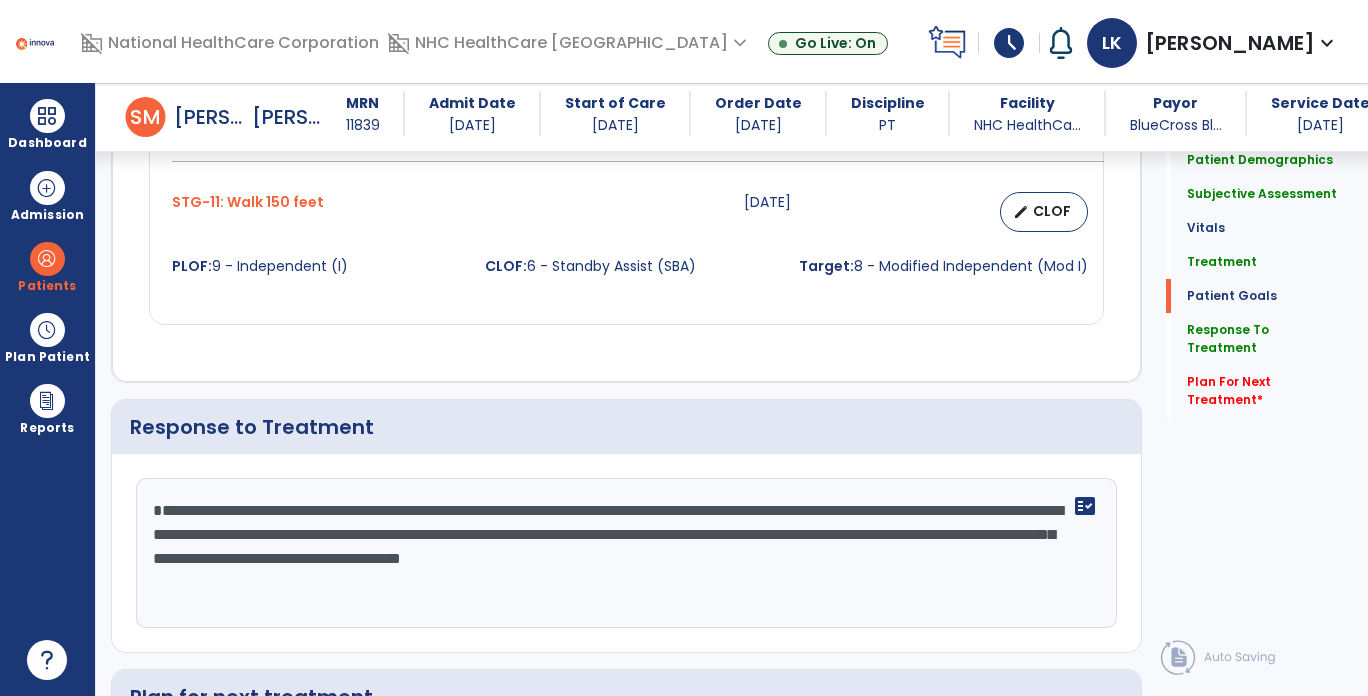 type on "**********" 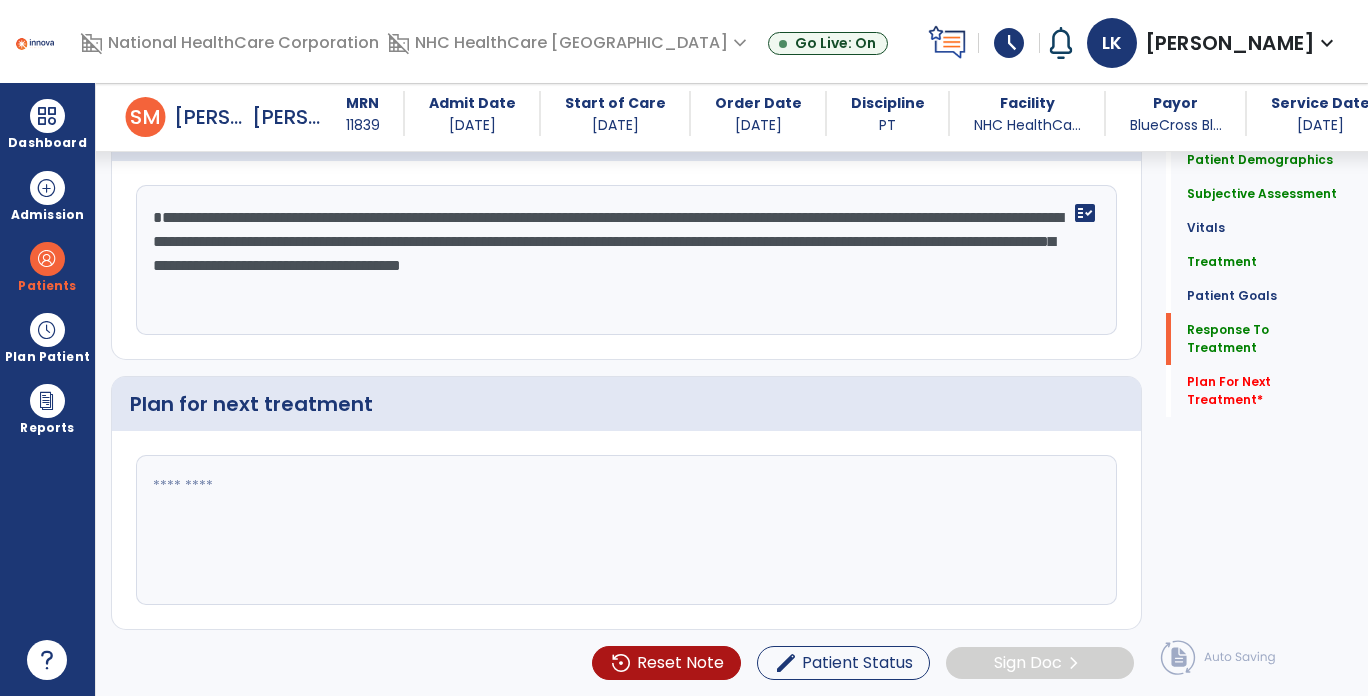 scroll, scrollTop: 3228, scrollLeft: 0, axis: vertical 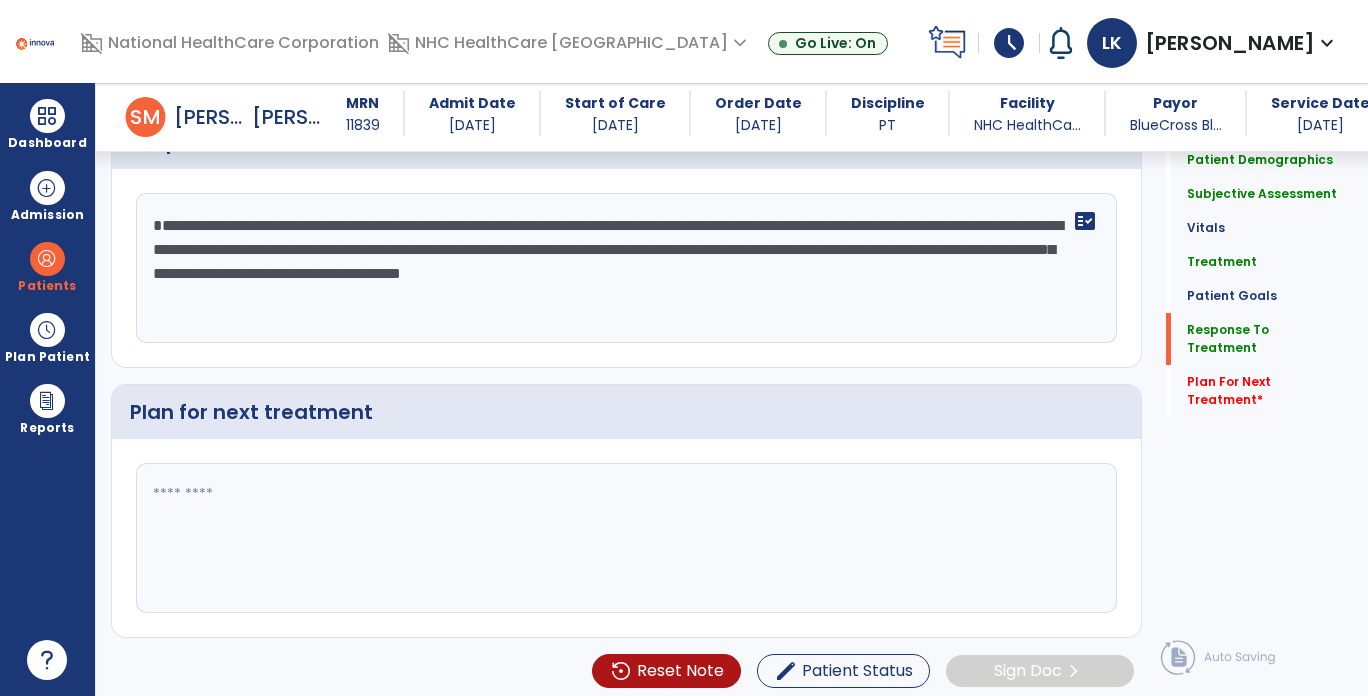click on "**********" 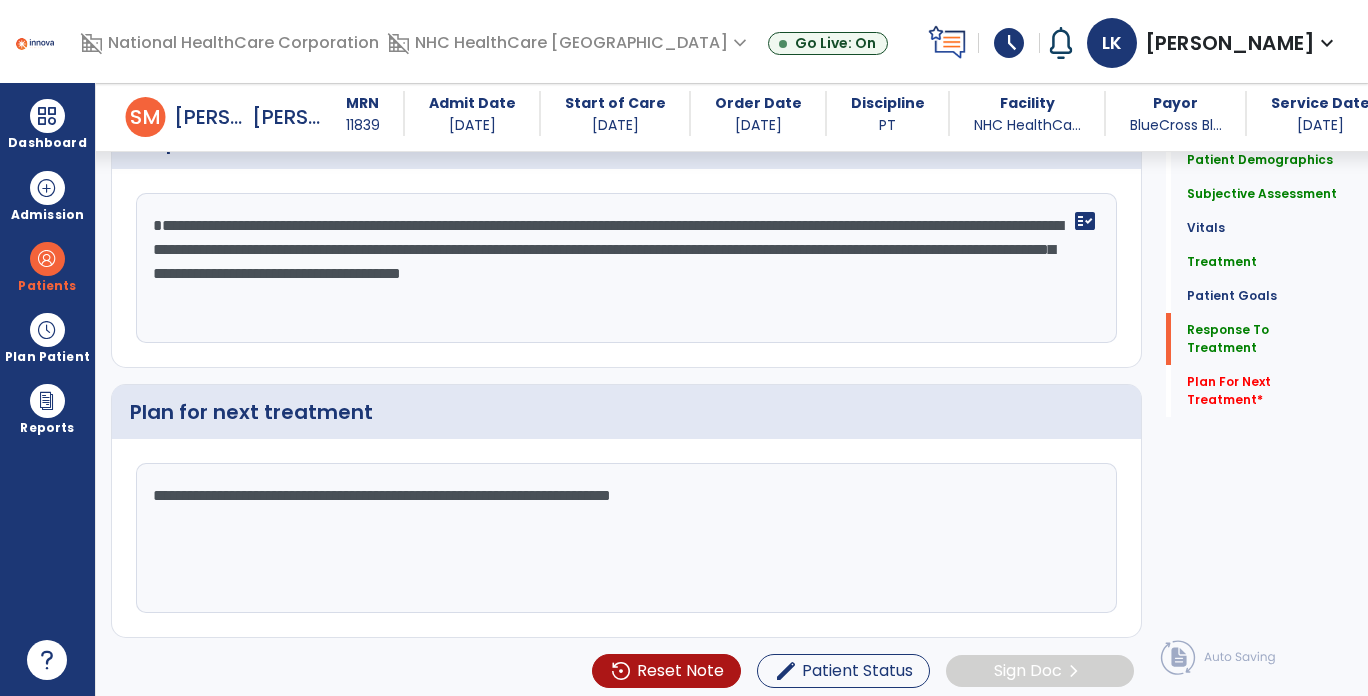 click on "**********" 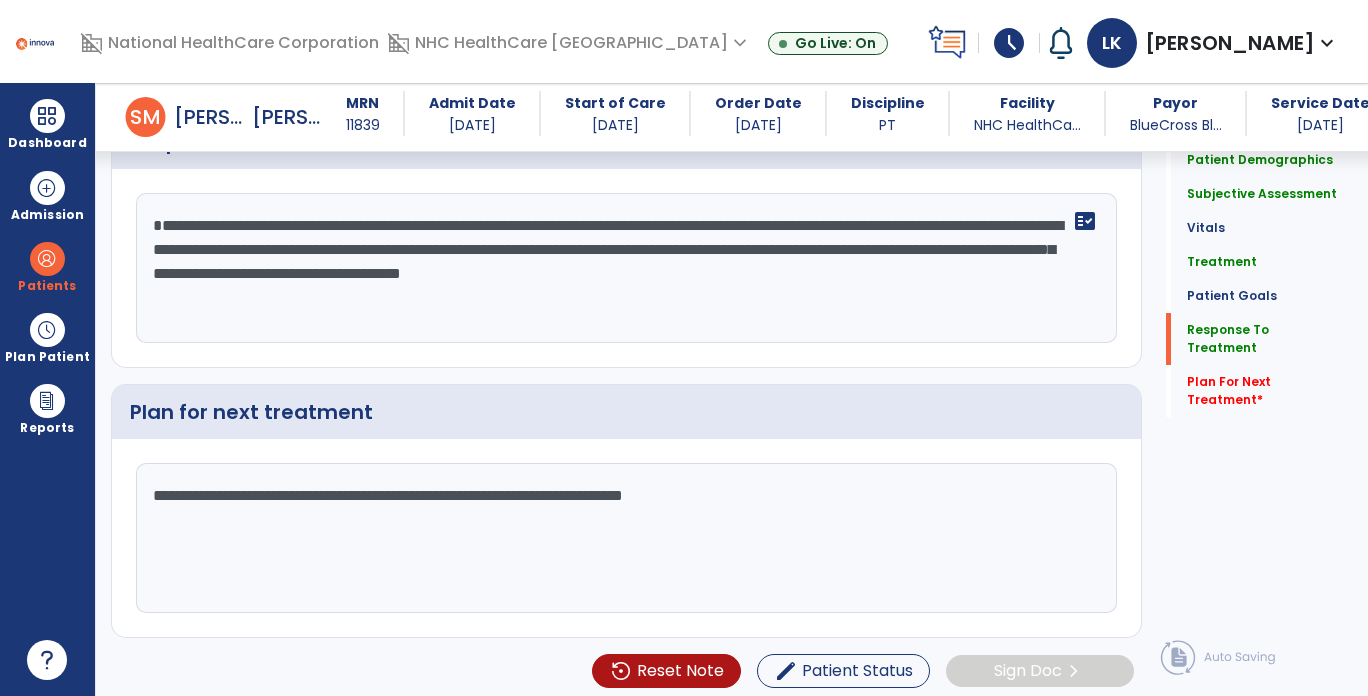 type on "**********" 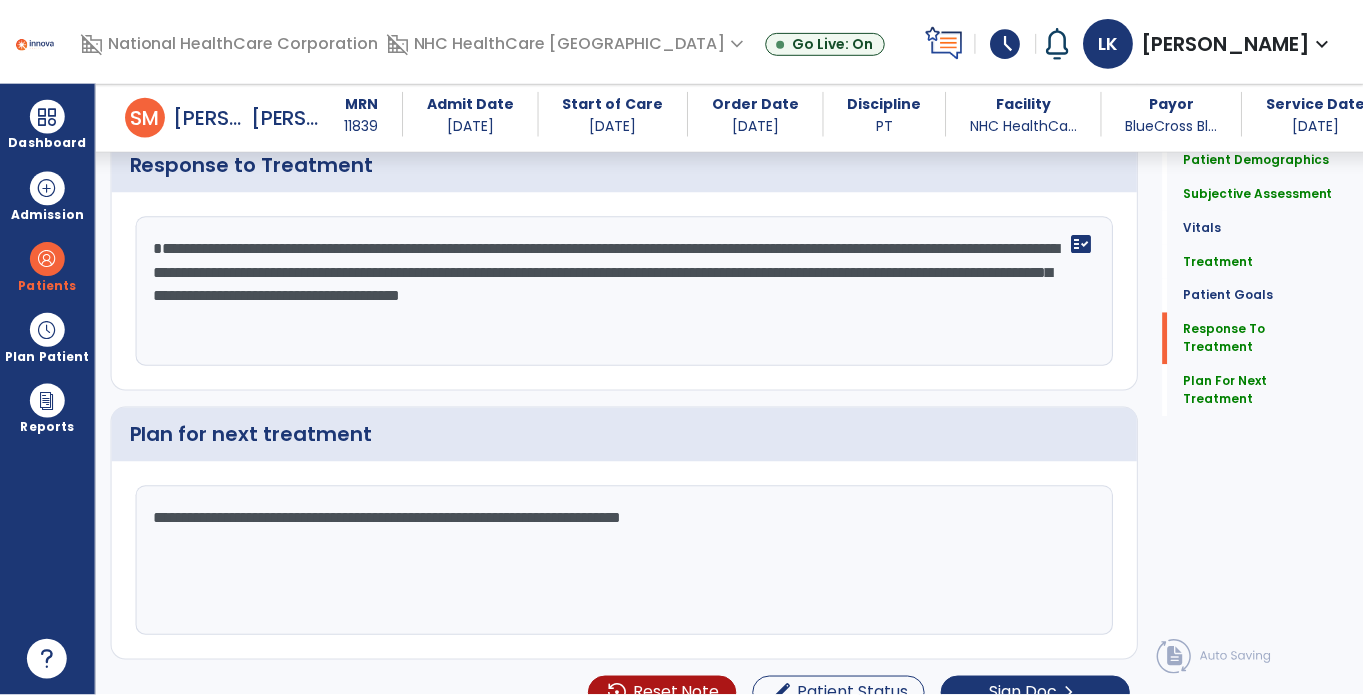 scroll, scrollTop: 3228, scrollLeft: 0, axis: vertical 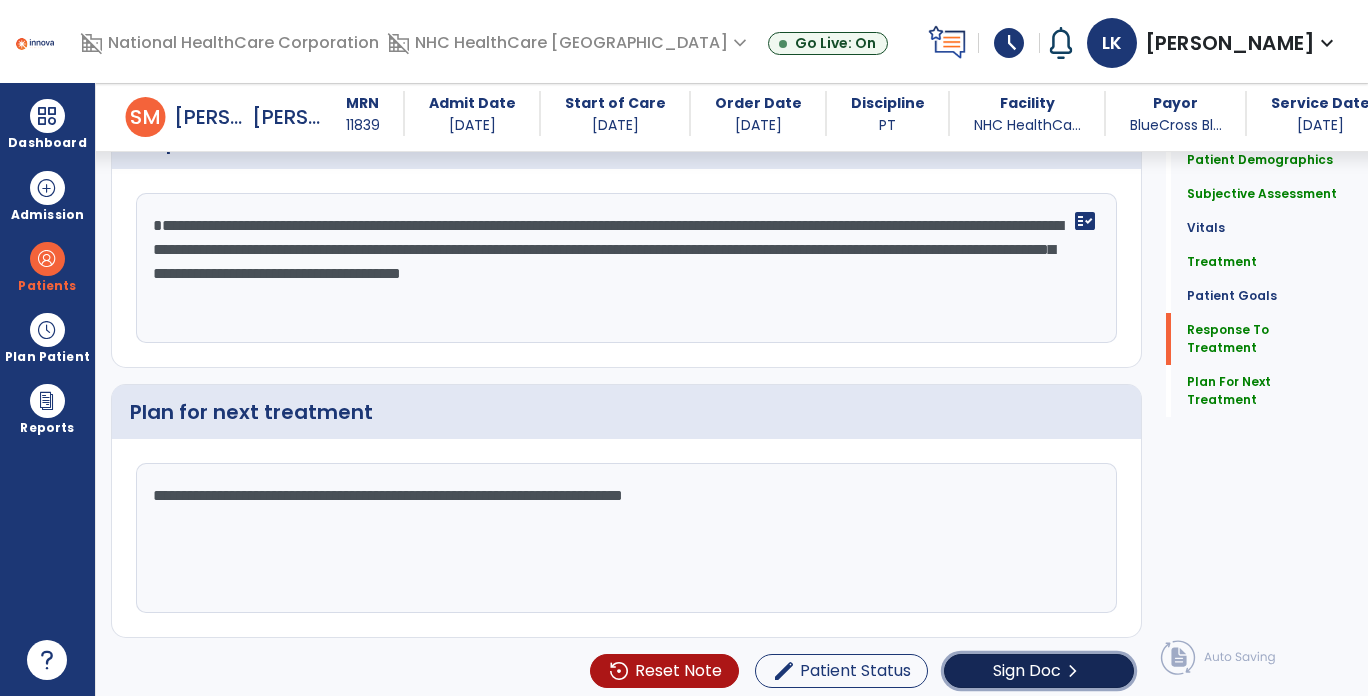 drag, startPoint x: 1028, startPoint y: 653, endPoint x: 684, endPoint y: 710, distance: 348.6904 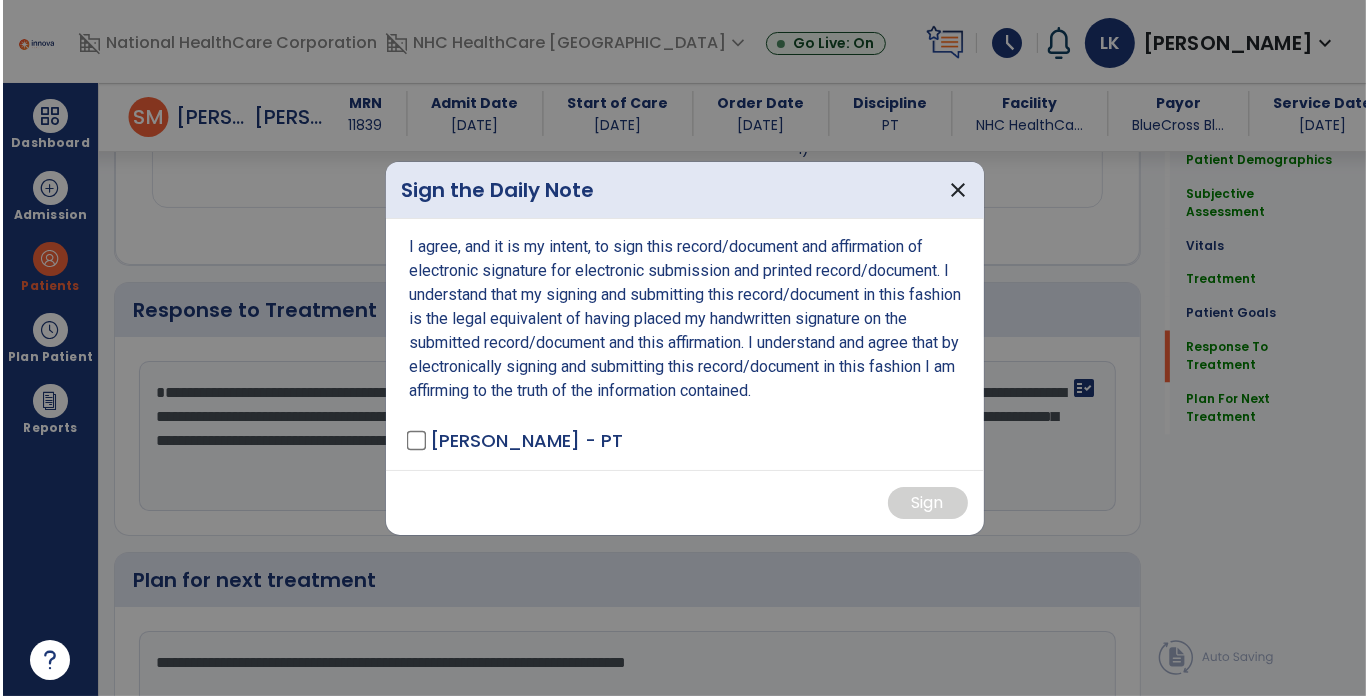 scroll, scrollTop: 3249, scrollLeft: 0, axis: vertical 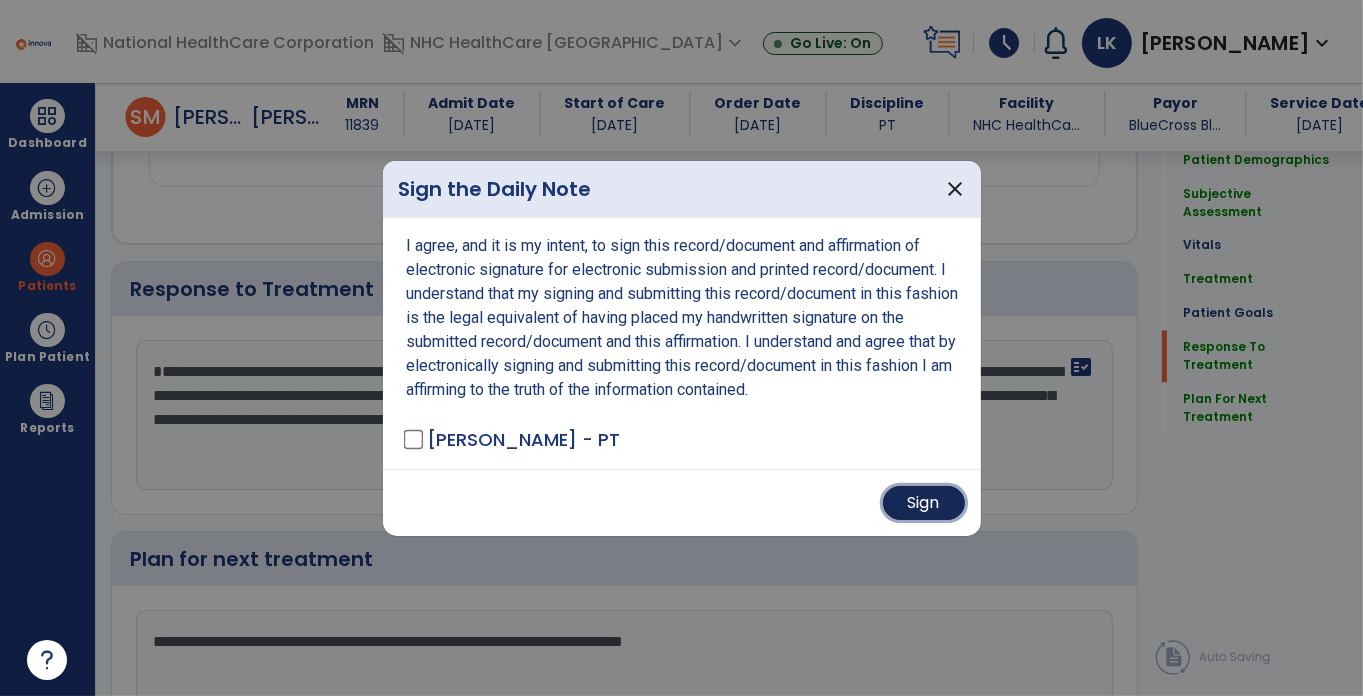 click on "Sign" at bounding box center (924, 503) 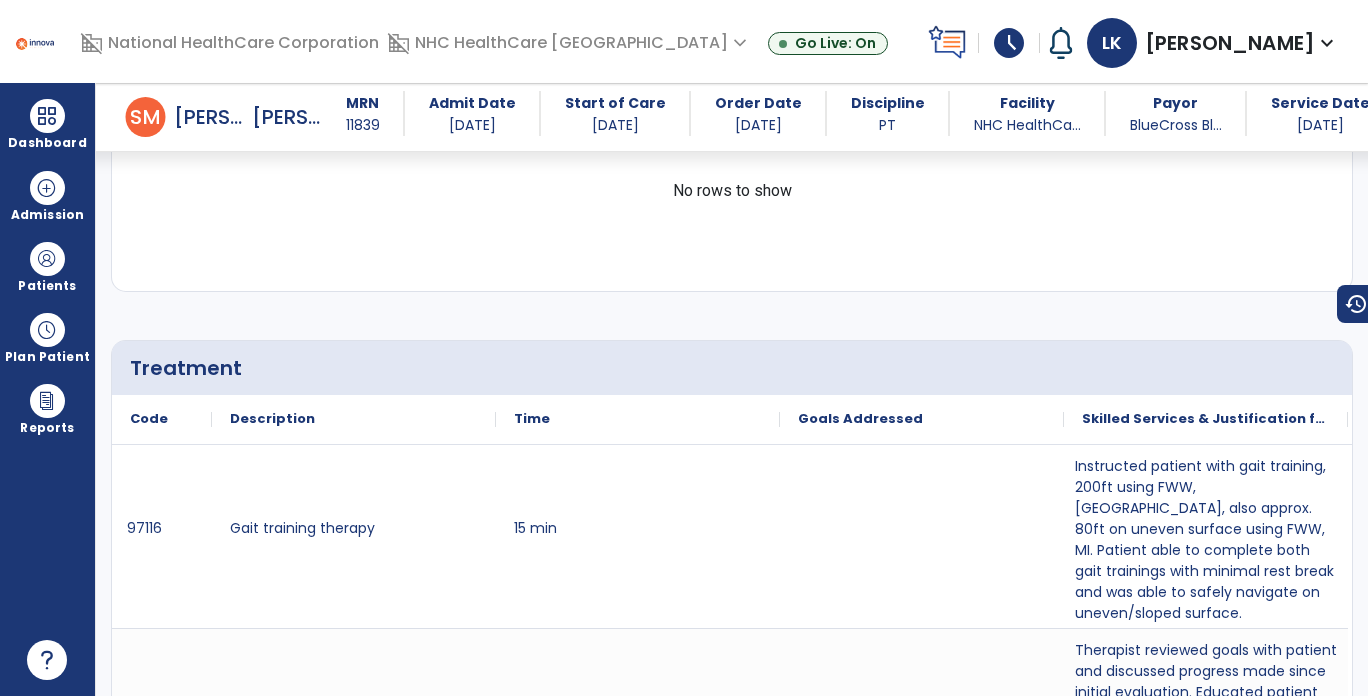 scroll, scrollTop: 1248, scrollLeft: 0, axis: vertical 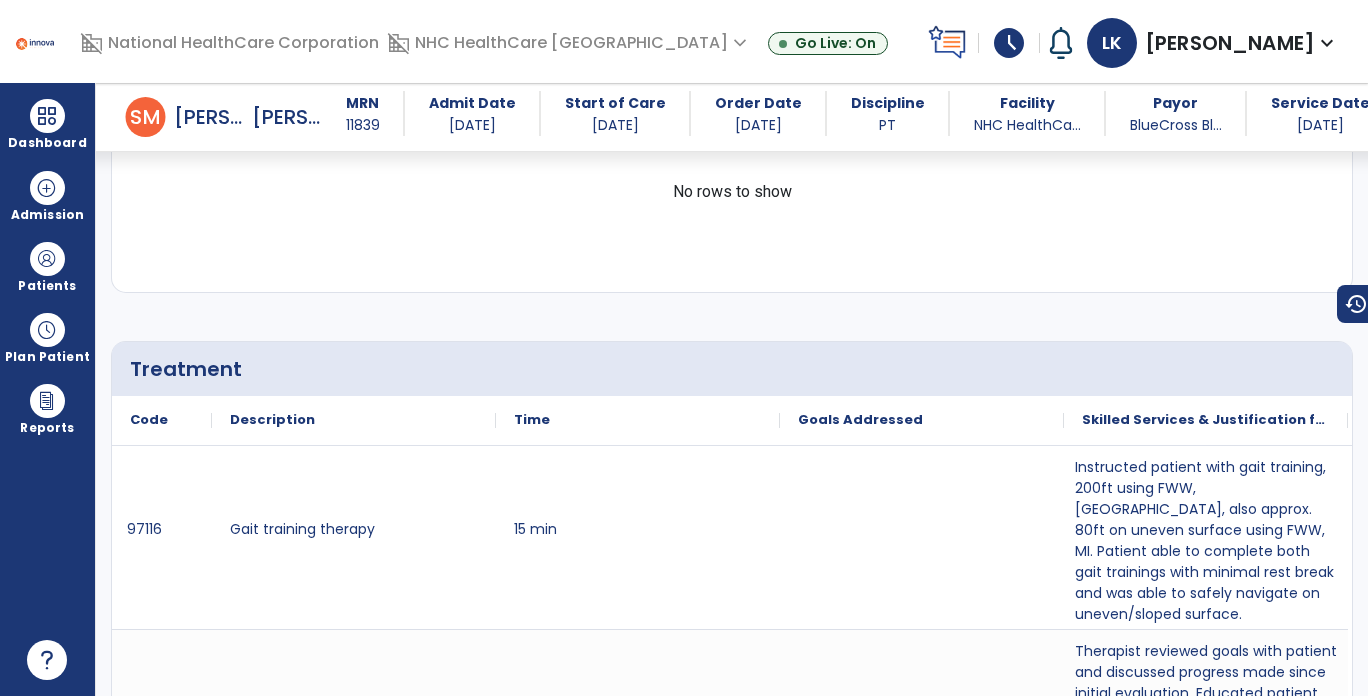click on "No rows to show" at bounding box center (732, 192) 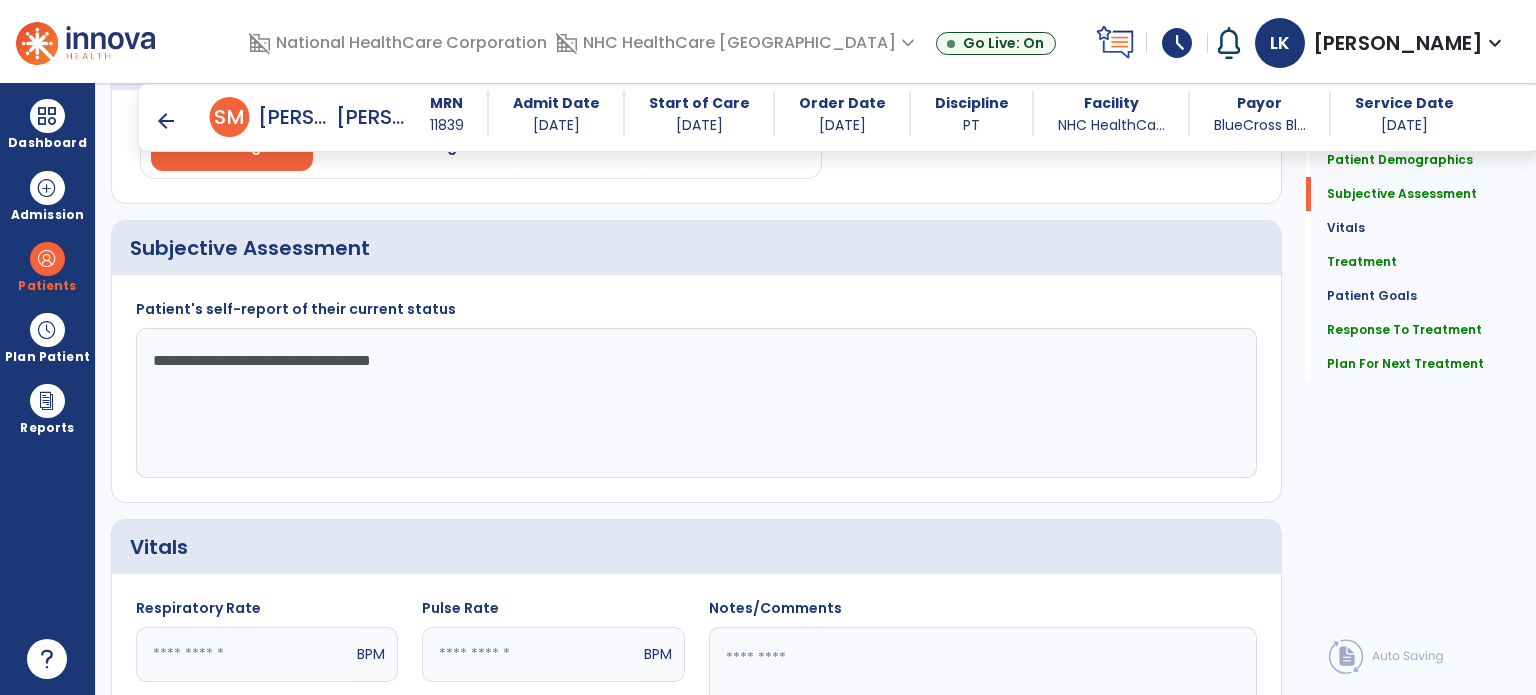 scroll, scrollTop: 86, scrollLeft: 0, axis: vertical 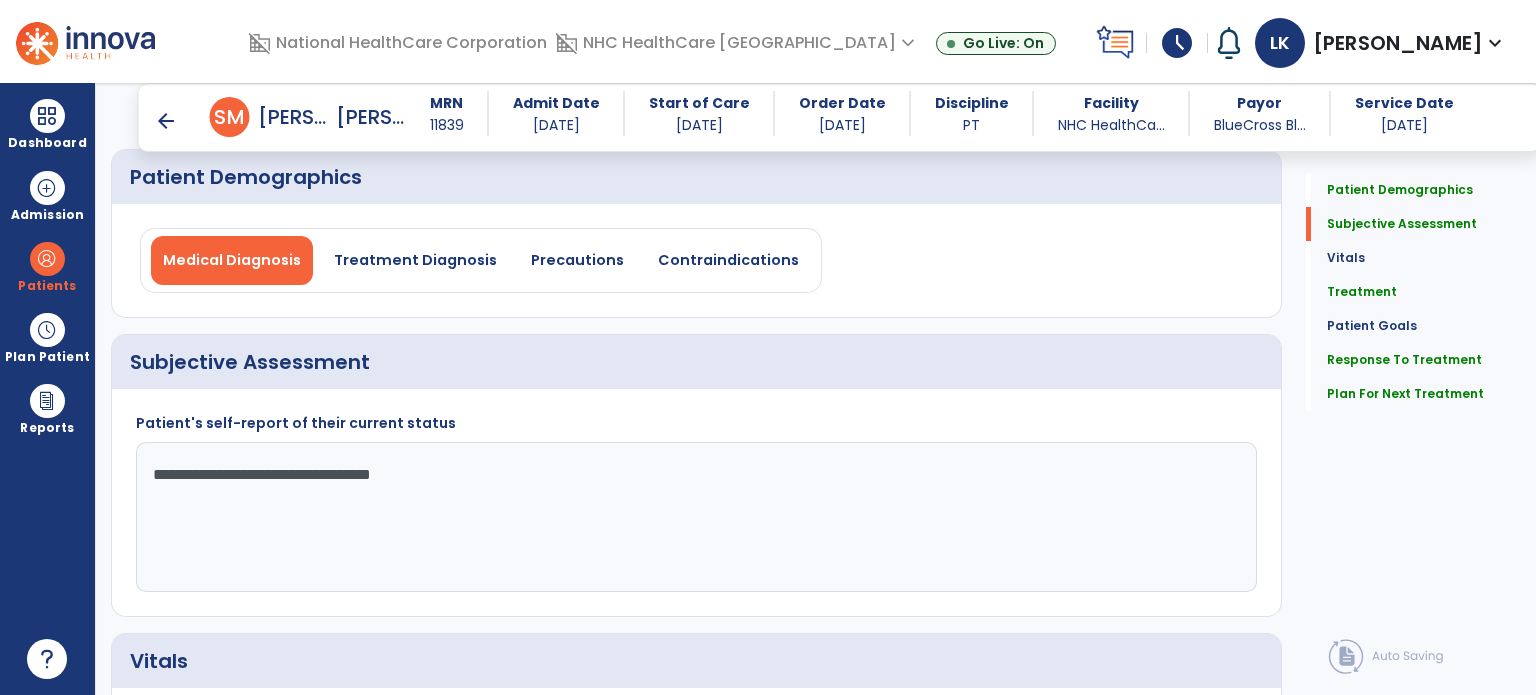 click on "arrow_back" at bounding box center [166, 121] 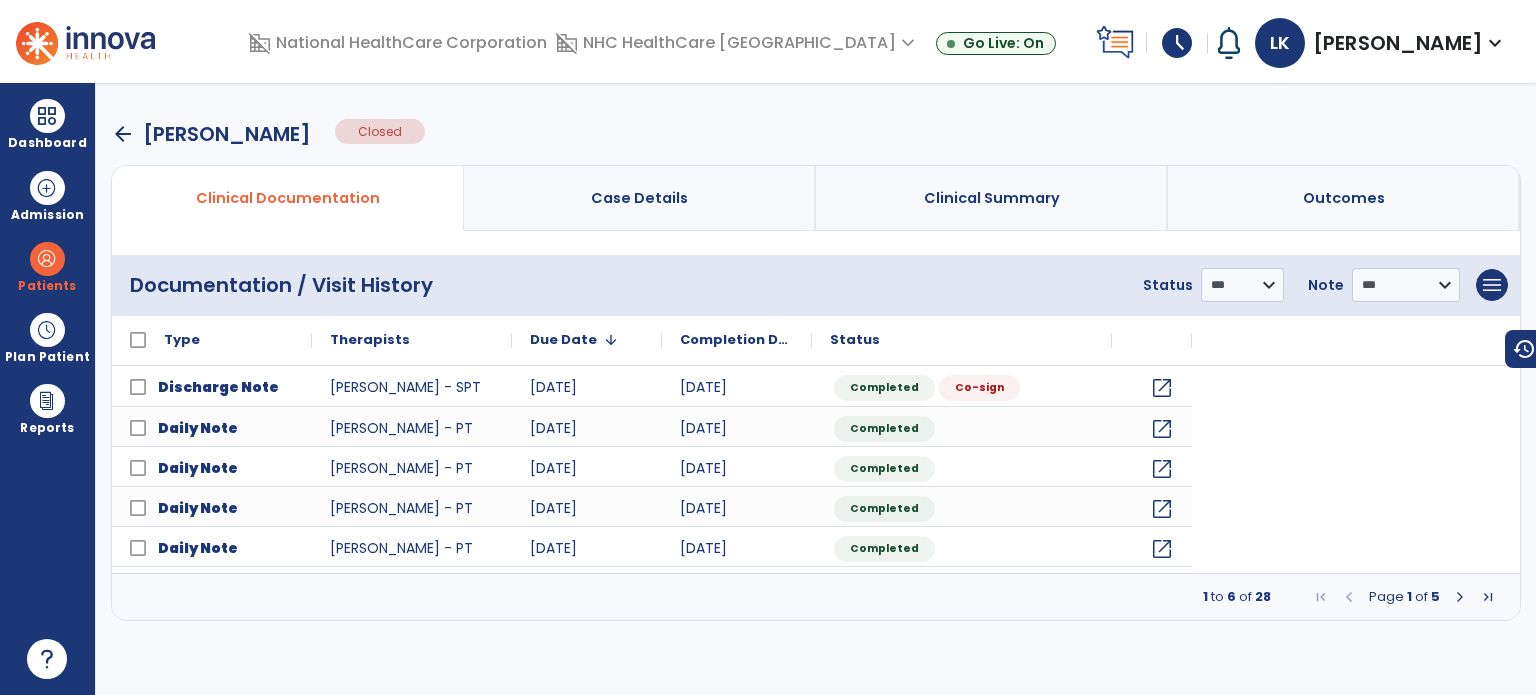 scroll, scrollTop: 0, scrollLeft: 0, axis: both 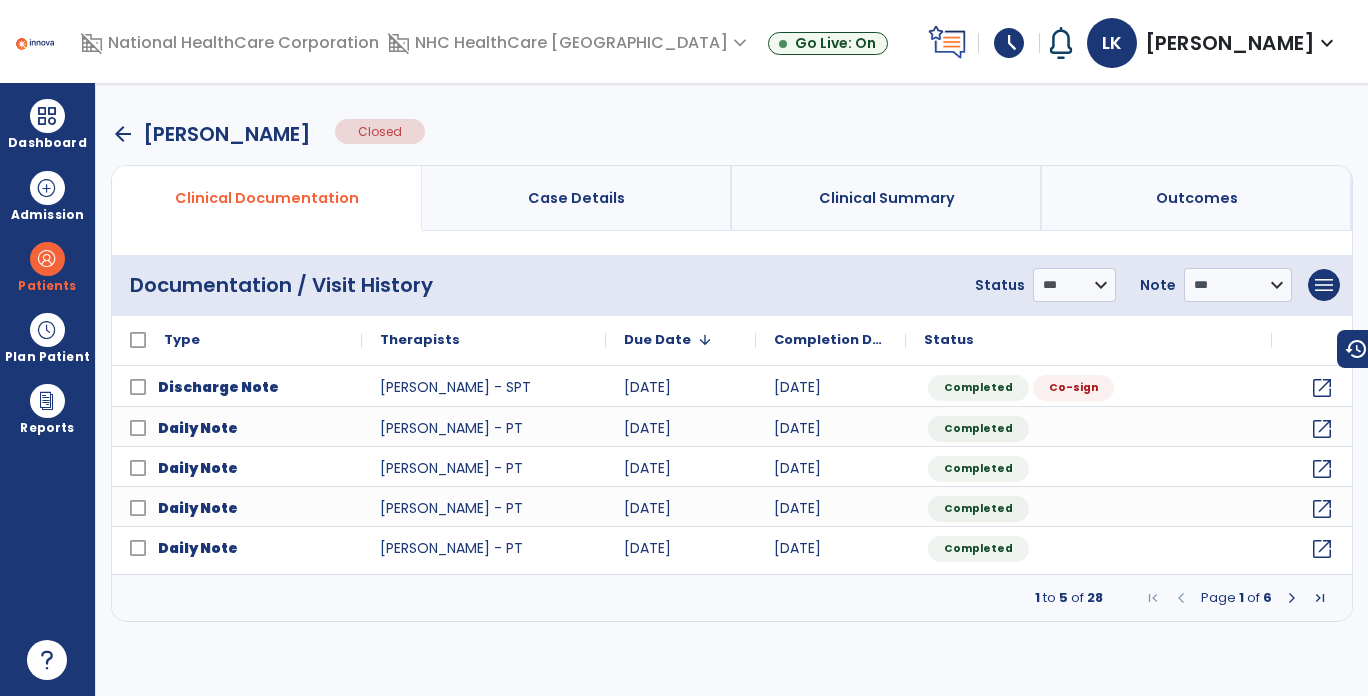 drag, startPoint x: 1257, startPoint y: 127, endPoint x: 1196, endPoint y: 34, distance: 111.220505 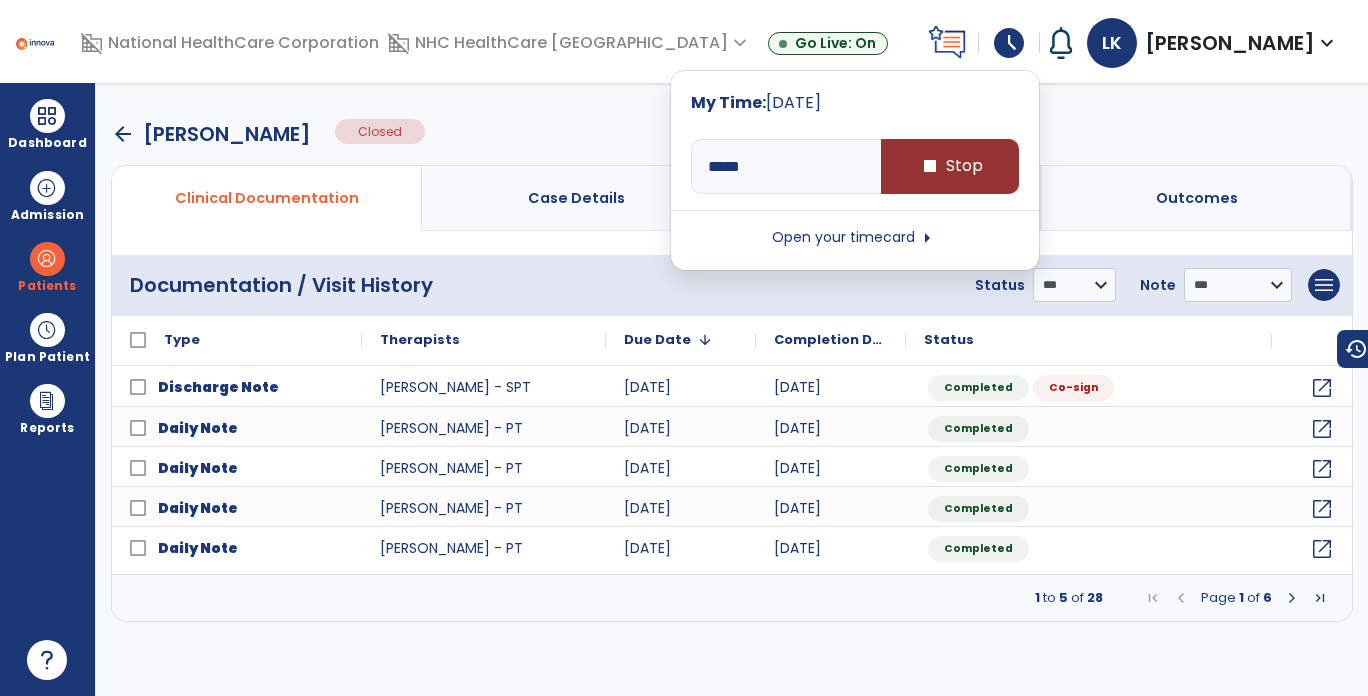 click on "stop" at bounding box center [930, 166] 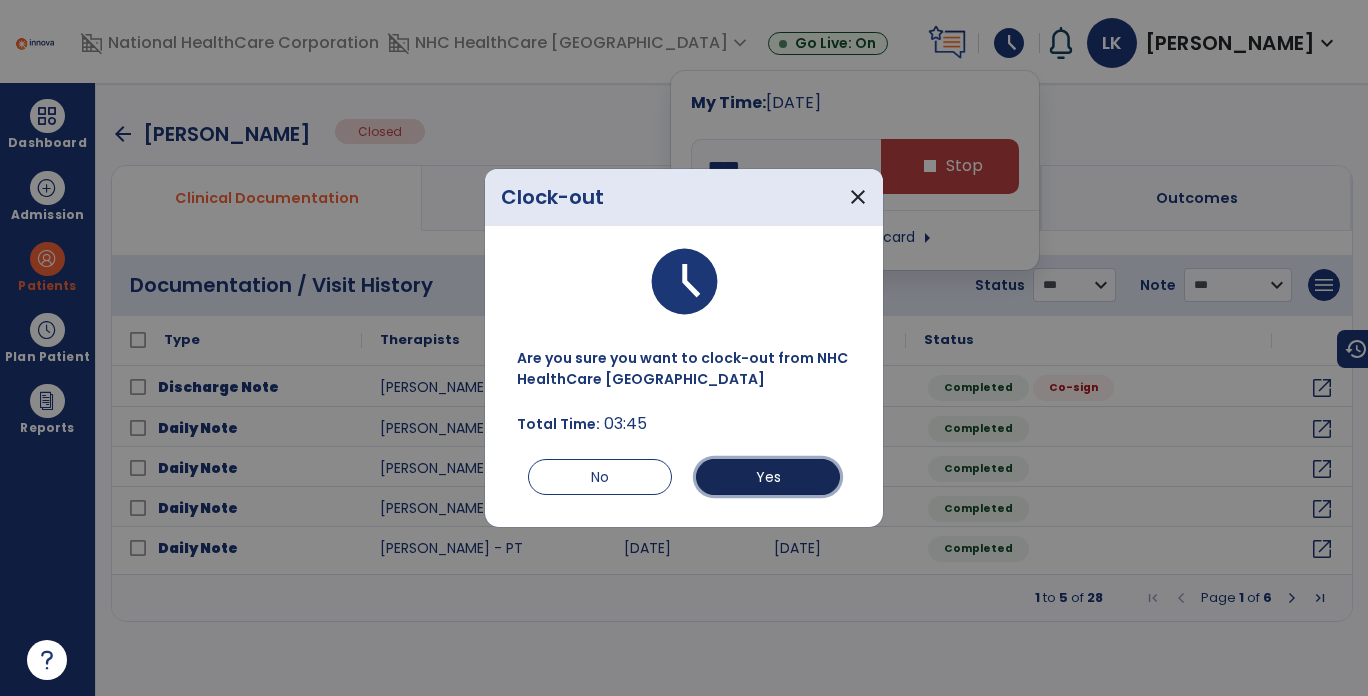 click on "Yes" at bounding box center (768, 477) 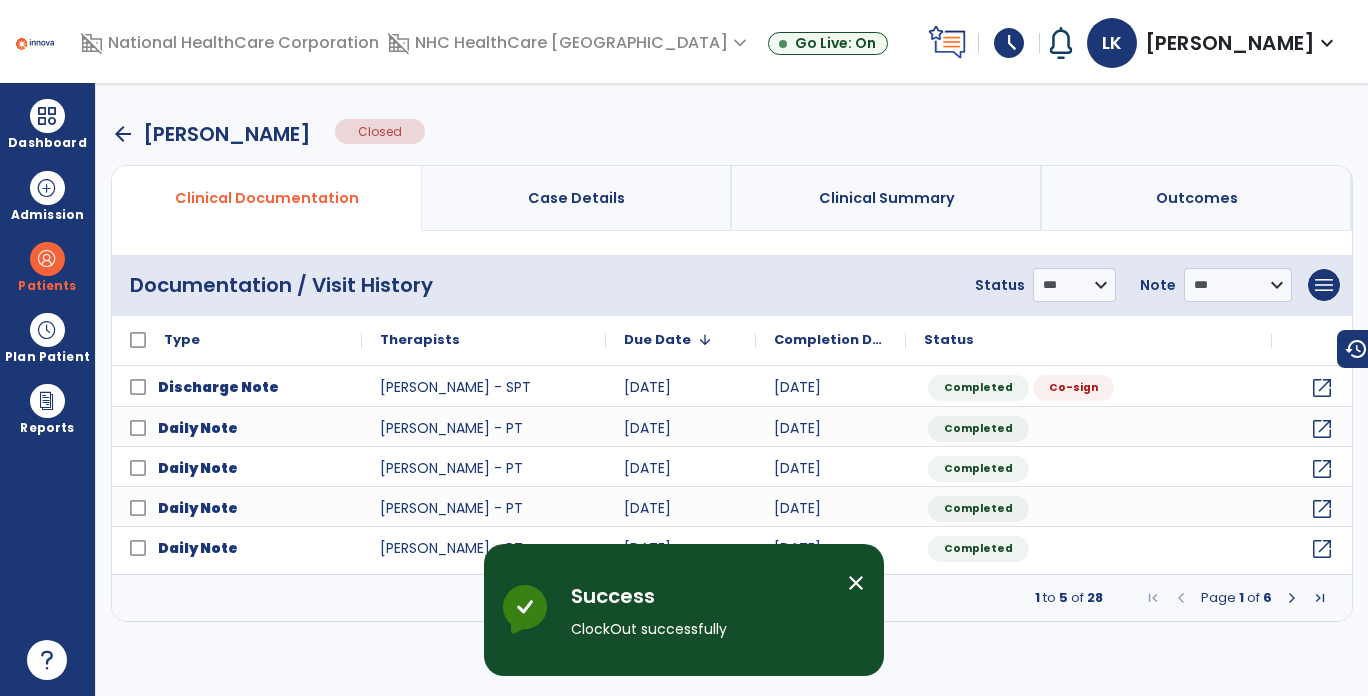 click on "schedule" at bounding box center (1009, 43) 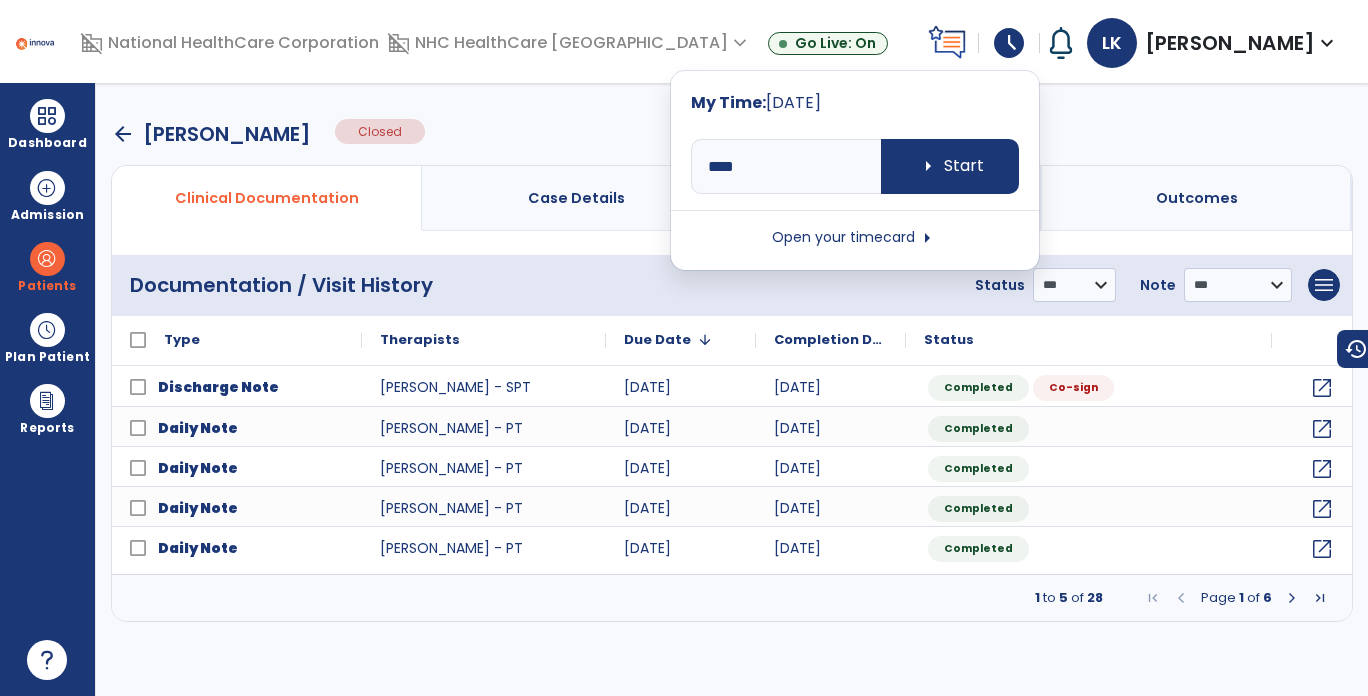 click on "Open your timecard  arrow_right" at bounding box center (855, 238) 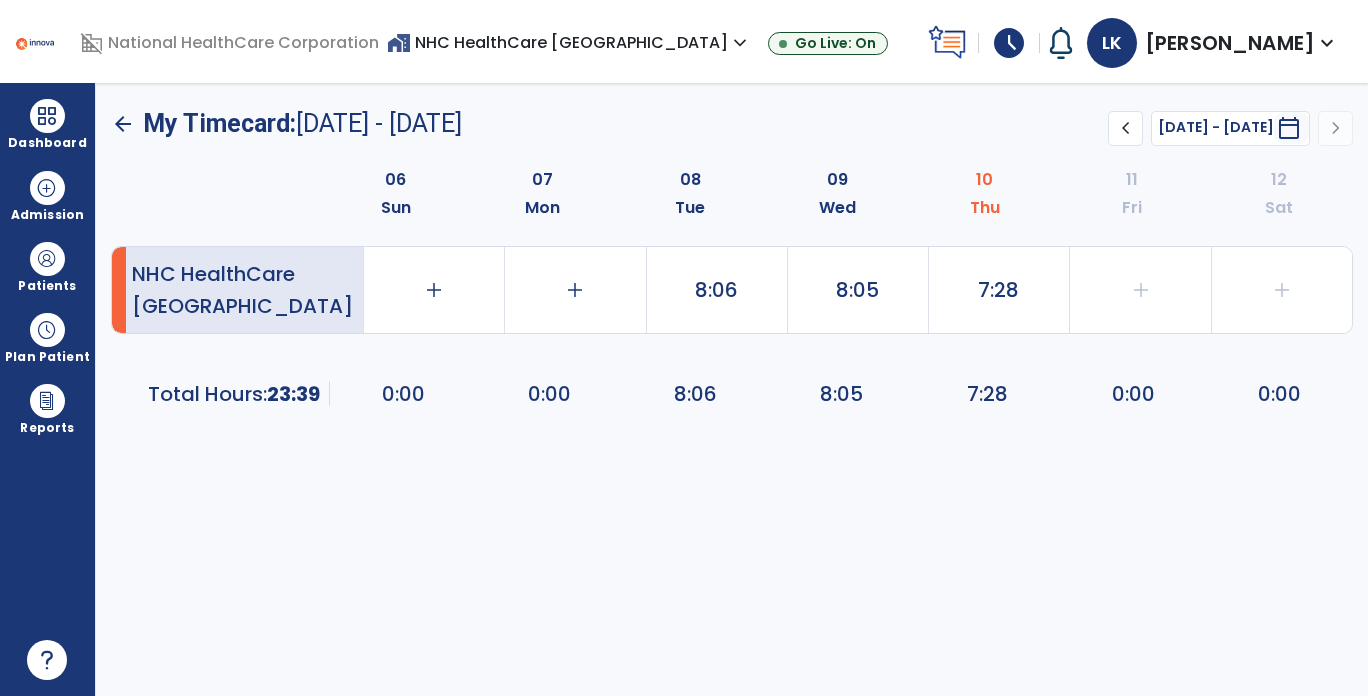 click on "NHC HealthCare Oak Ridge    add   0:00   add   0:00   8:06   8:05   7:28   add   0:00   add   0:00" 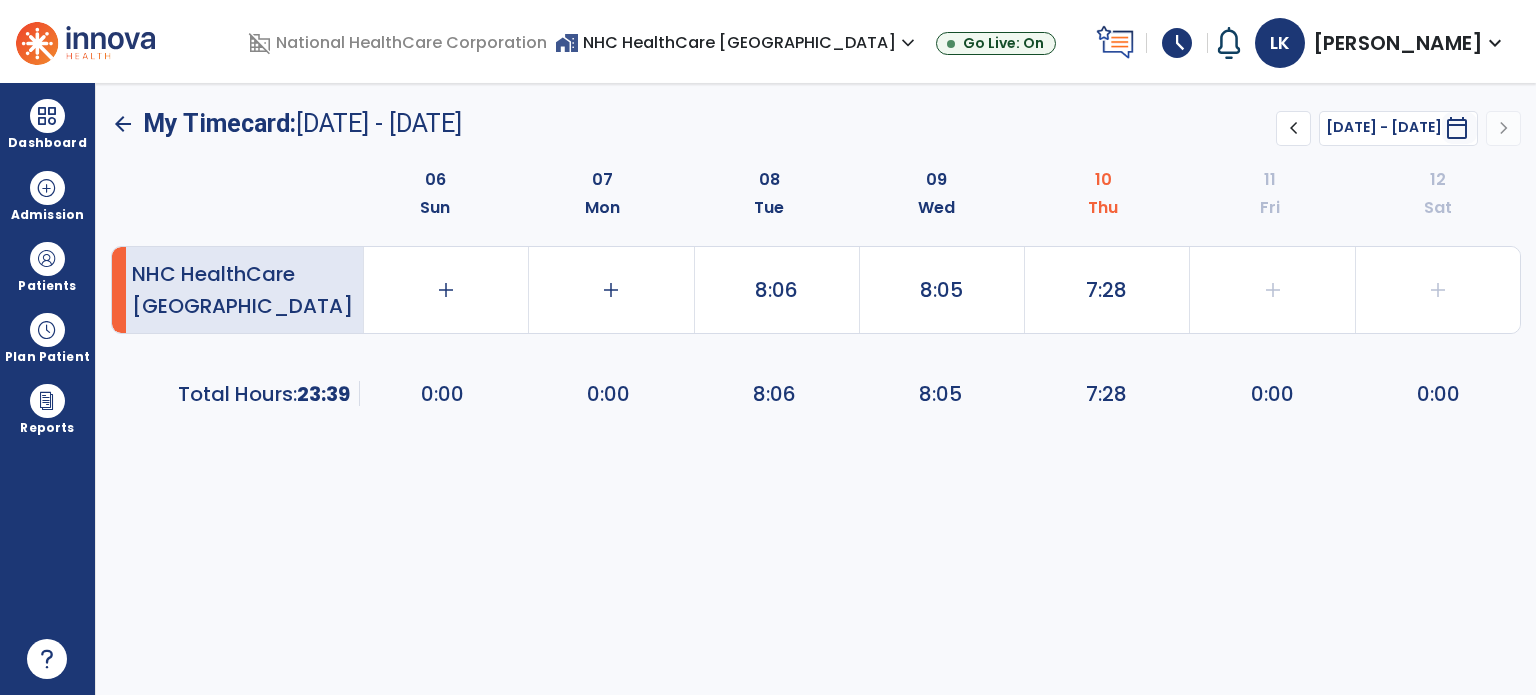 click on "NHC HealthCare Oak Ridge    add   0:00   add   0:00   8:06   8:05   7:28   add   0:00   add   0:00" 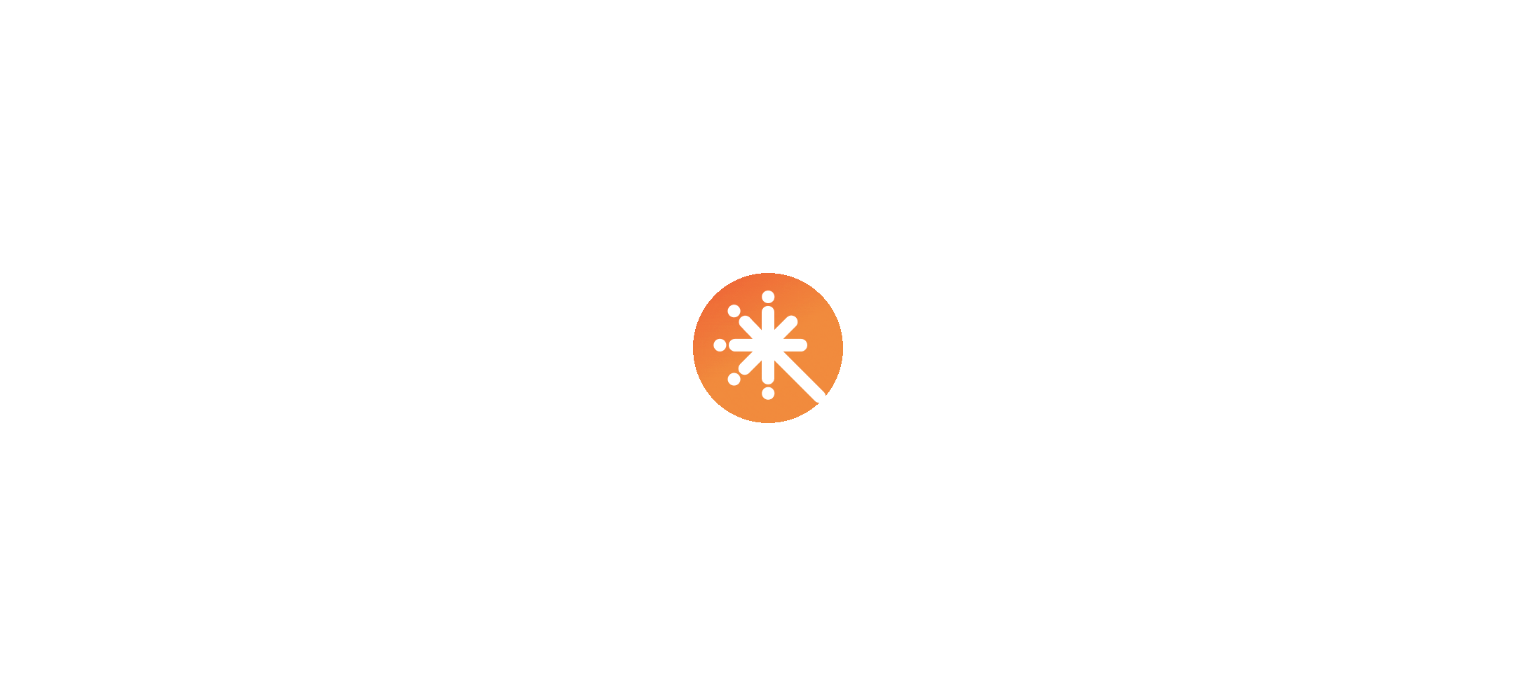 scroll, scrollTop: 0, scrollLeft: 0, axis: both 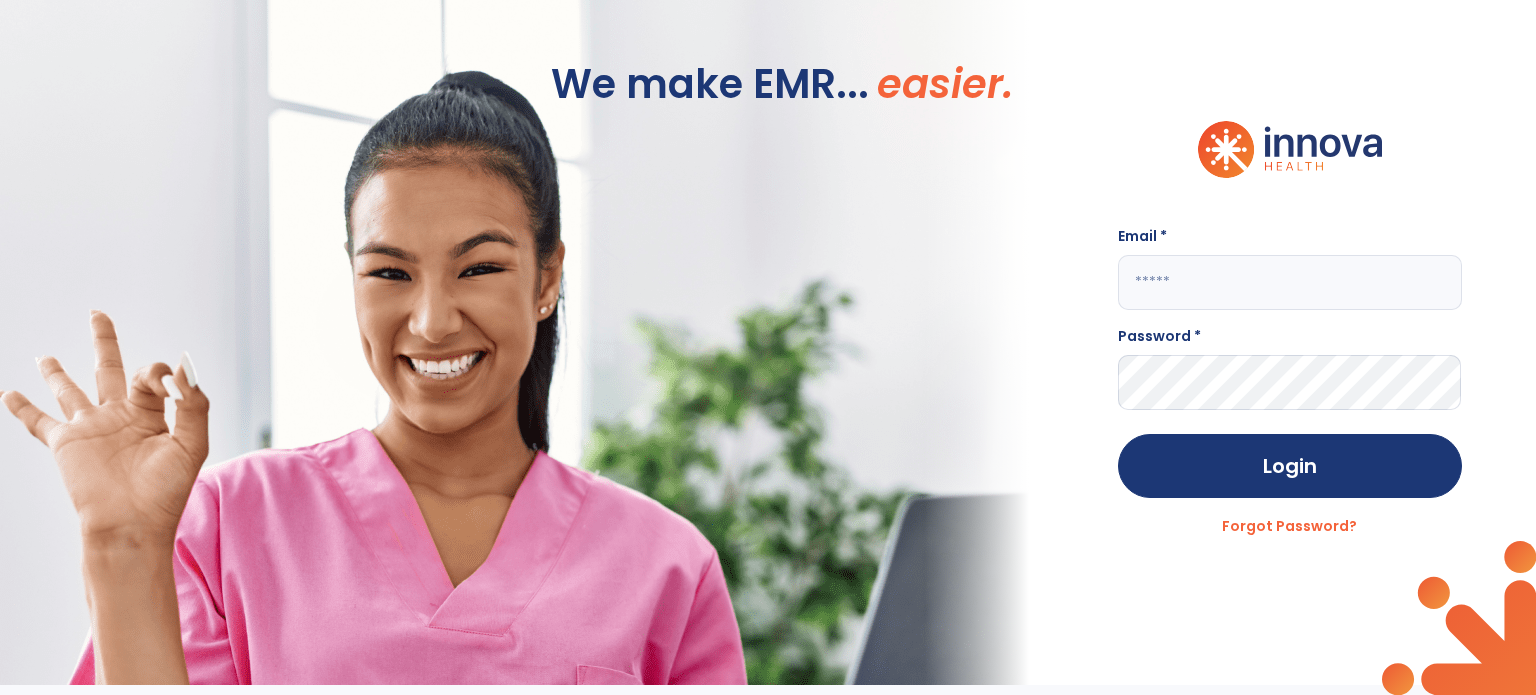 type on "**********" 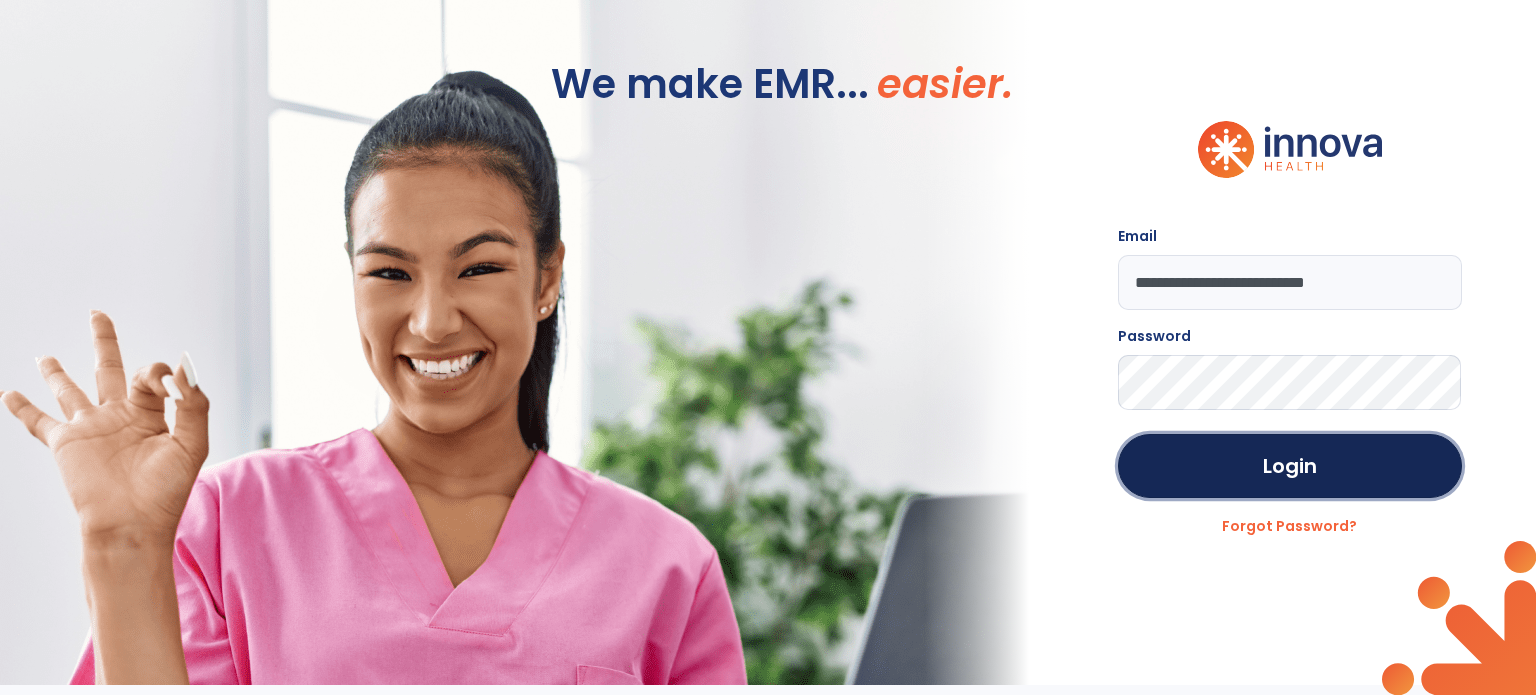 click on "Login" 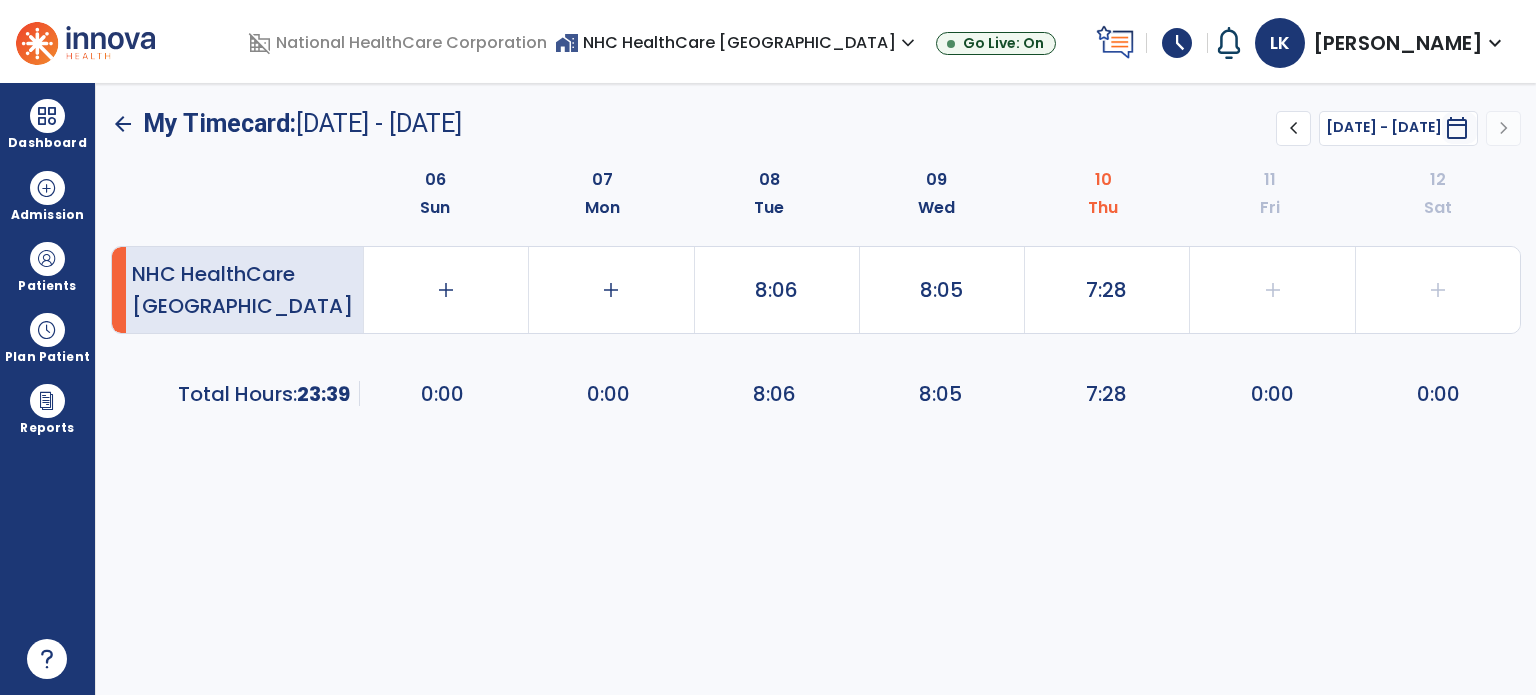 click on "7:28" 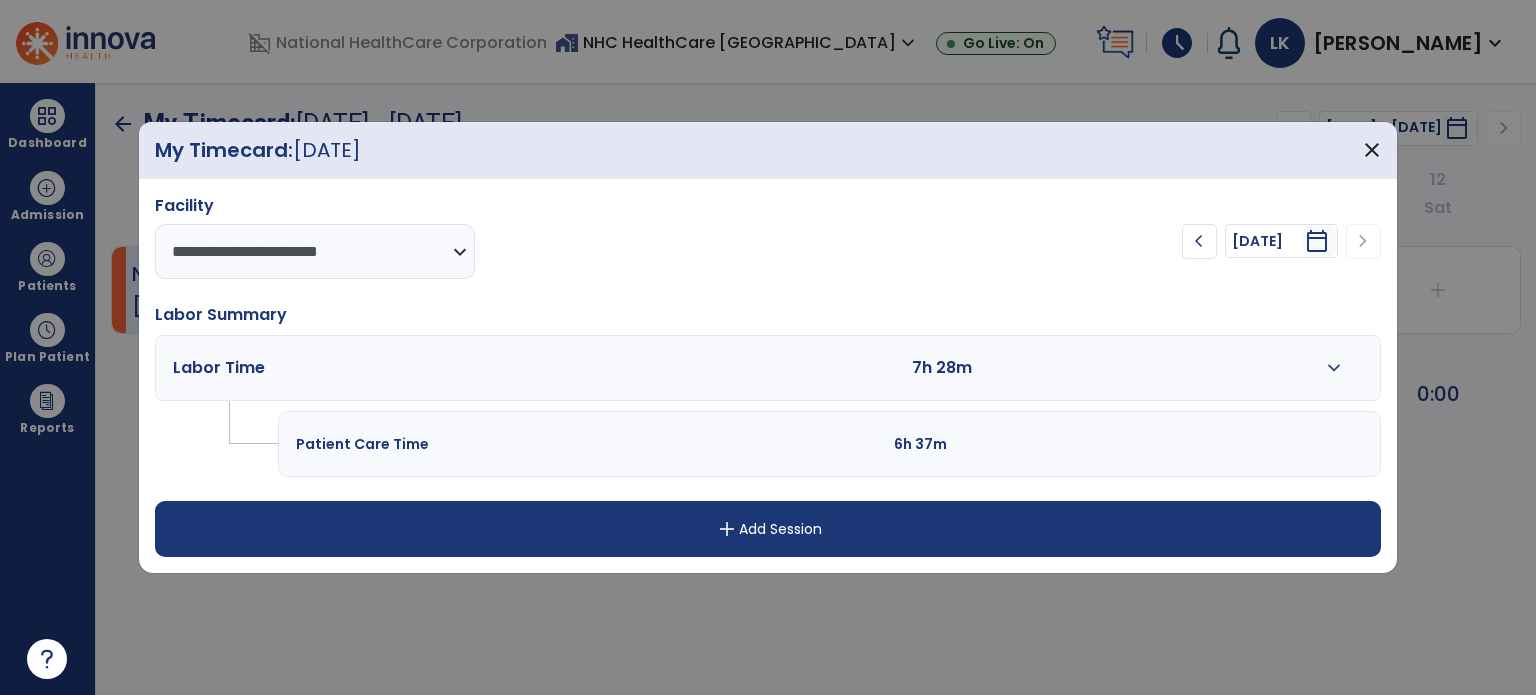 click on "expand_more" at bounding box center (1334, 368) 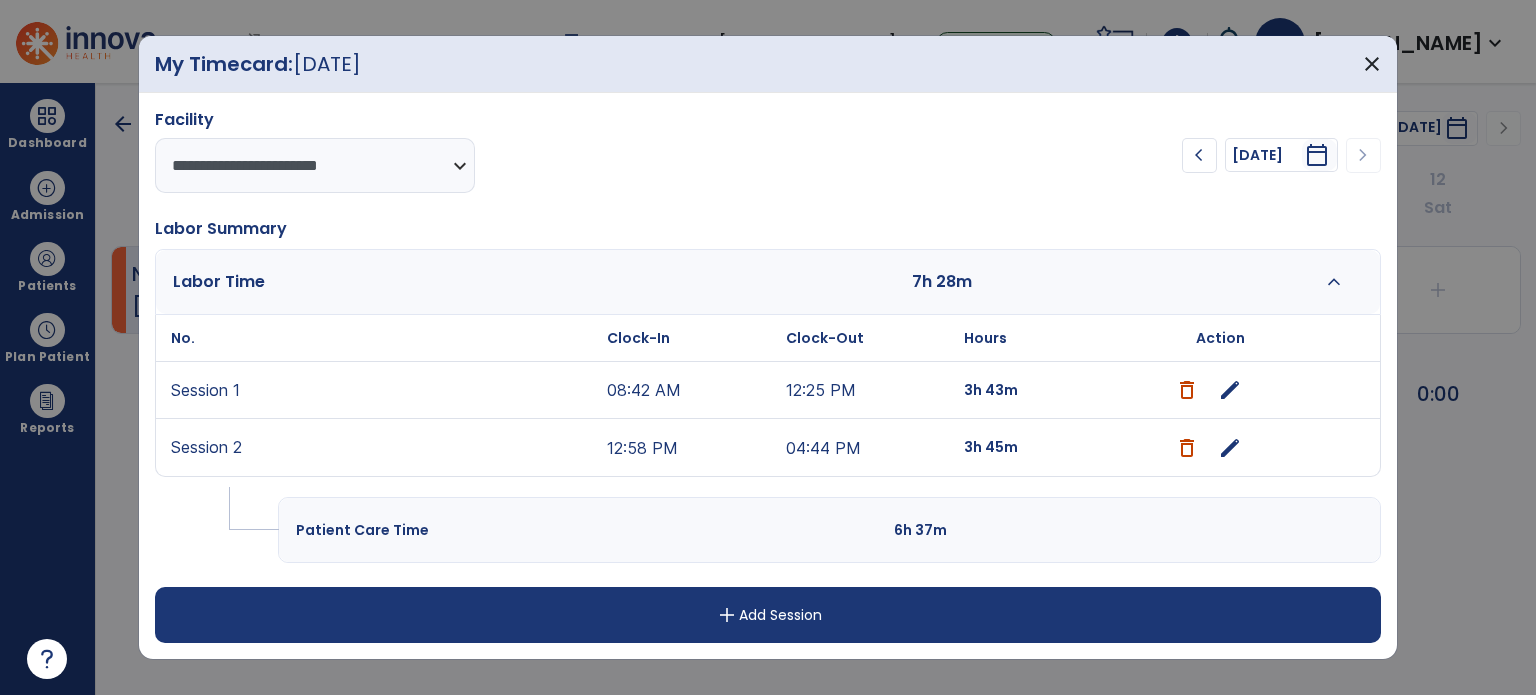 click on "edit" at bounding box center (1230, 448) 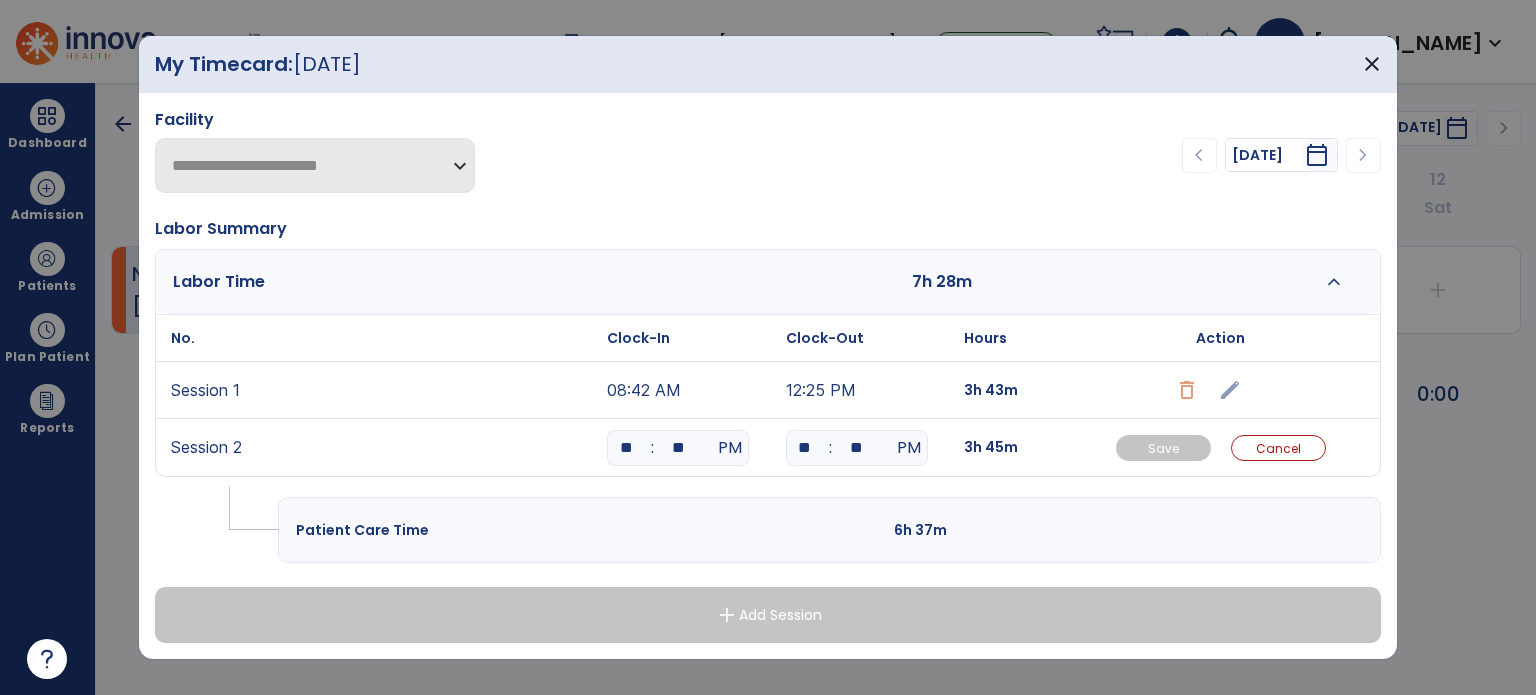 click on "**" at bounding box center [857, 448] 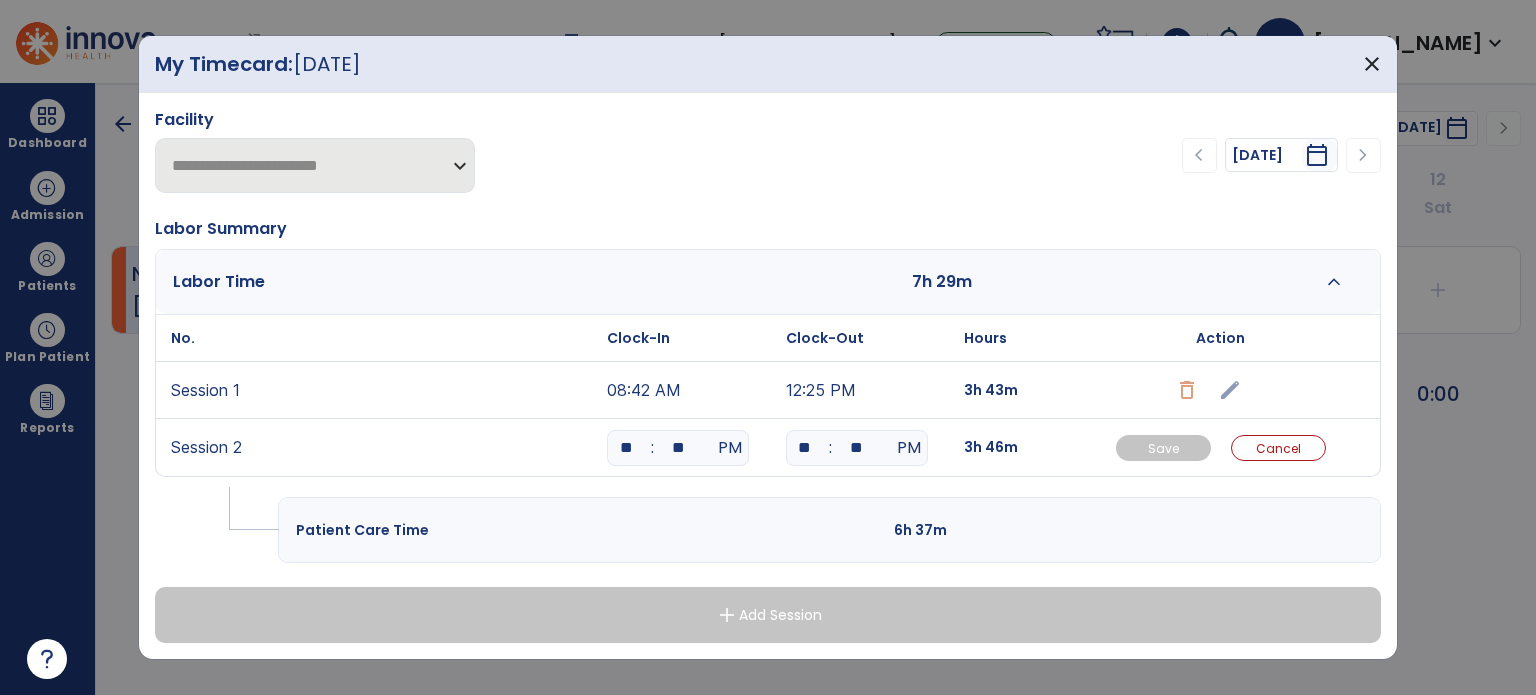 type on "**" 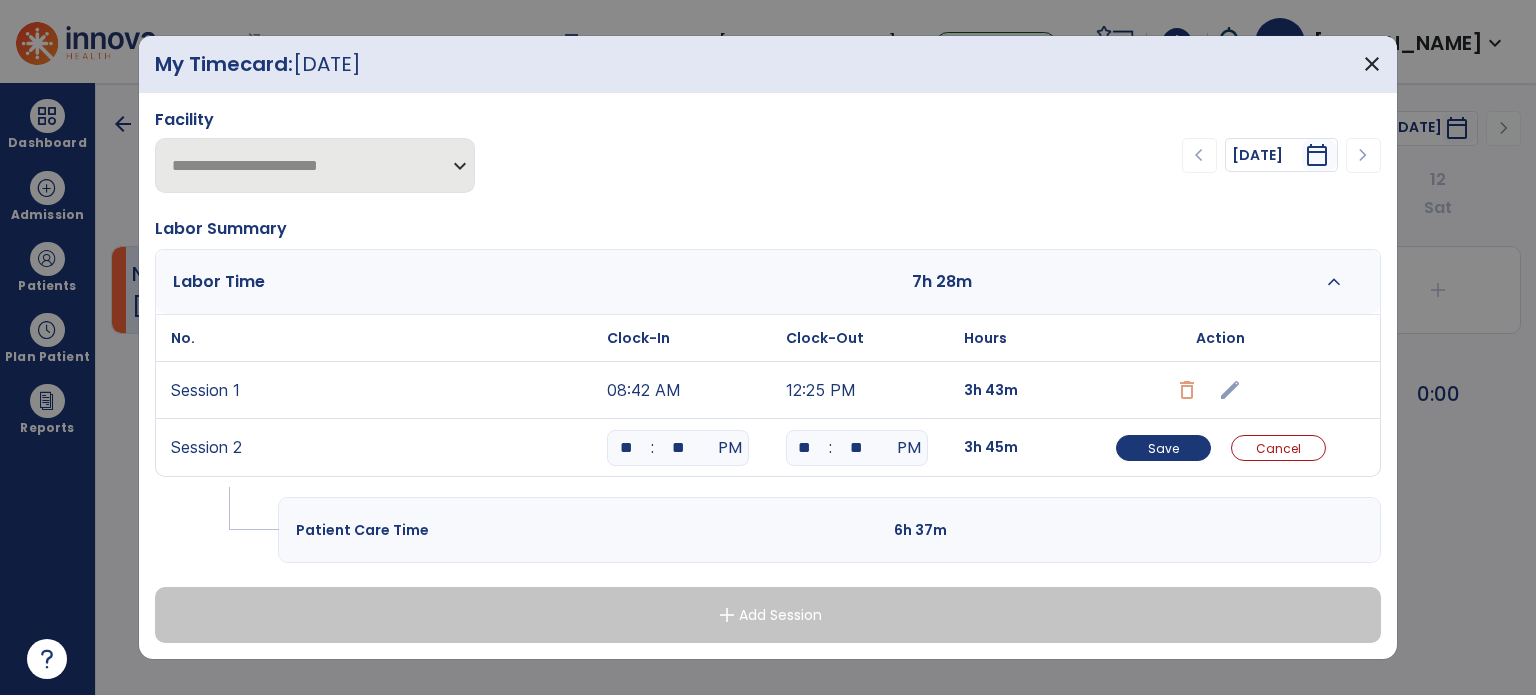 click on "chevron_left Thursday Jul 10, 2025  *********  calendar_today  chevron_right" at bounding box center (1132, 155) 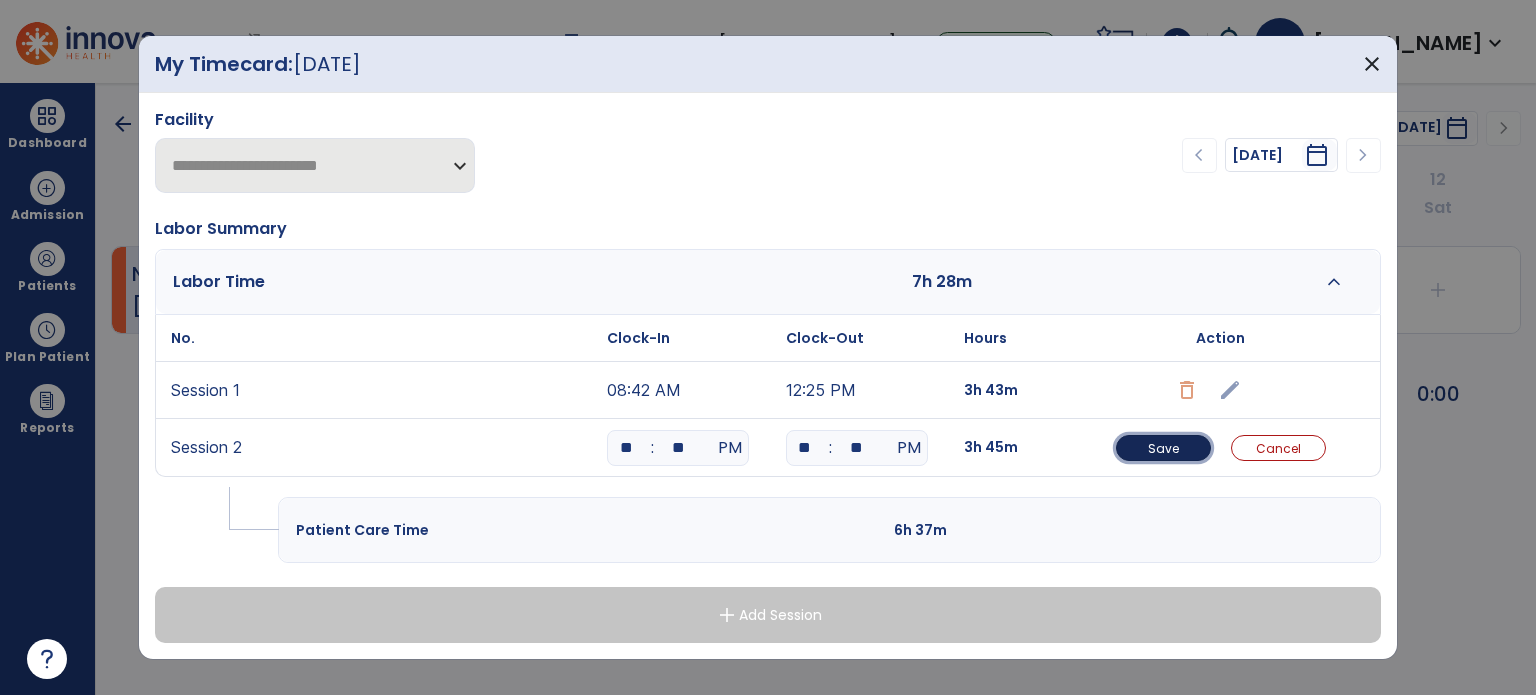 click on "Save" at bounding box center [1163, 448] 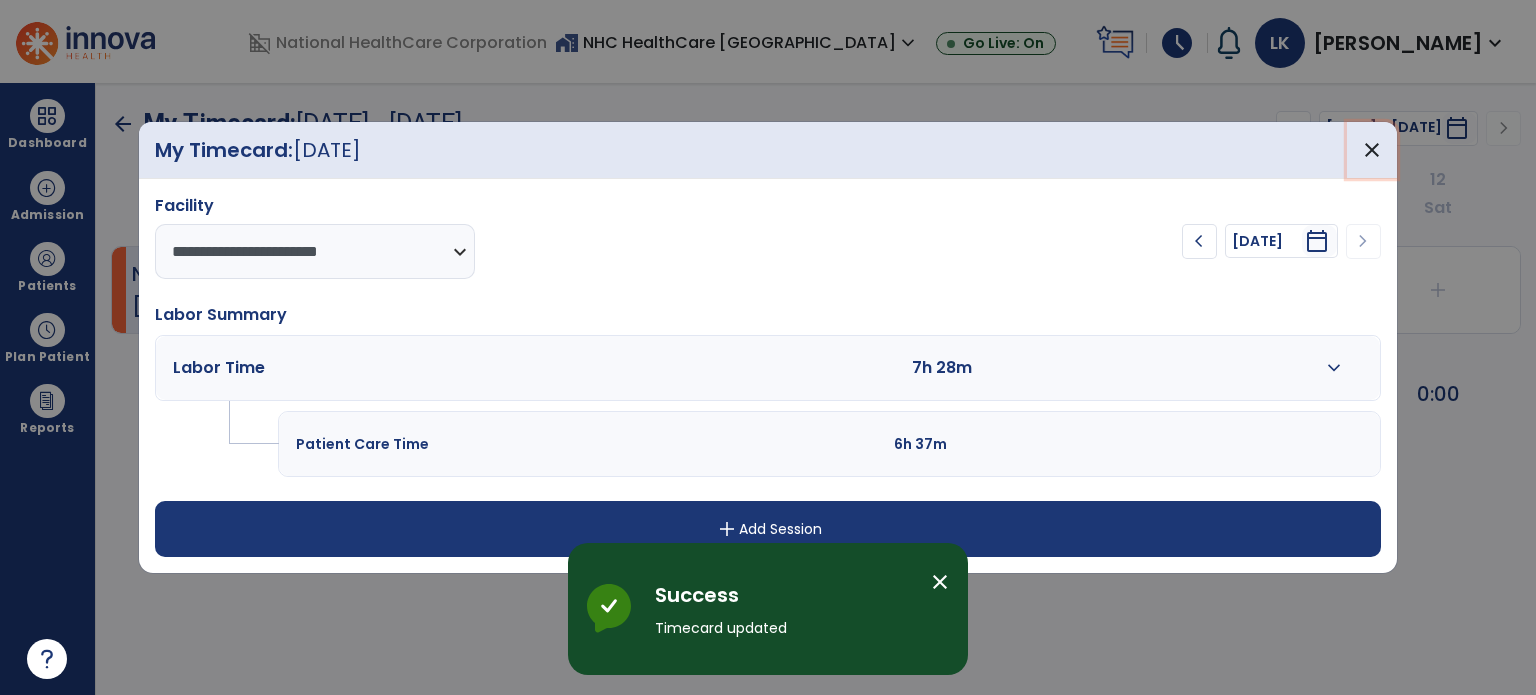 click on "close" at bounding box center (1372, 150) 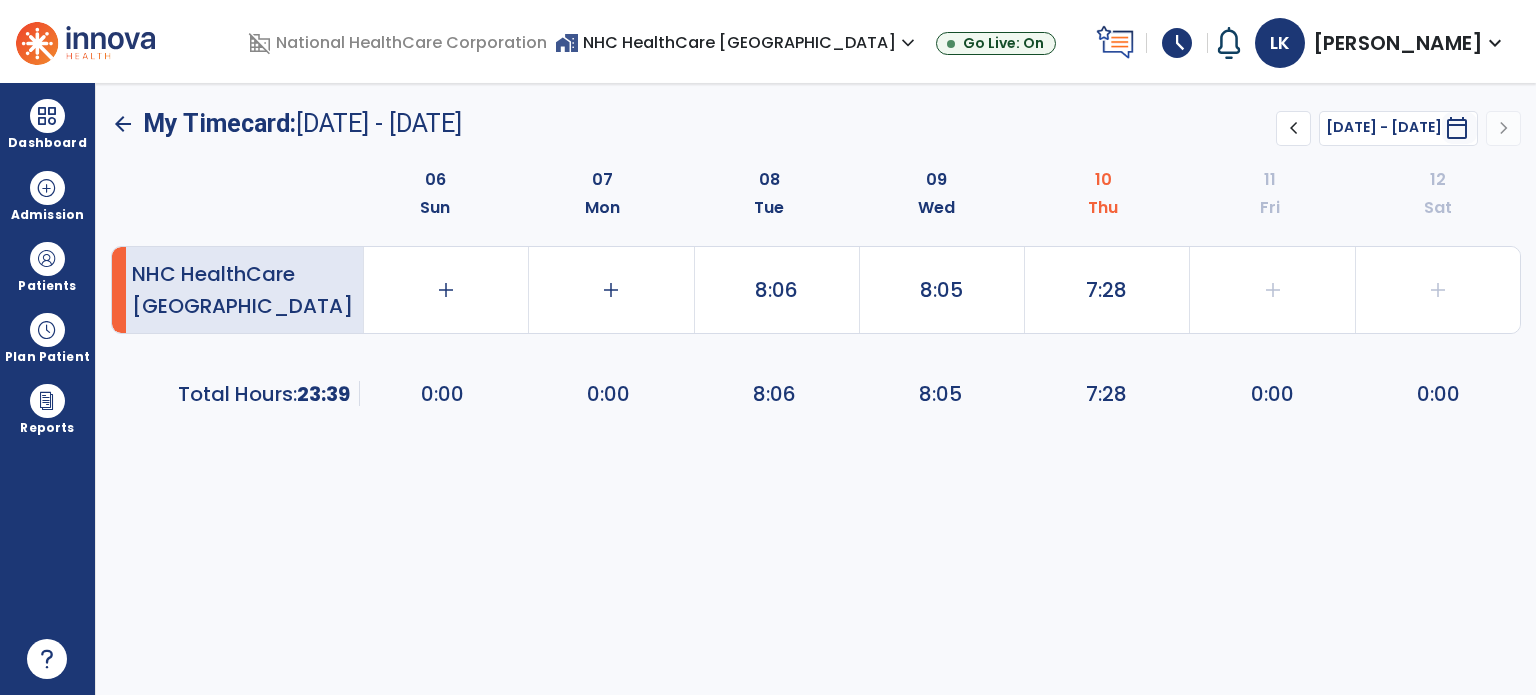 drag, startPoint x: 657, startPoint y: 594, endPoint x: 638, endPoint y: 543, distance: 54.42426 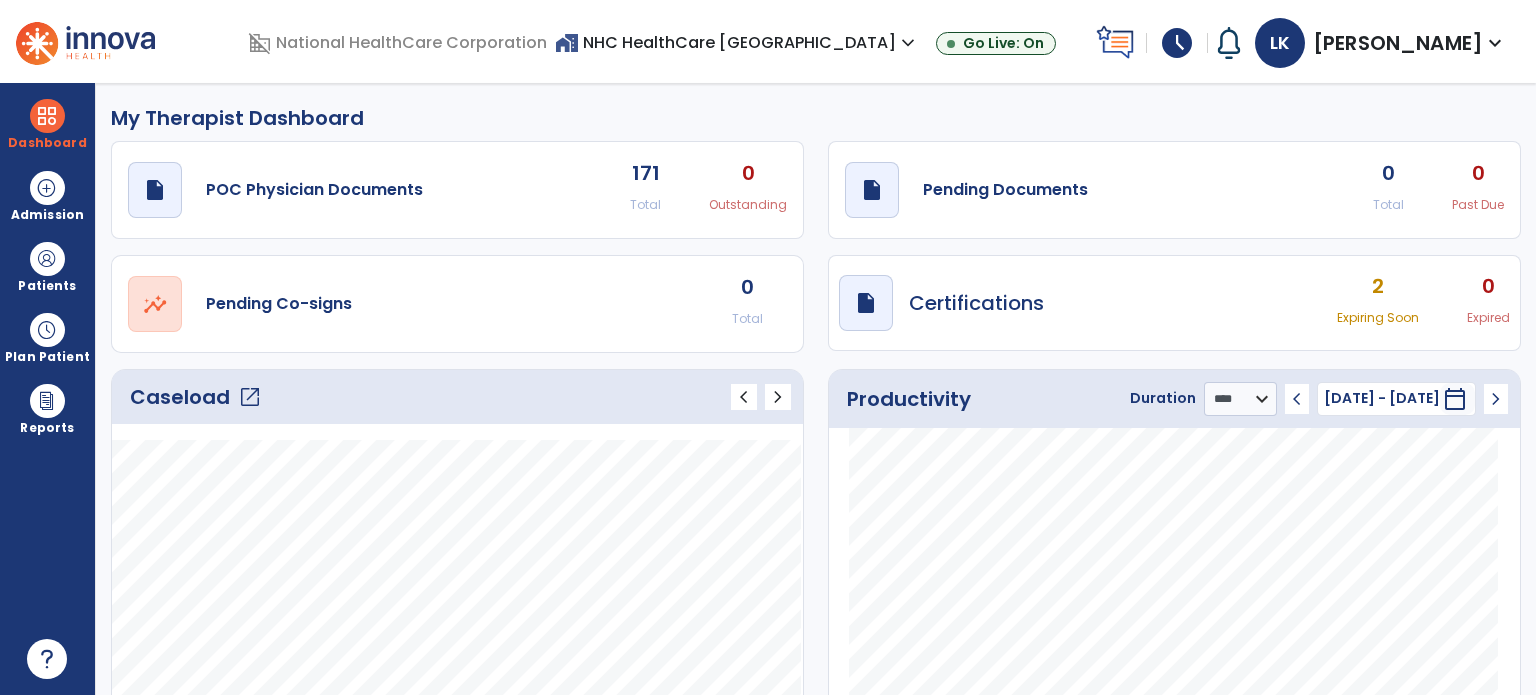 click on "My Therapist Dashboard" 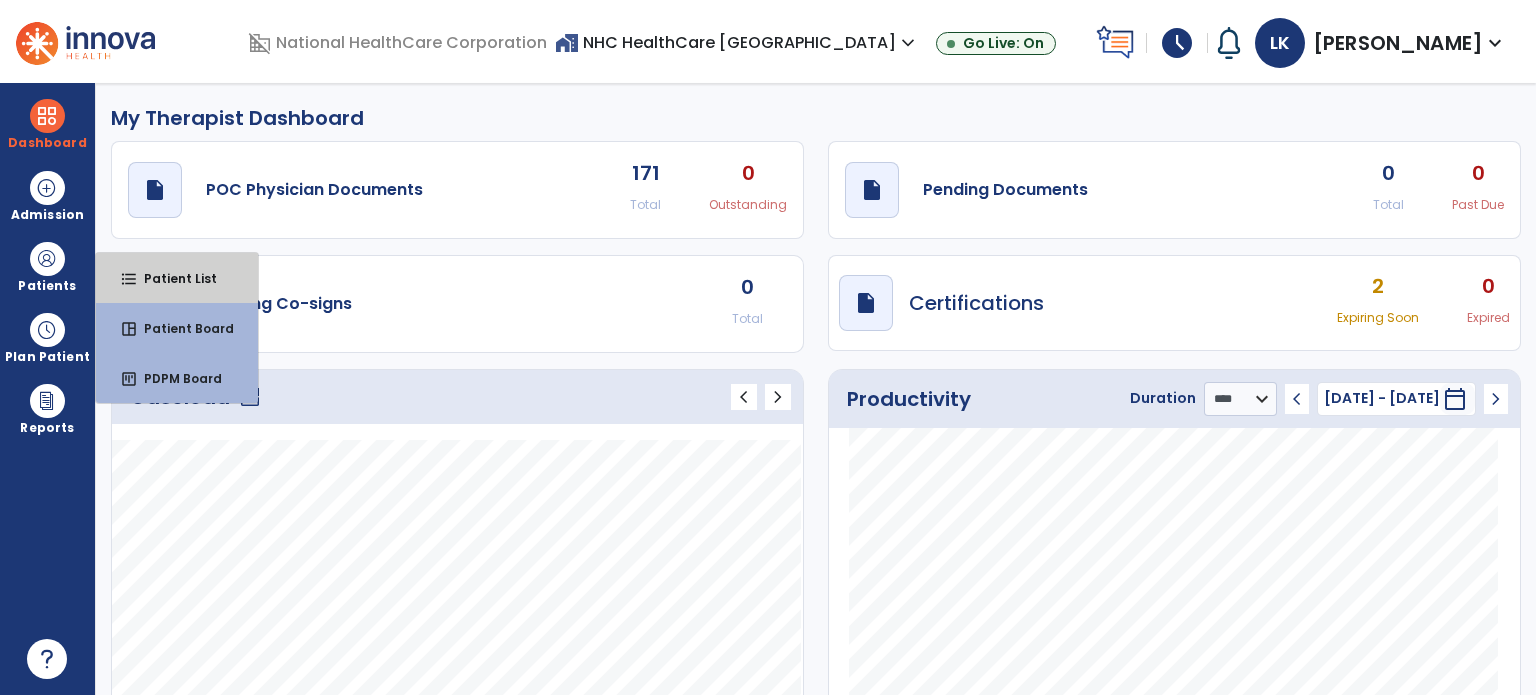 click on "Patient List" at bounding box center (172, 278) 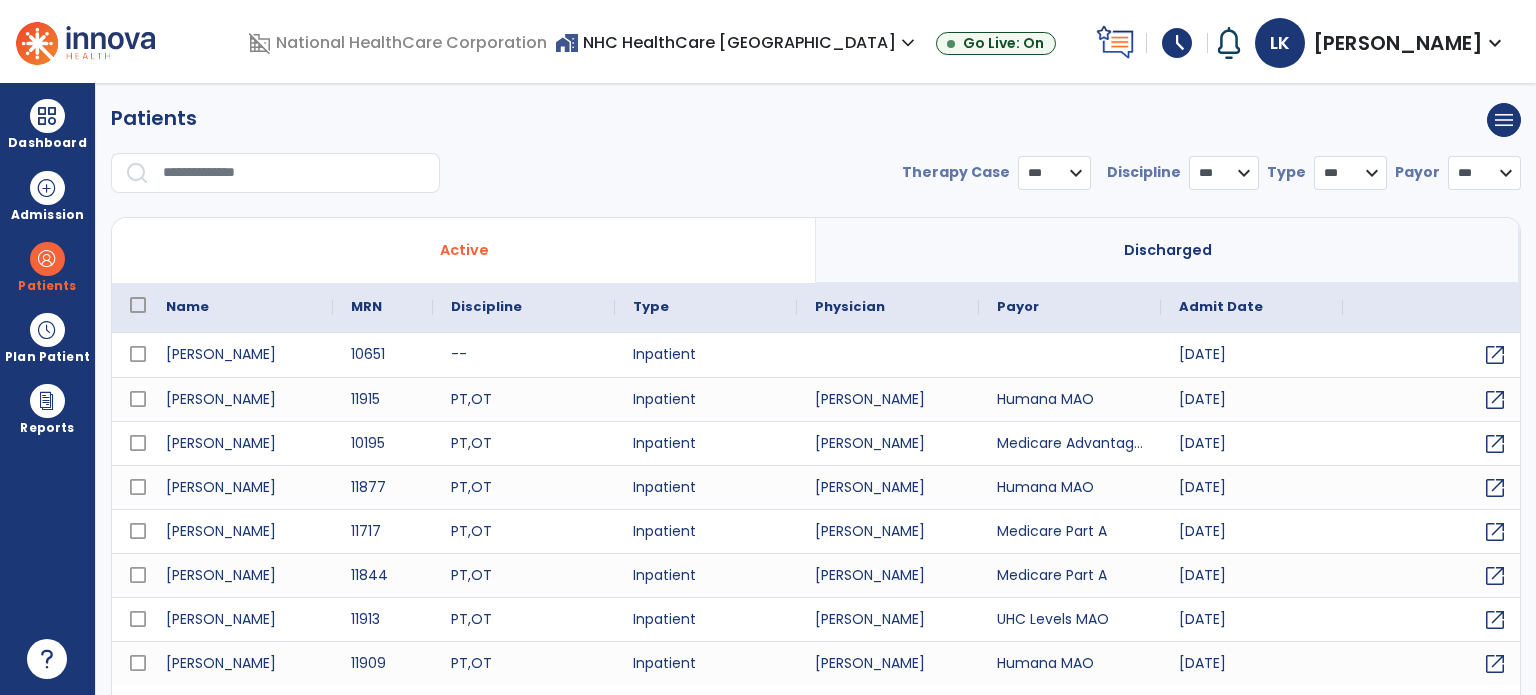 select on "***" 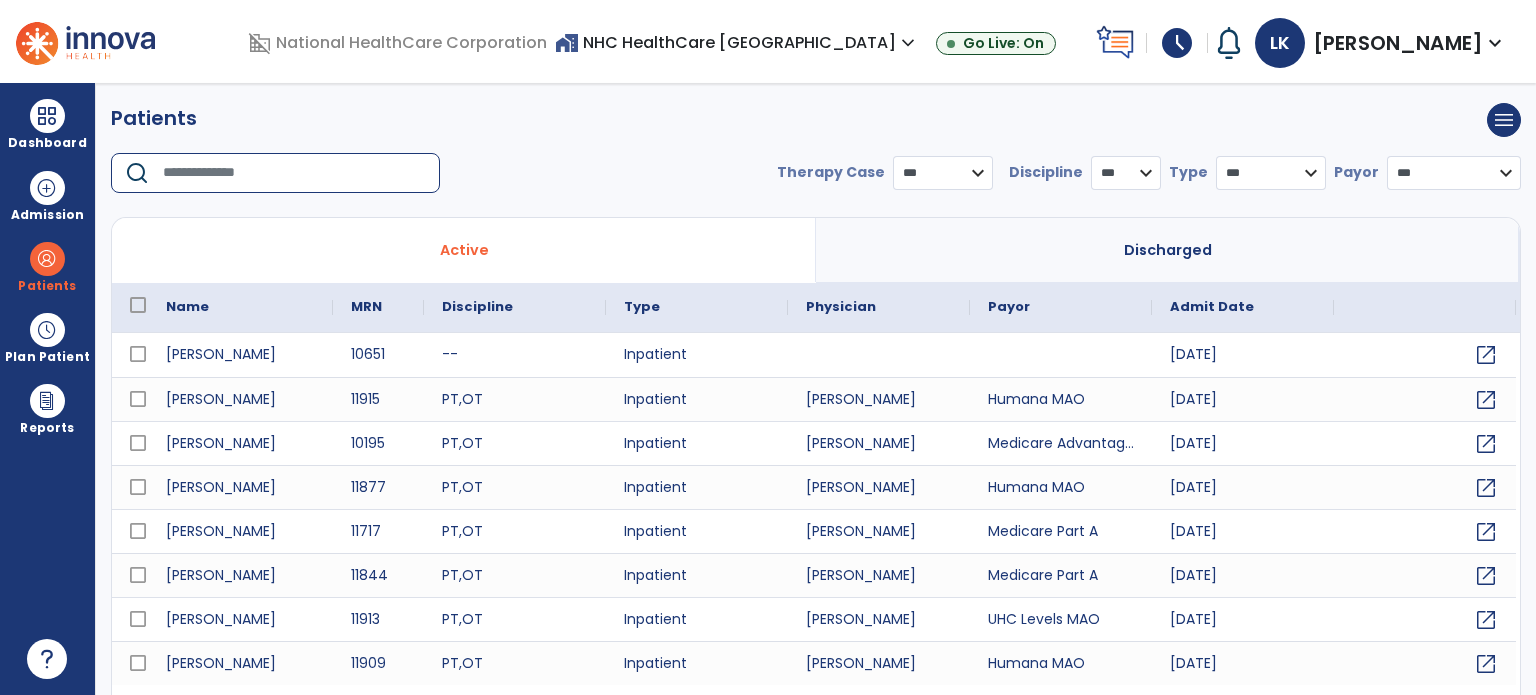 click at bounding box center (294, 173) 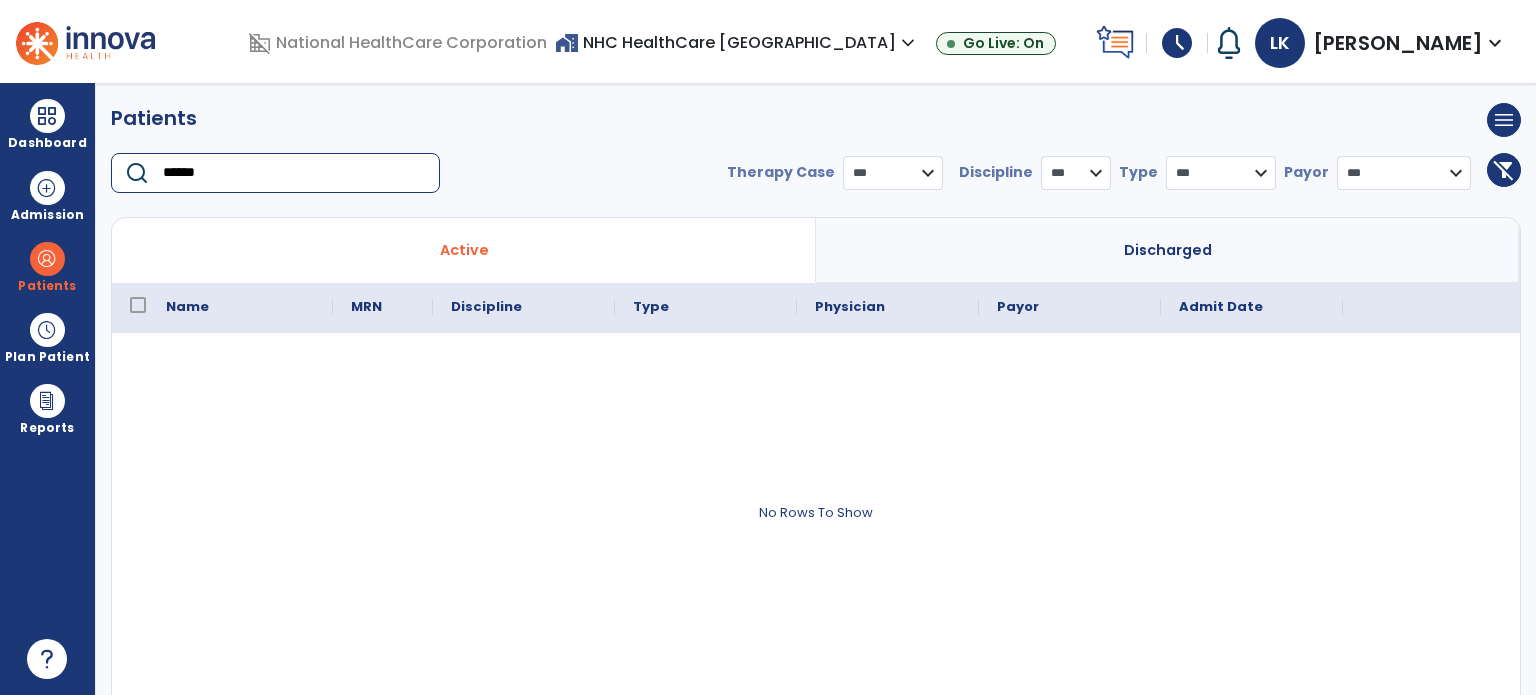 type on "******" 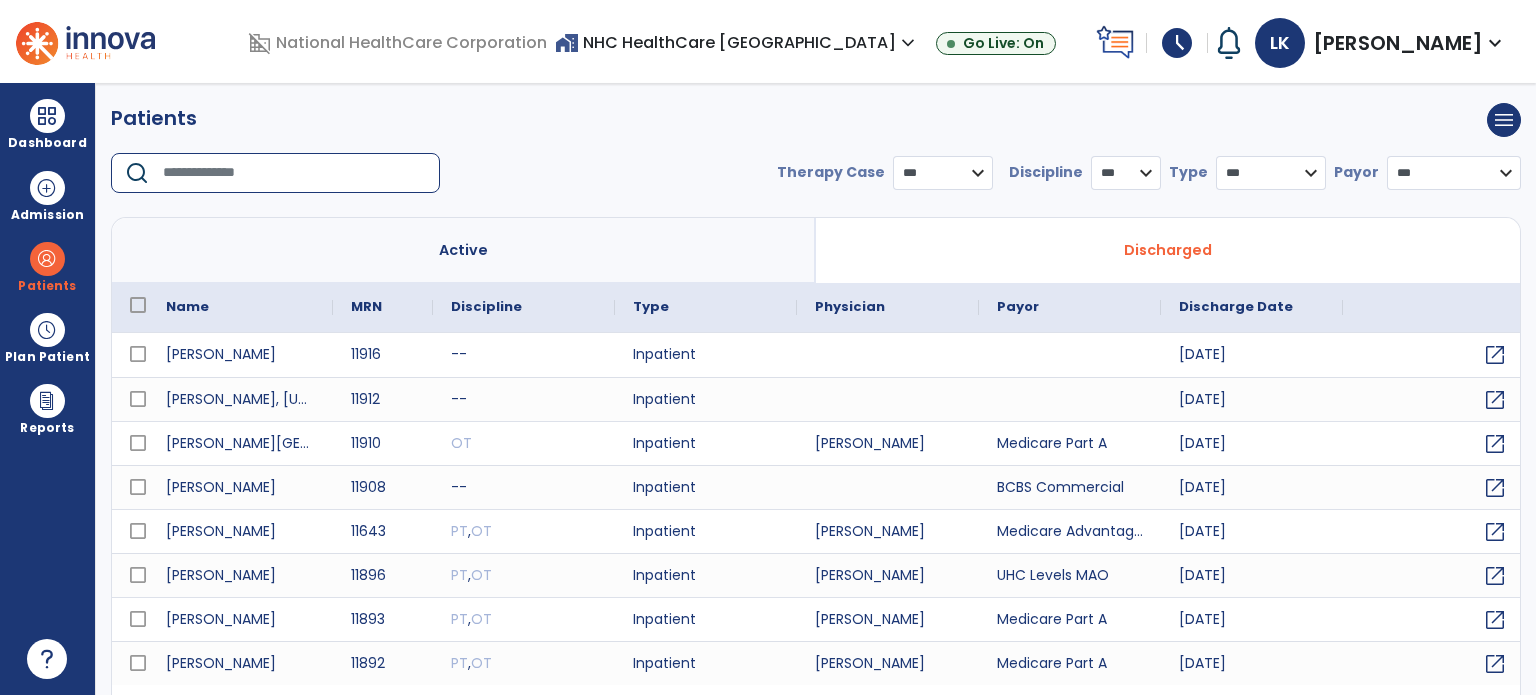 click at bounding box center (294, 173) 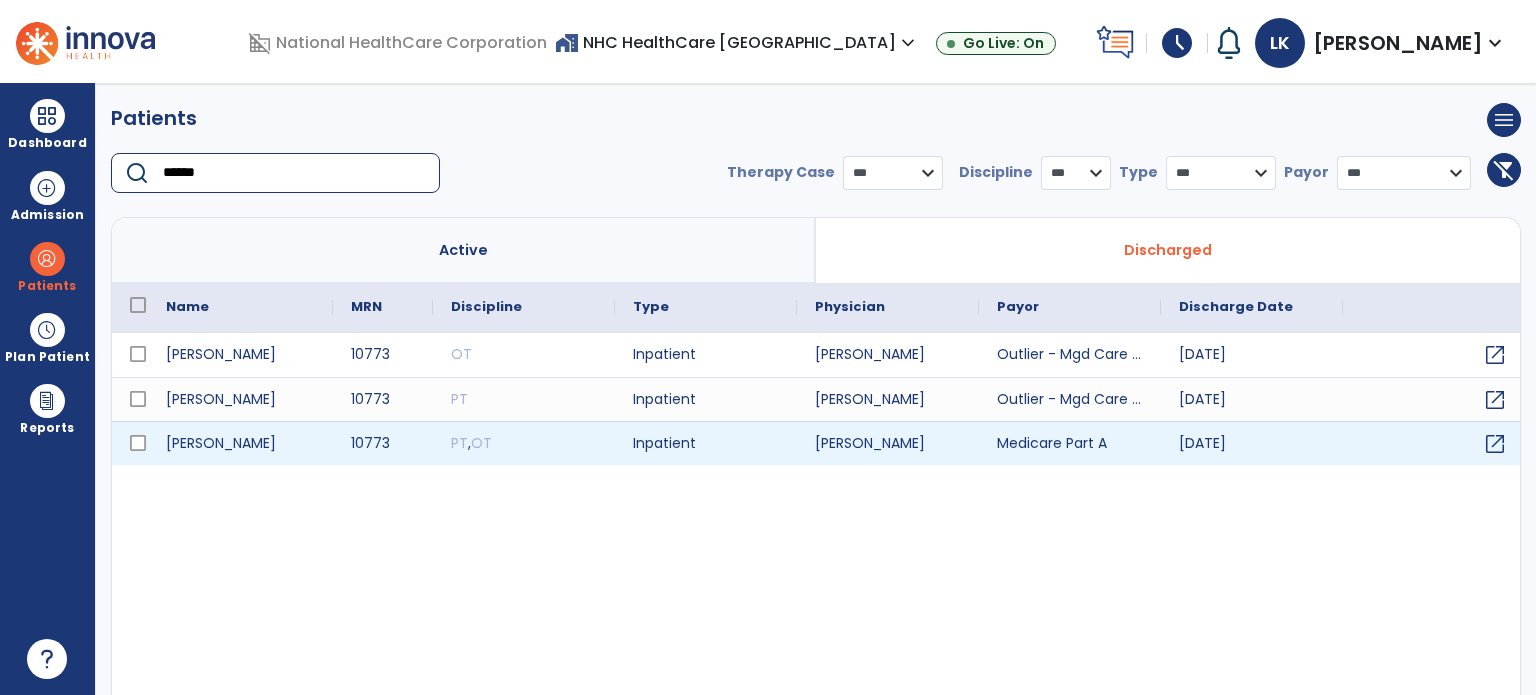 type on "******" 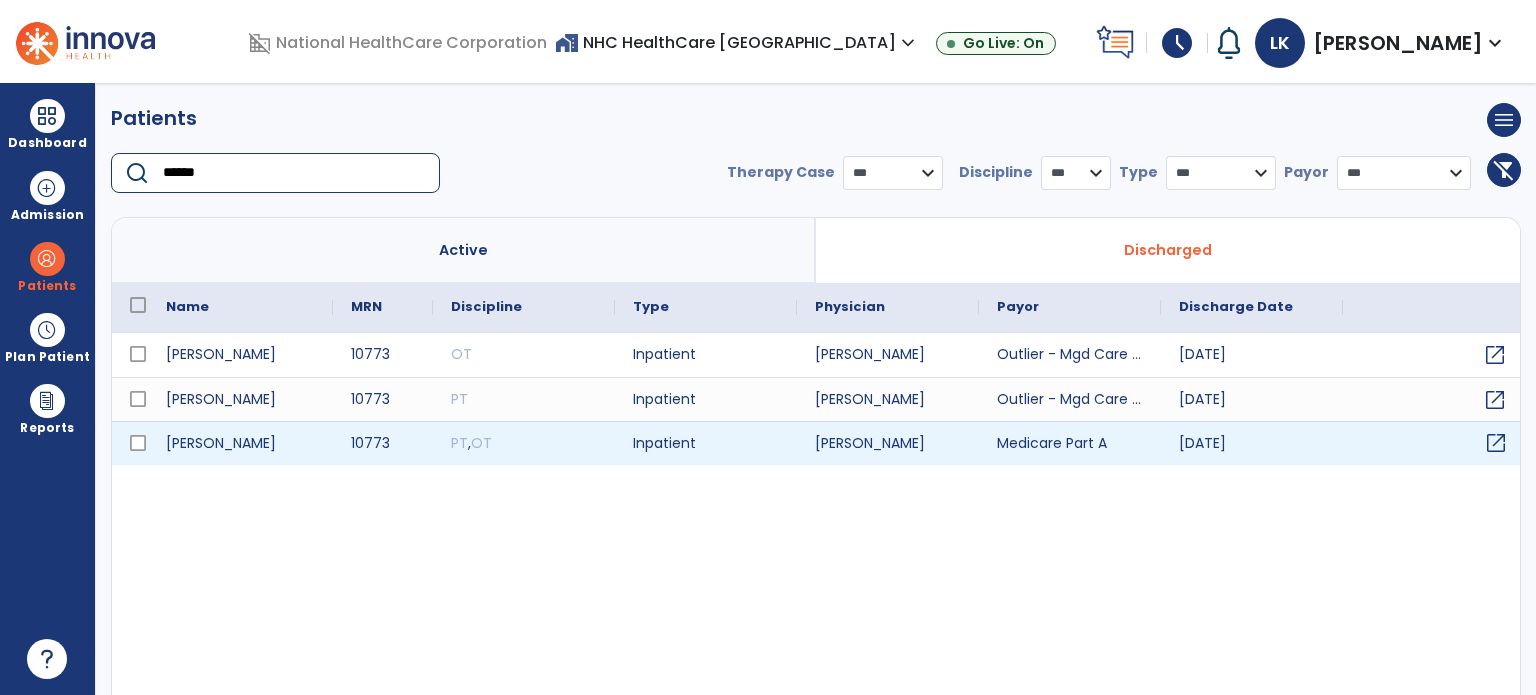 click on "open_in_new" at bounding box center (1496, 443) 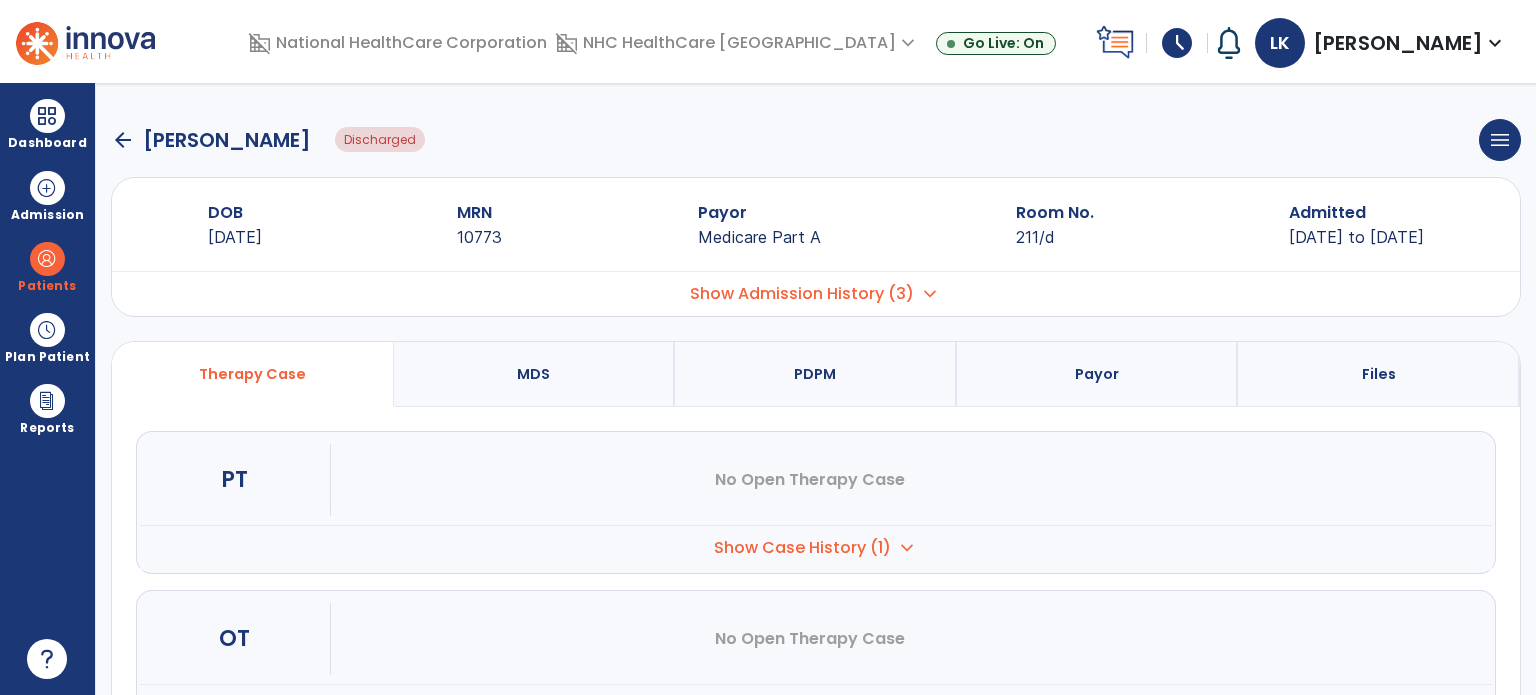 click on "Show Case History (1)     expand_more" at bounding box center [816, 547] 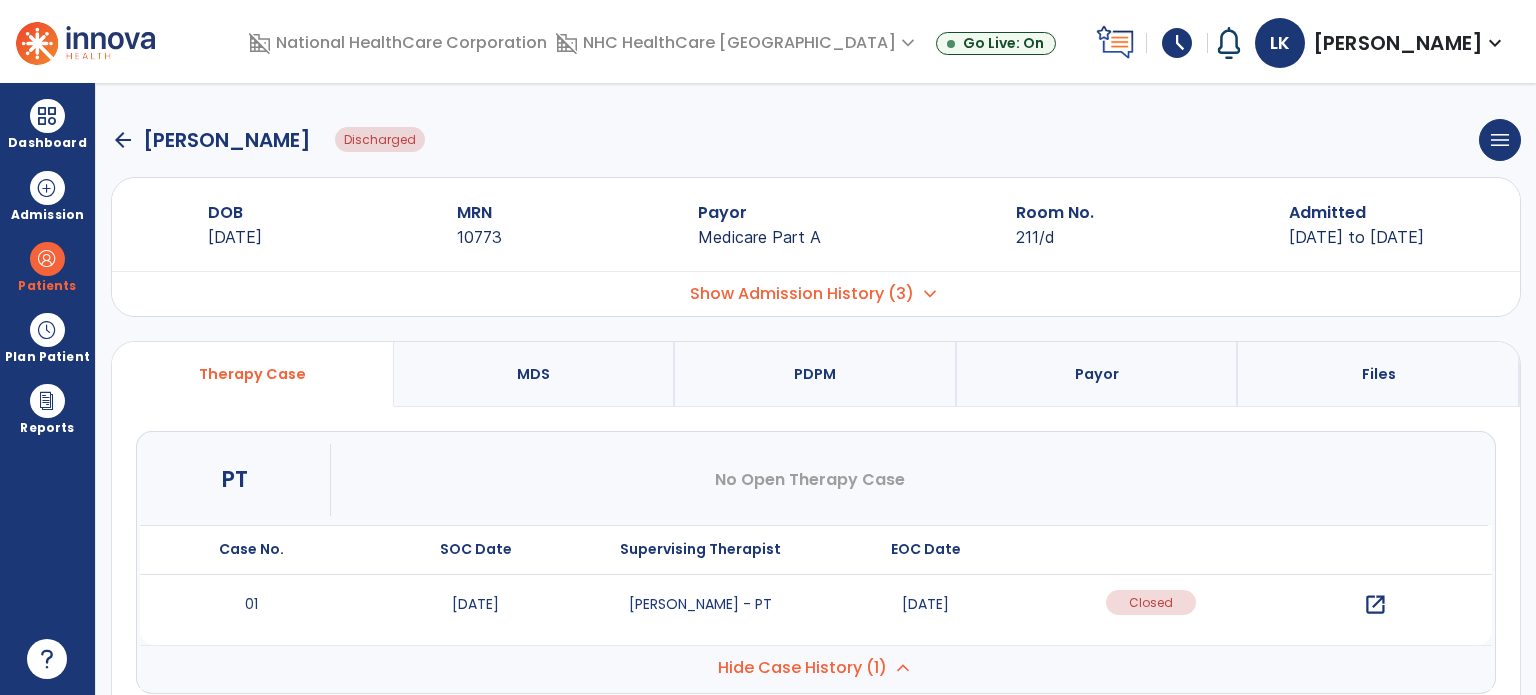 click on "open_in_new" at bounding box center [1375, 605] 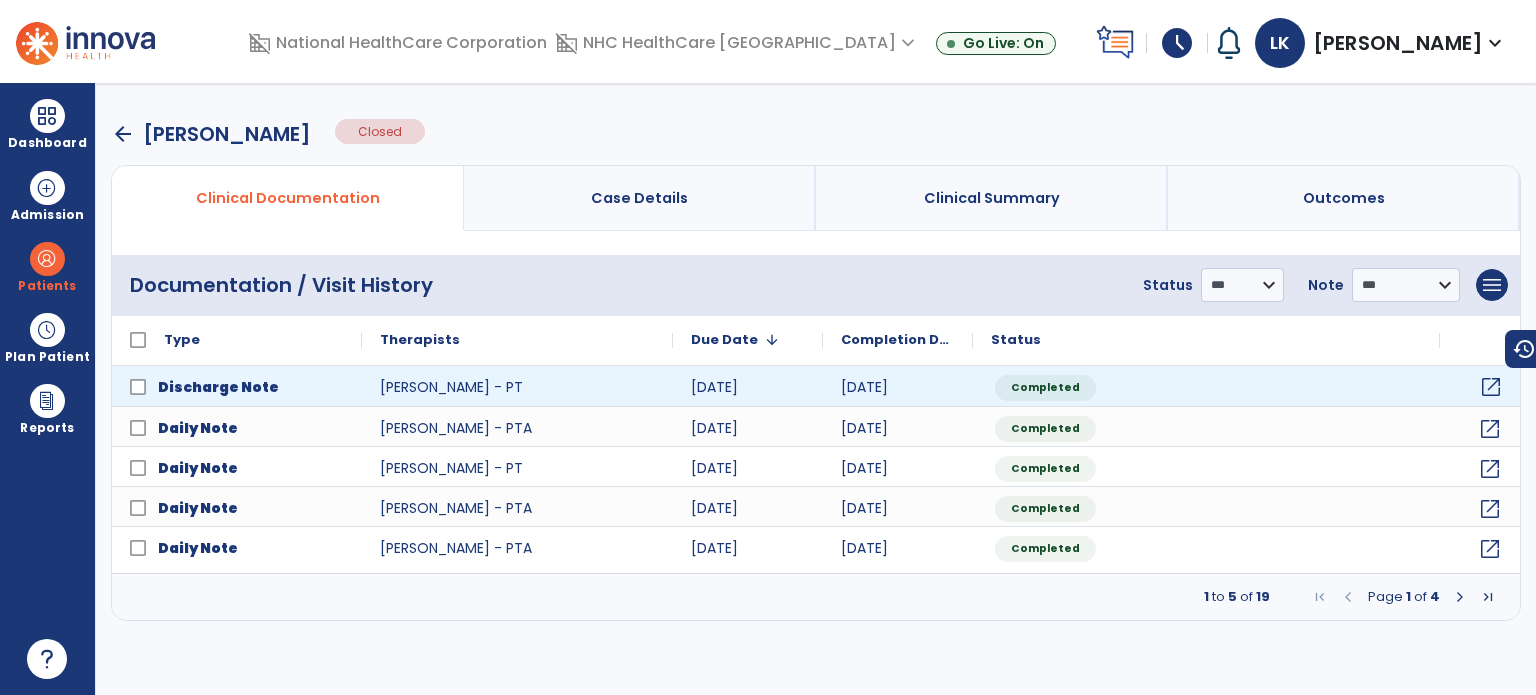 click on "open_in_new" 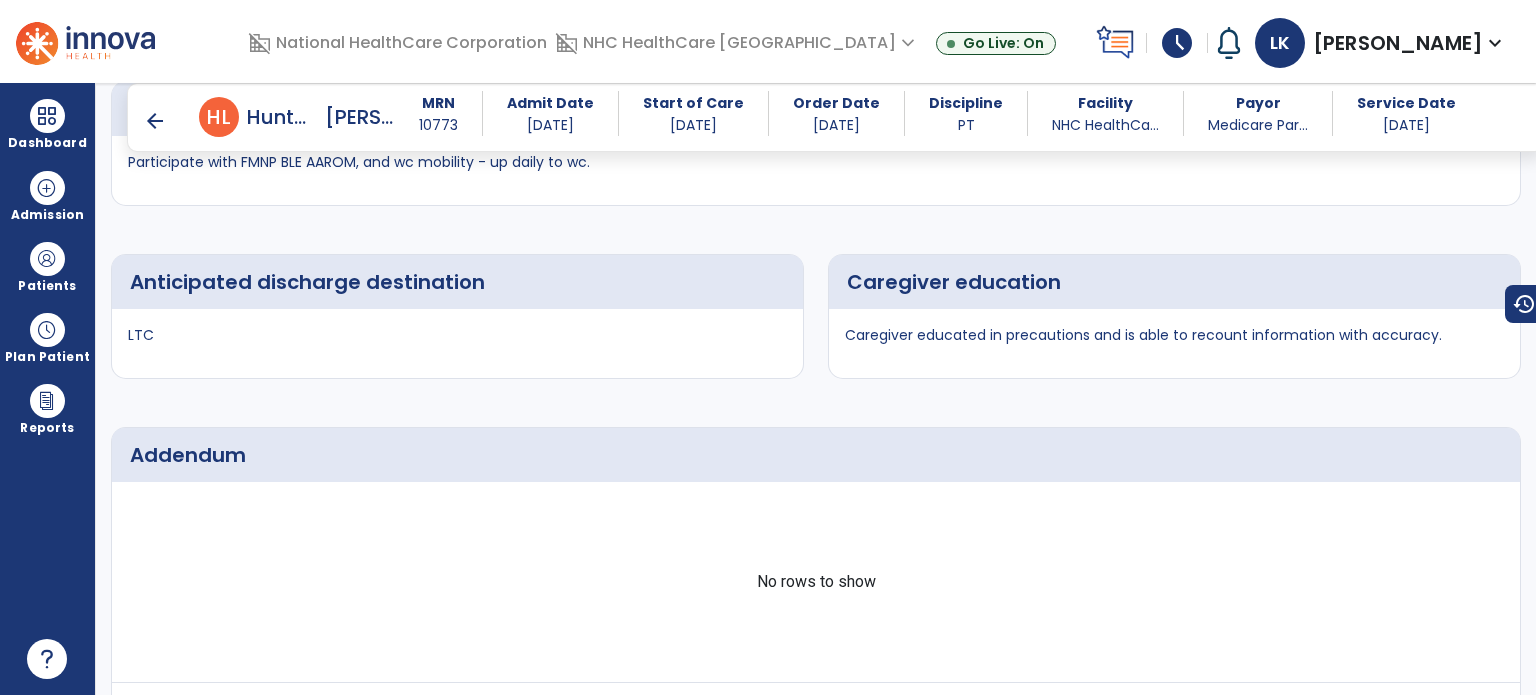 scroll, scrollTop: 3365, scrollLeft: 0, axis: vertical 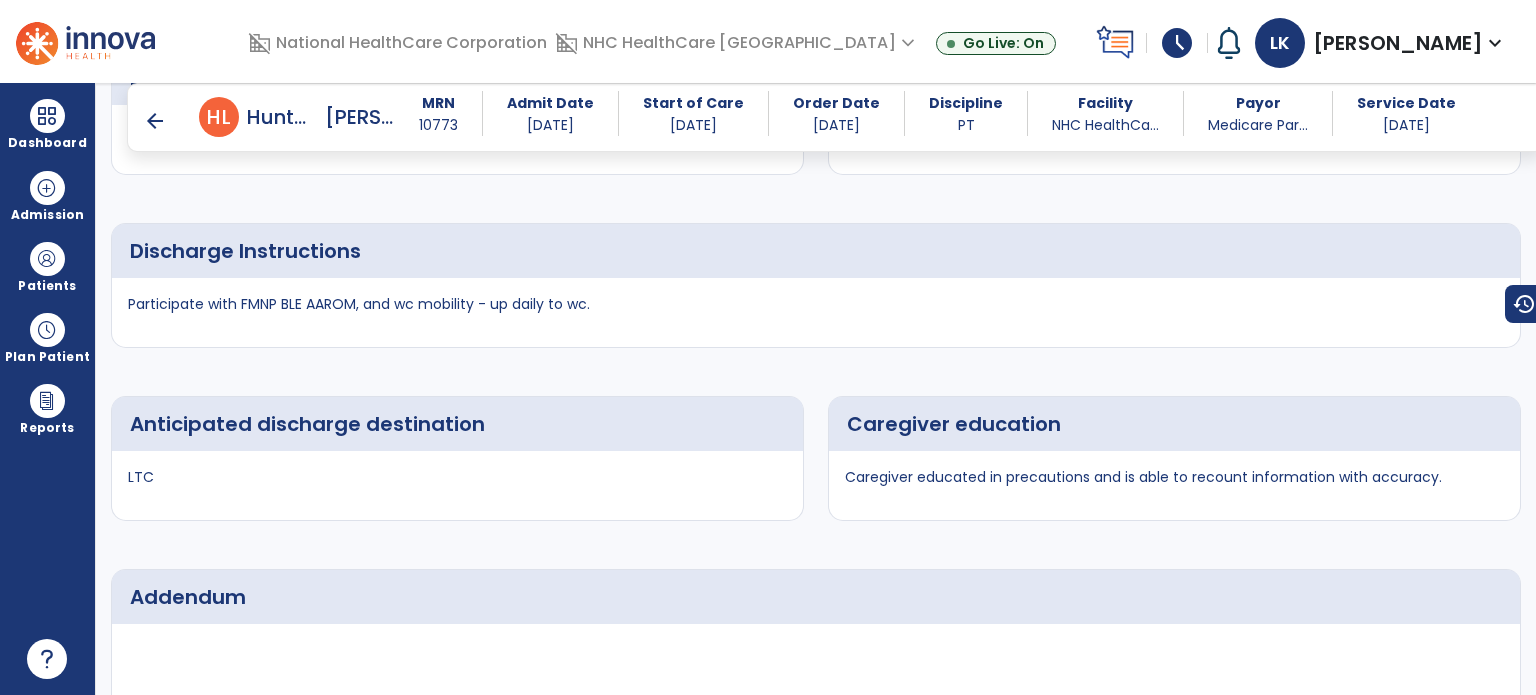 click on "arrow_back" at bounding box center (155, 121) 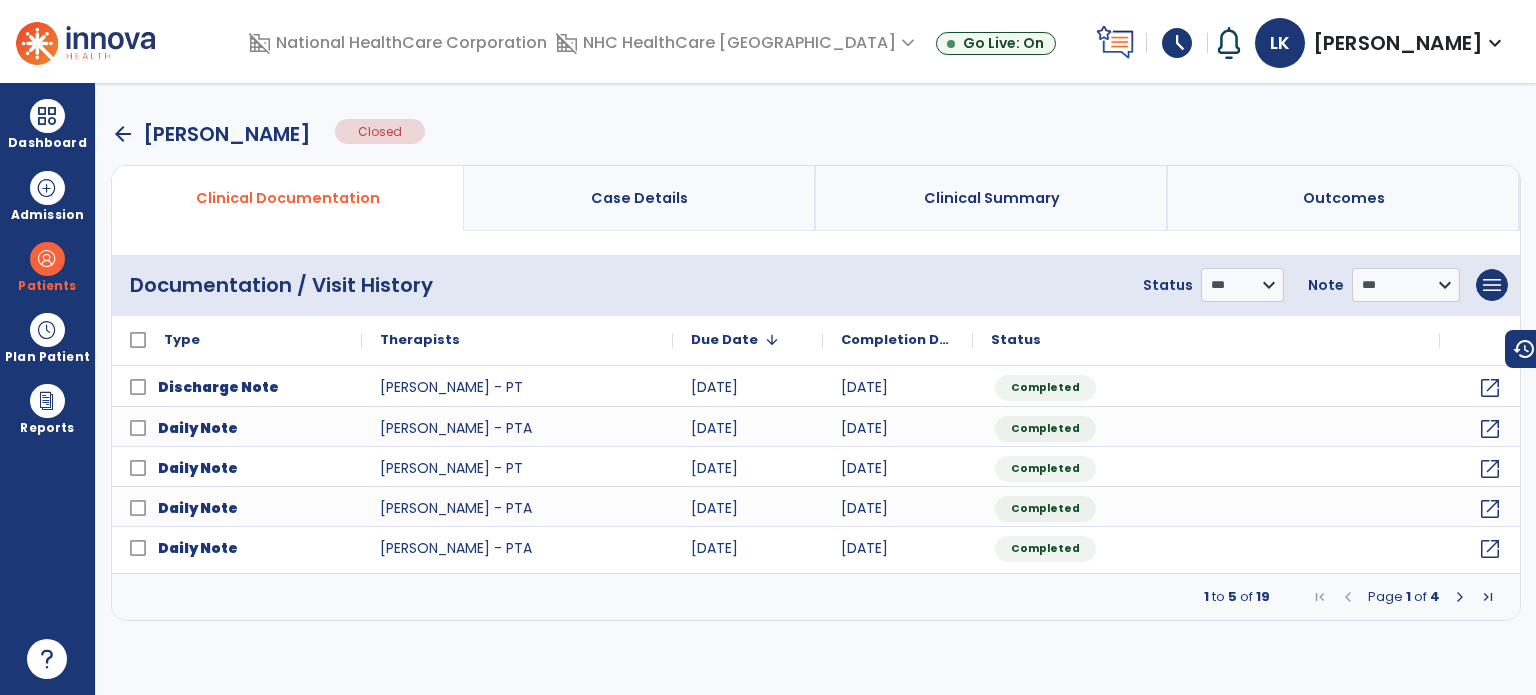 scroll, scrollTop: 0, scrollLeft: 0, axis: both 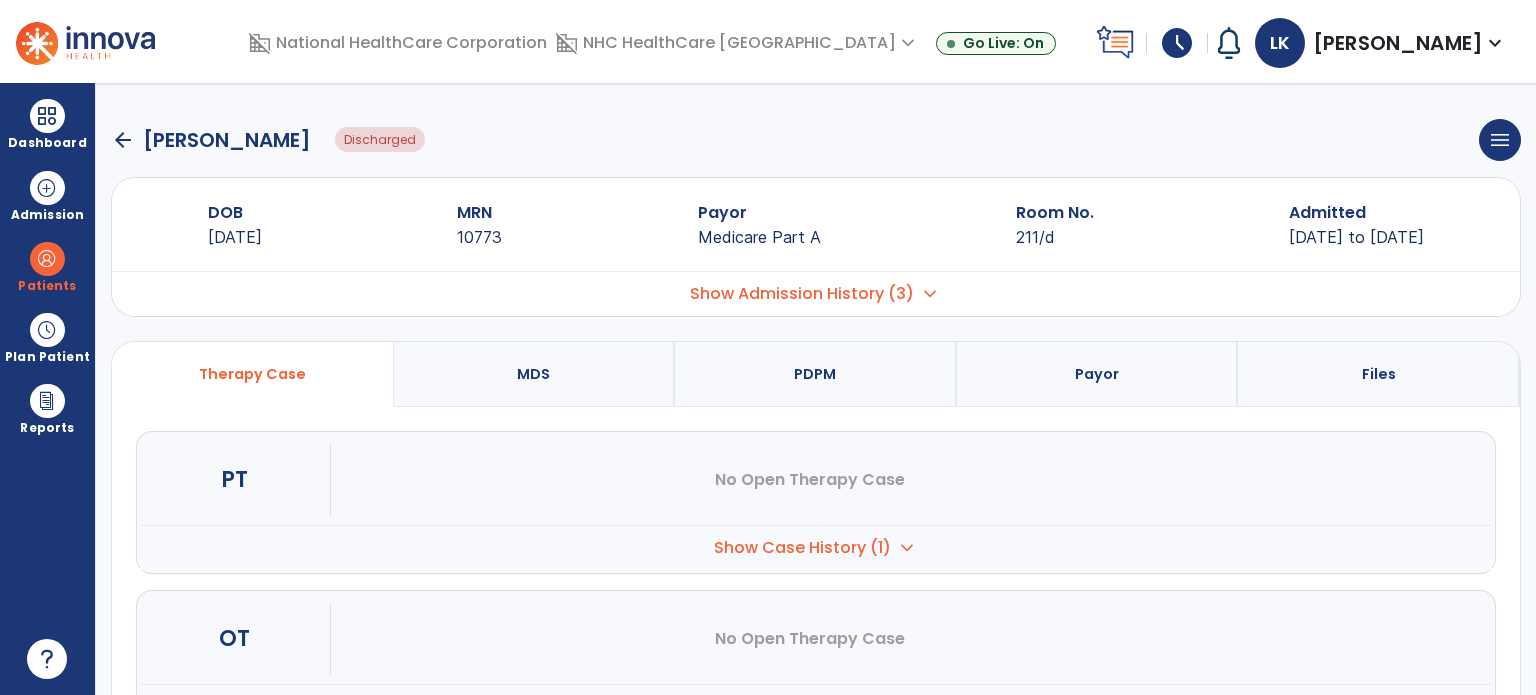 click on "arrow_back" 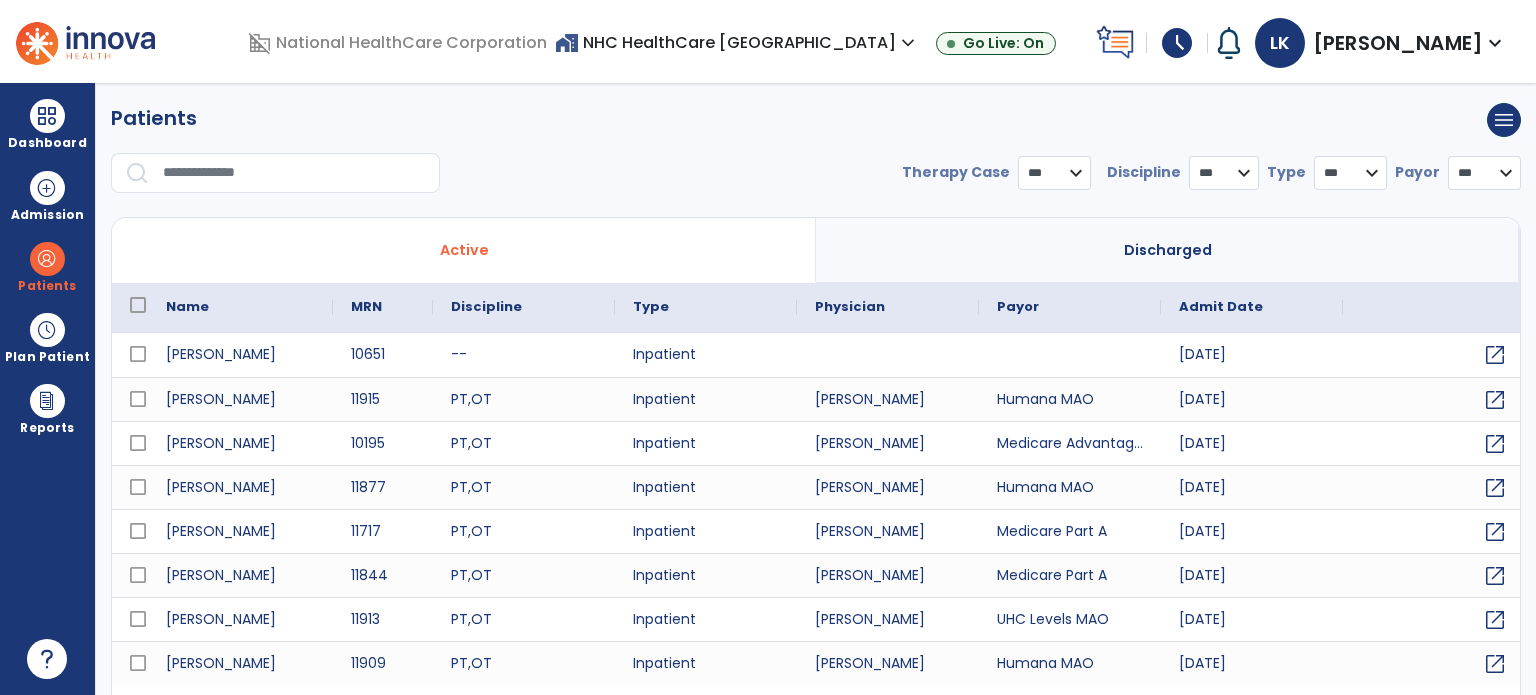 select on "***" 